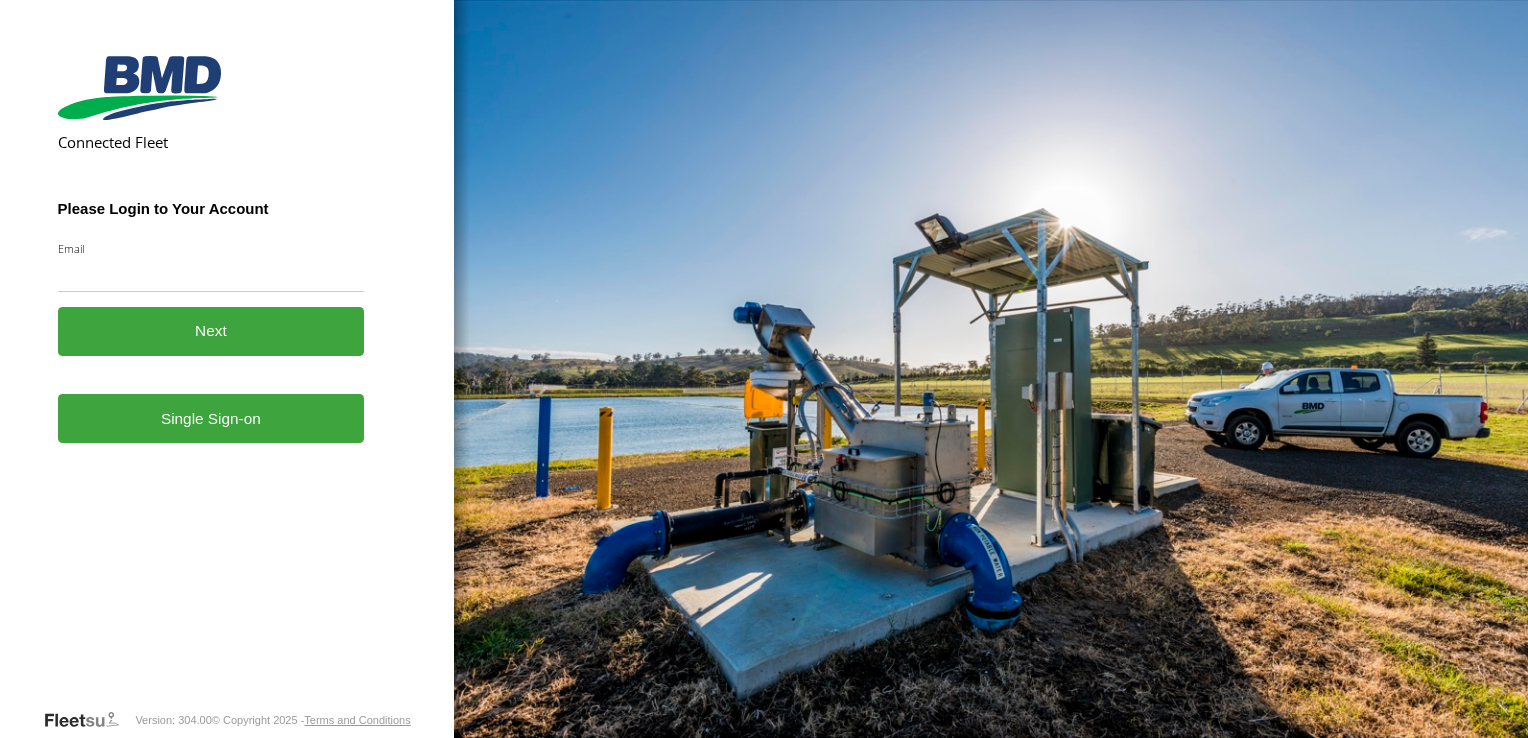 scroll, scrollTop: 0, scrollLeft: 0, axis: both 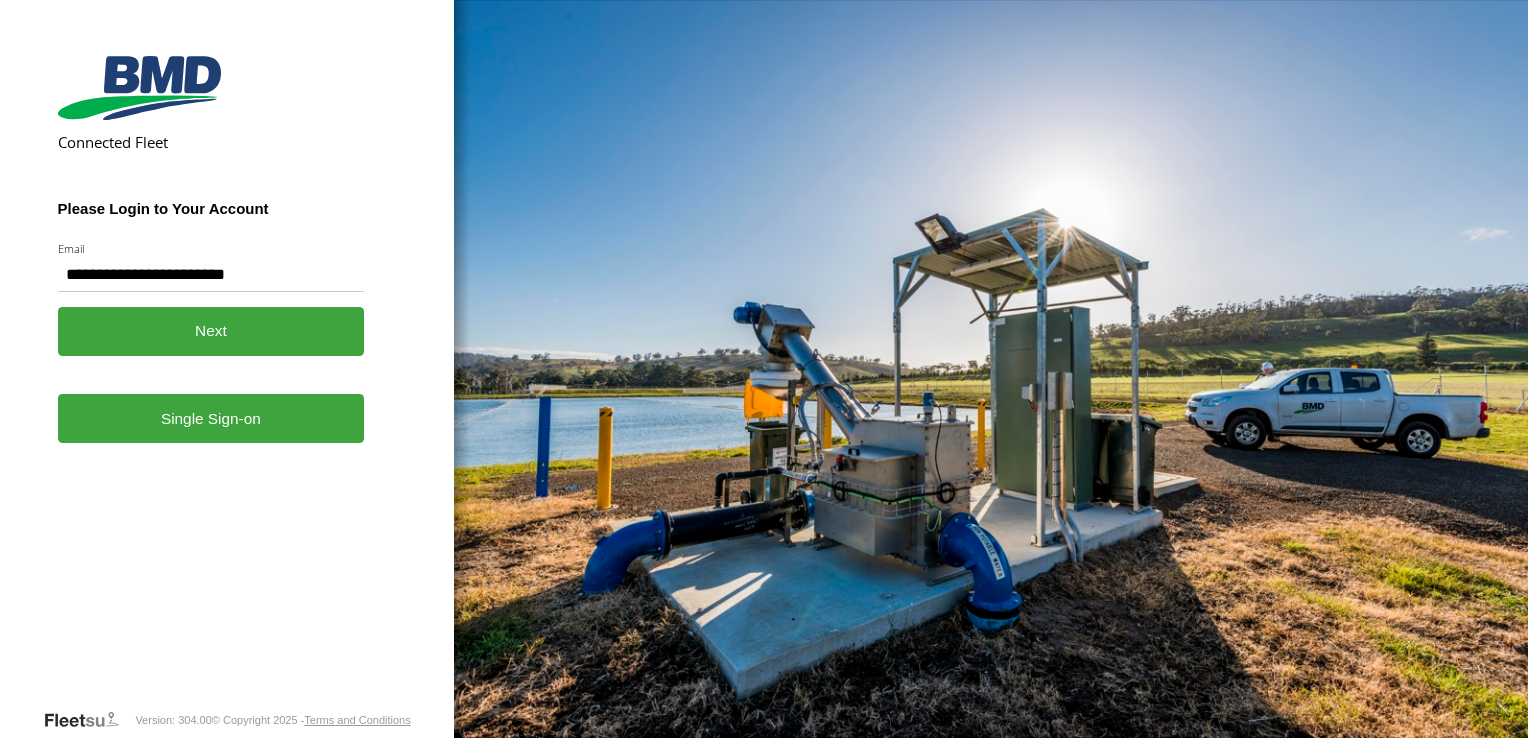 click on "Next" at bounding box center (211, 331) 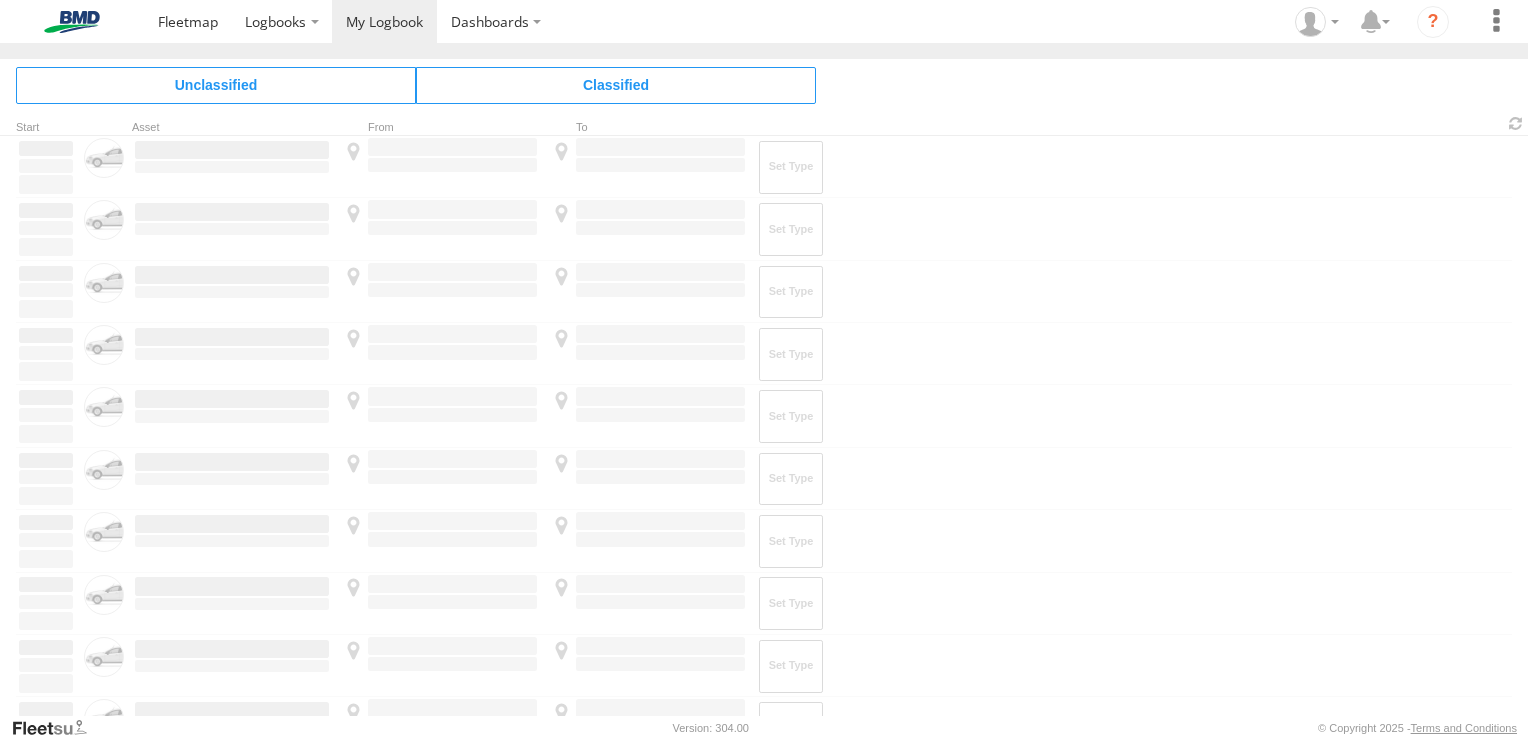 scroll, scrollTop: 0, scrollLeft: 0, axis: both 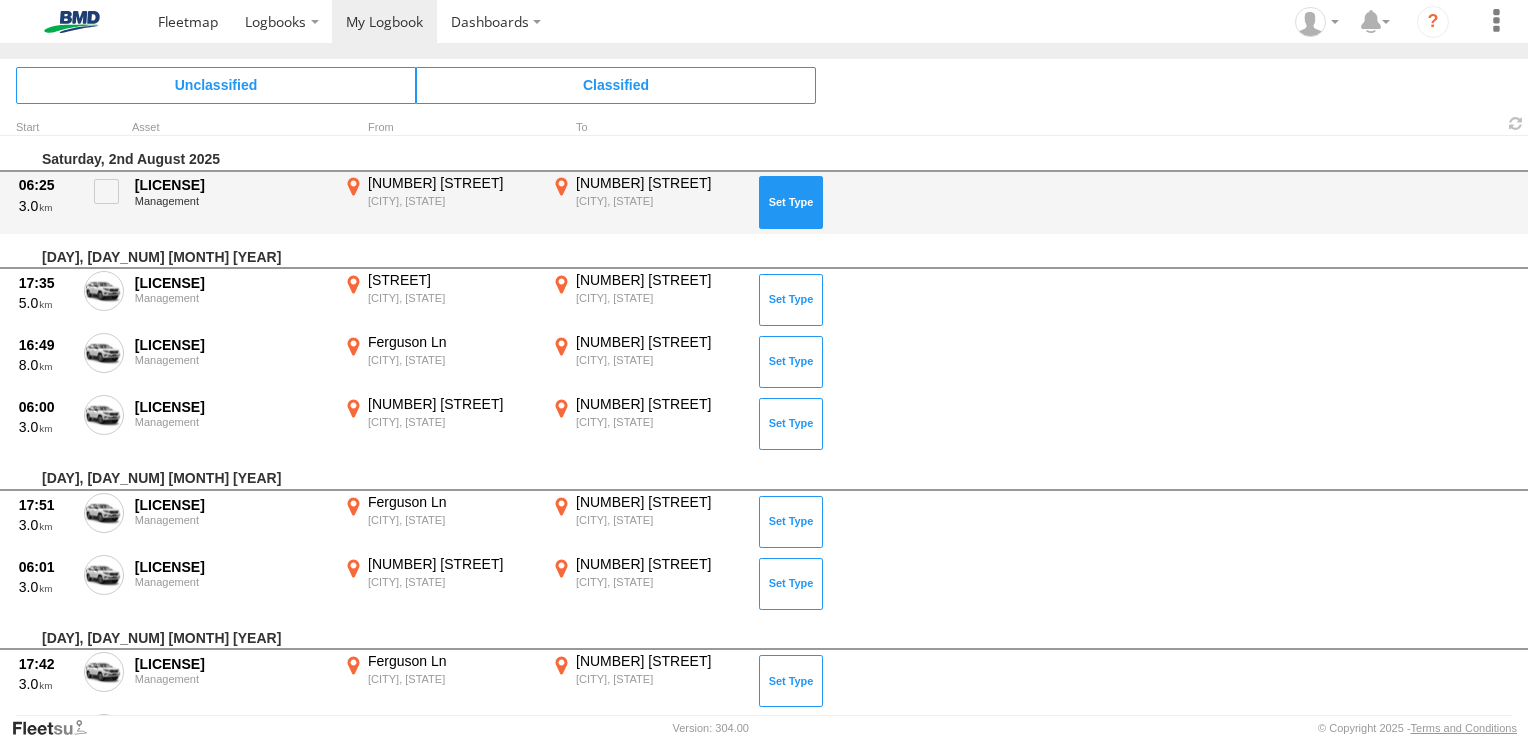 click at bounding box center [791, 202] 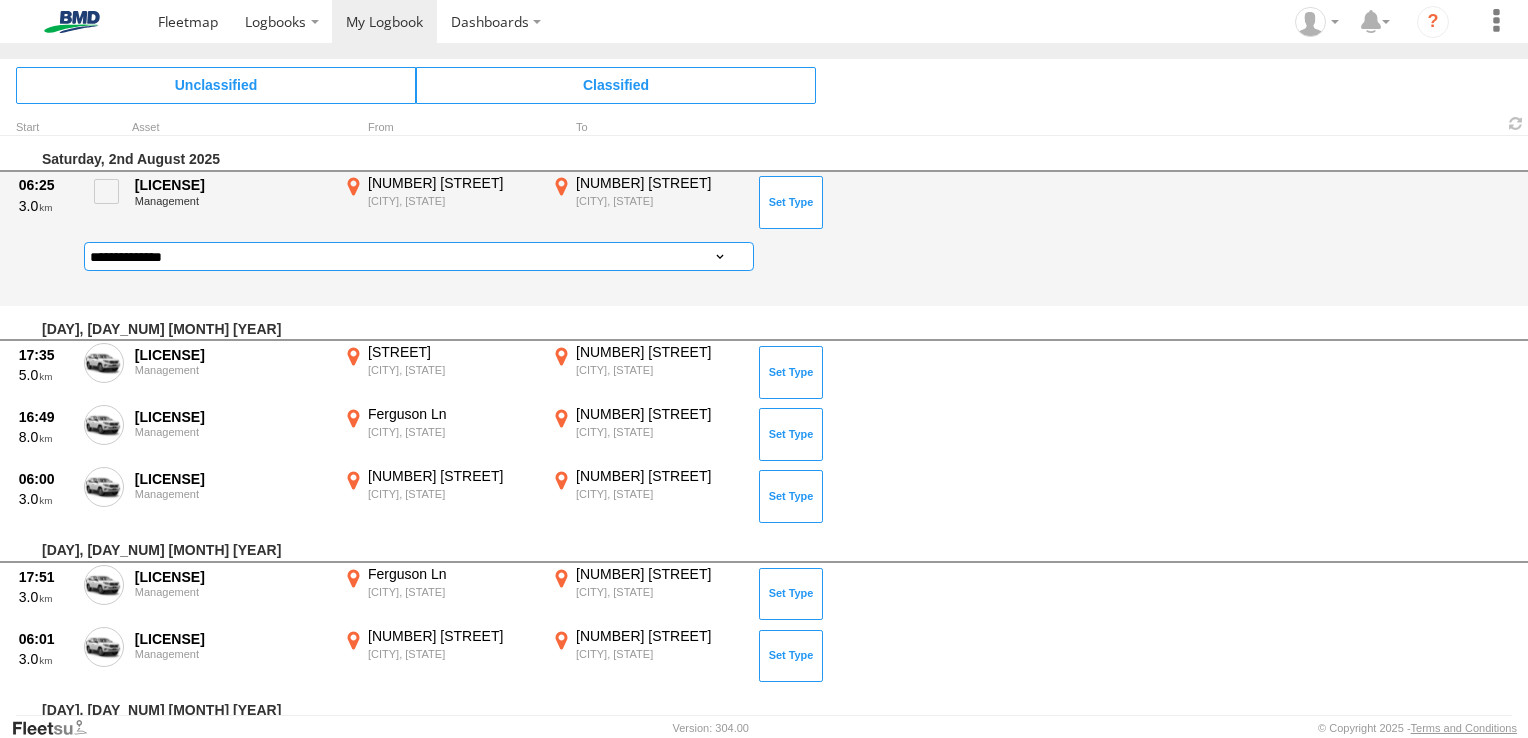 click on "**********" at bounding box center [419, 256] 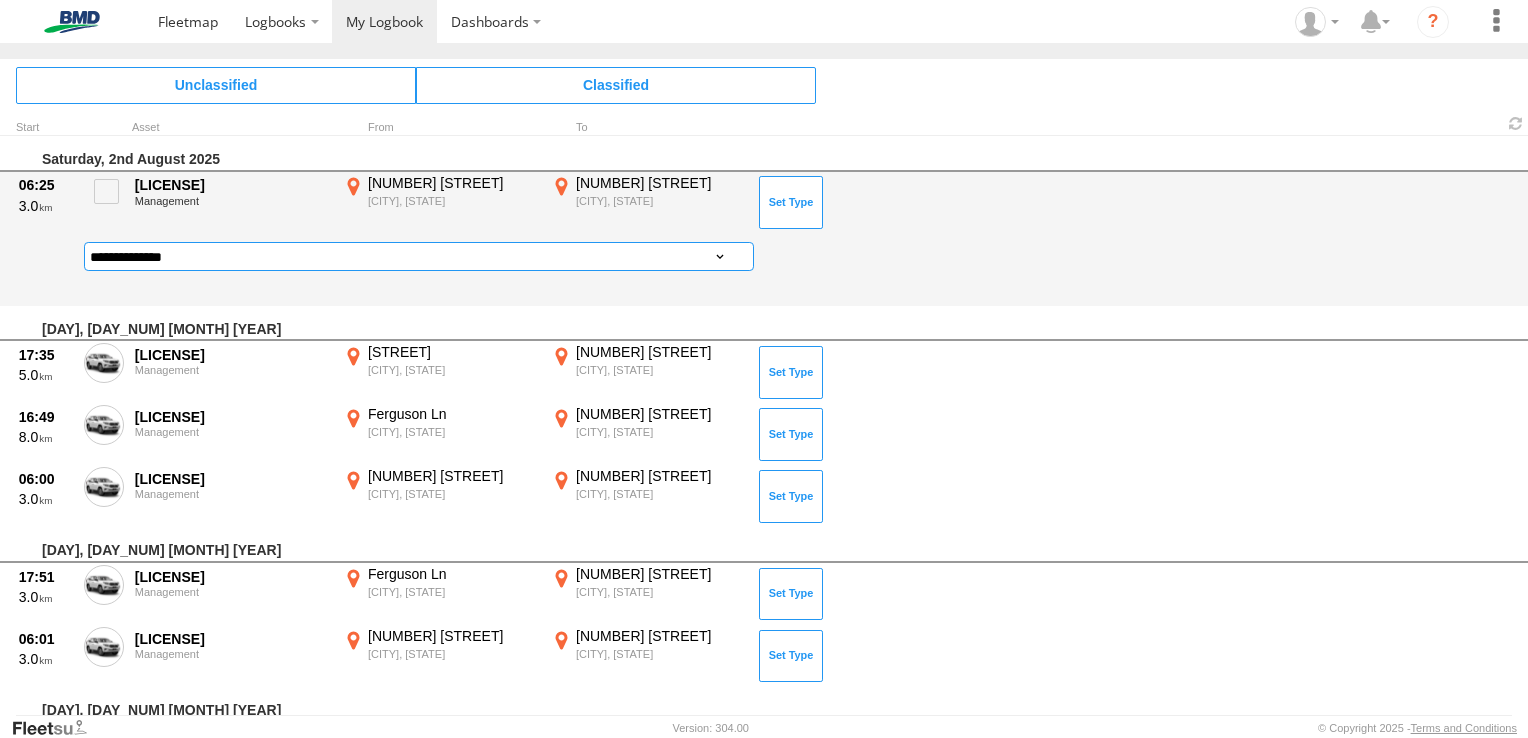 select on "******" 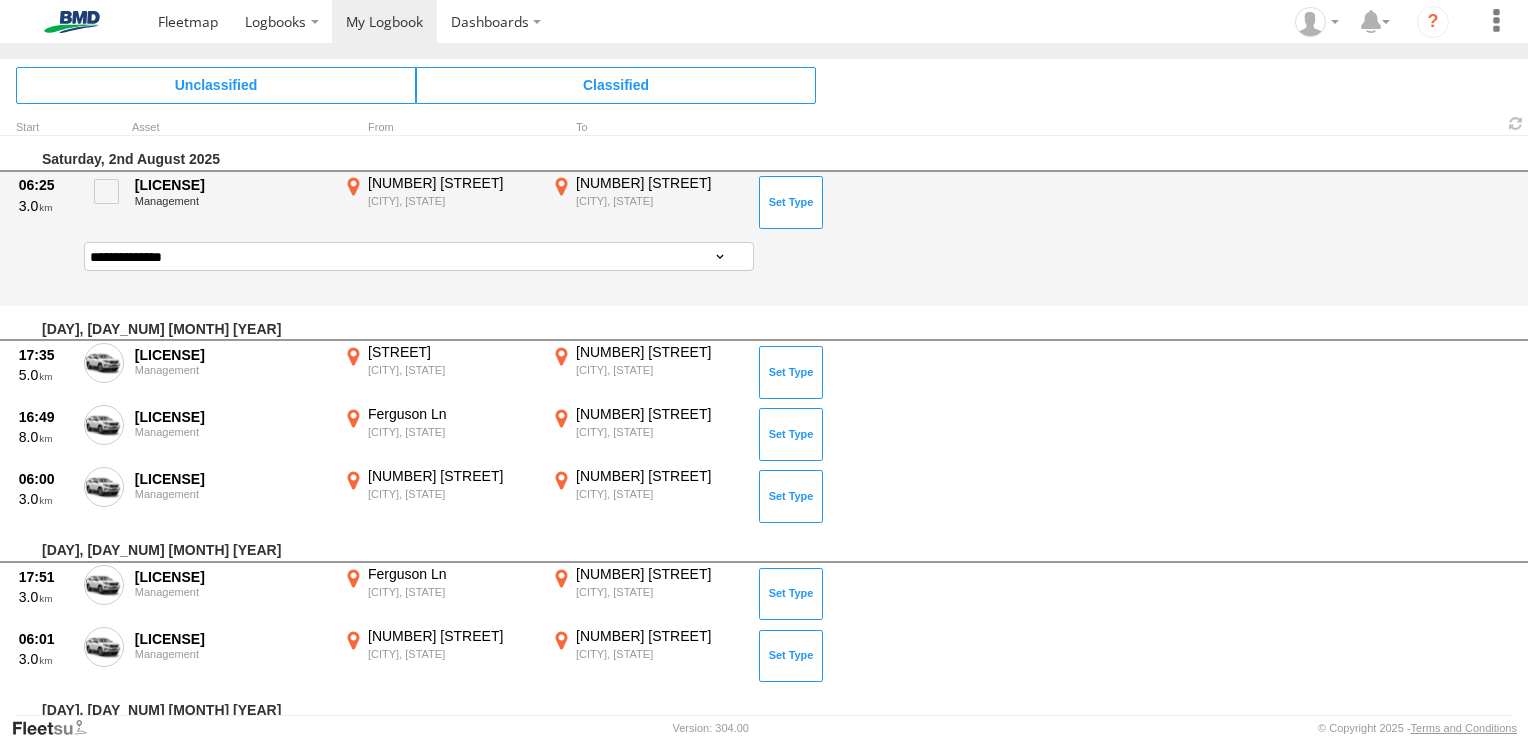 click on "**********" at bounding box center [419, 256] 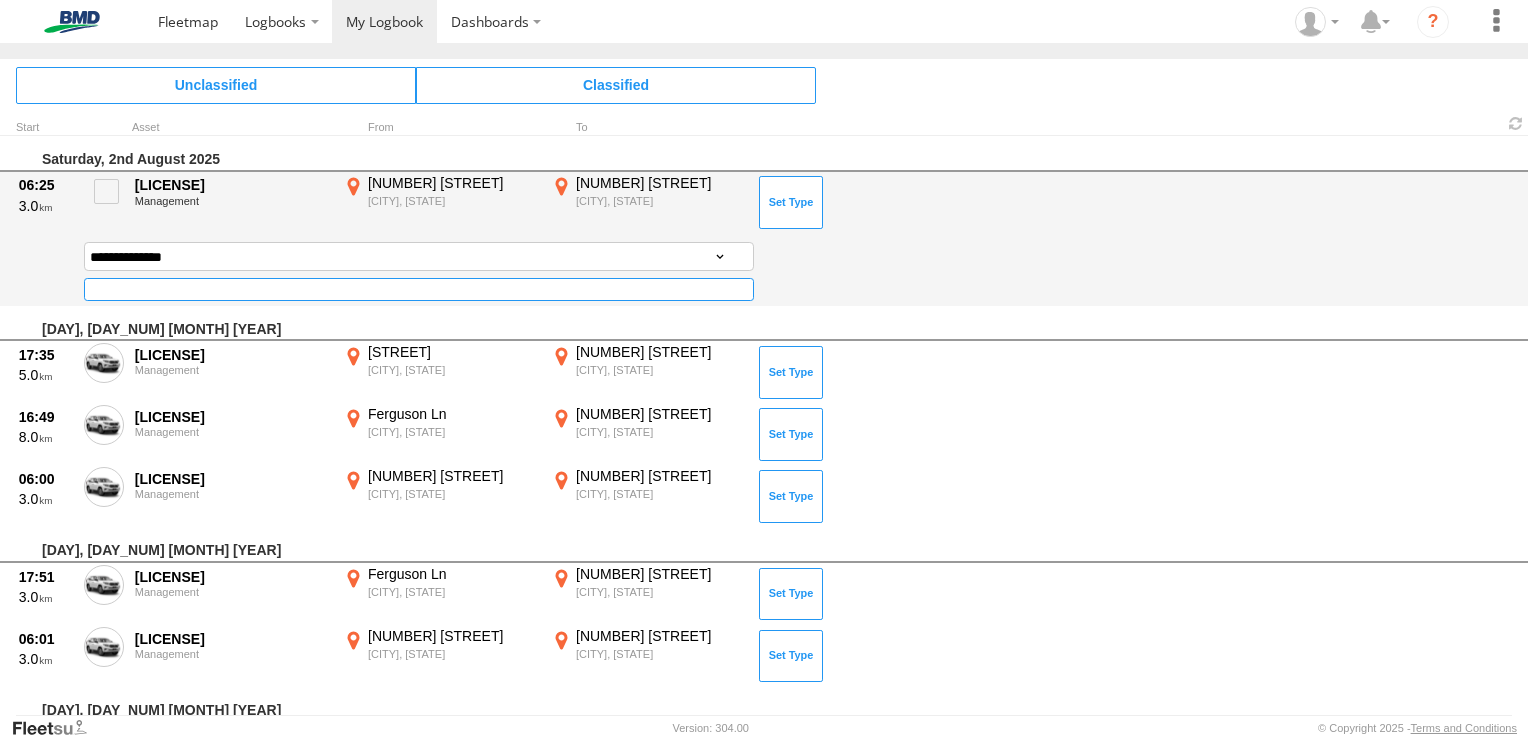 click at bounding box center [419, 289] 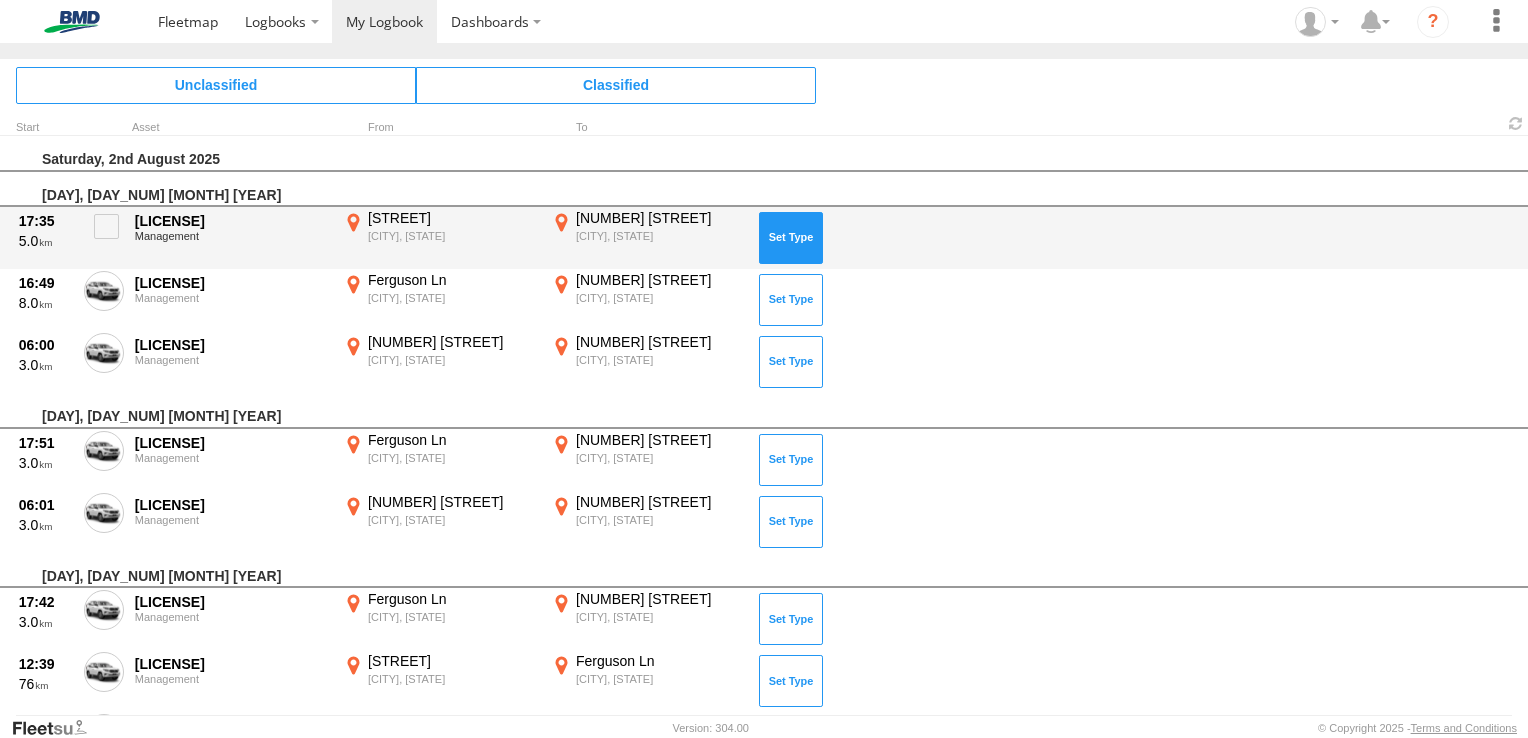click at bounding box center (791, 238) 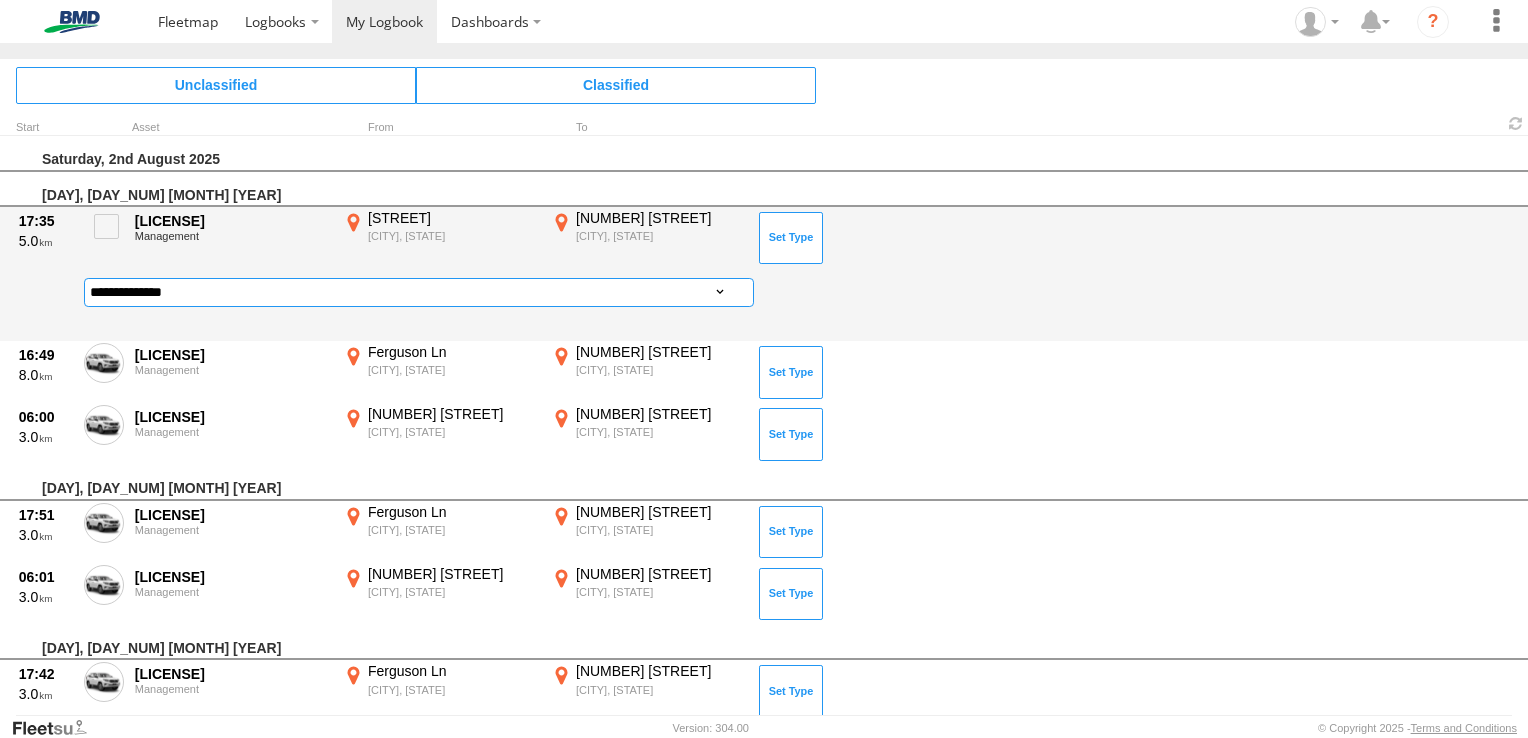 click on "**********" at bounding box center (419, 292) 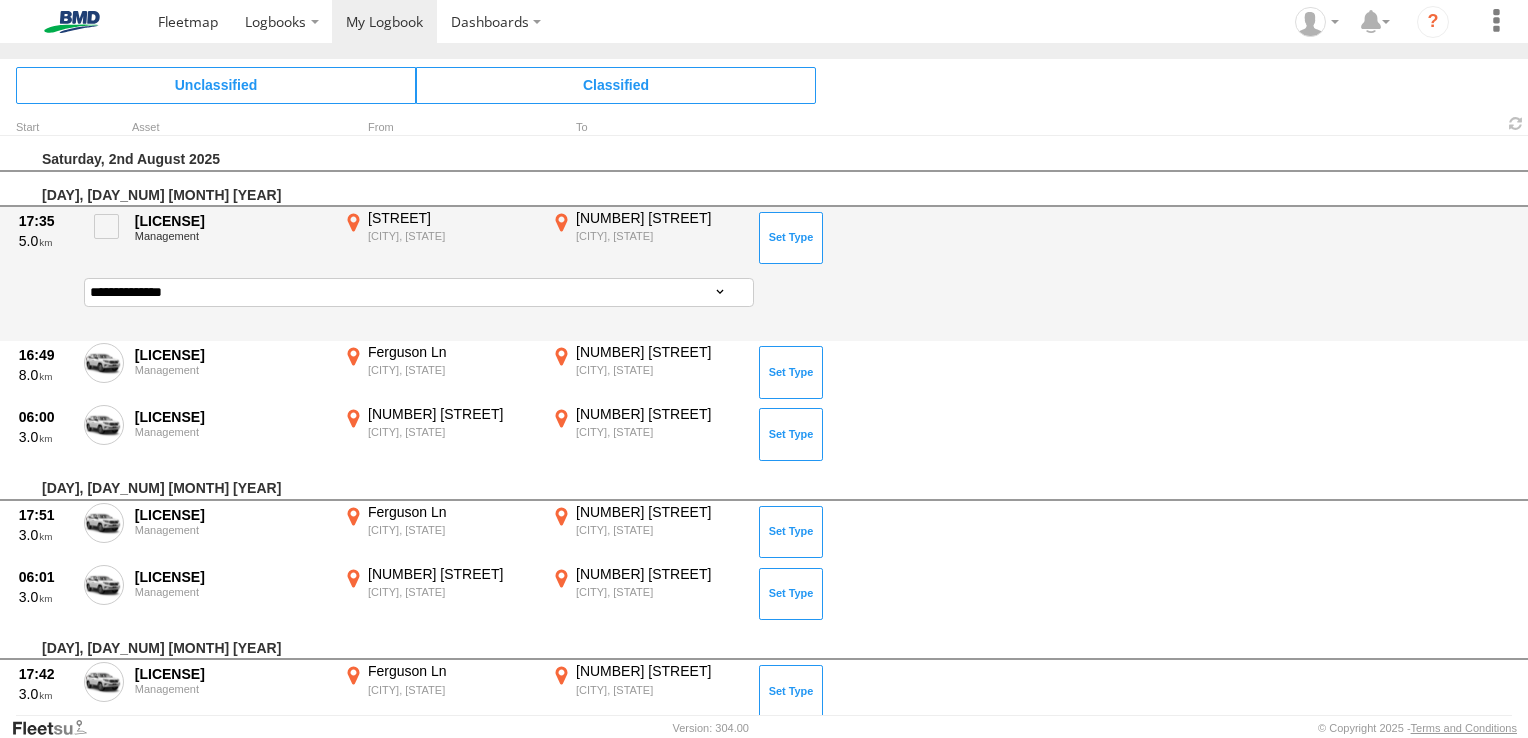 click on "**********" at bounding box center (419, 292) 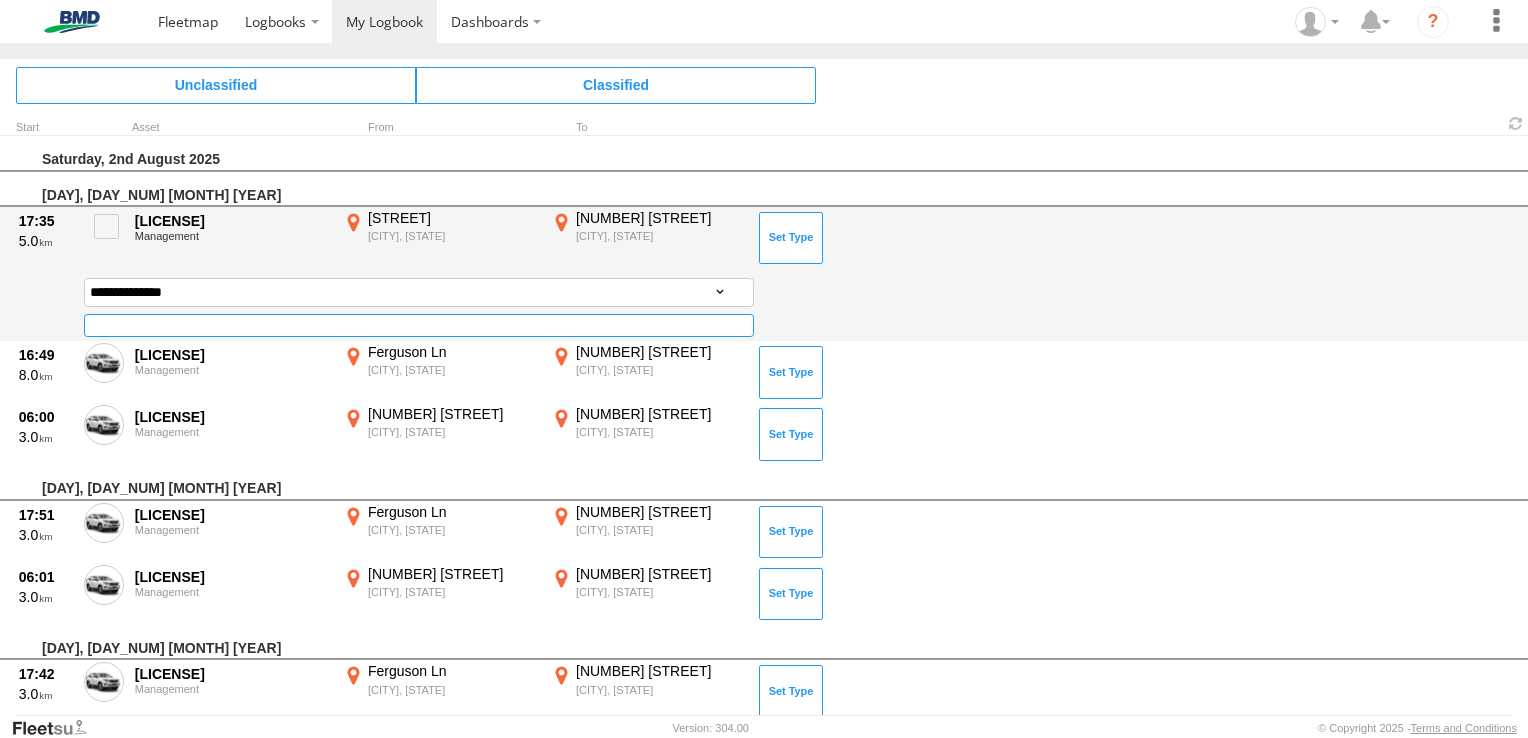 click at bounding box center (419, 325) 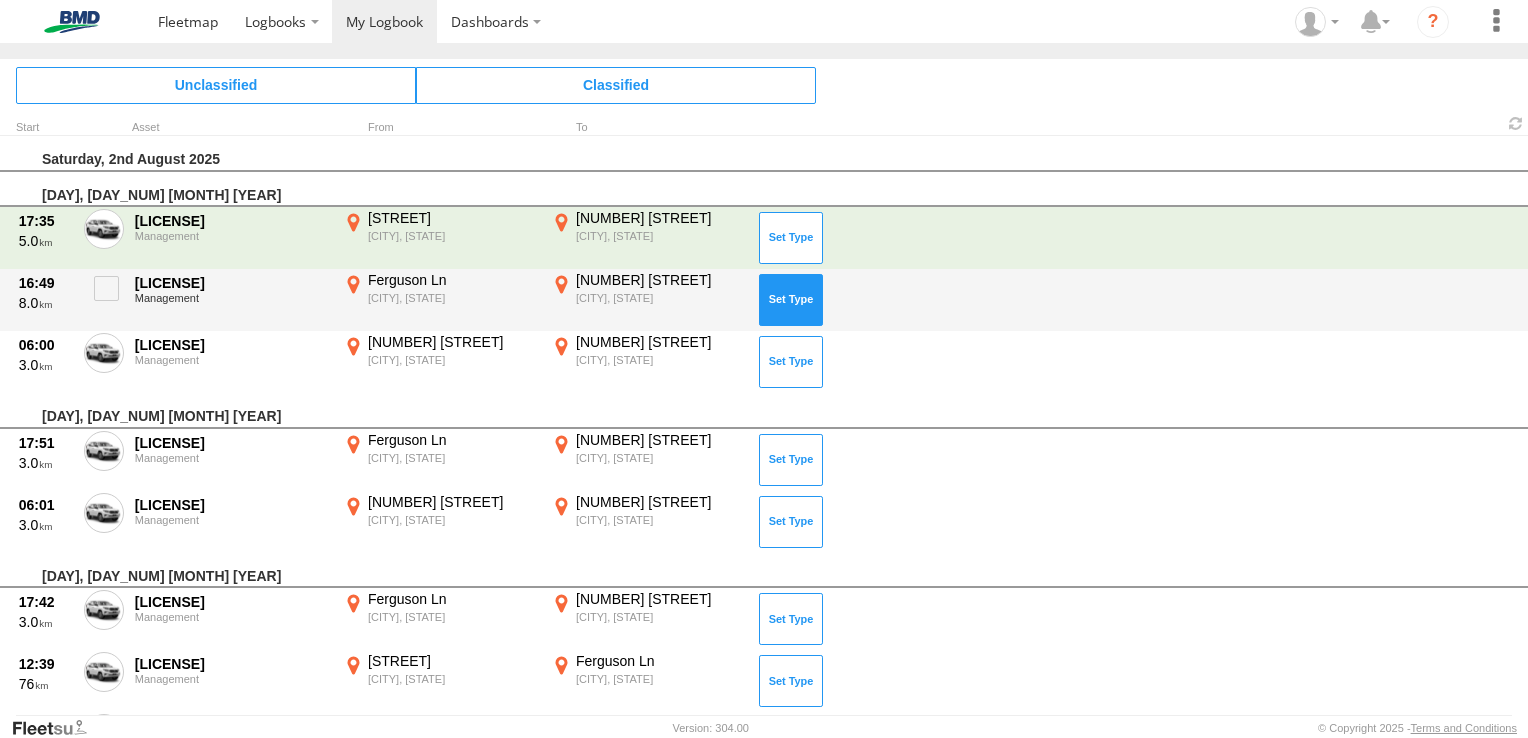 click at bounding box center [791, 300] 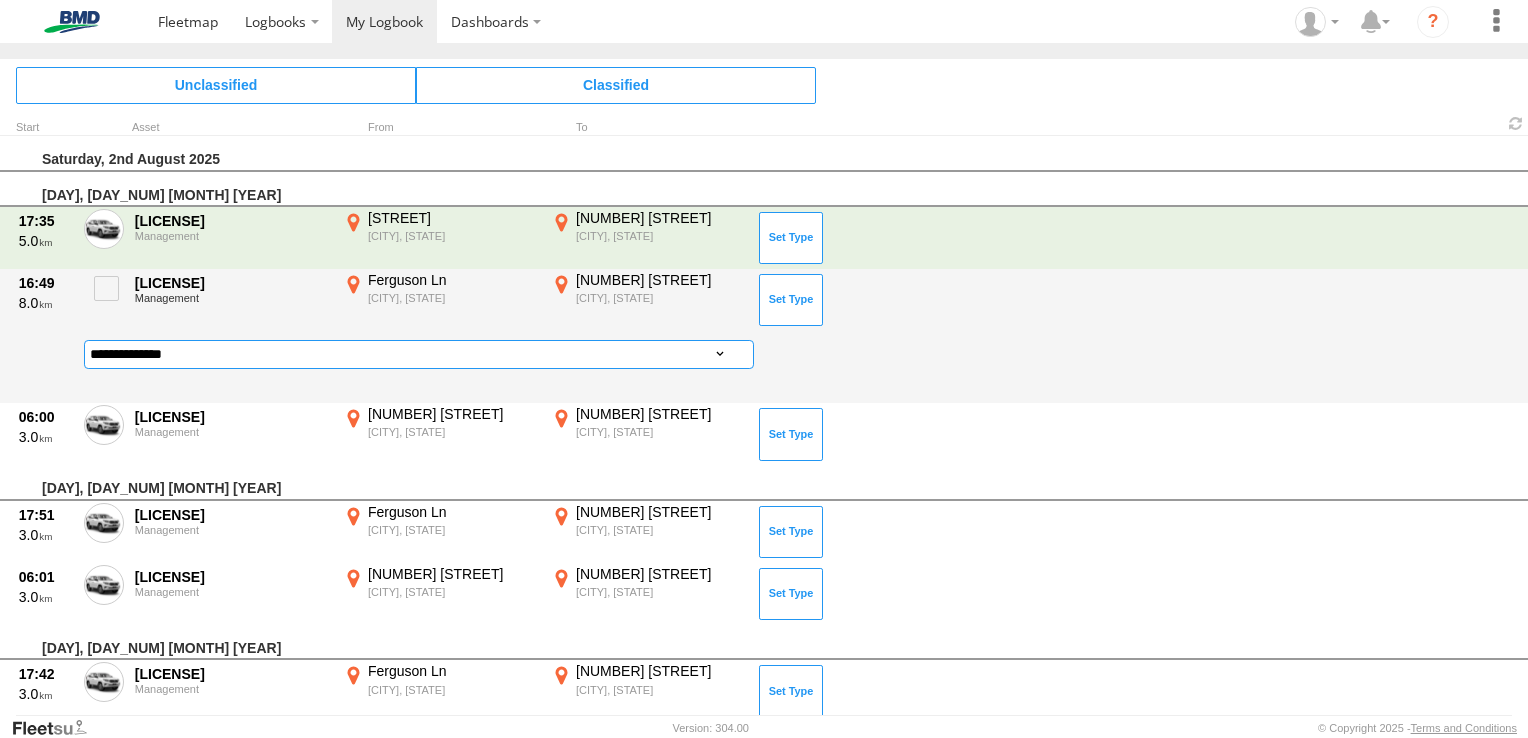drag, startPoint x: 564, startPoint y: 350, endPoint x: 552, endPoint y: 356, distance: 13.416408 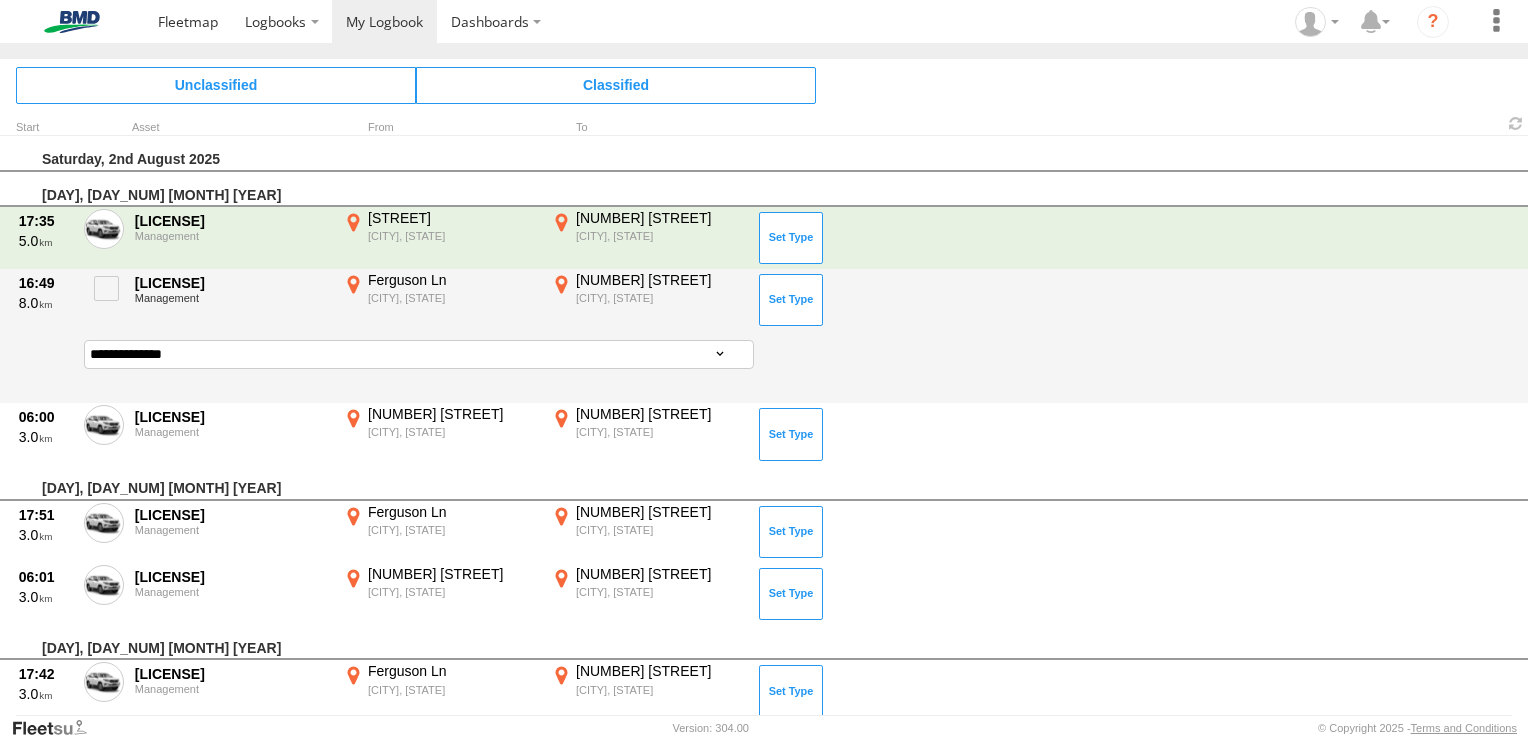 click on "**********" at bounding box center [419, 354] 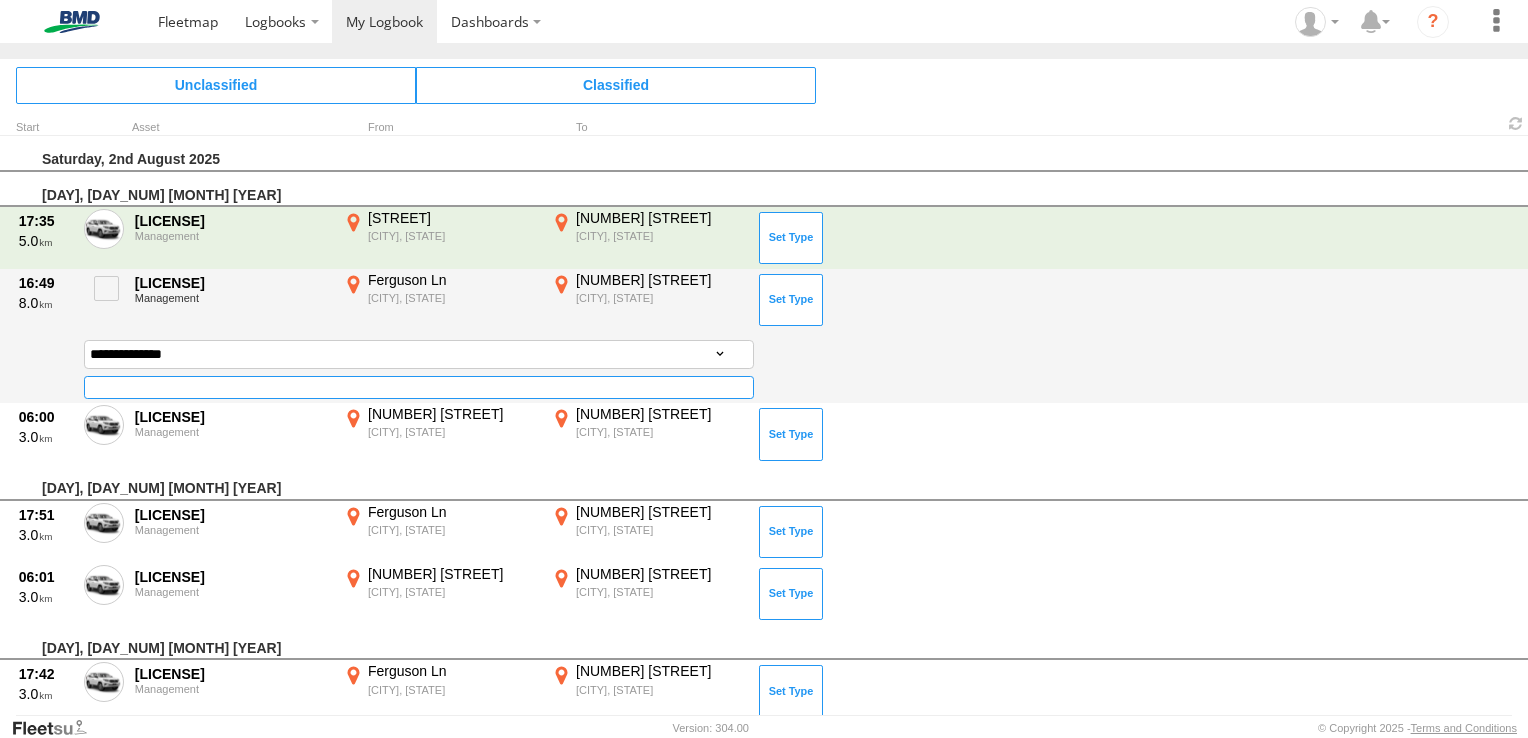 click at bounding box center (419, 387) 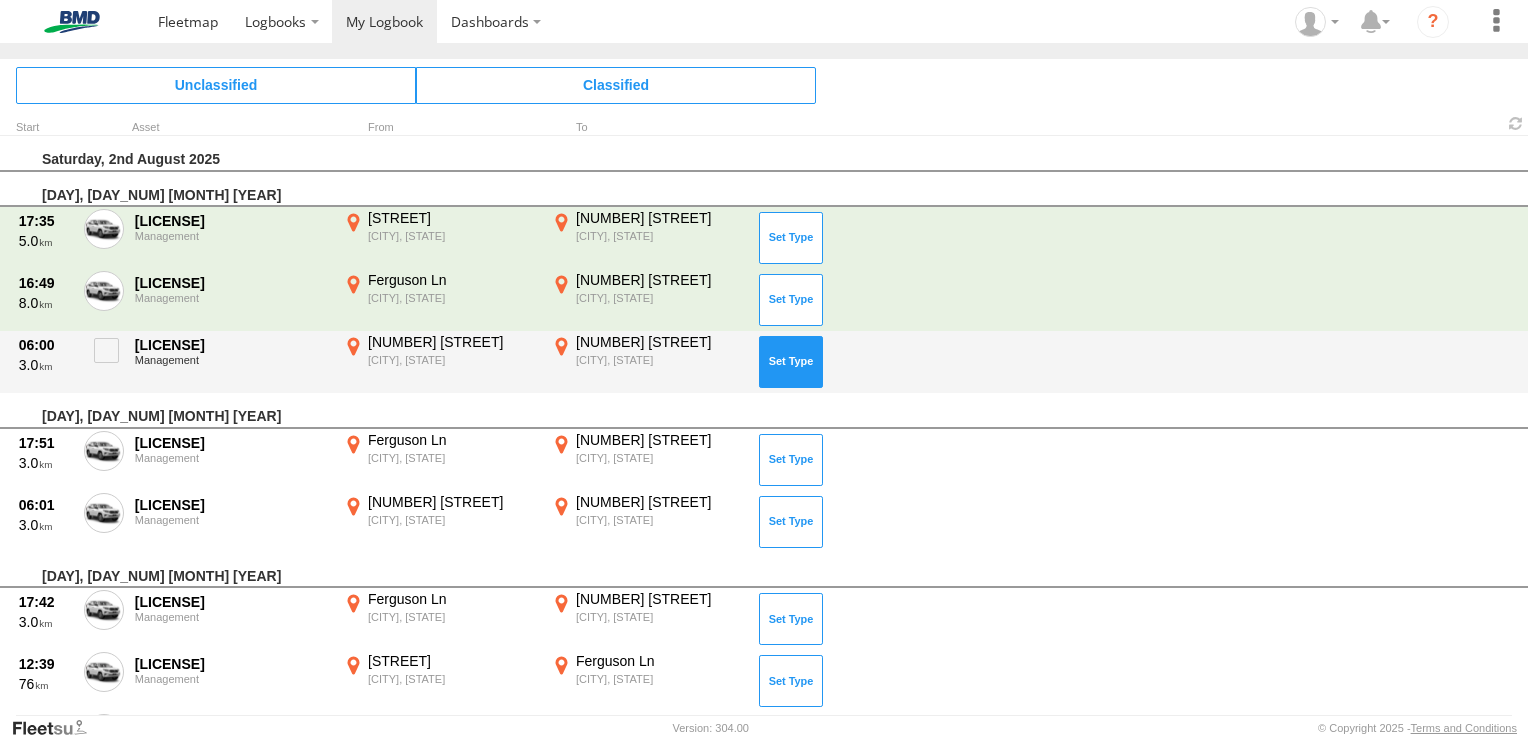 click at bounding box center [791, 362] 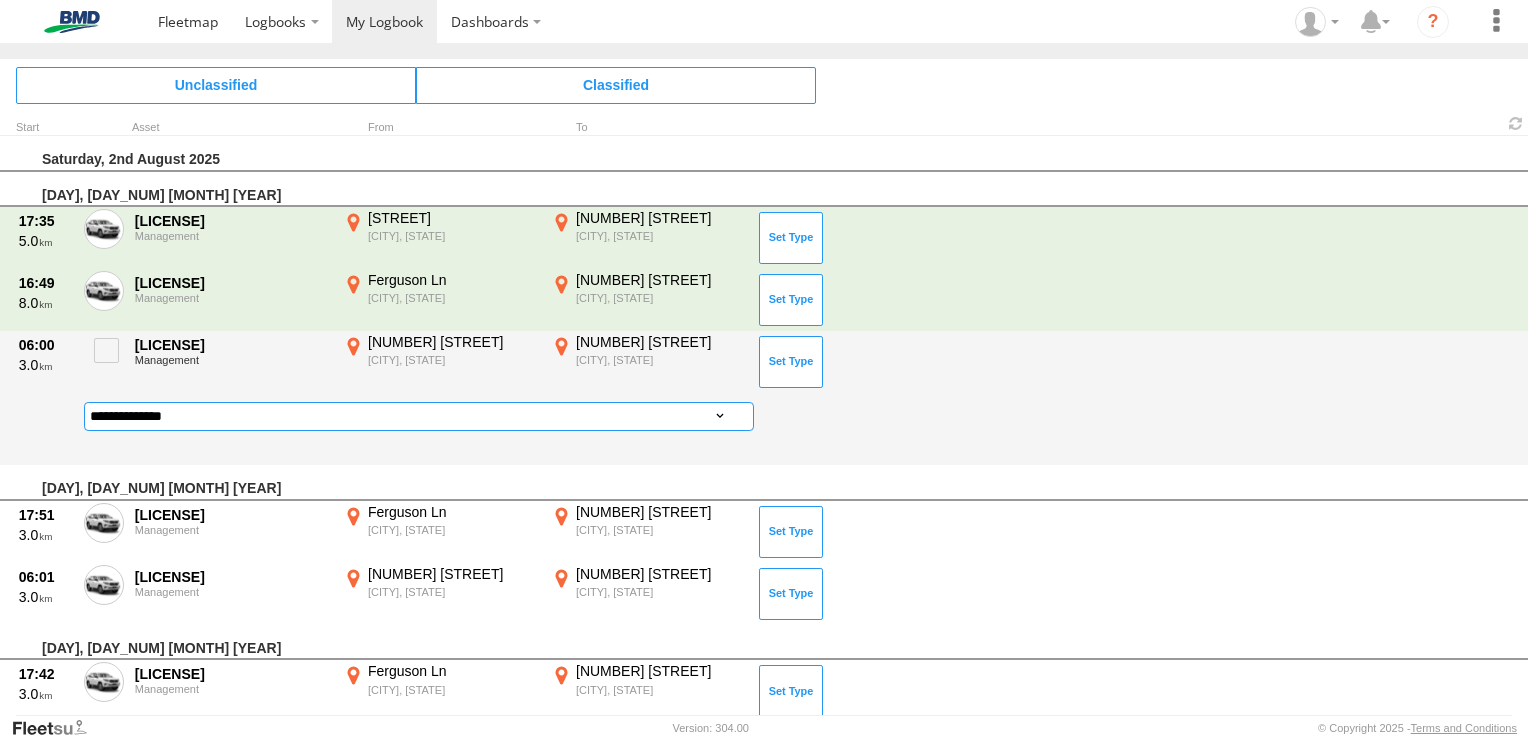 click on "**********" at bounding box center (419, 416) 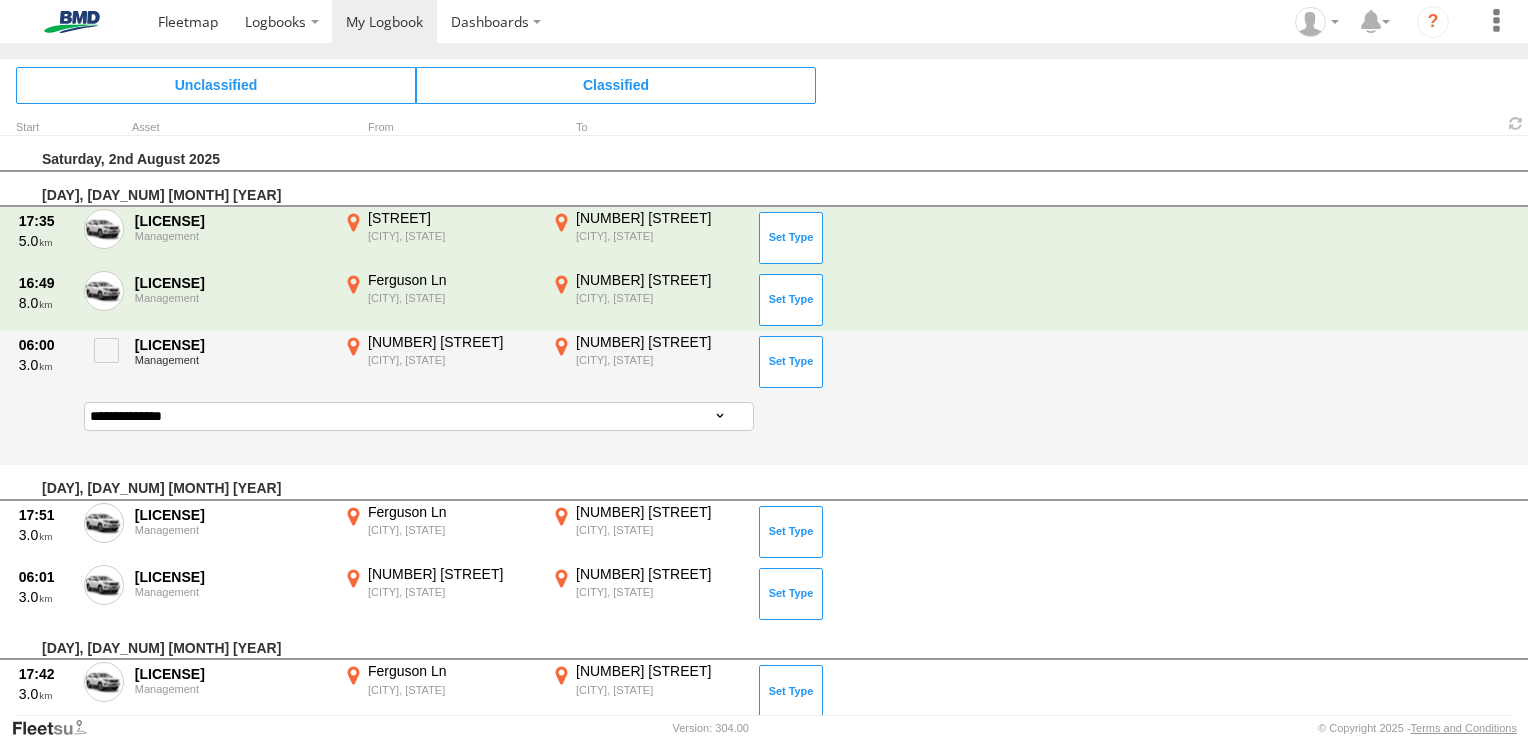 click on "**********" at bounding box center [419, 416] 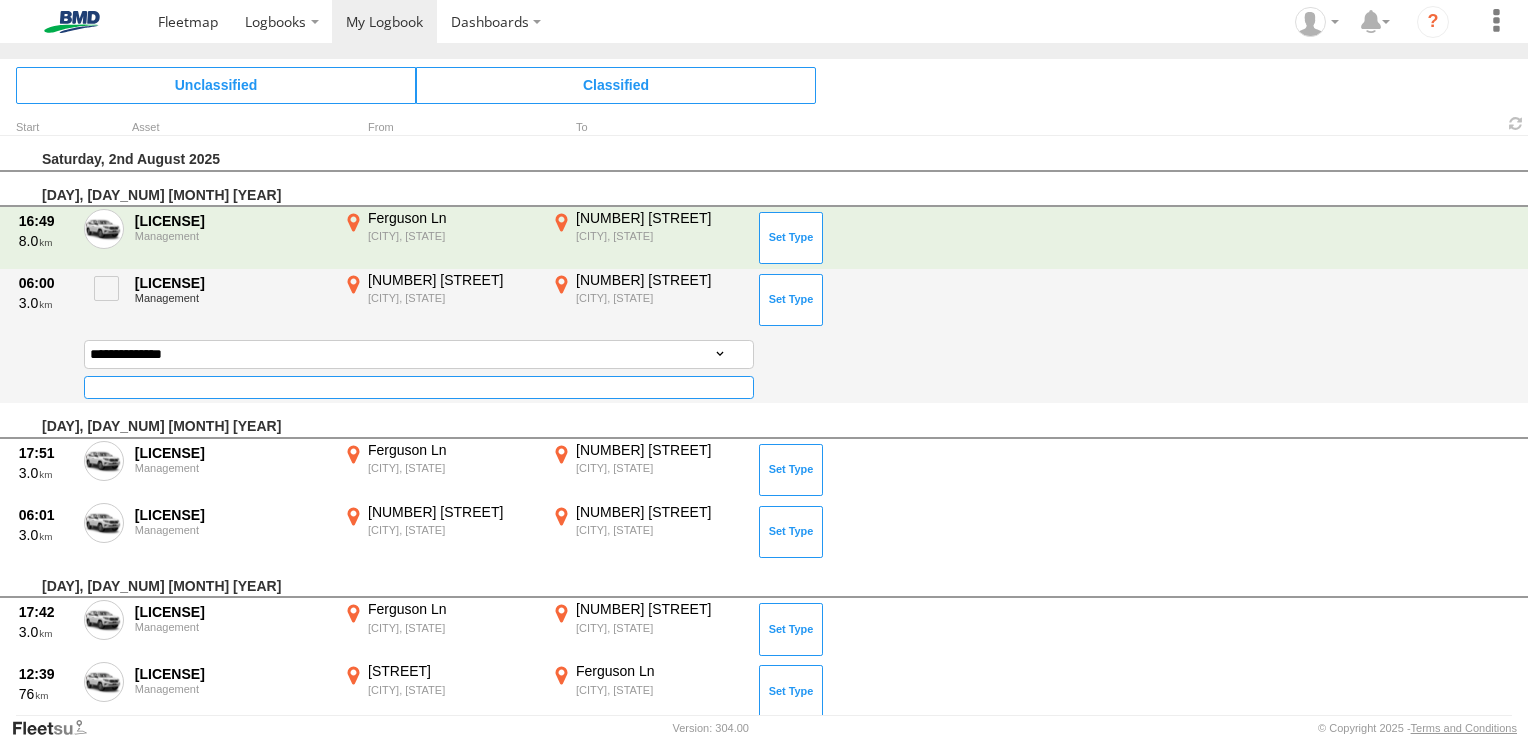 click at bounding box center (419, 387) 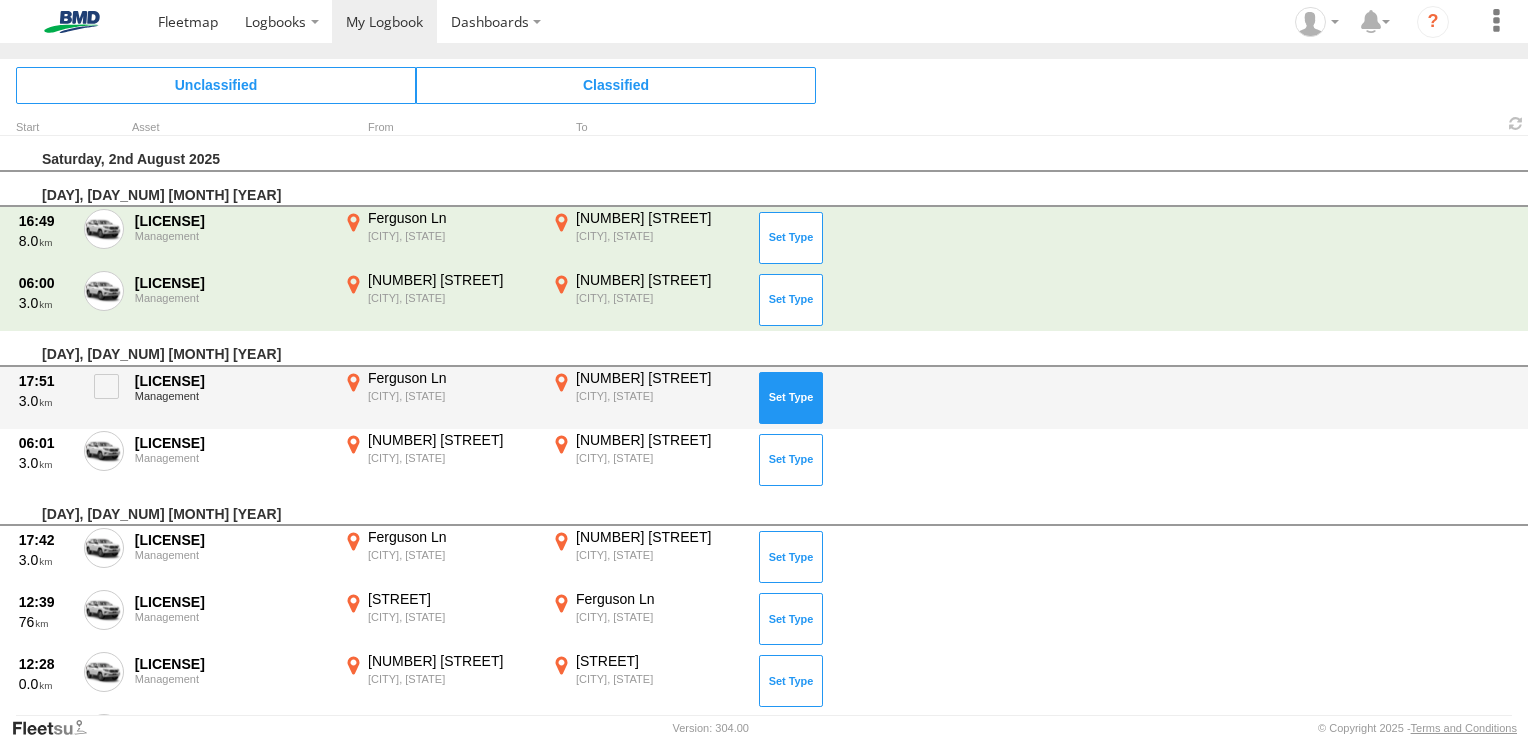 click at bounding box center (791, 398) 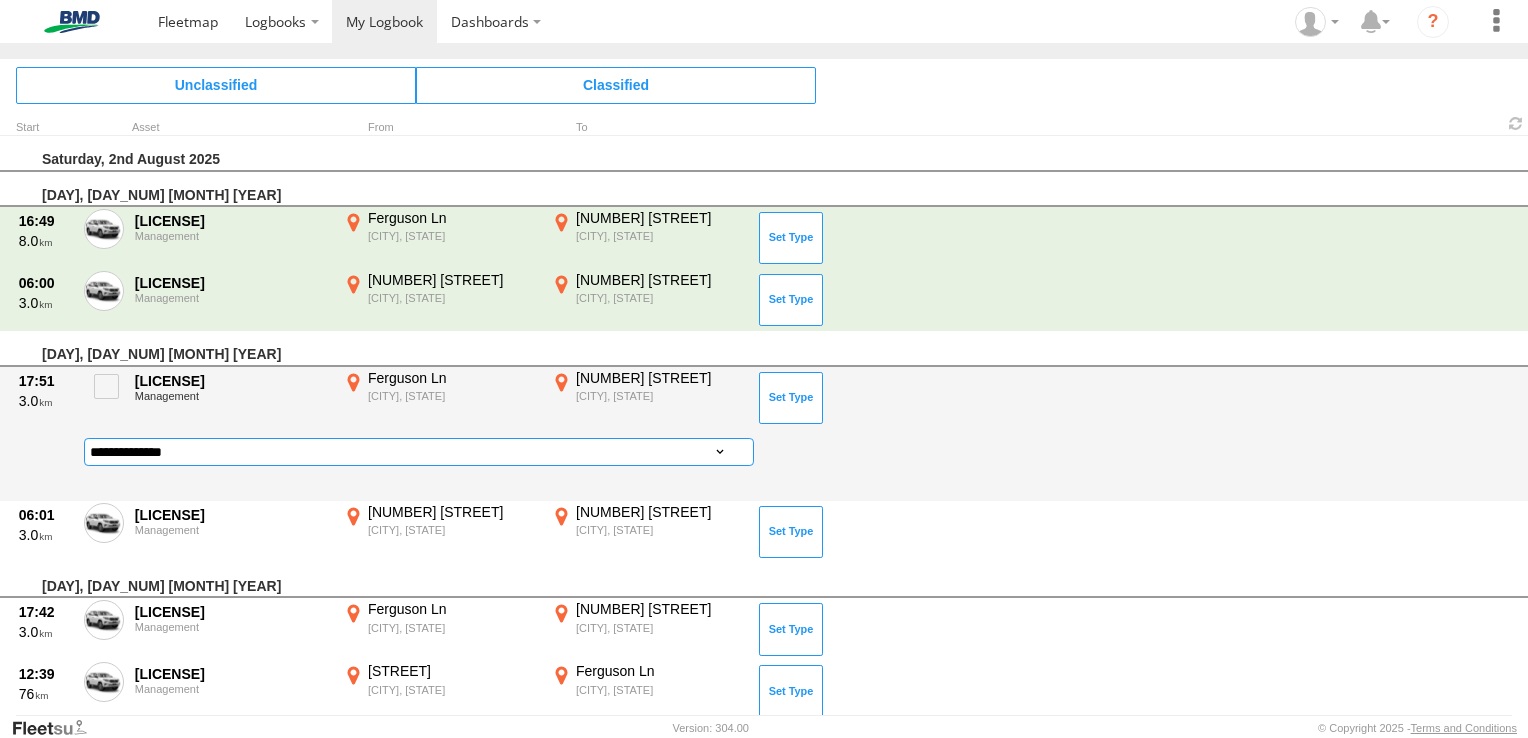 click on "**********" at bounding box center (419, 452) 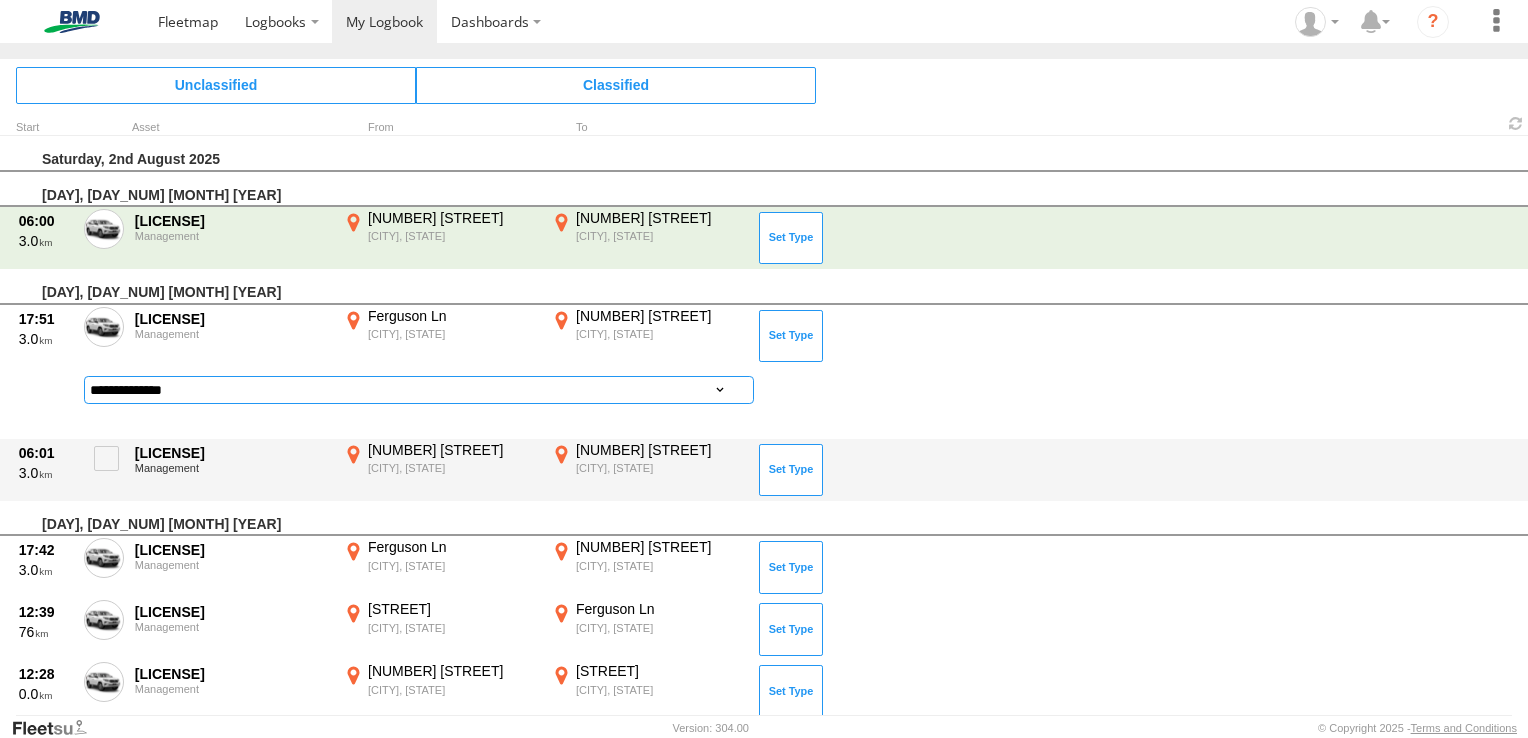 select on "******" 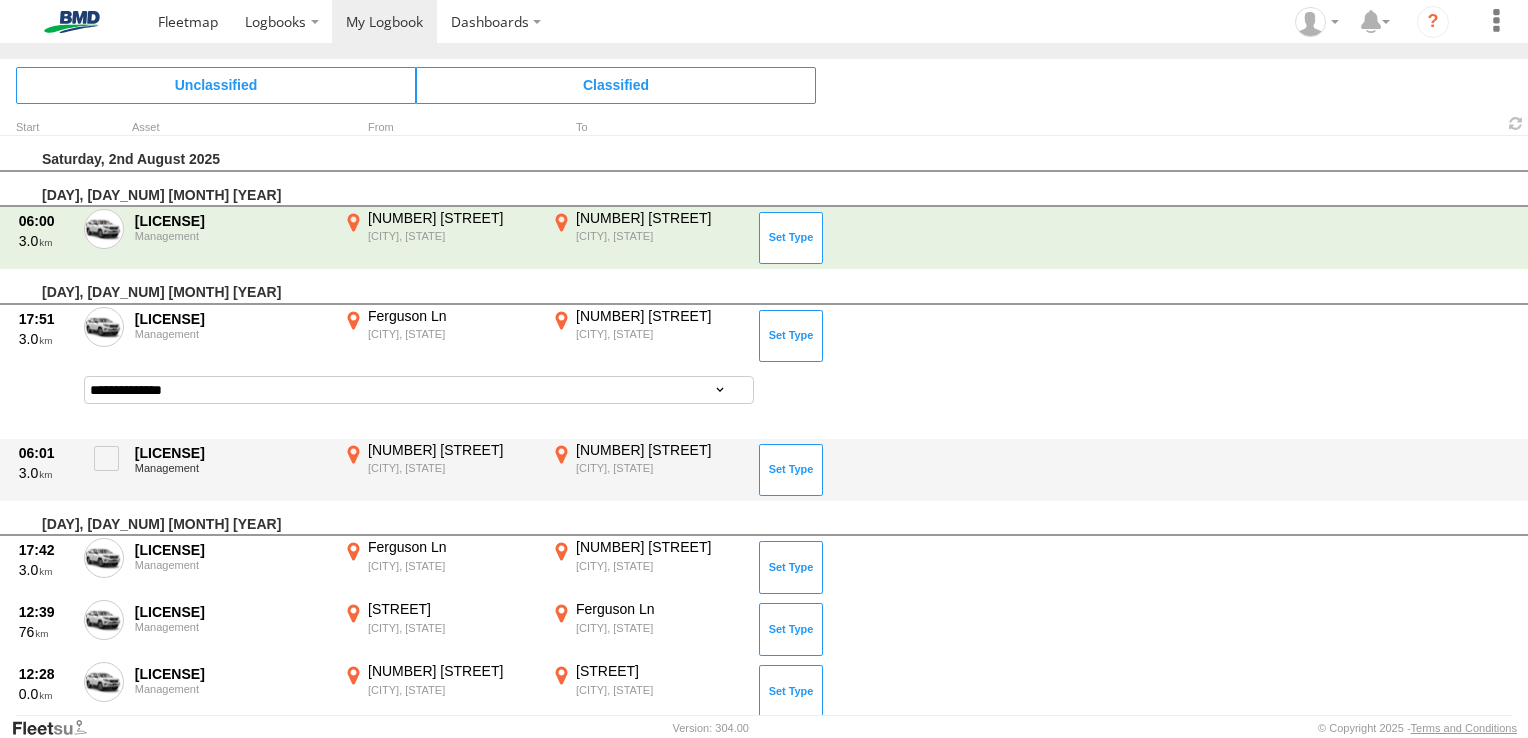 click on "**********" at bounding box center [419, 390] 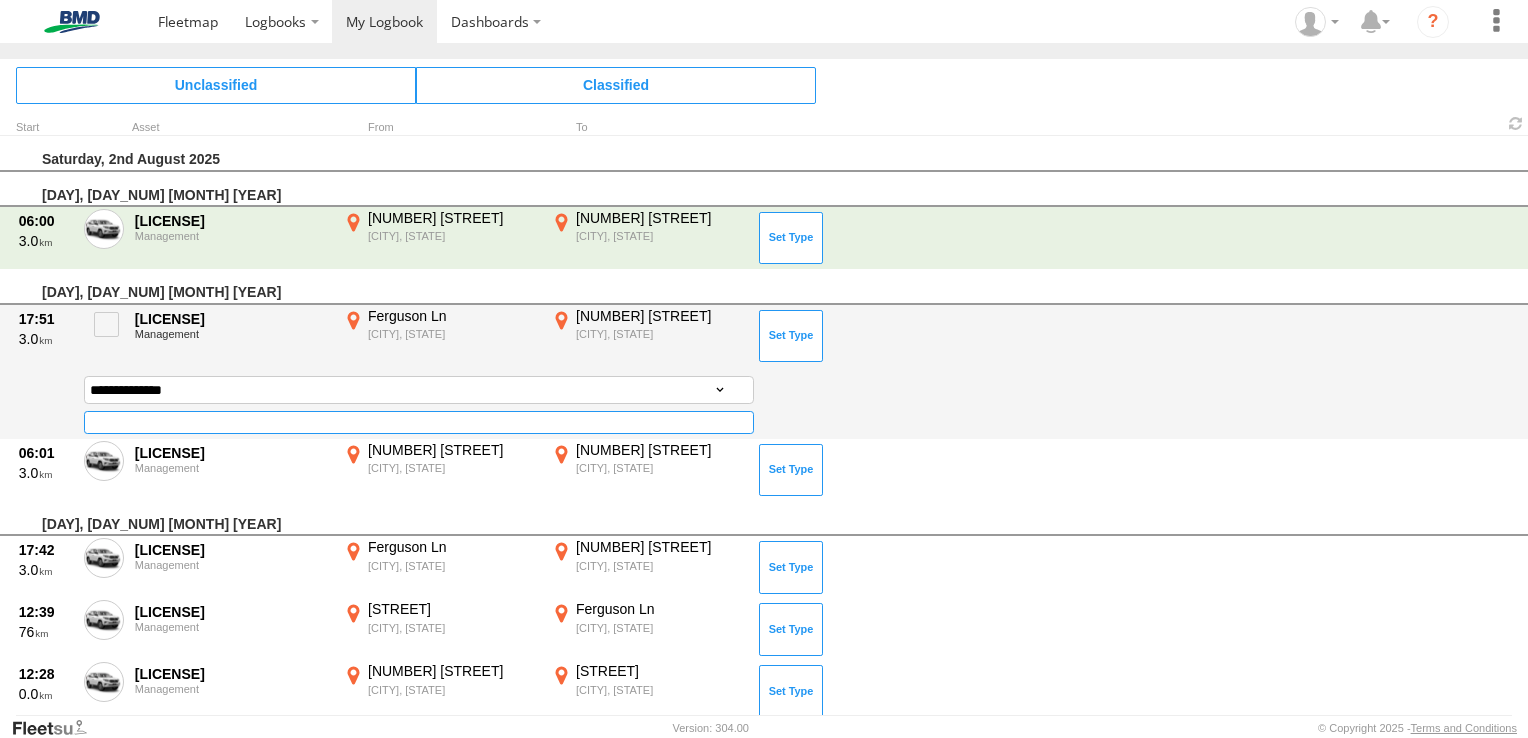 click at bounding box center [419, 422] 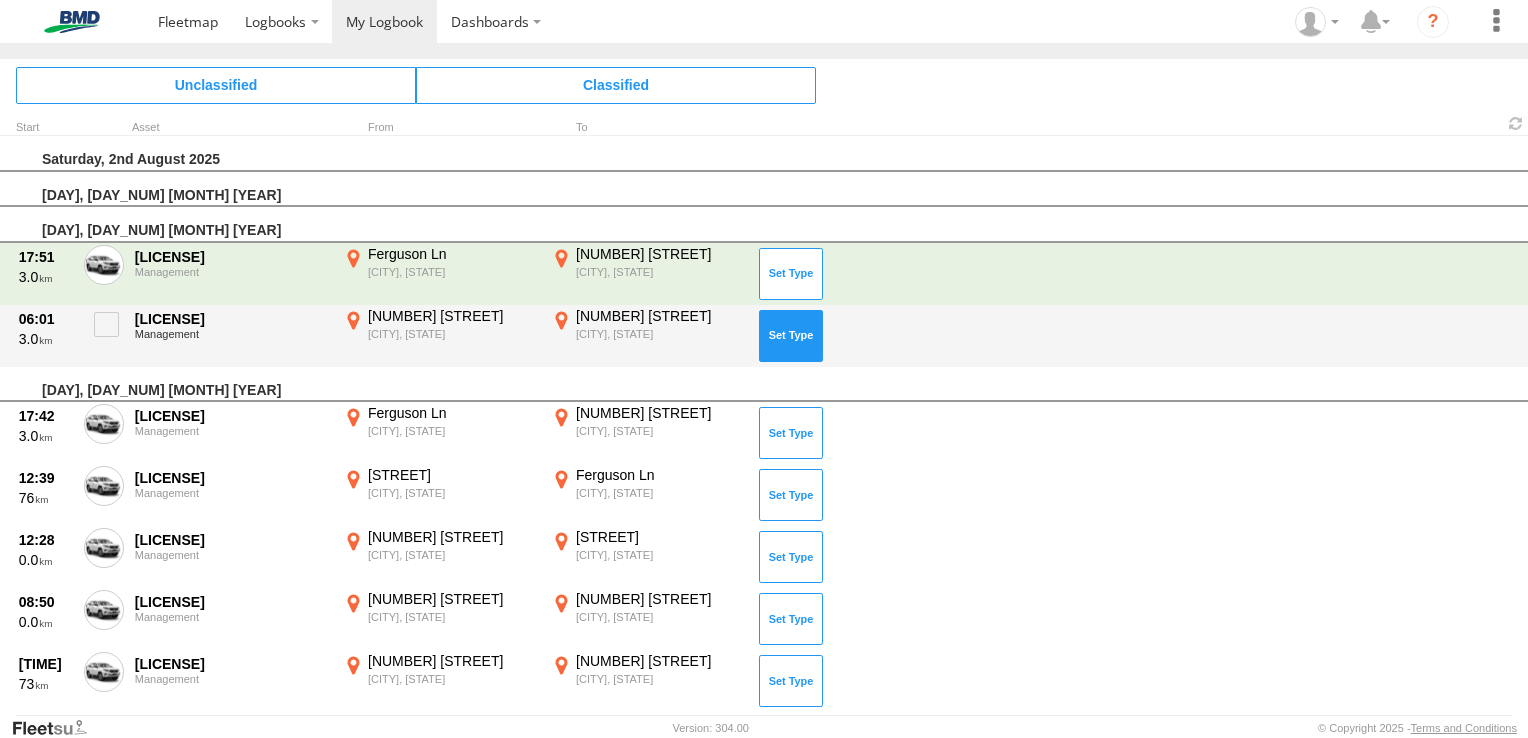 click at bounding box center (791, 336) 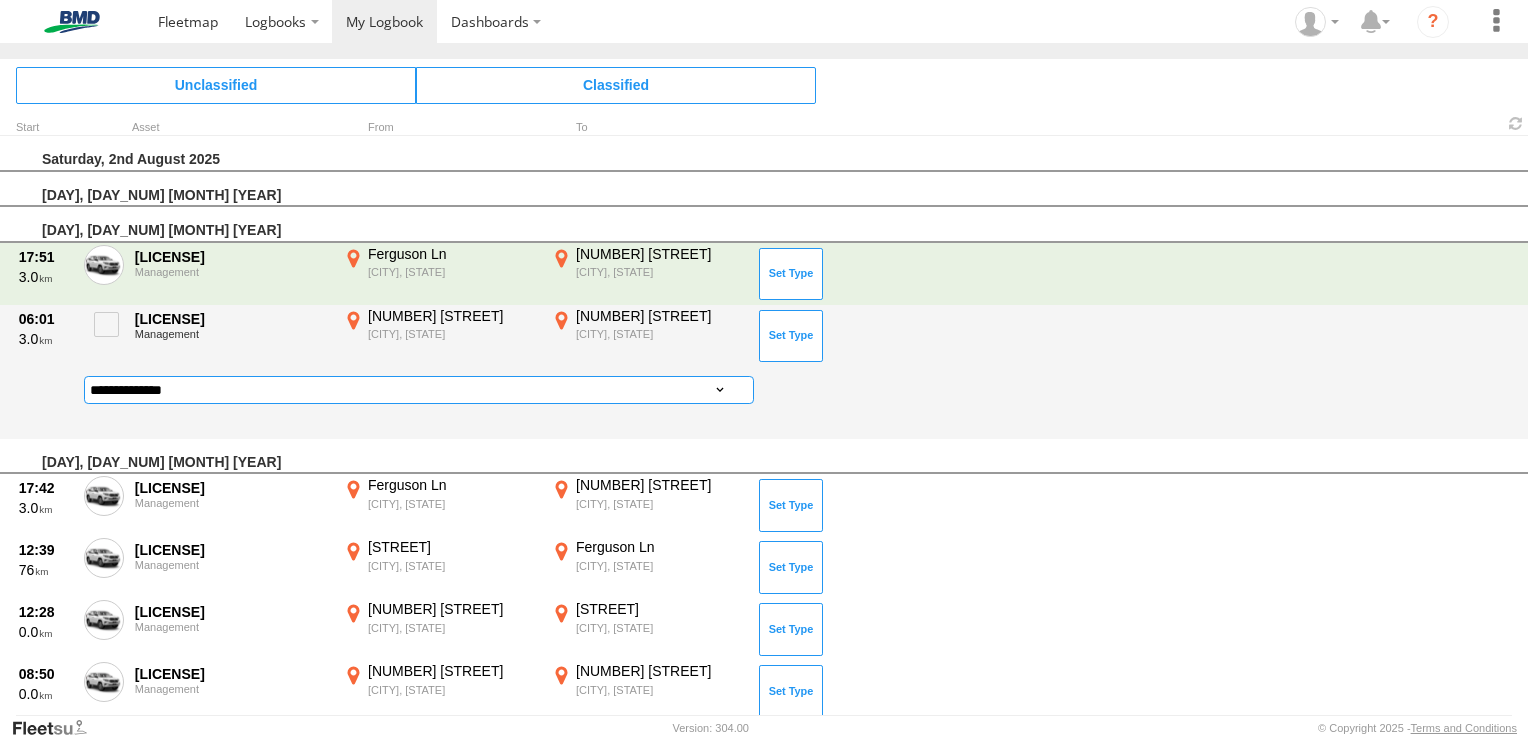 click on "**********" at bounding box center [419, 390] 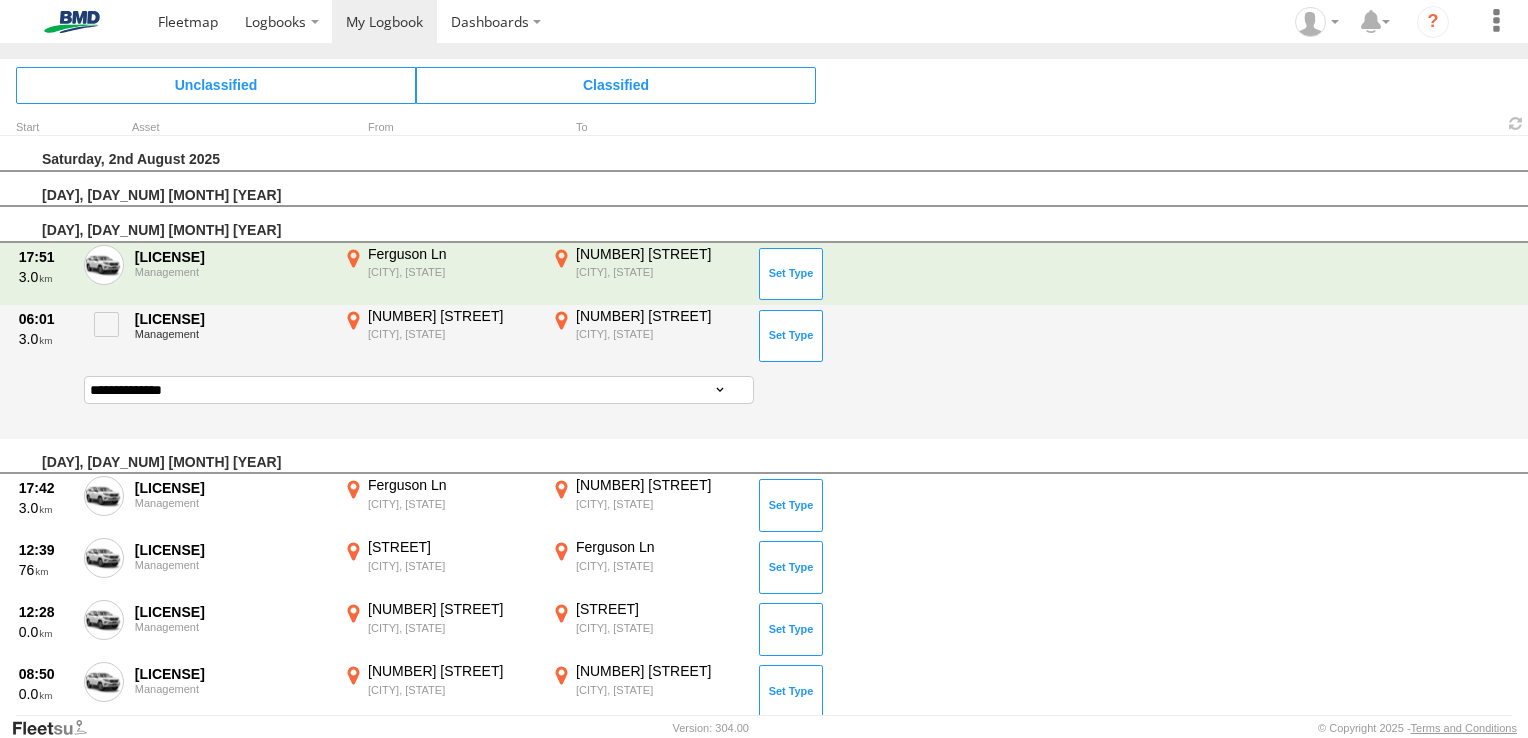 click on "**********" at bounding box center (419, 390) 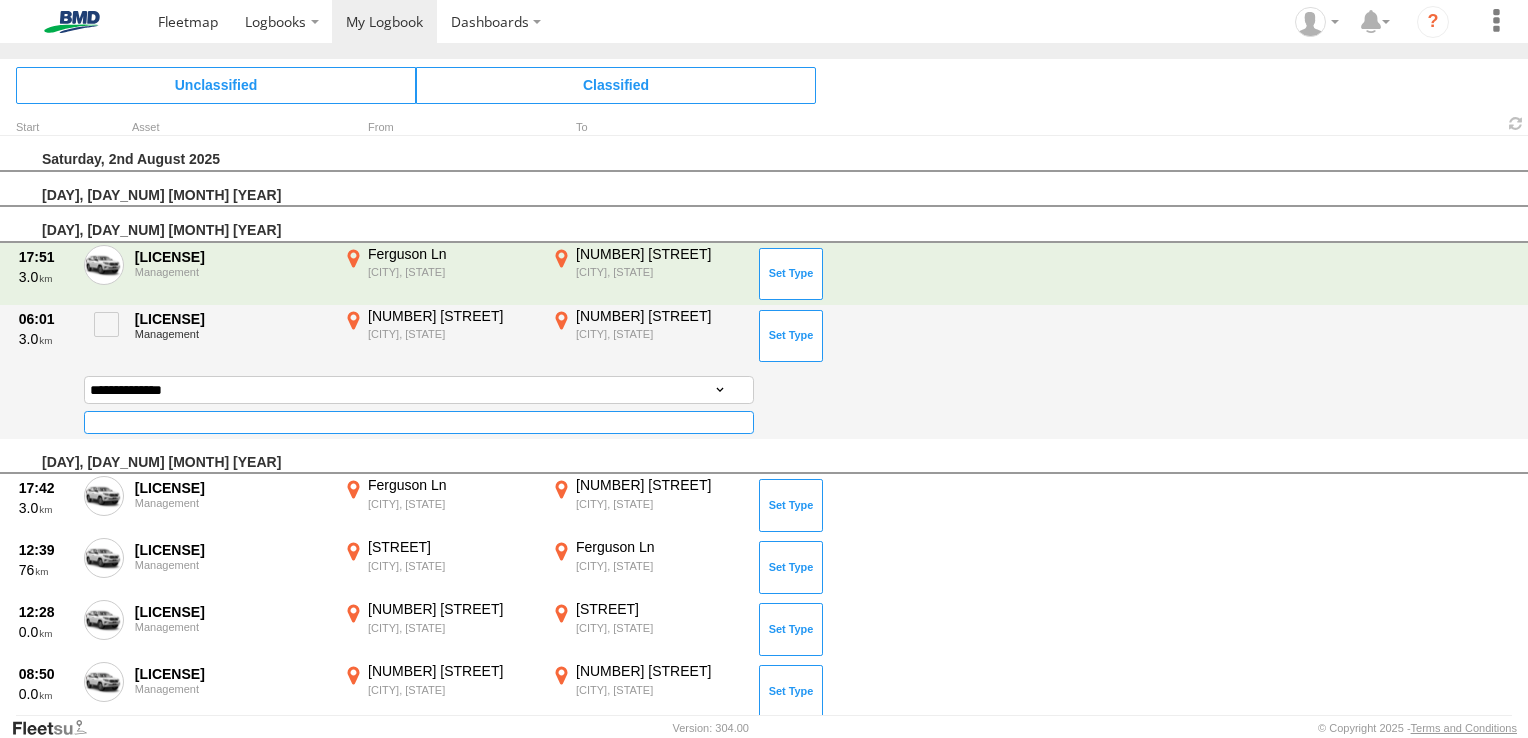 click at bounding box center (419, 422) 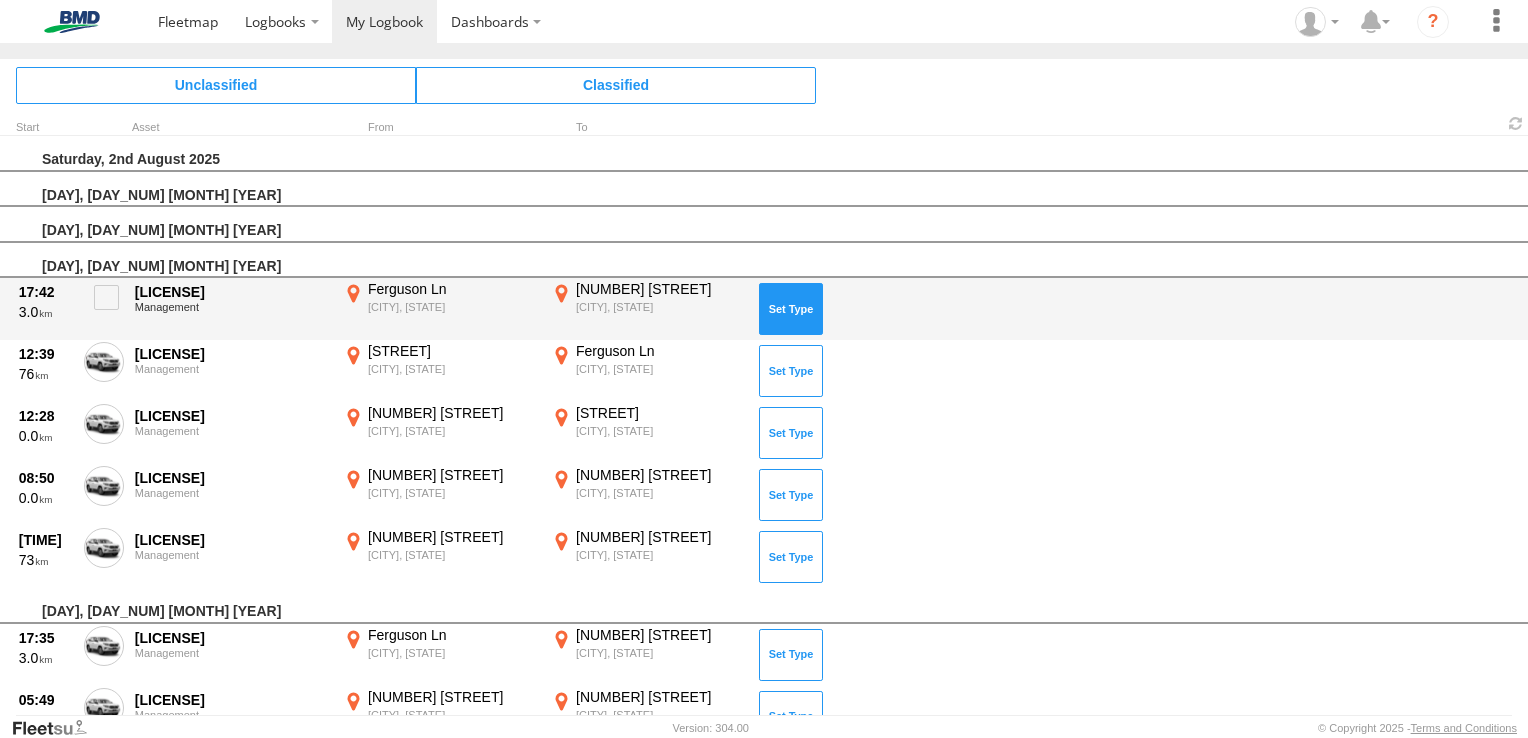 click at bounding box center [791, 309] 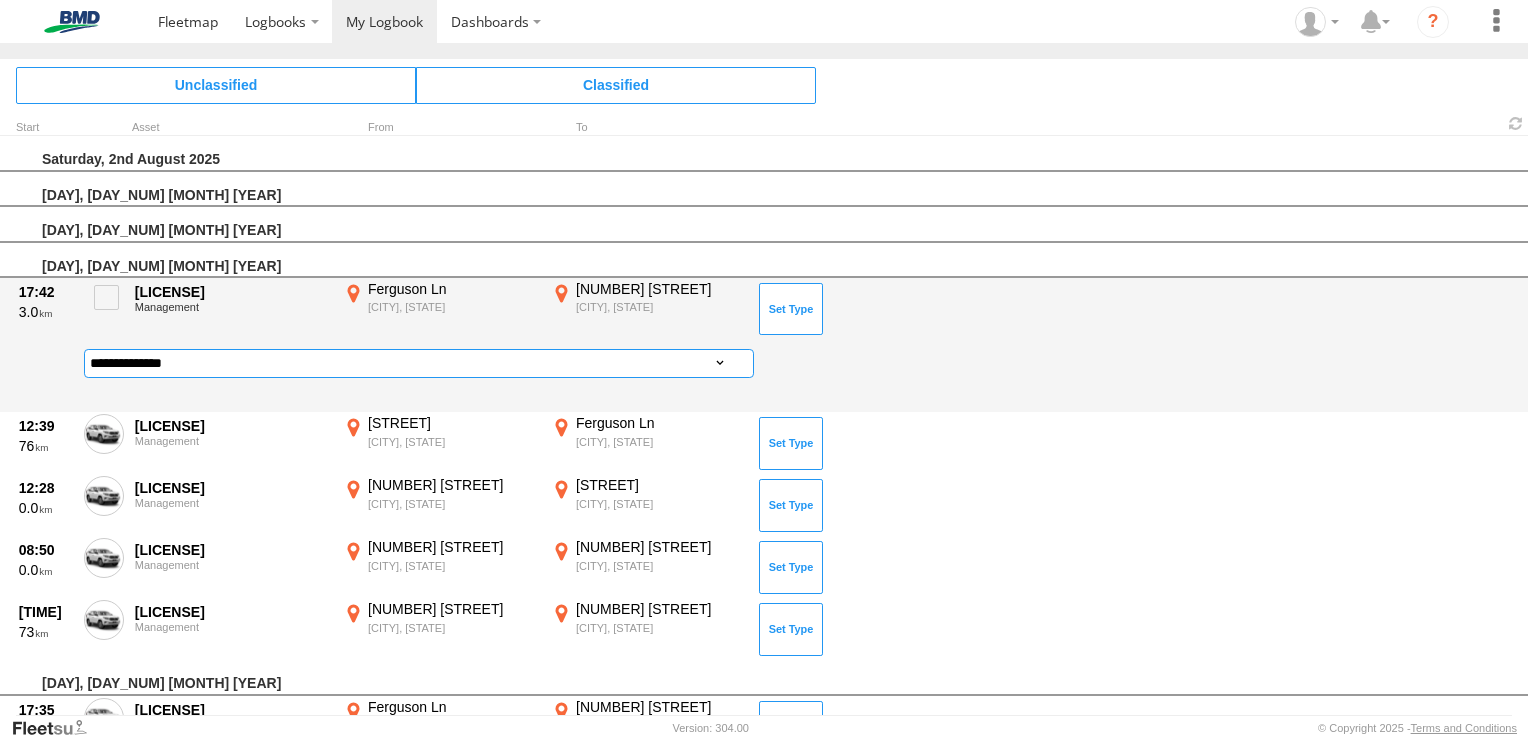 click on "**********" at bounding box center (419, 363) 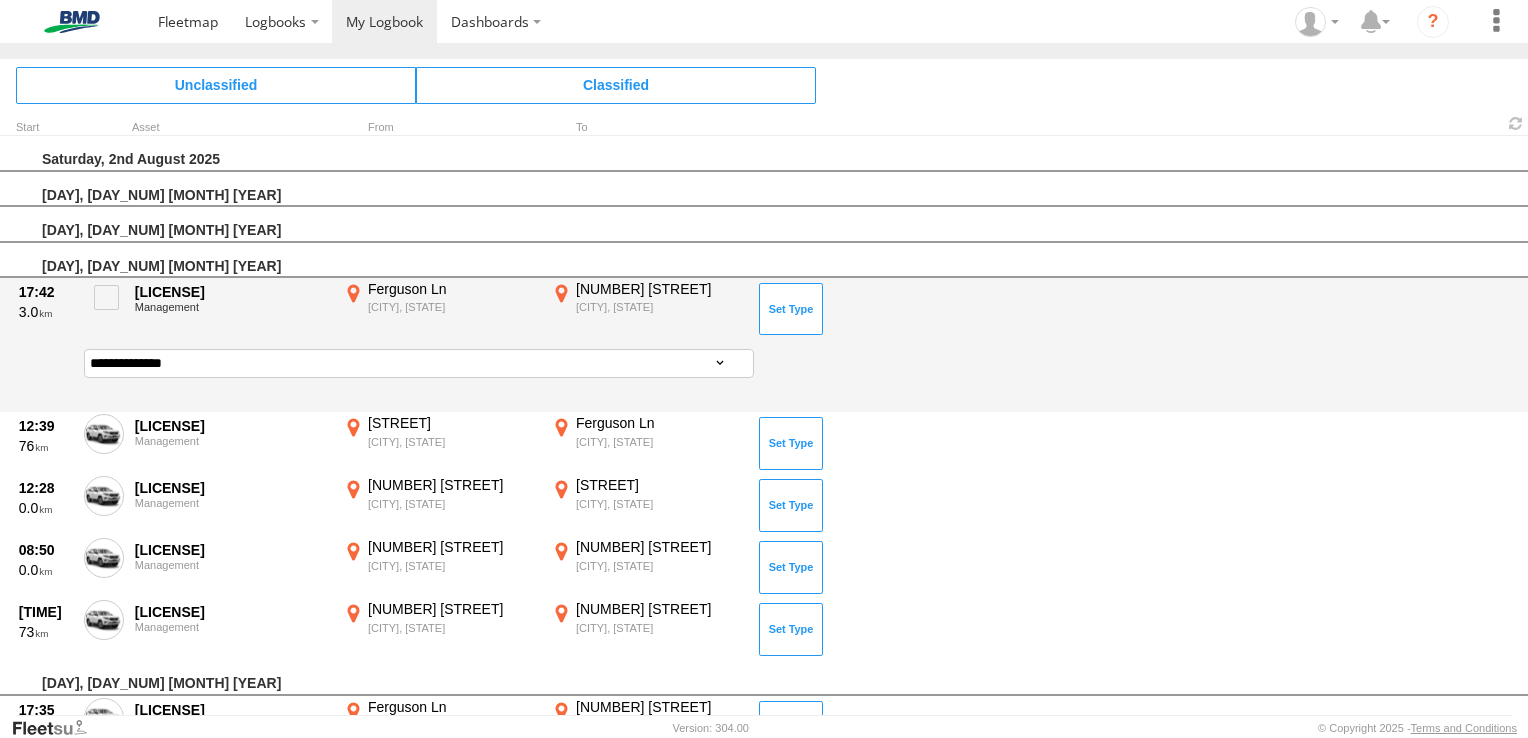 click on "**********" at bounding box center [419, 363] 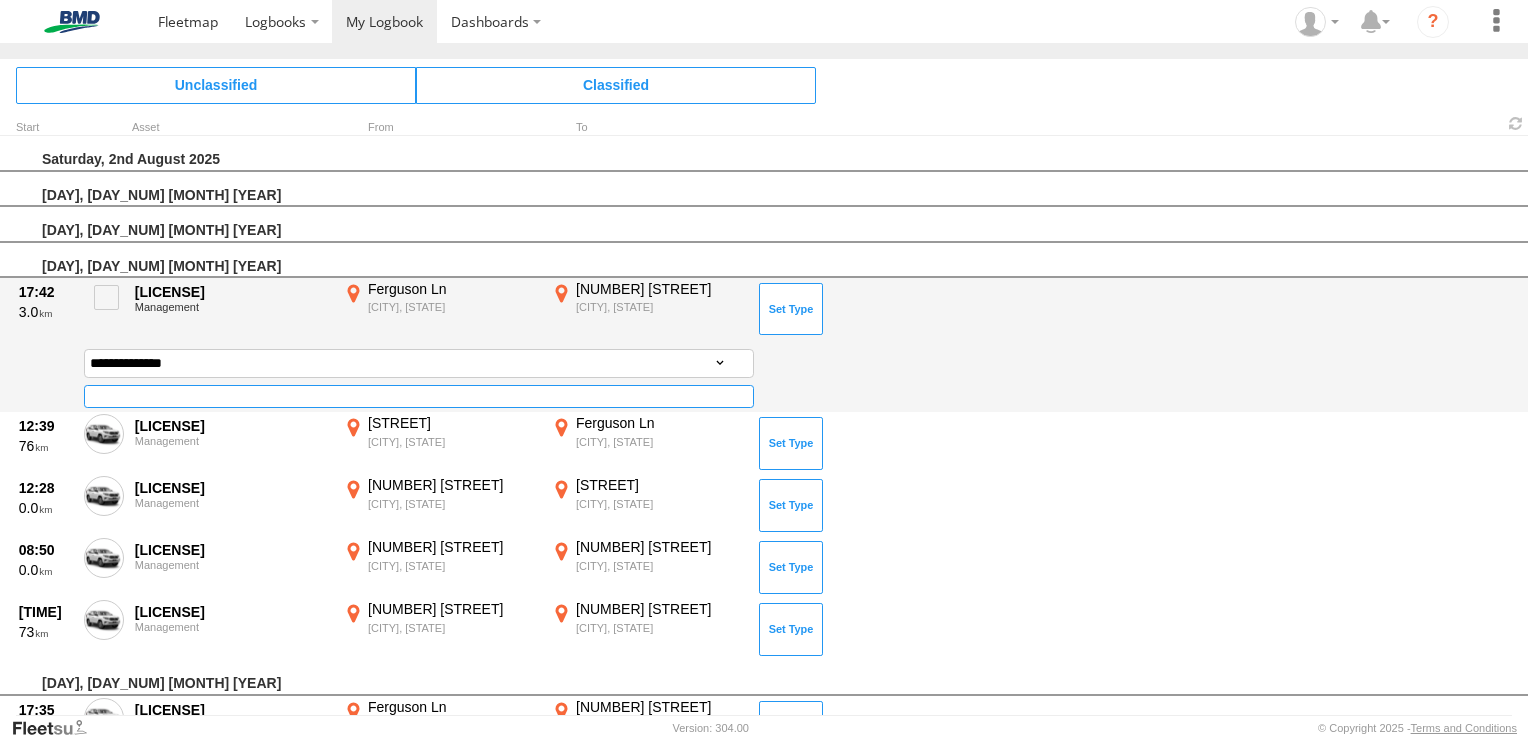 click at bounding box center [419, 396] 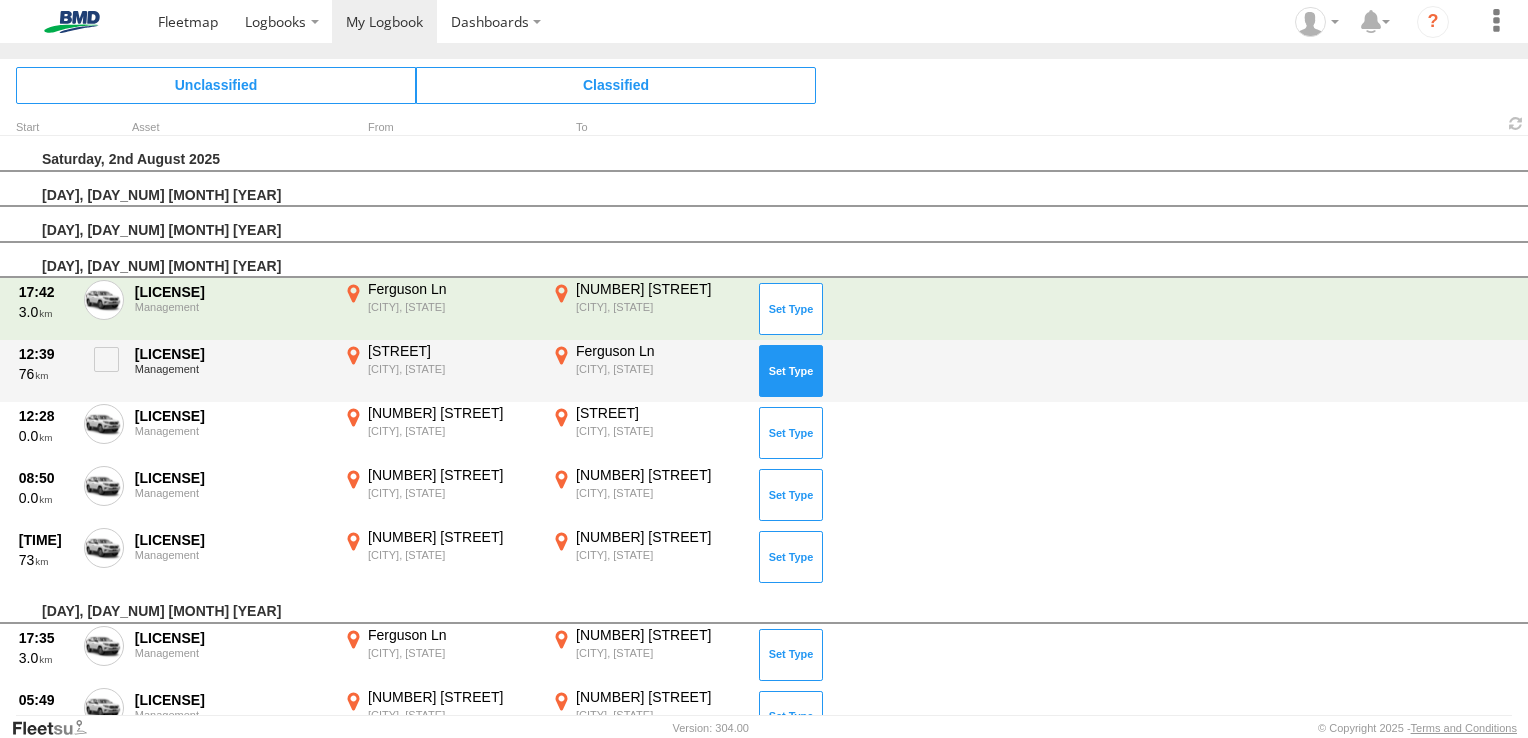 click at bounding box center (791, 371) 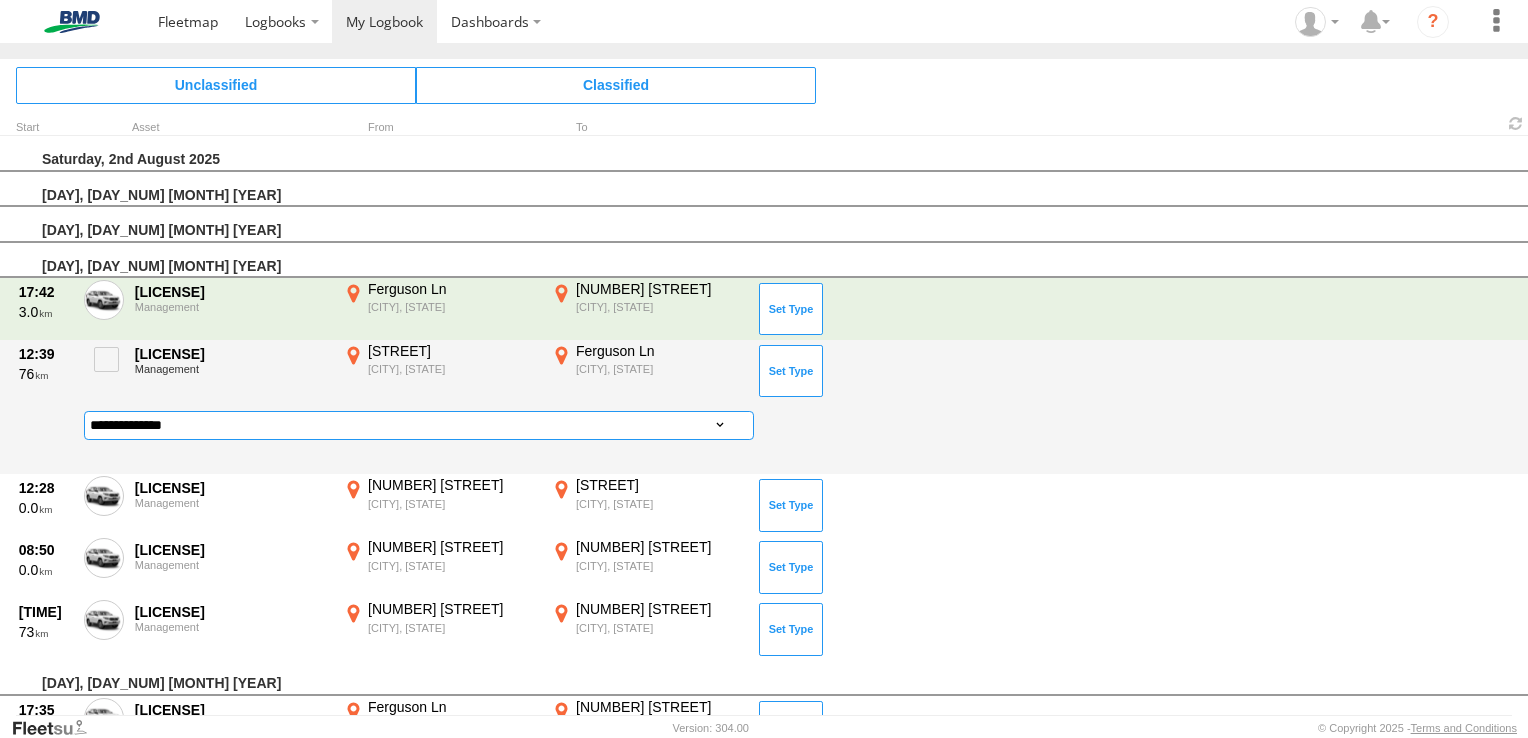 click on "**********" at bounding box center [419, 425] 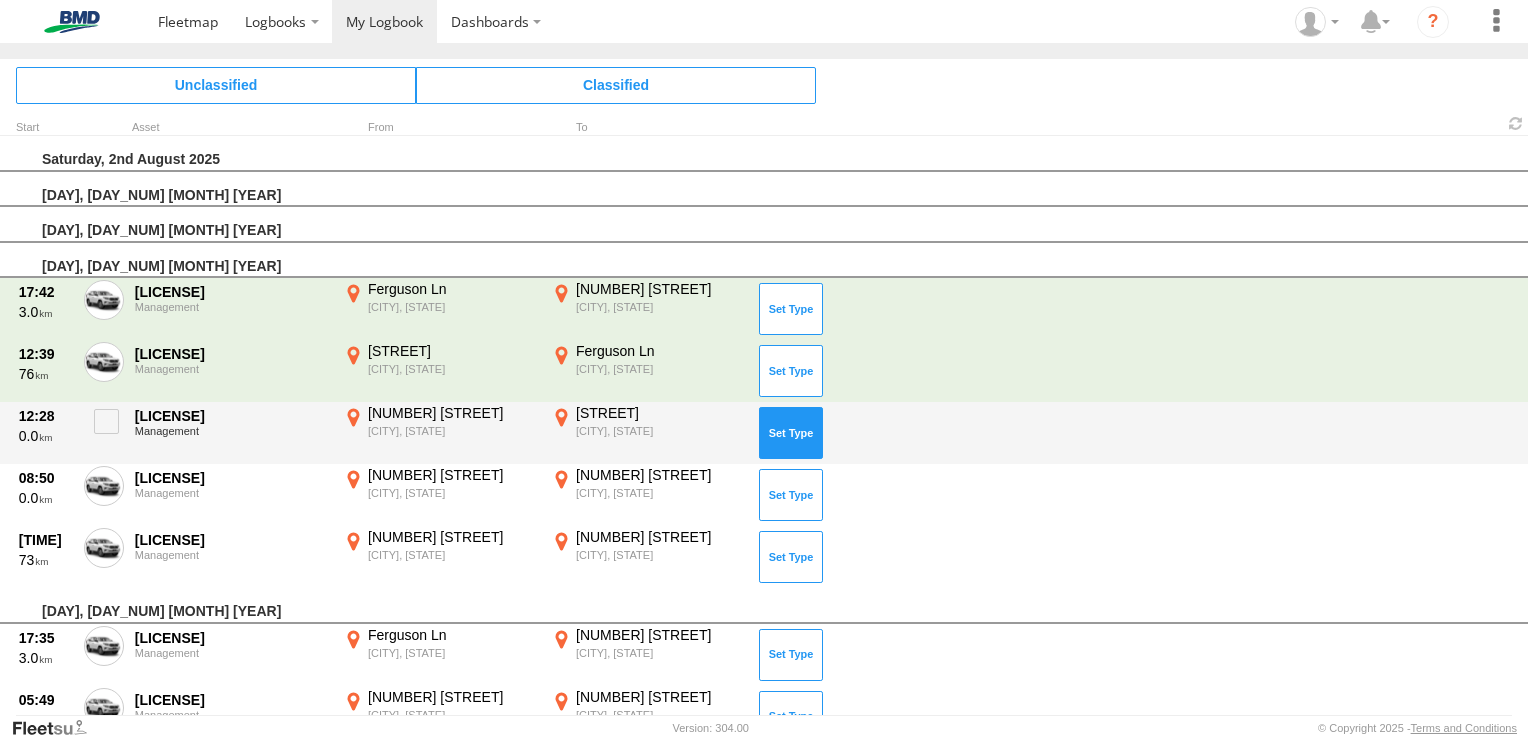 click at bounding box center (791, 433) 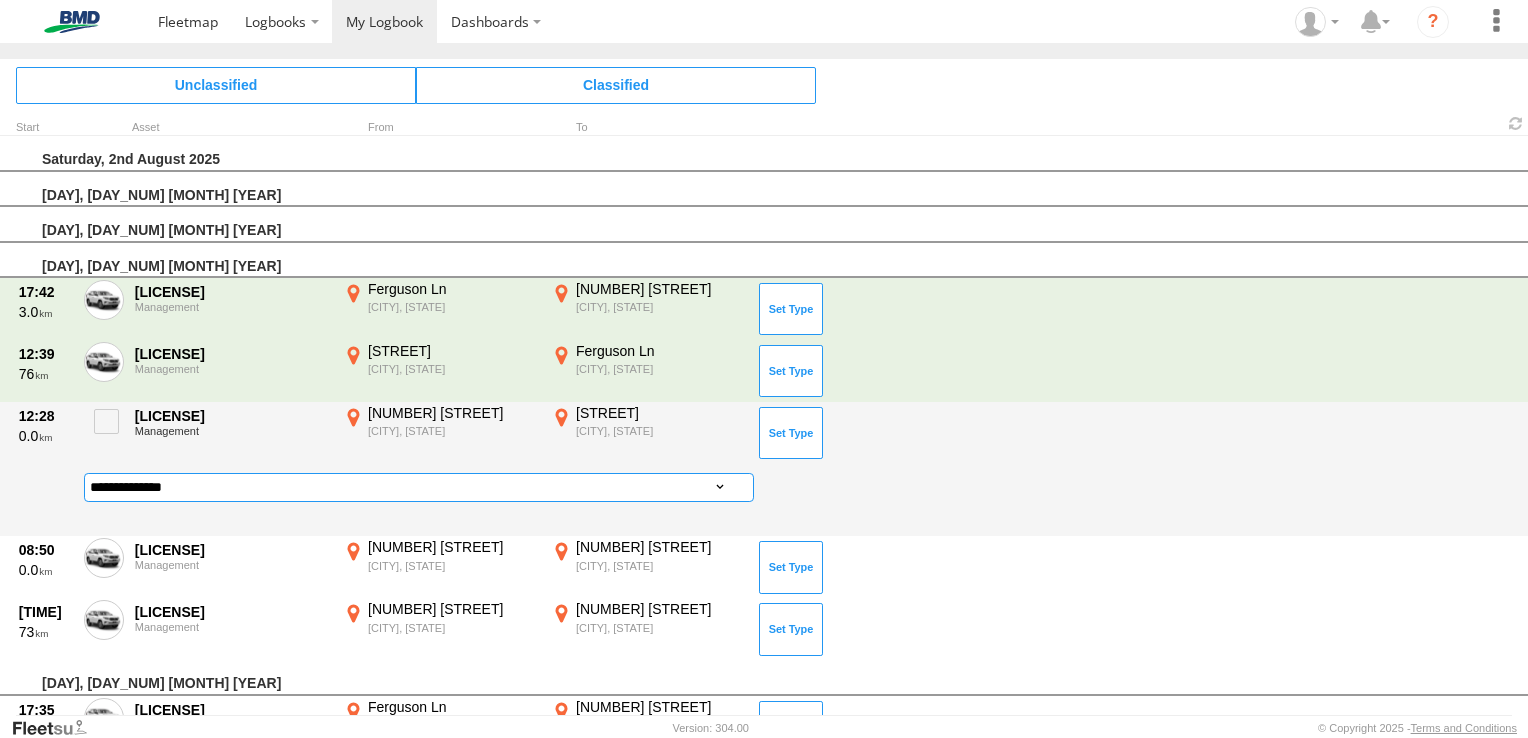click on "**********" at bounding box center [419, 487] 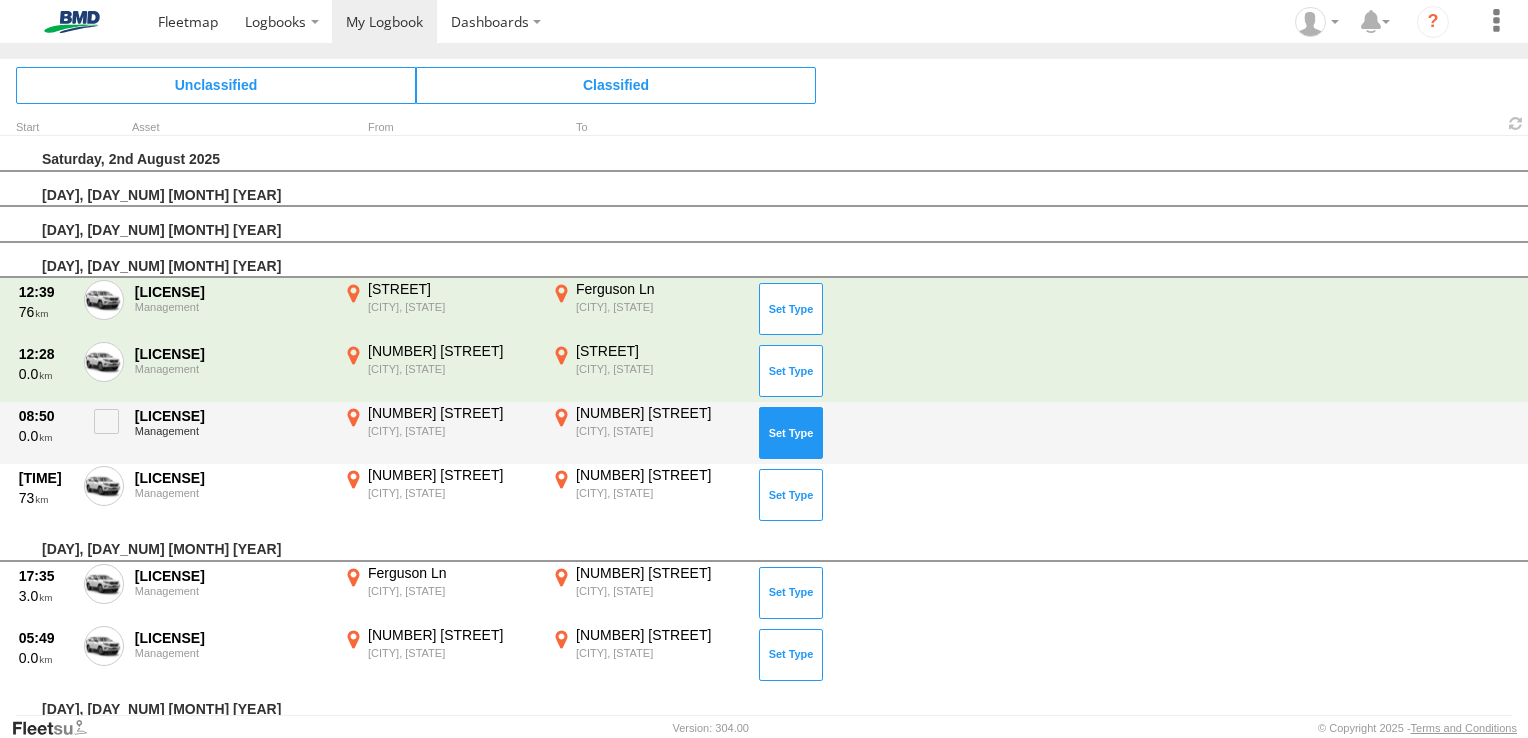 click at bounding box center [791, 433] 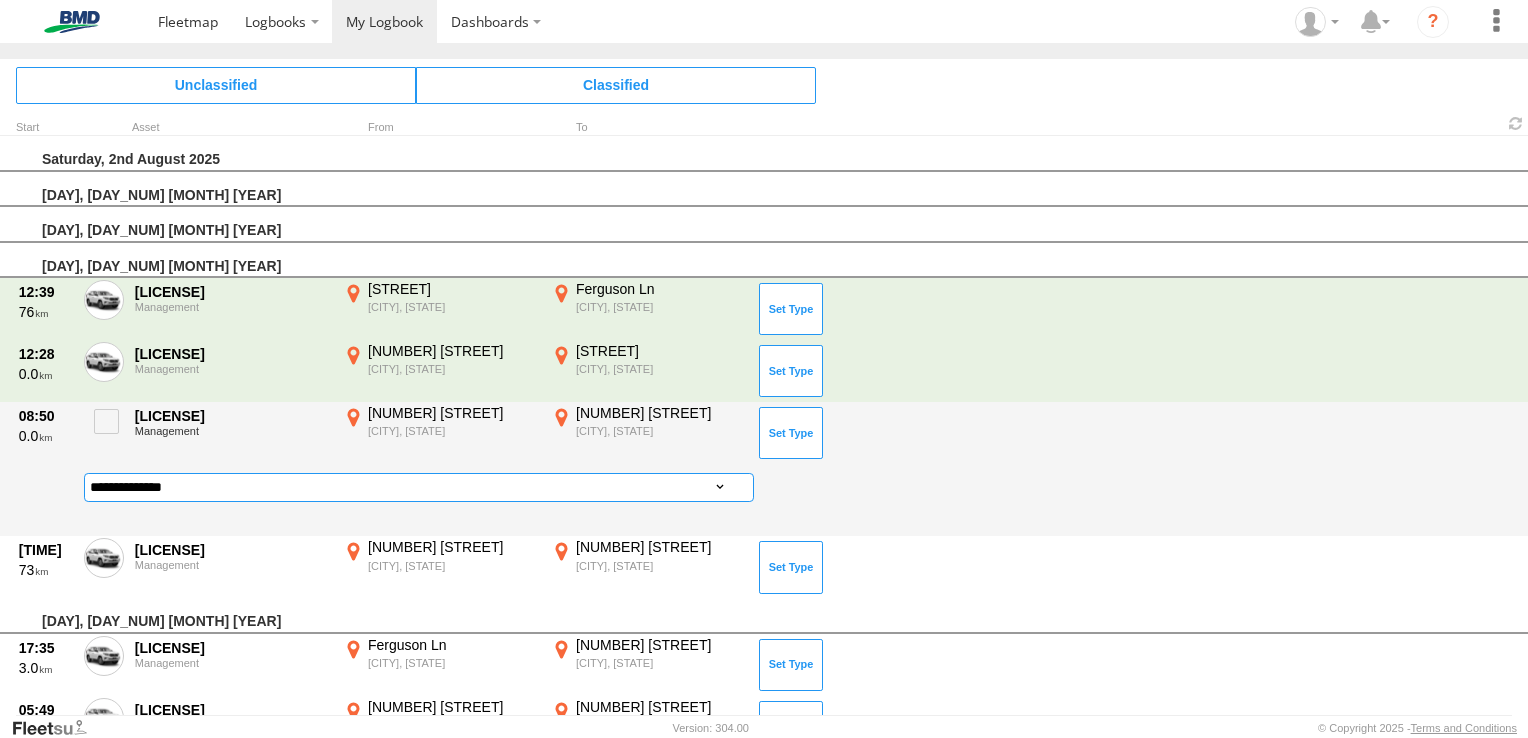 click on "**********" at bounding box center (419, 487) 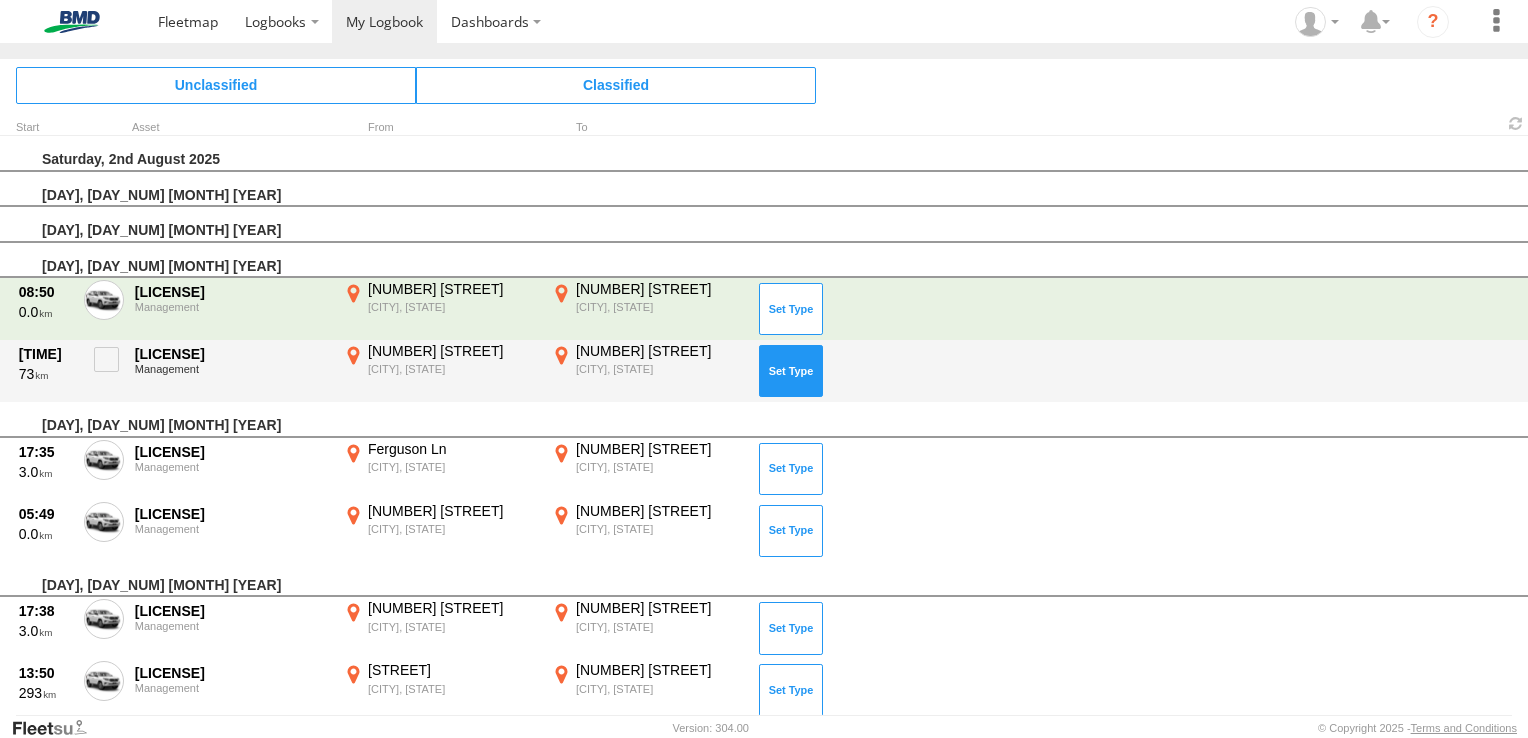 click at bounding box center [791, 371] 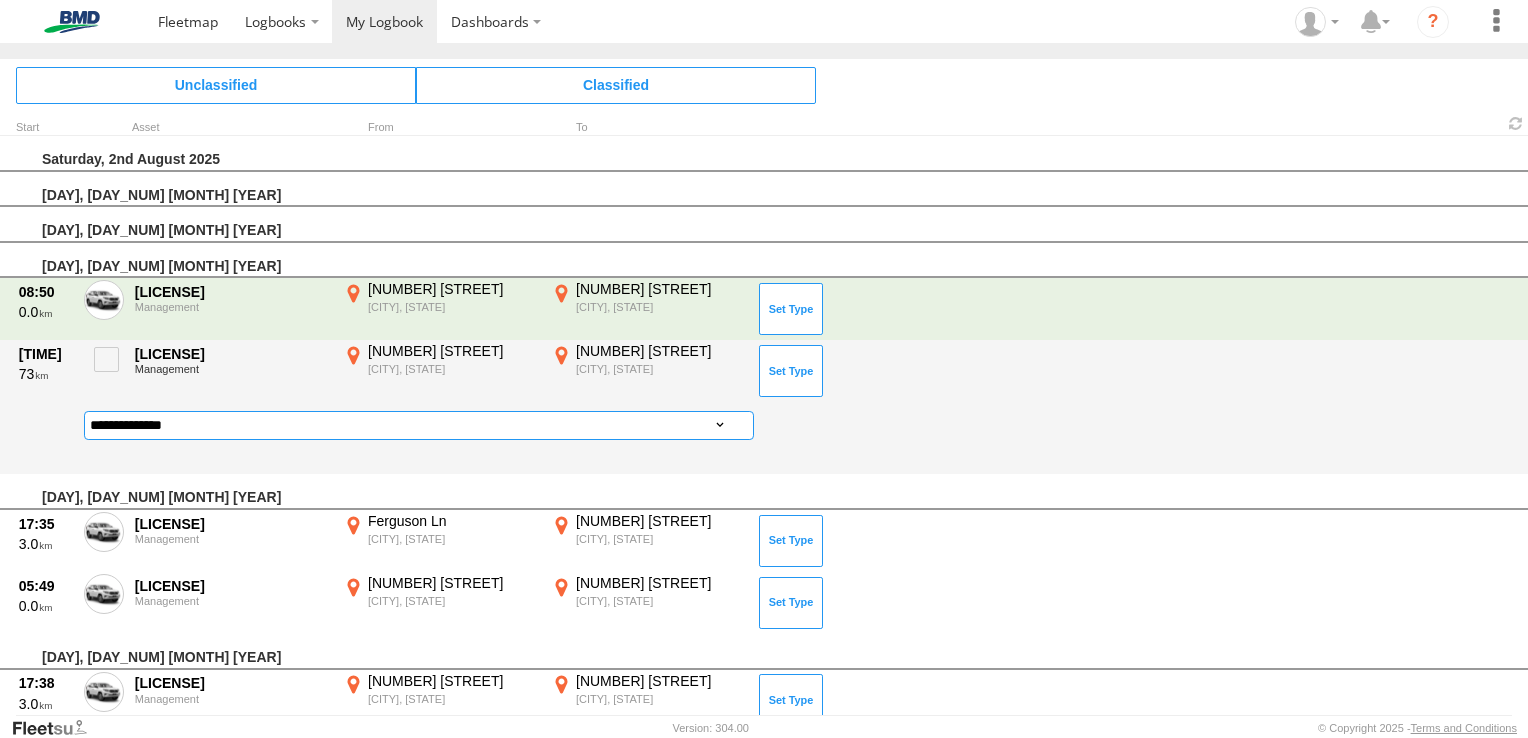 click on "**********" at bounding box center [419, 425] 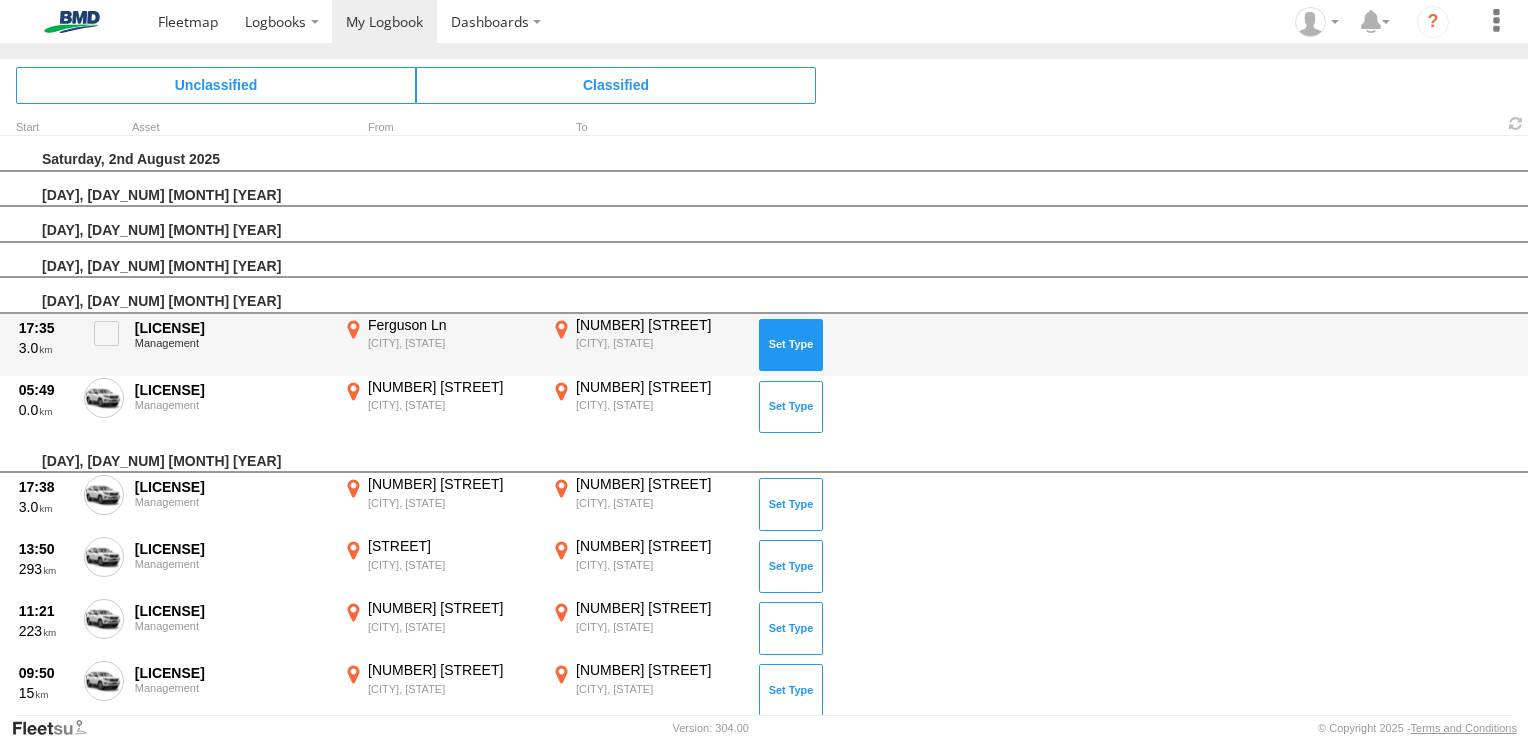 click at bounding box center (791, 345) 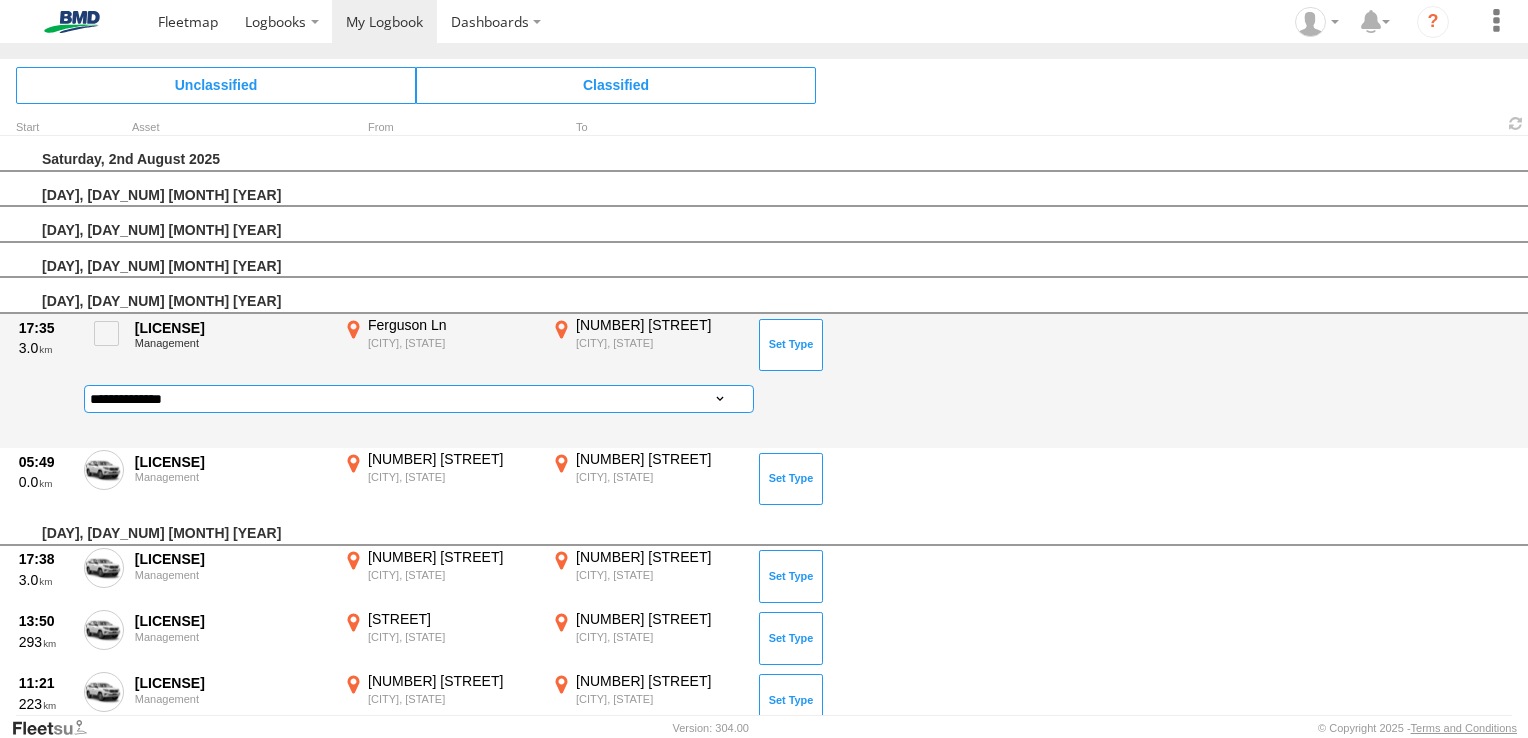 click on "**********" at bounding box center [419, 399] 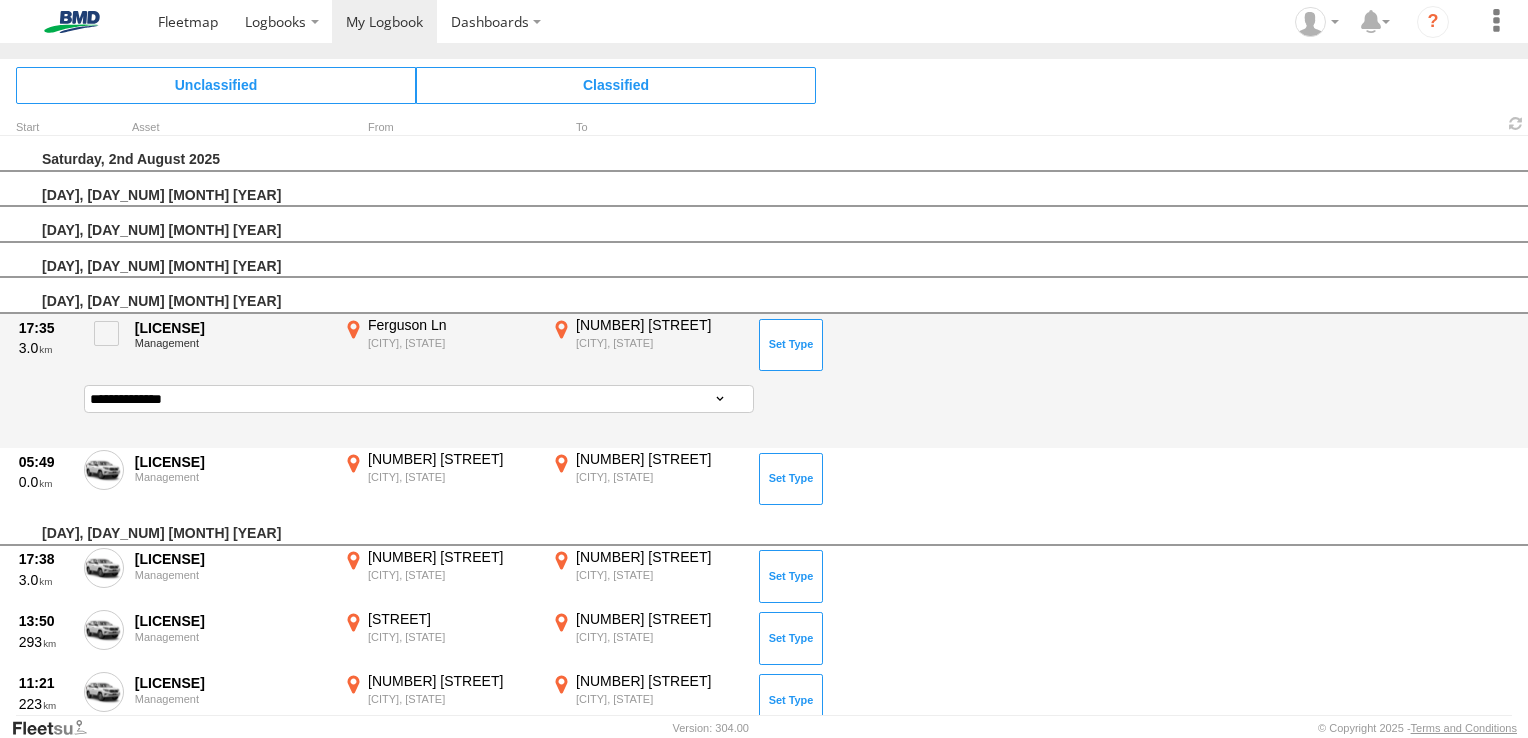 click on "**********" at bounding box center (419, 399) 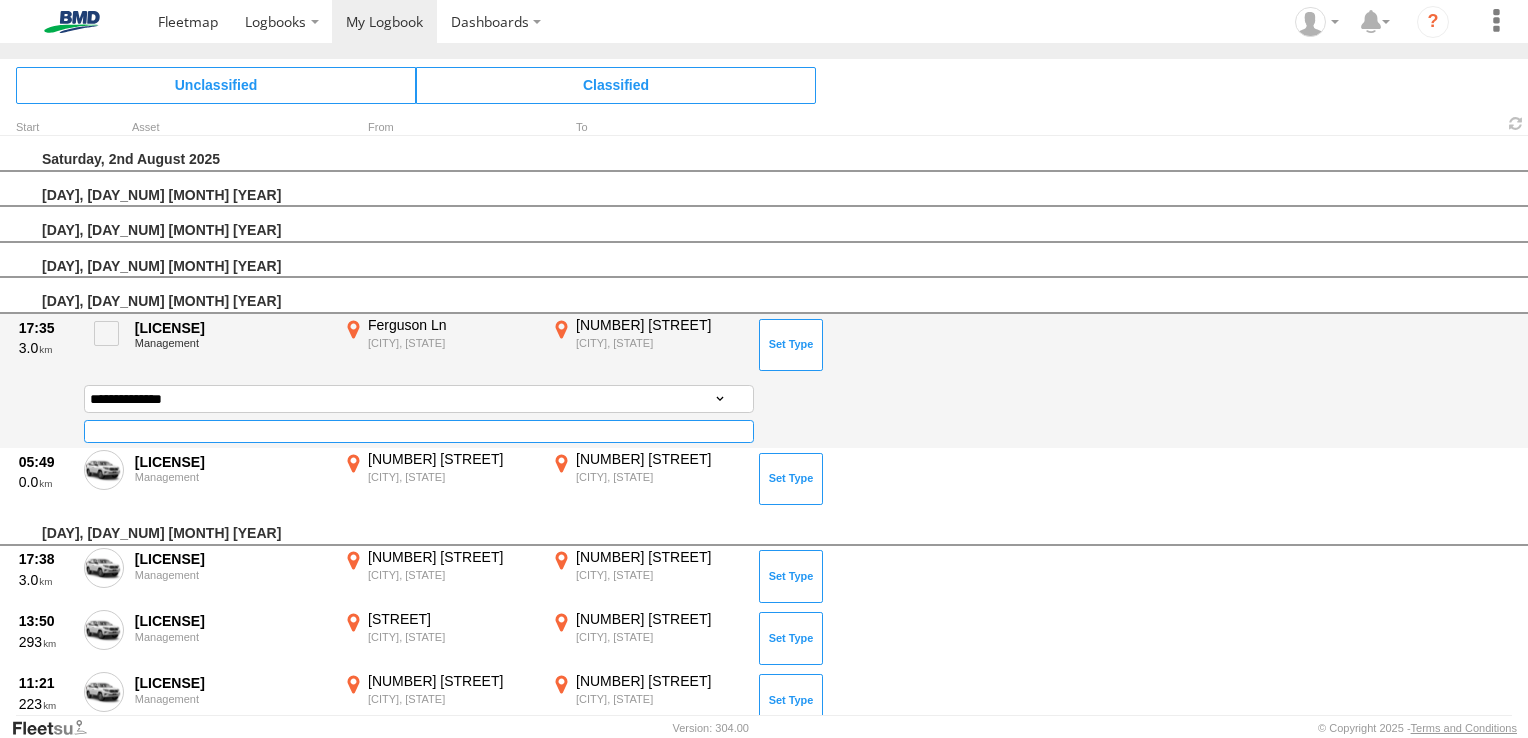 click at bounding box center [419, 431] 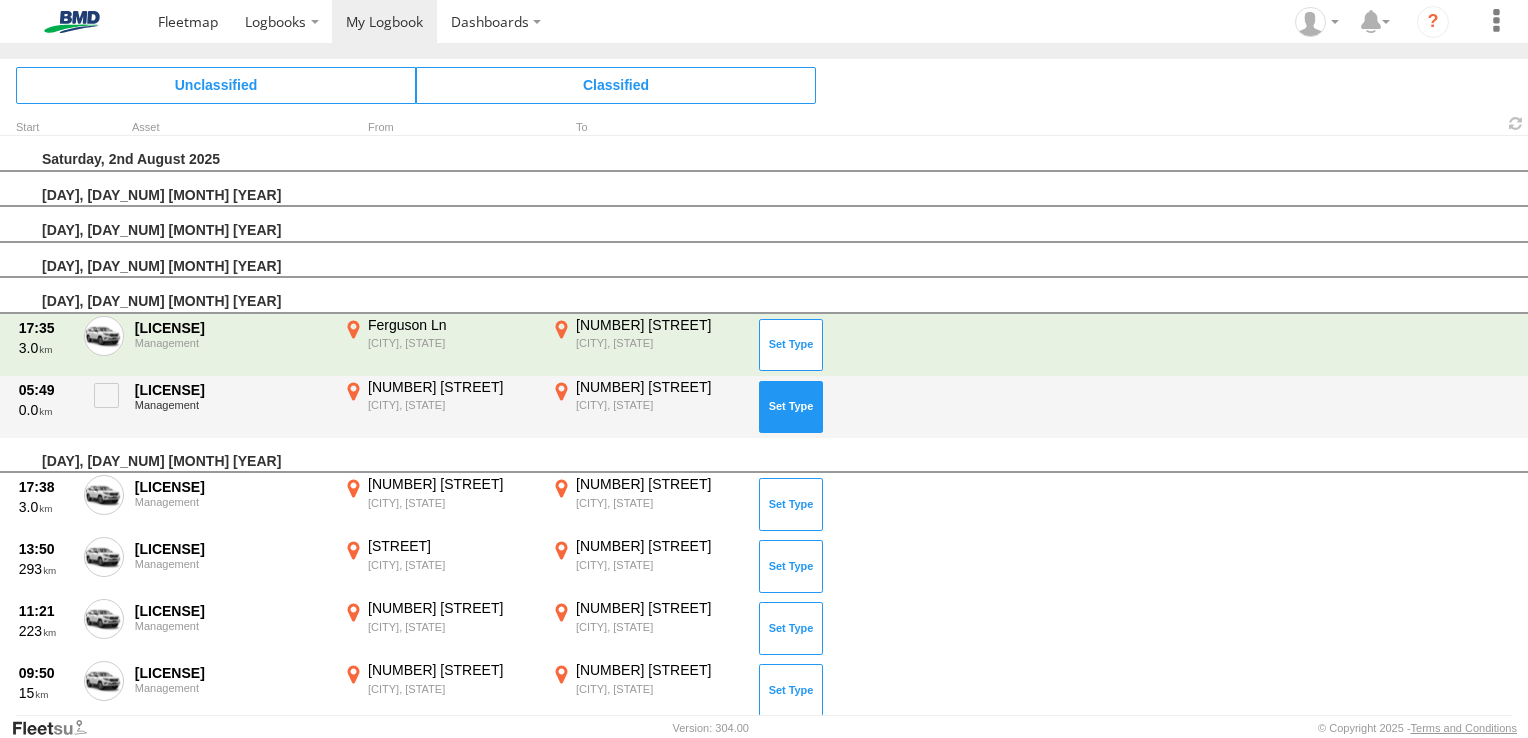 click at bounding box center [791, 407] 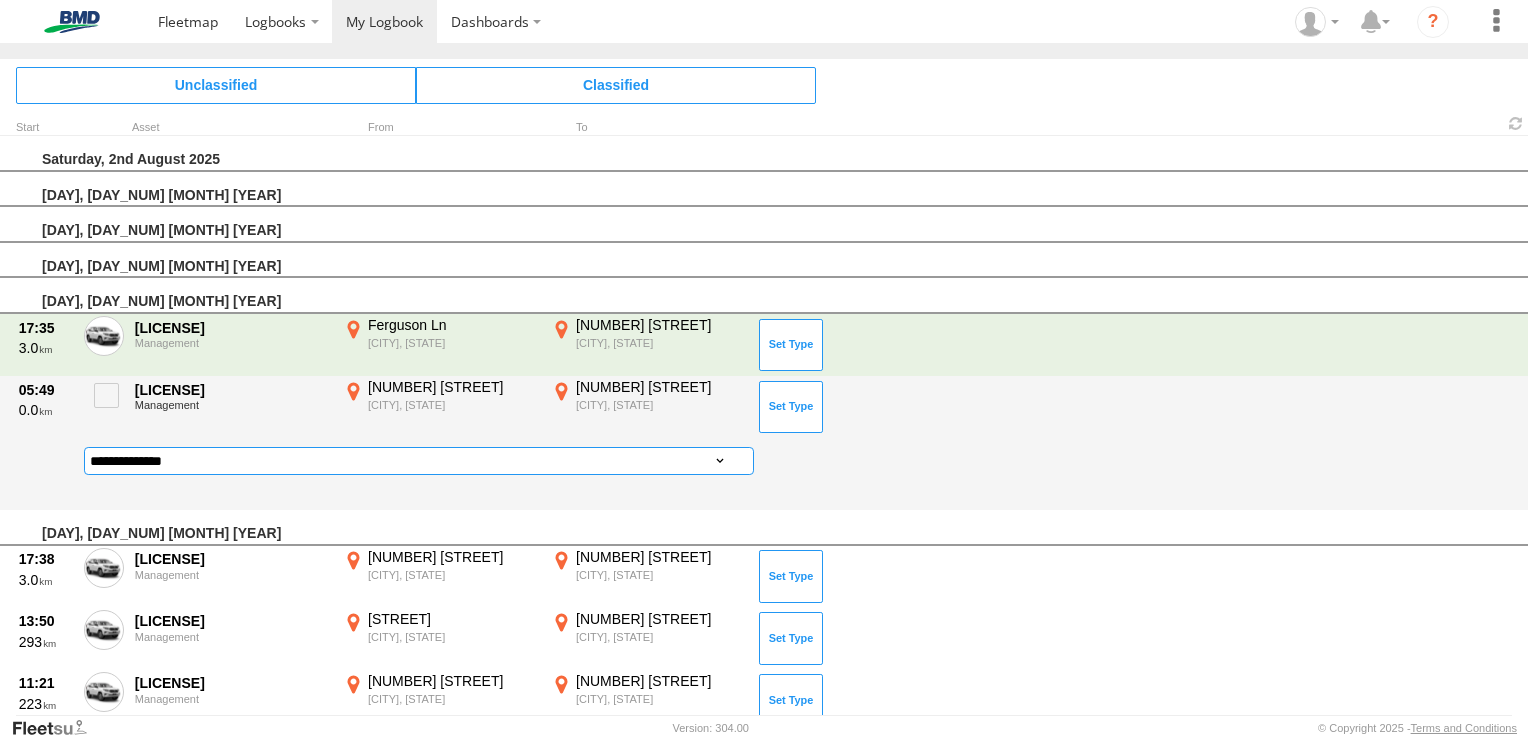click on "**********" at bounding box center [419, 461] 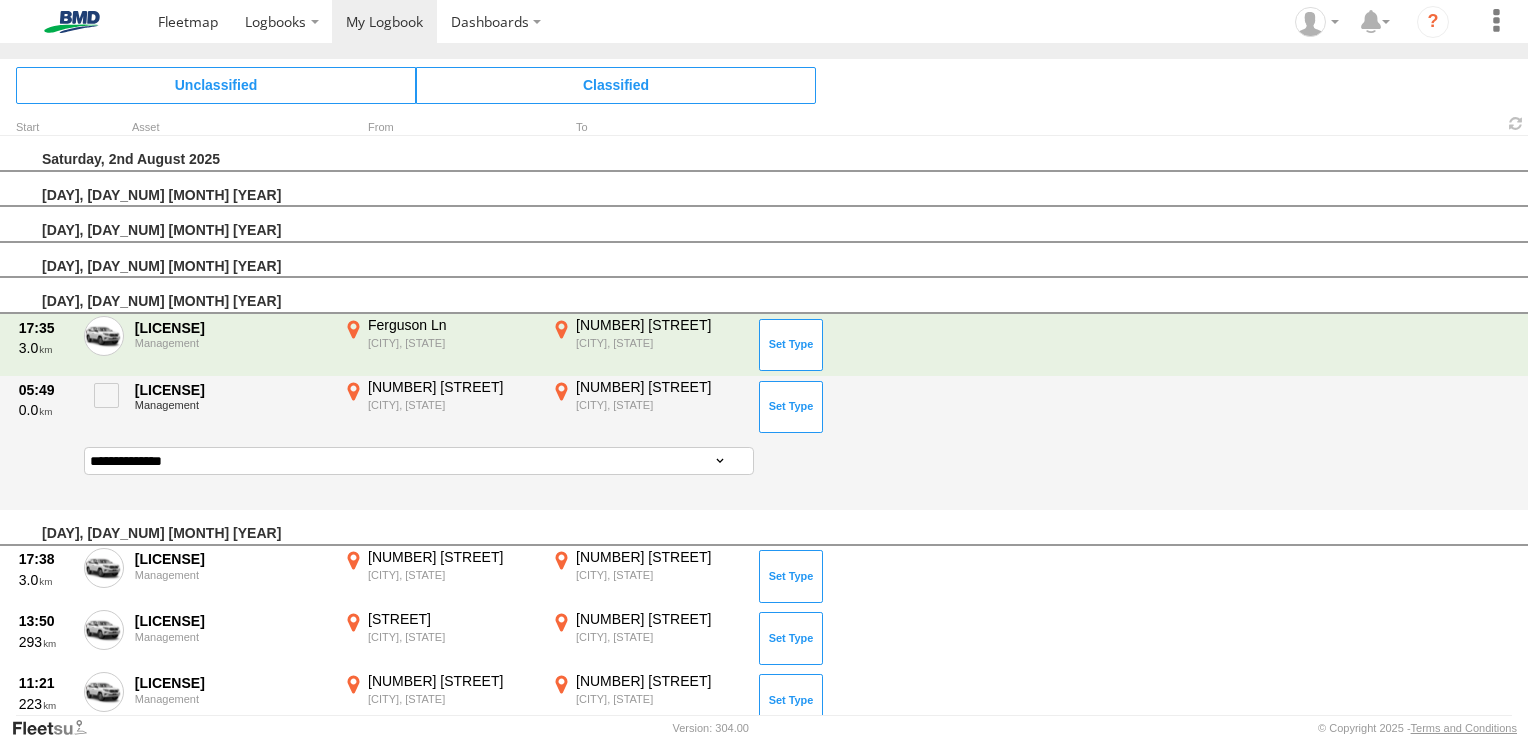 click on "**********" at bounding box center [419, 461] 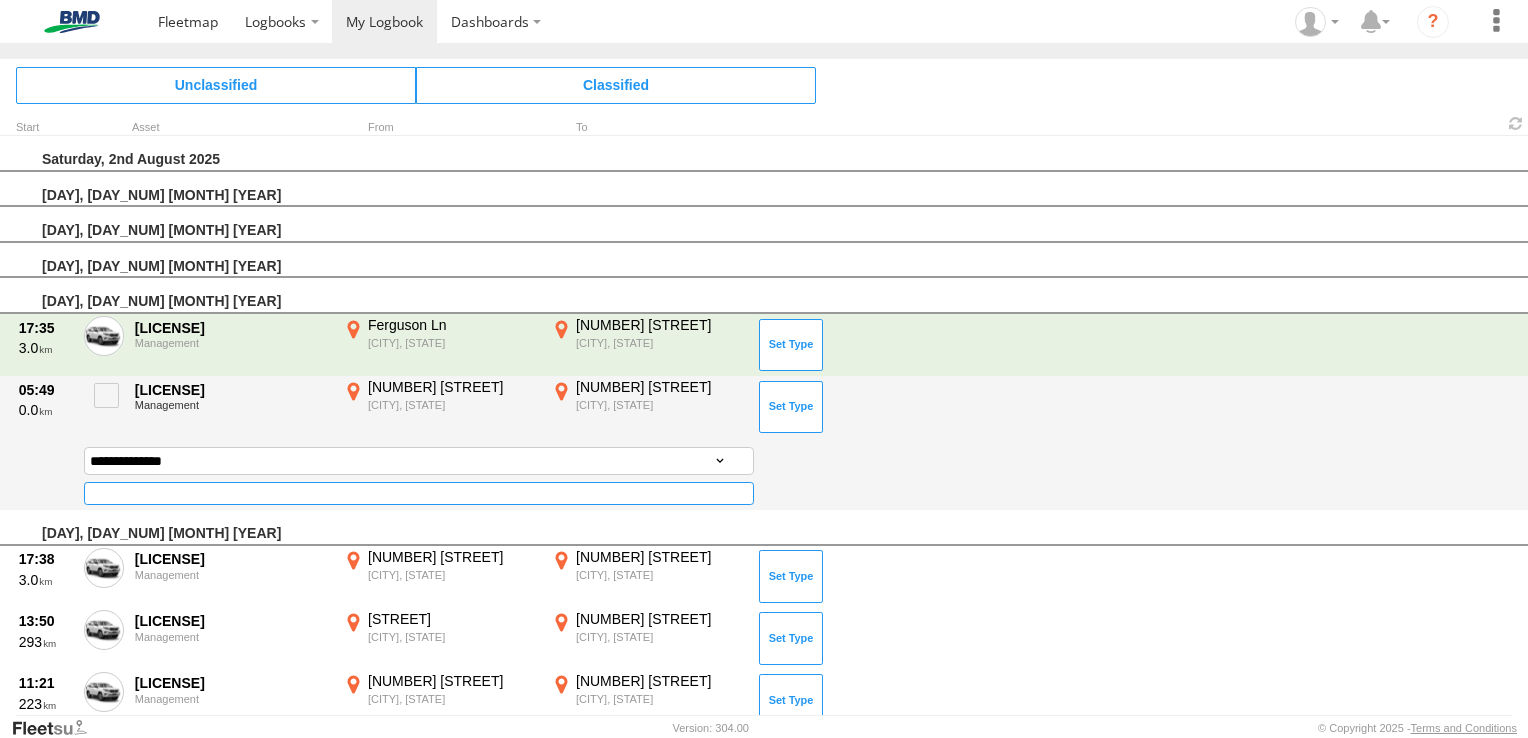 click at bounding box center [419, 493] 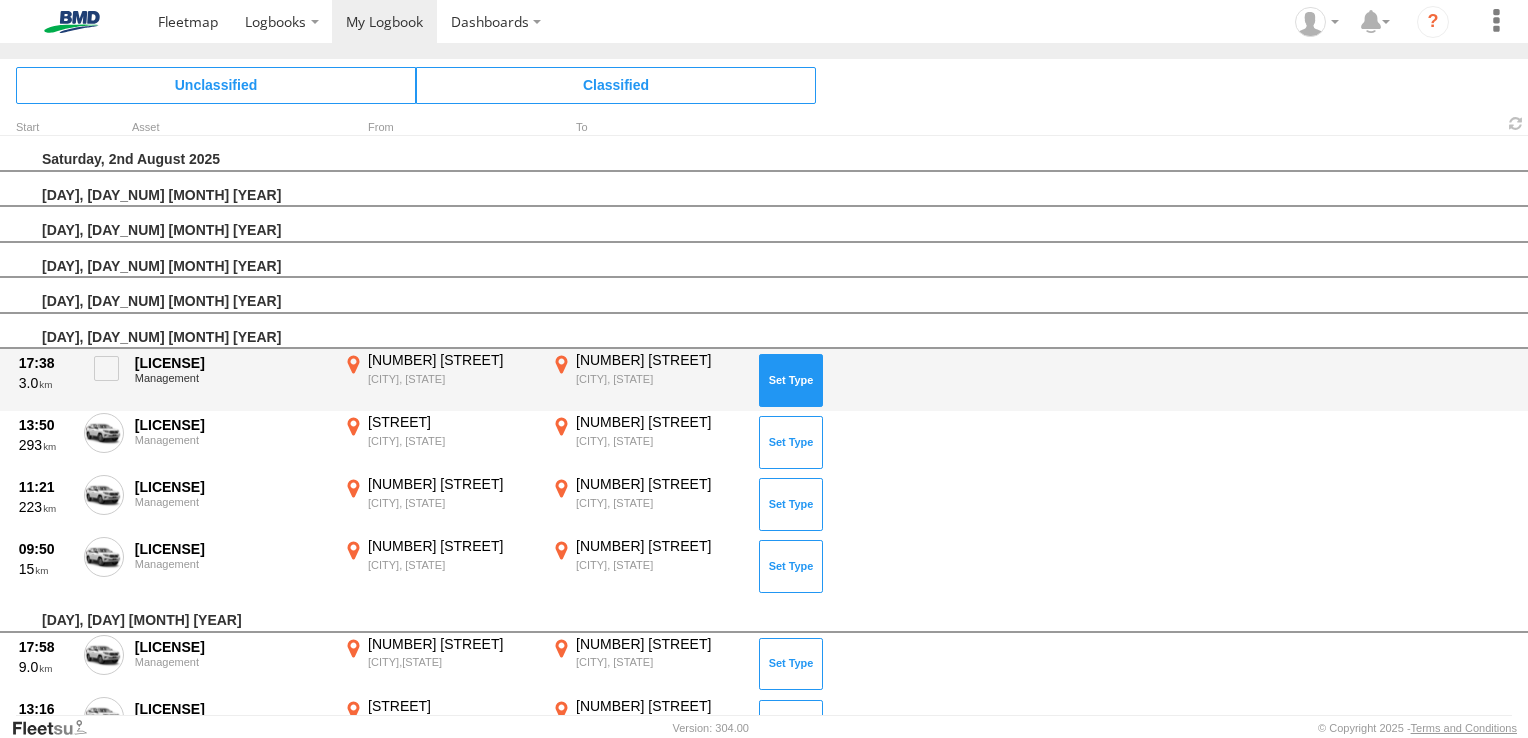 click at bounding box center (791, 380) 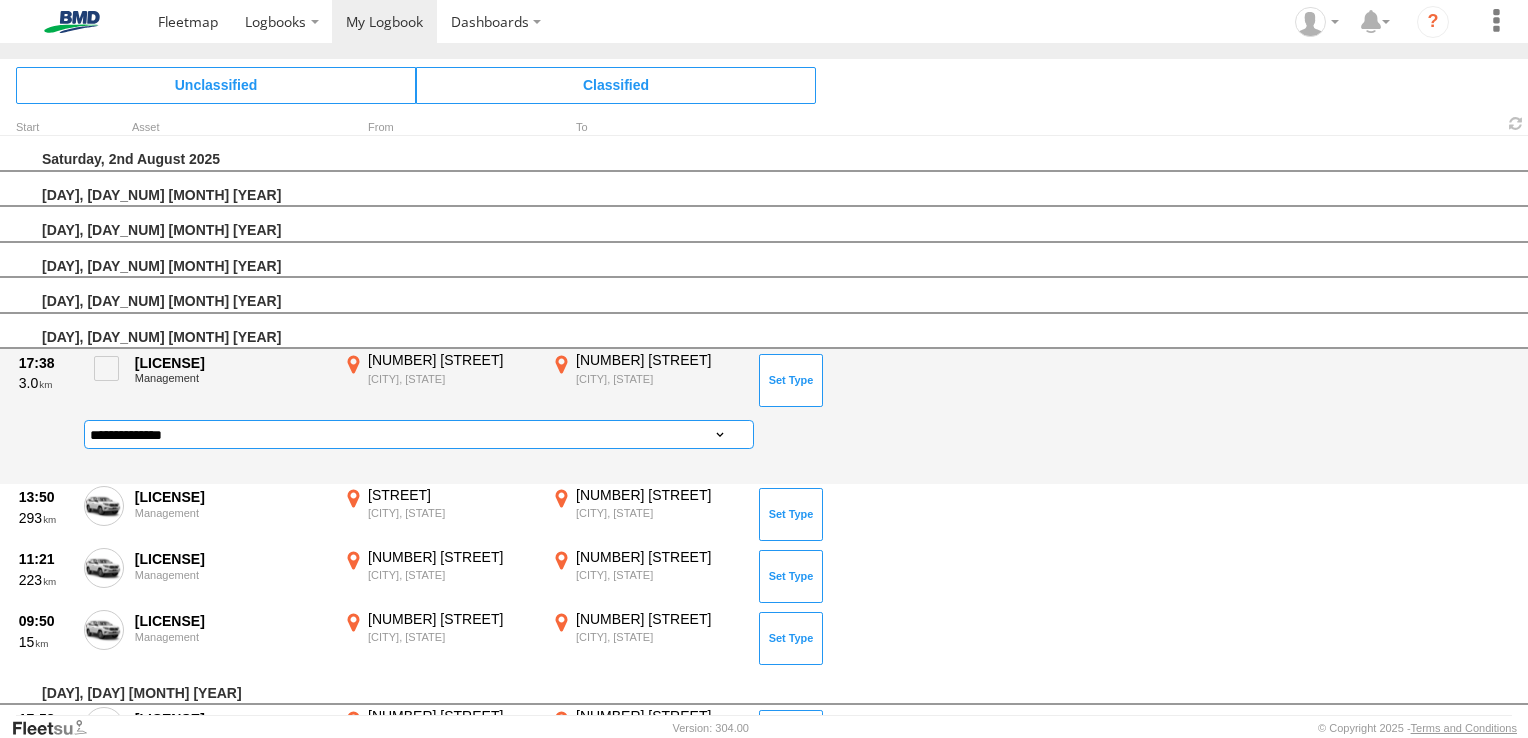 click on "**********" at bounding box center (419, 434) 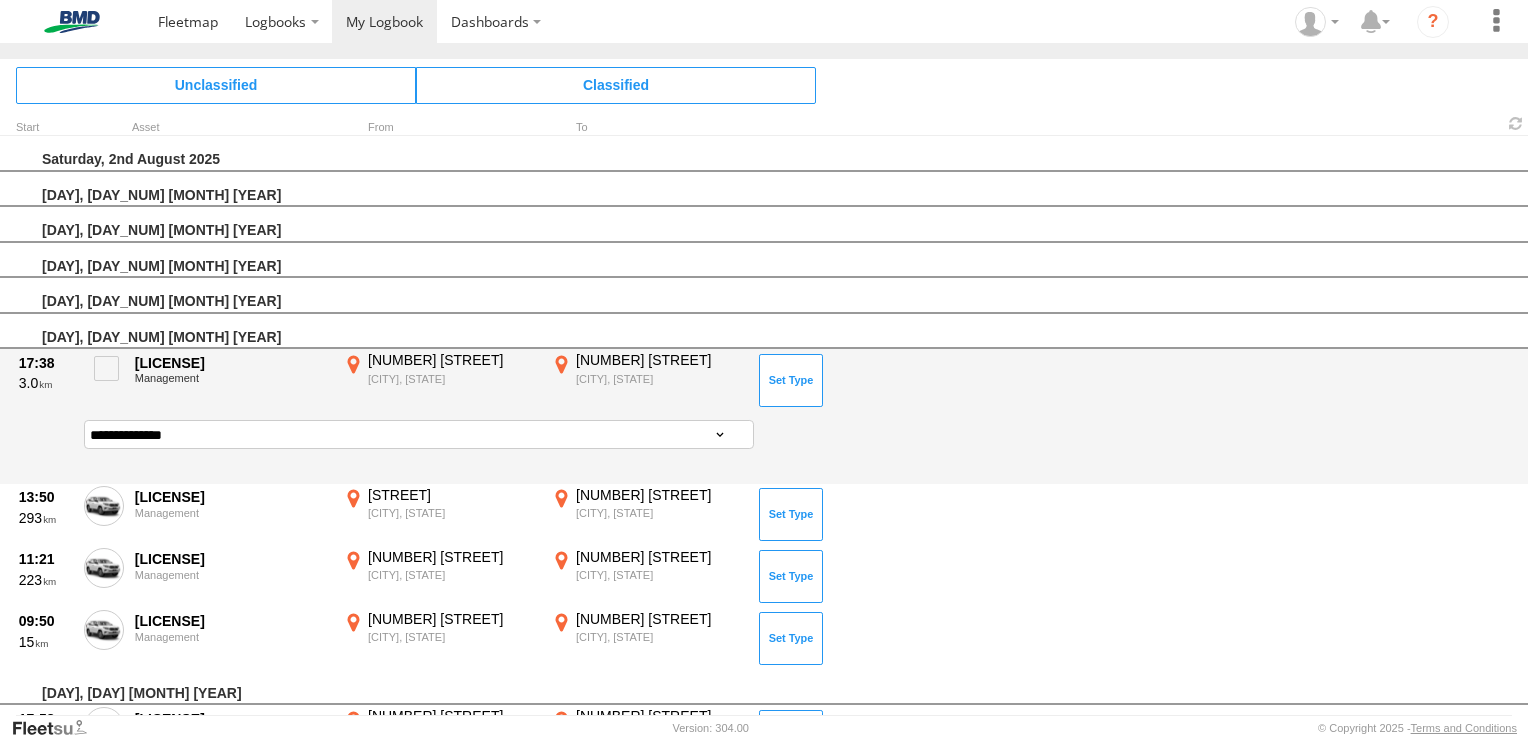 click on "**********" at bounding box center (419, 434) 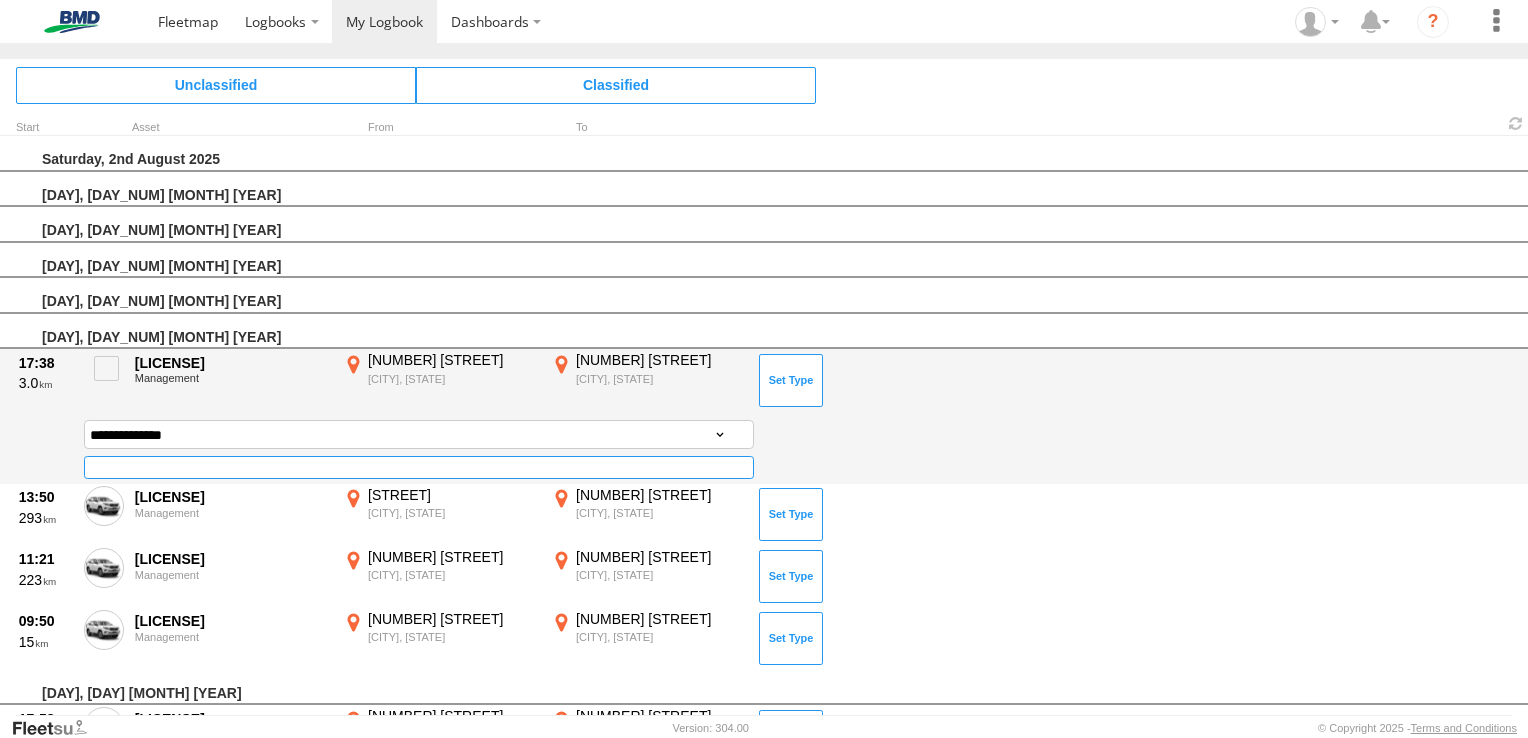 click at bounding box center (419, 467) 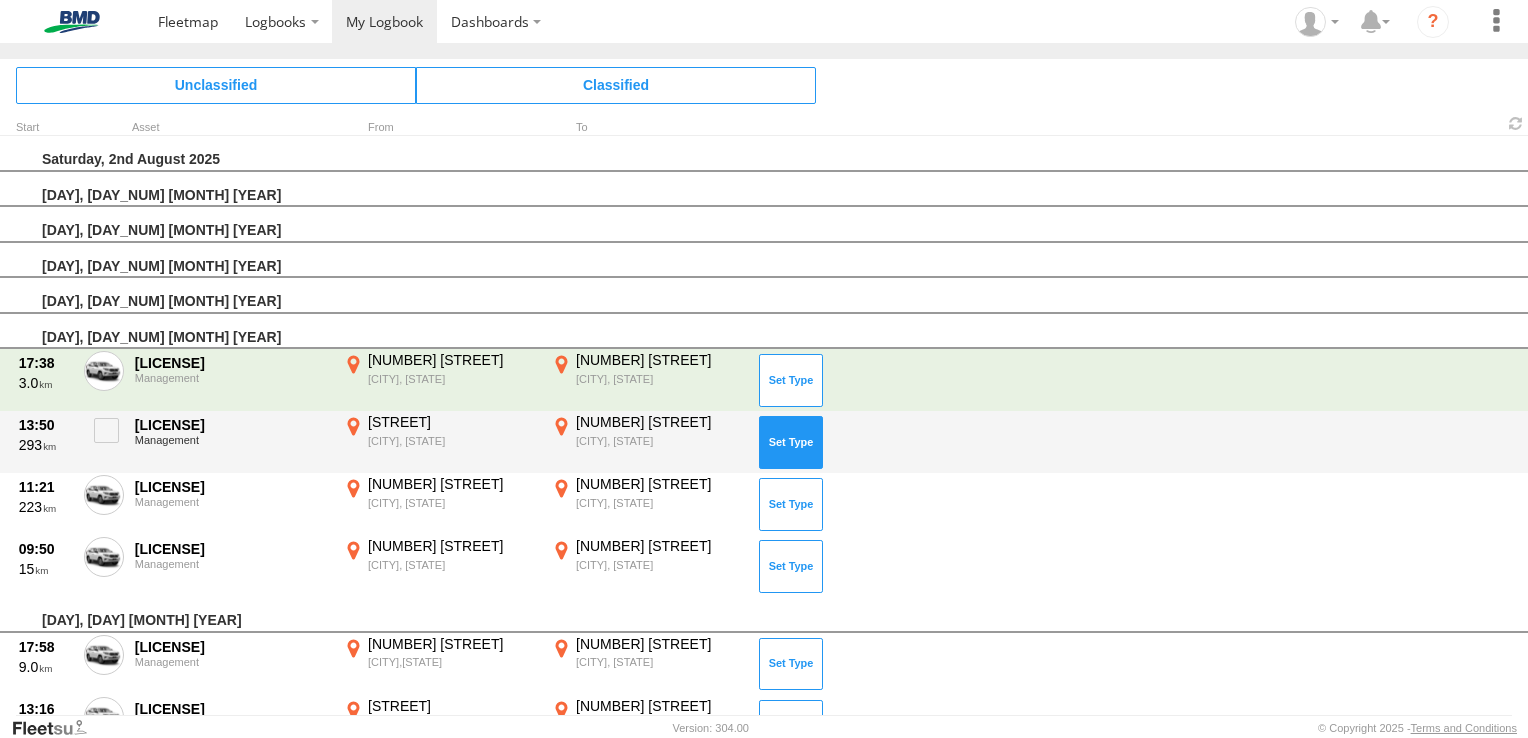 click at bounding box center (791, 442) 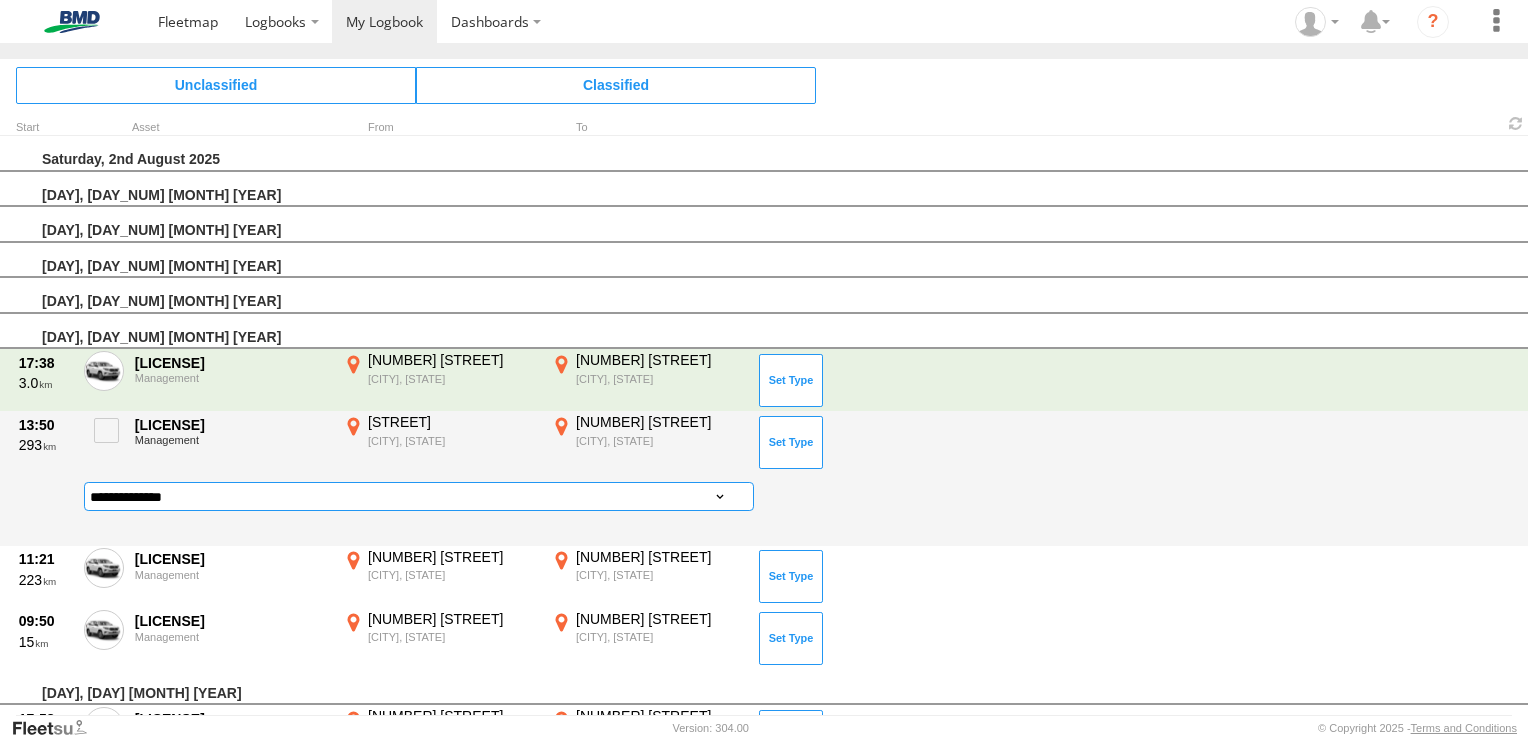click on "**********" at bounding box center [419, 496] 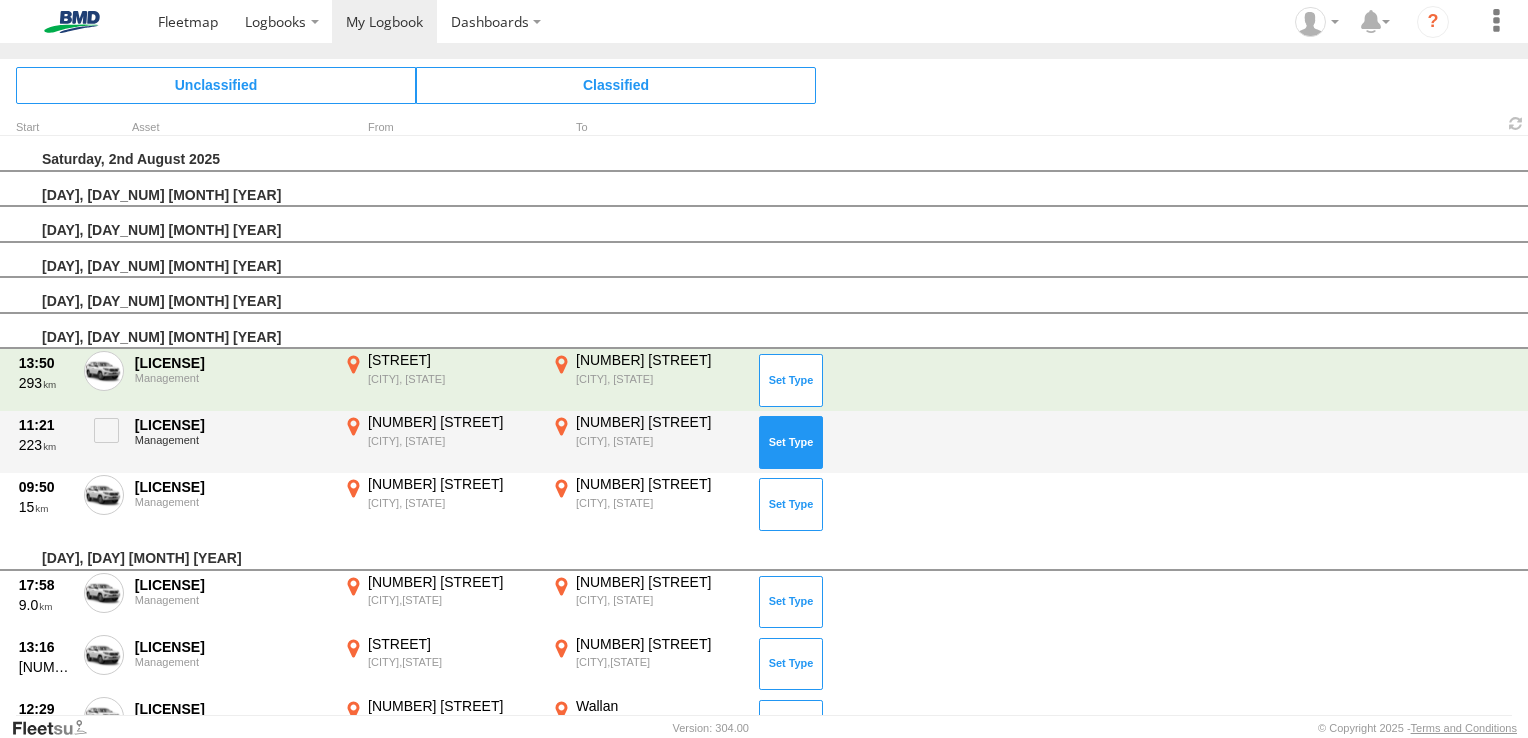 click at bounding box center [791, 442] 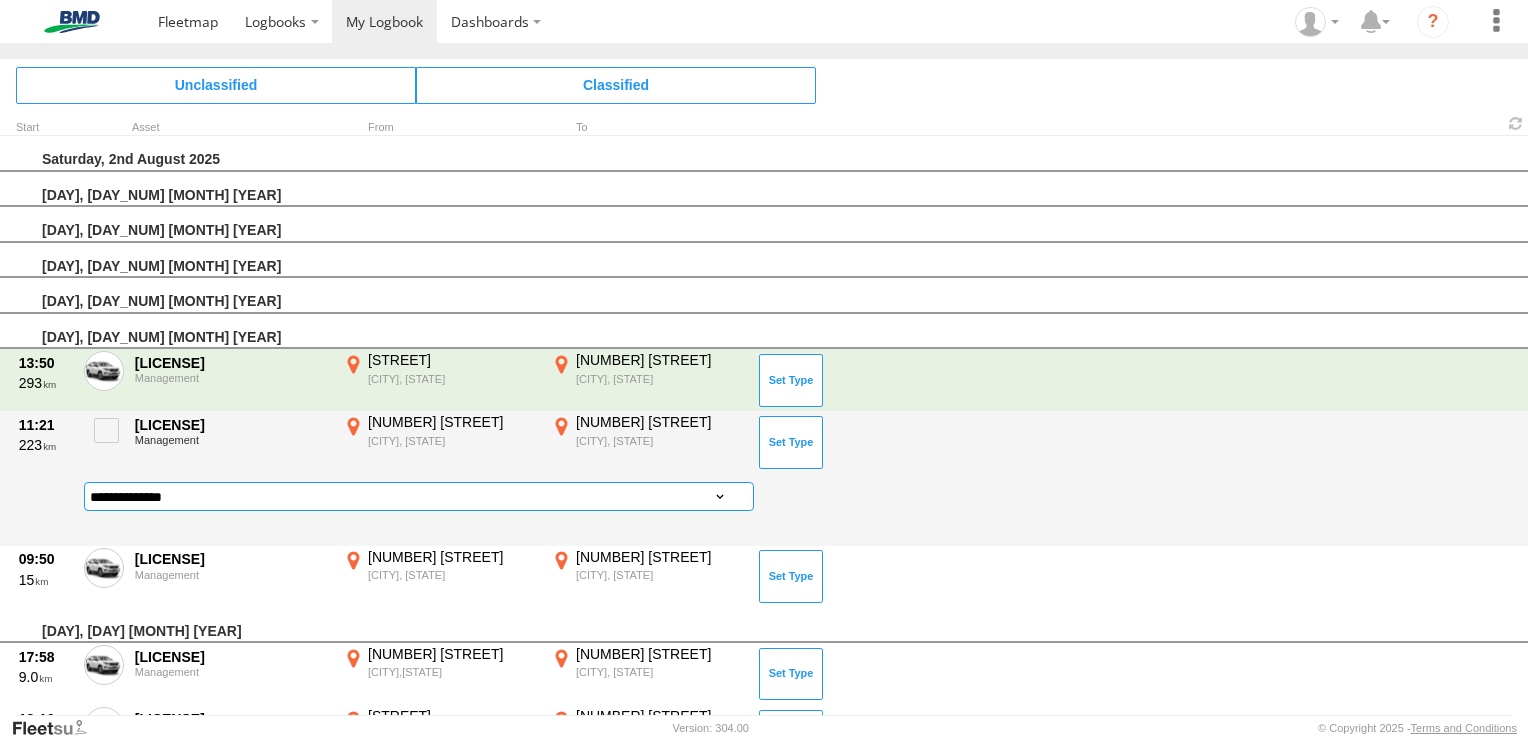 click on "**********" at bounding box center [419, 496] 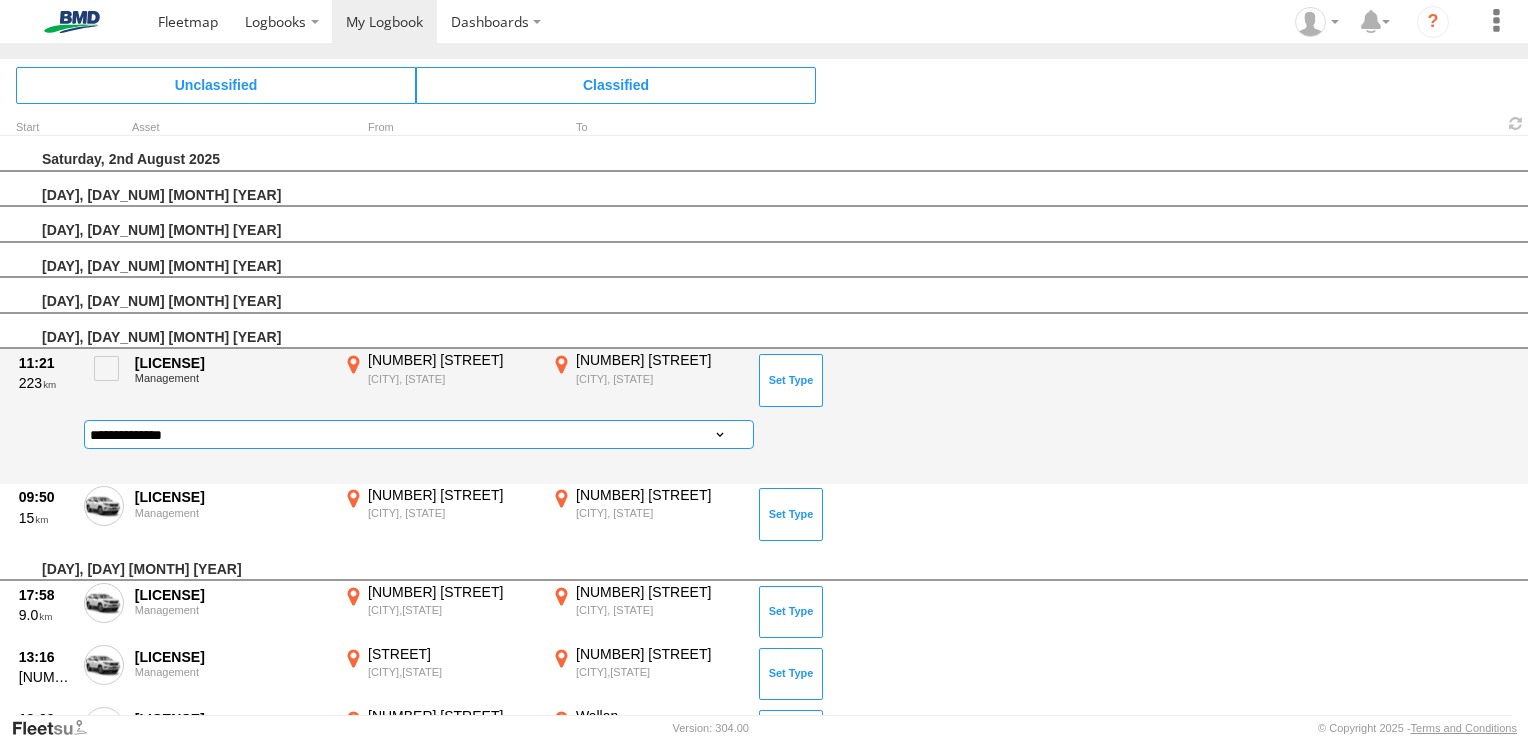 click on "**********" at bounding box center (419, 434) 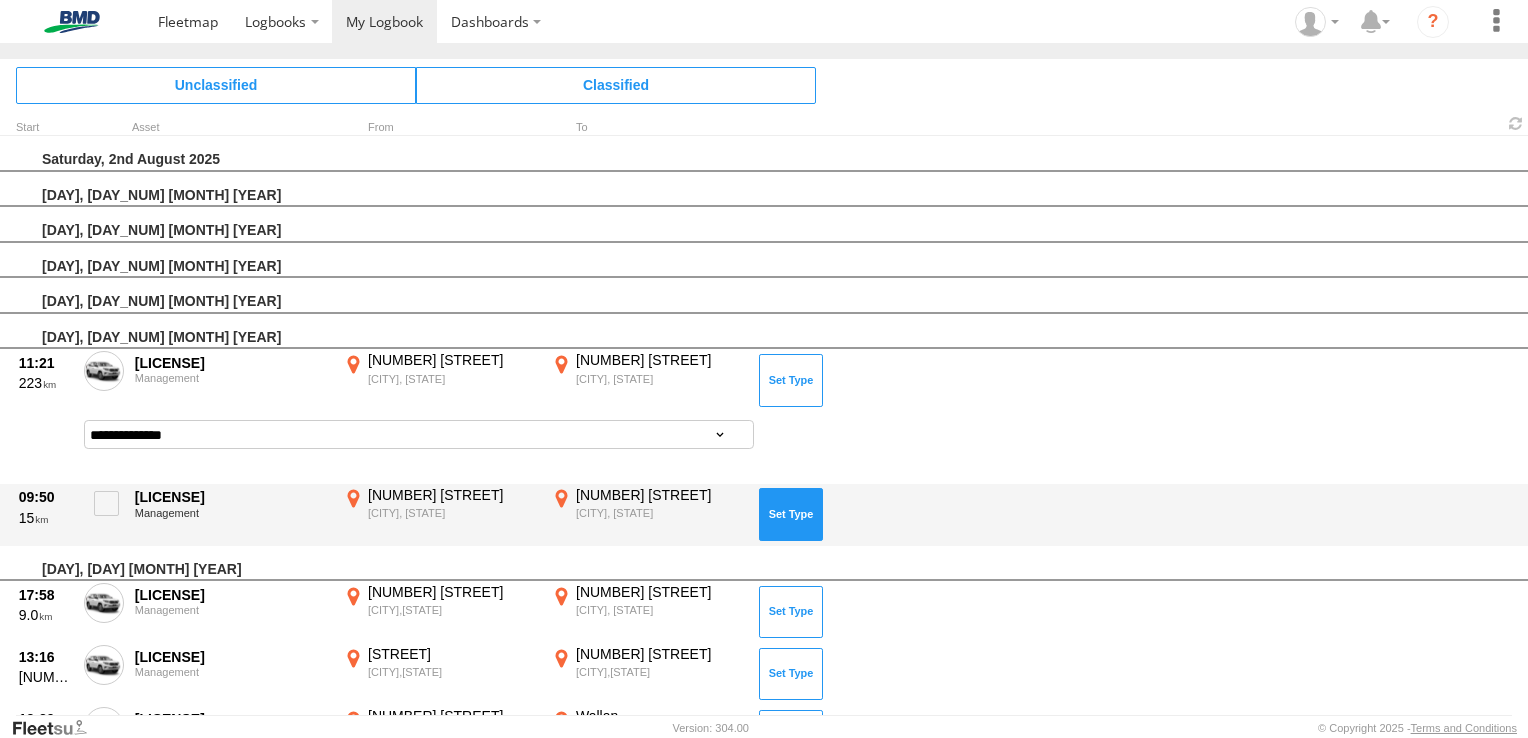 click at bounding box center (791, 514) 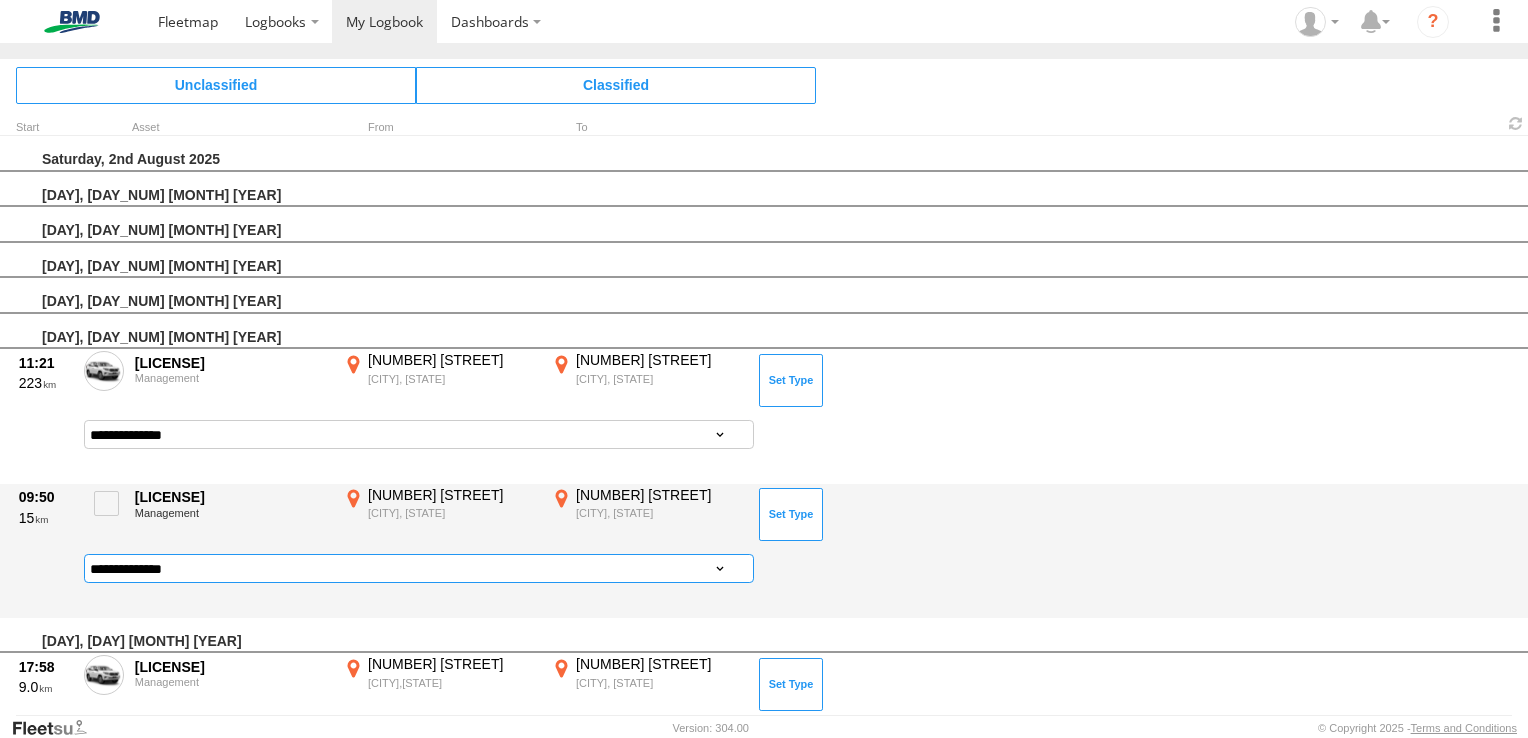 click on "**********" at bounding box center [419, 568] 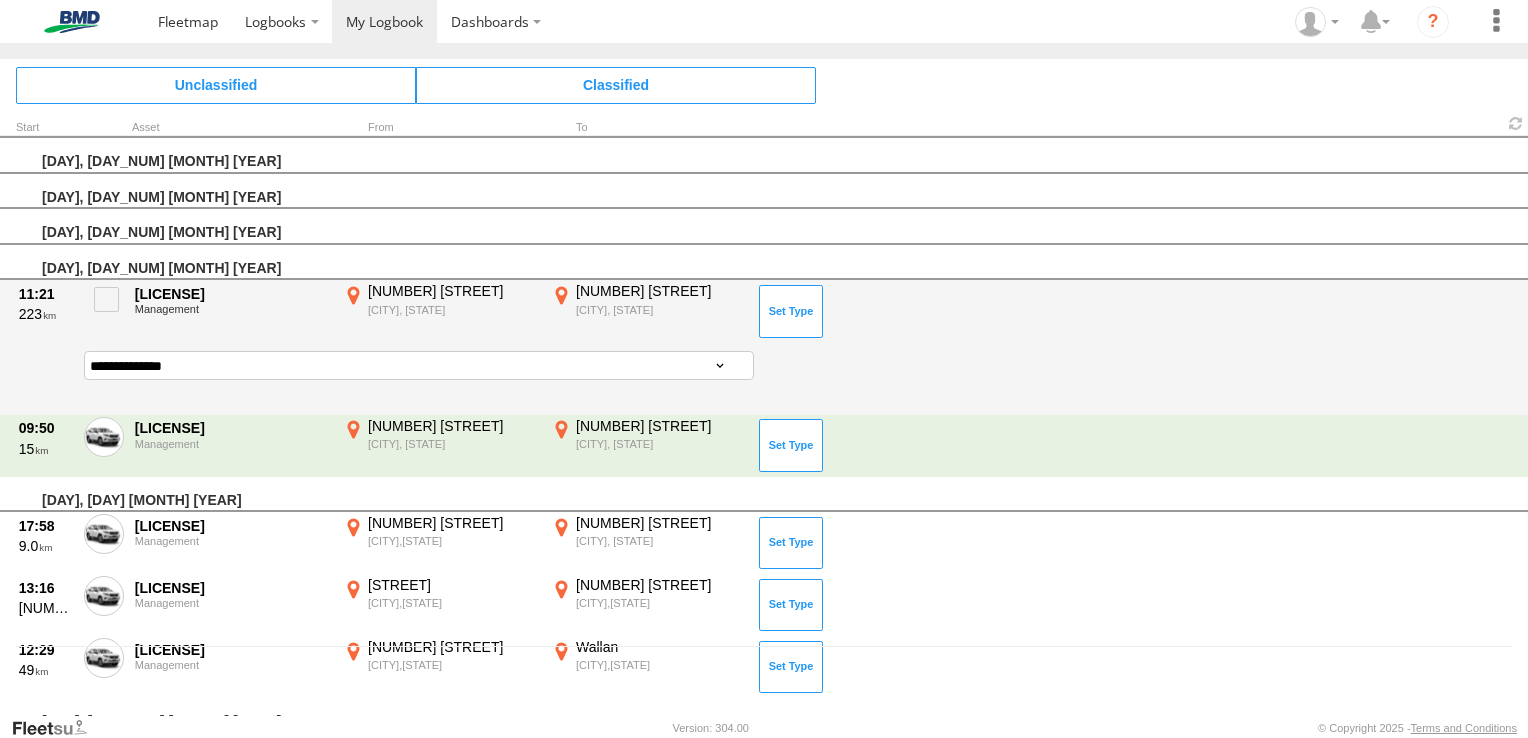 scroll, scrollTop: 100, scrollLeft: 0, axis: vertical 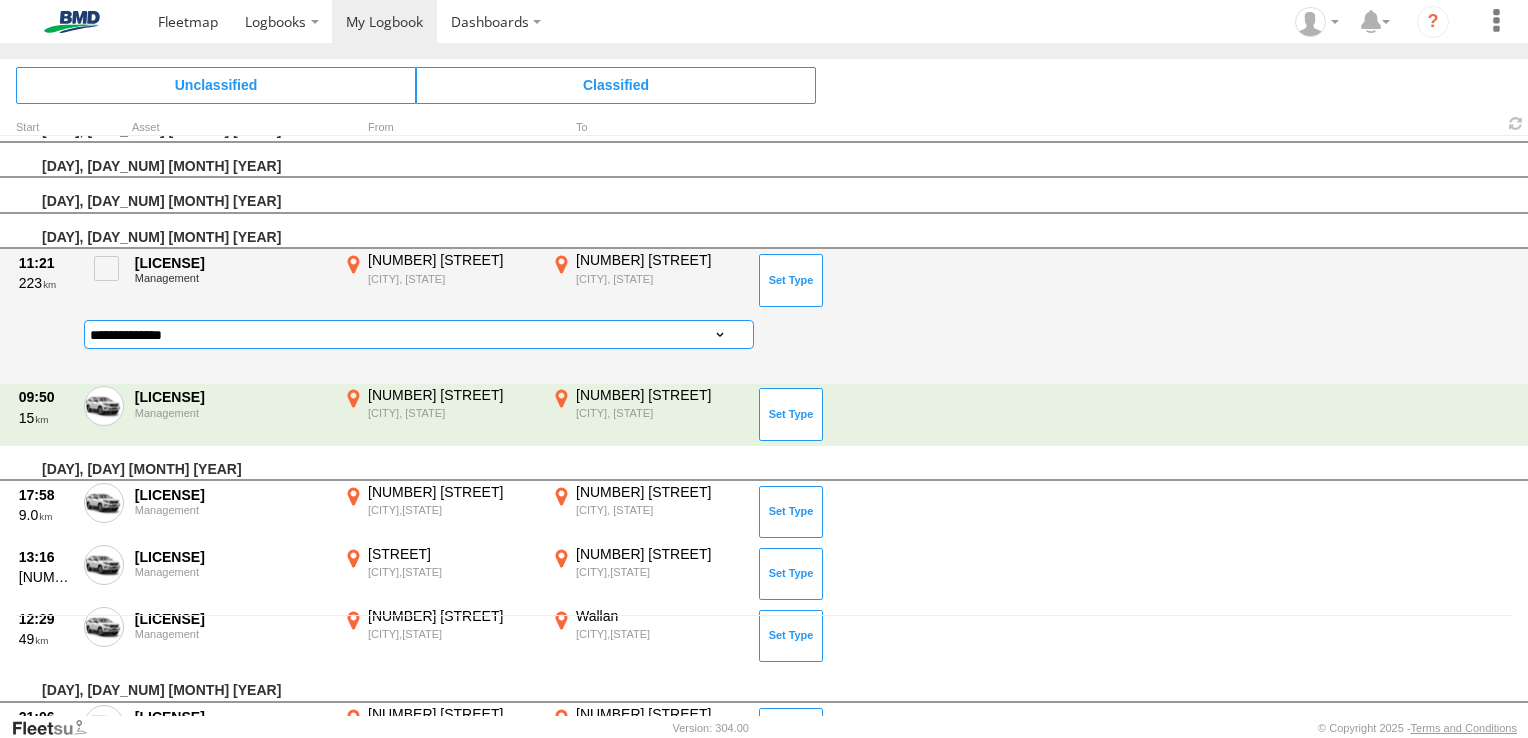 click on "**********" at bounding box center (419, 334) 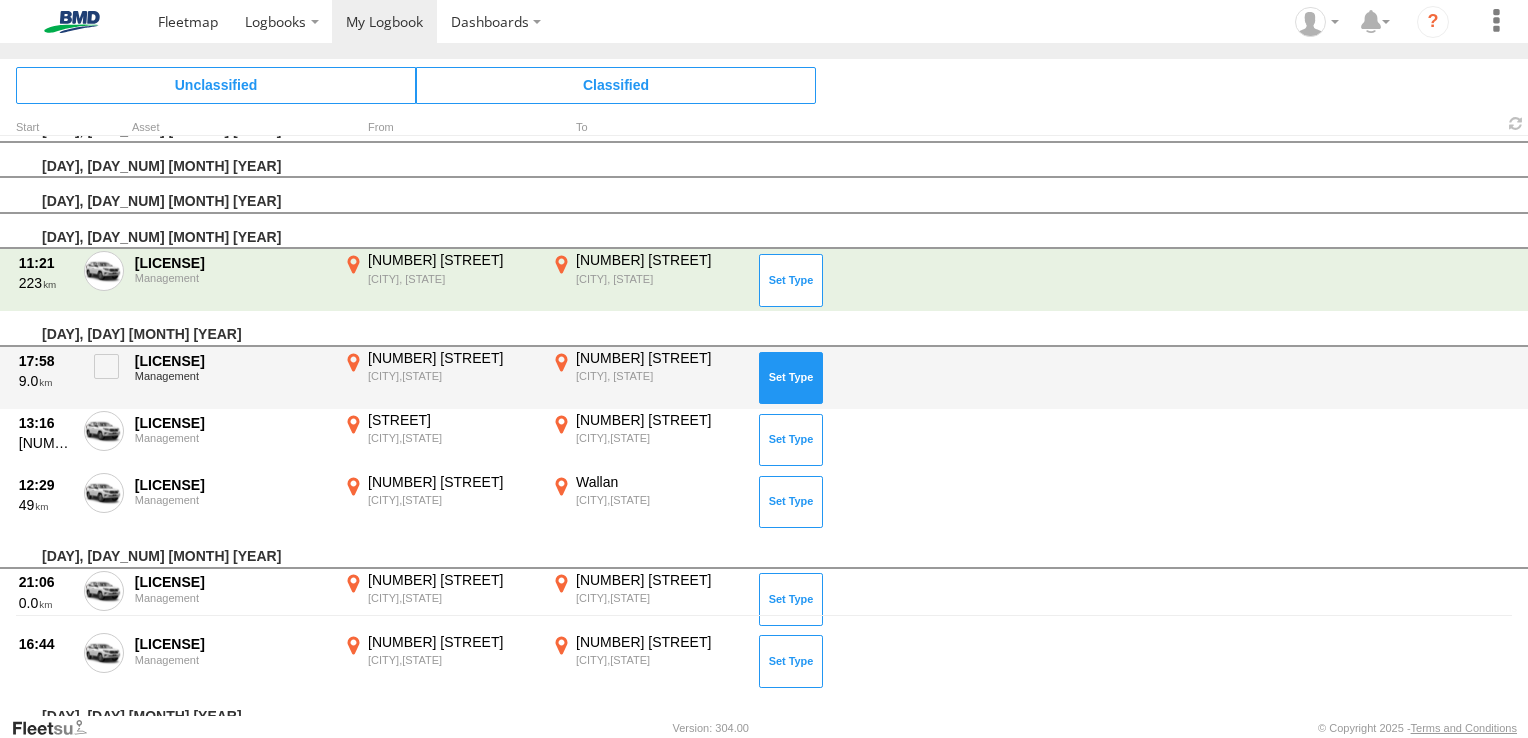 click at bounding box center [791, 378] 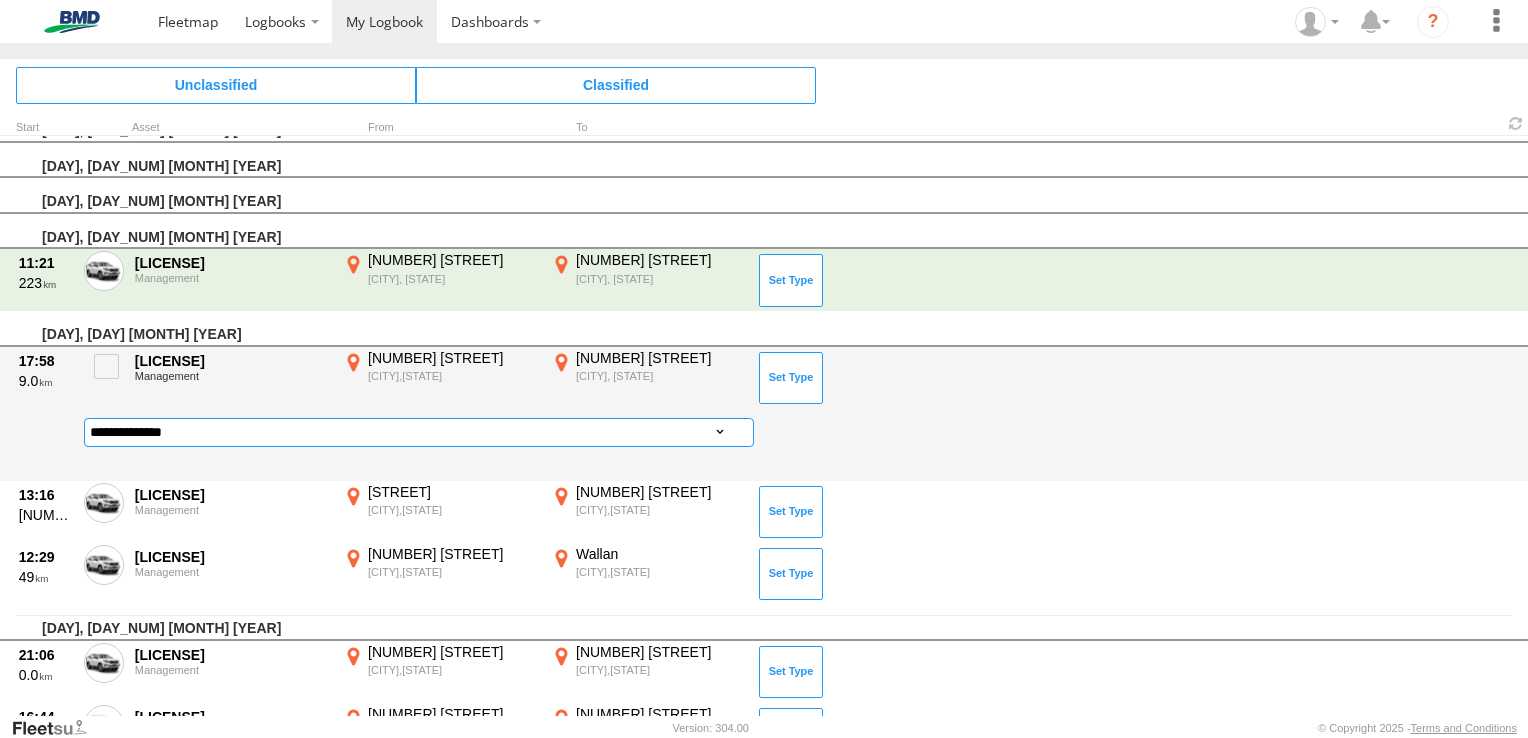 click on "**********" at bounding box center [419, 432] 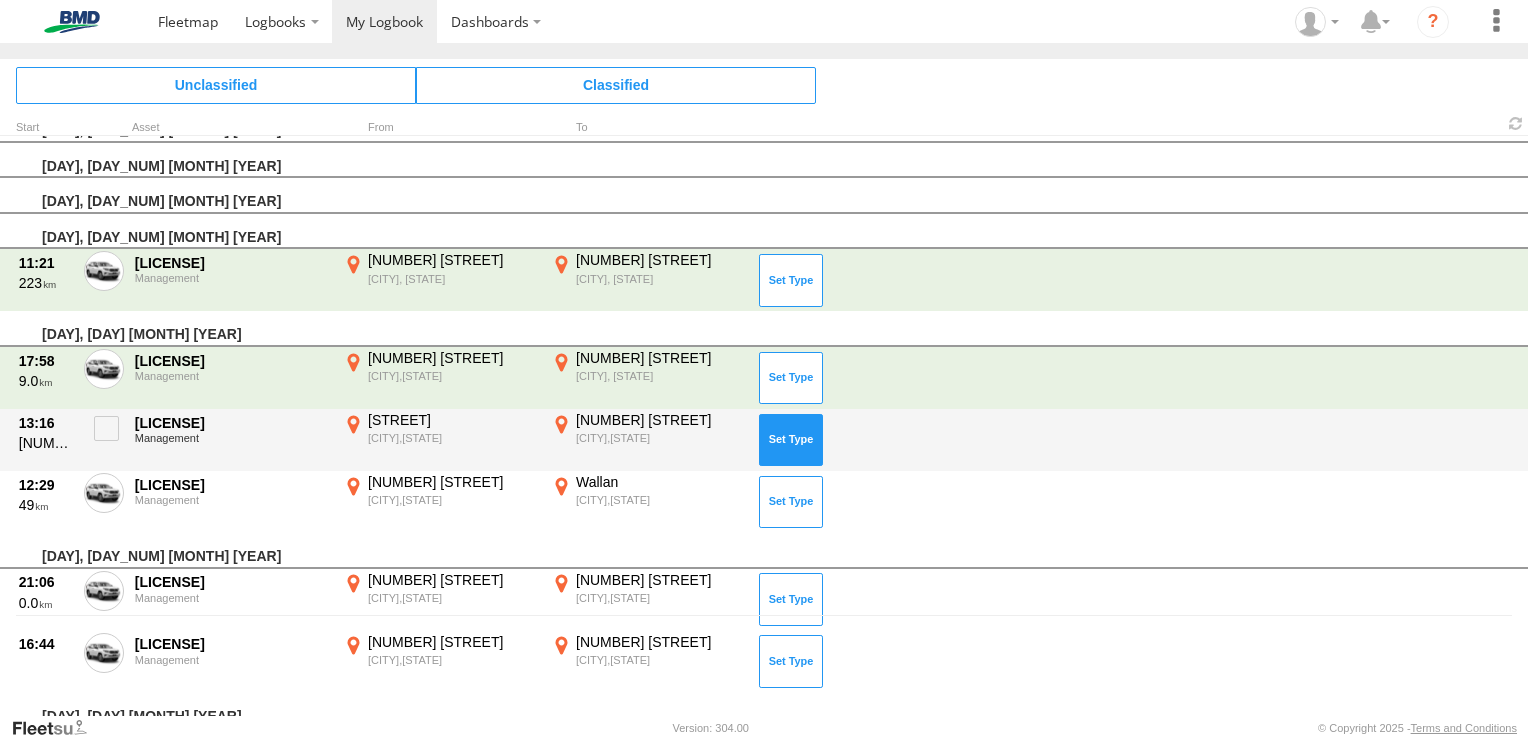 click at bounding box center [791, 440] 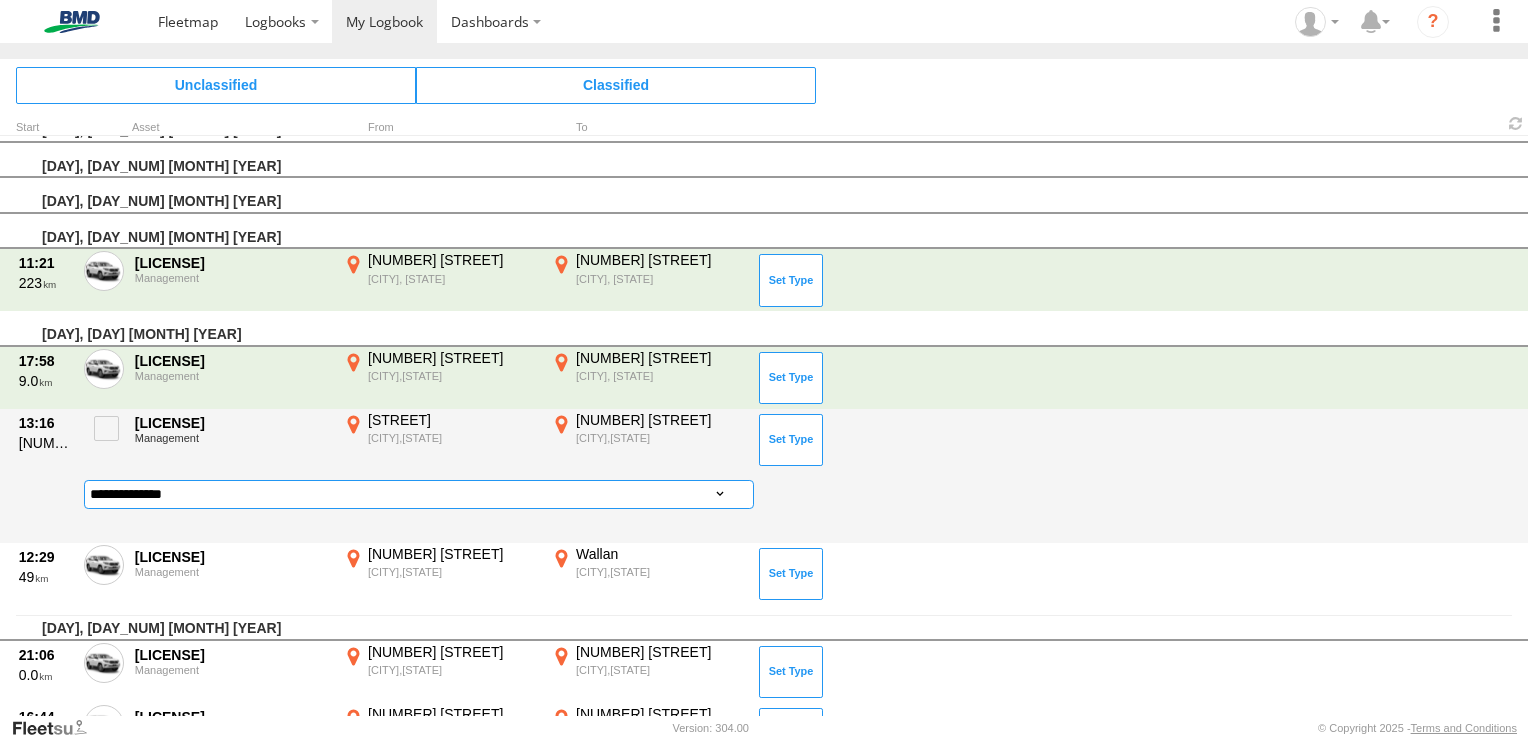 drag, startPoint x: 319, startPoint y: 492, endPoint x: 308, endPoint y: 499, distance: 13.038404 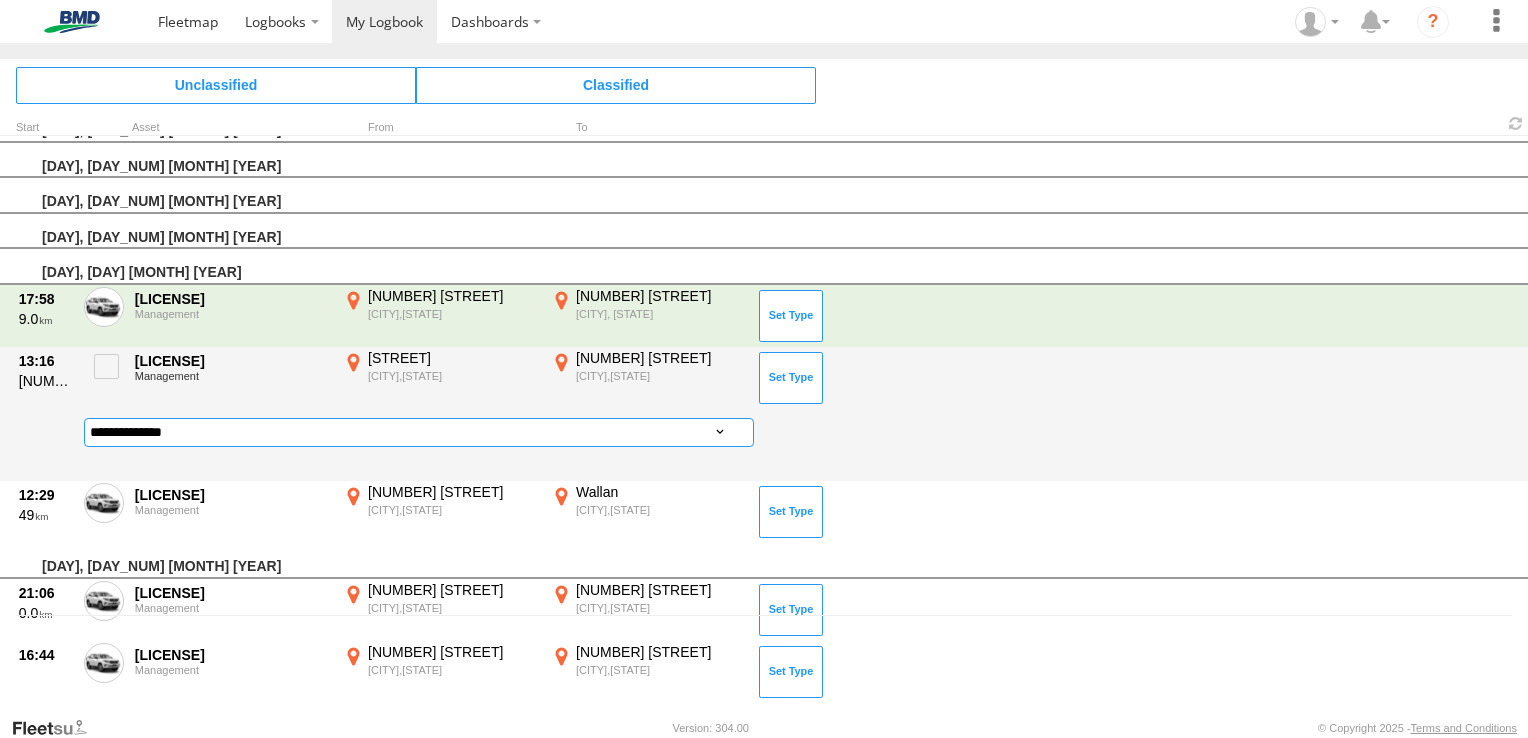 click on "**********" at bounding box center (419, 432) 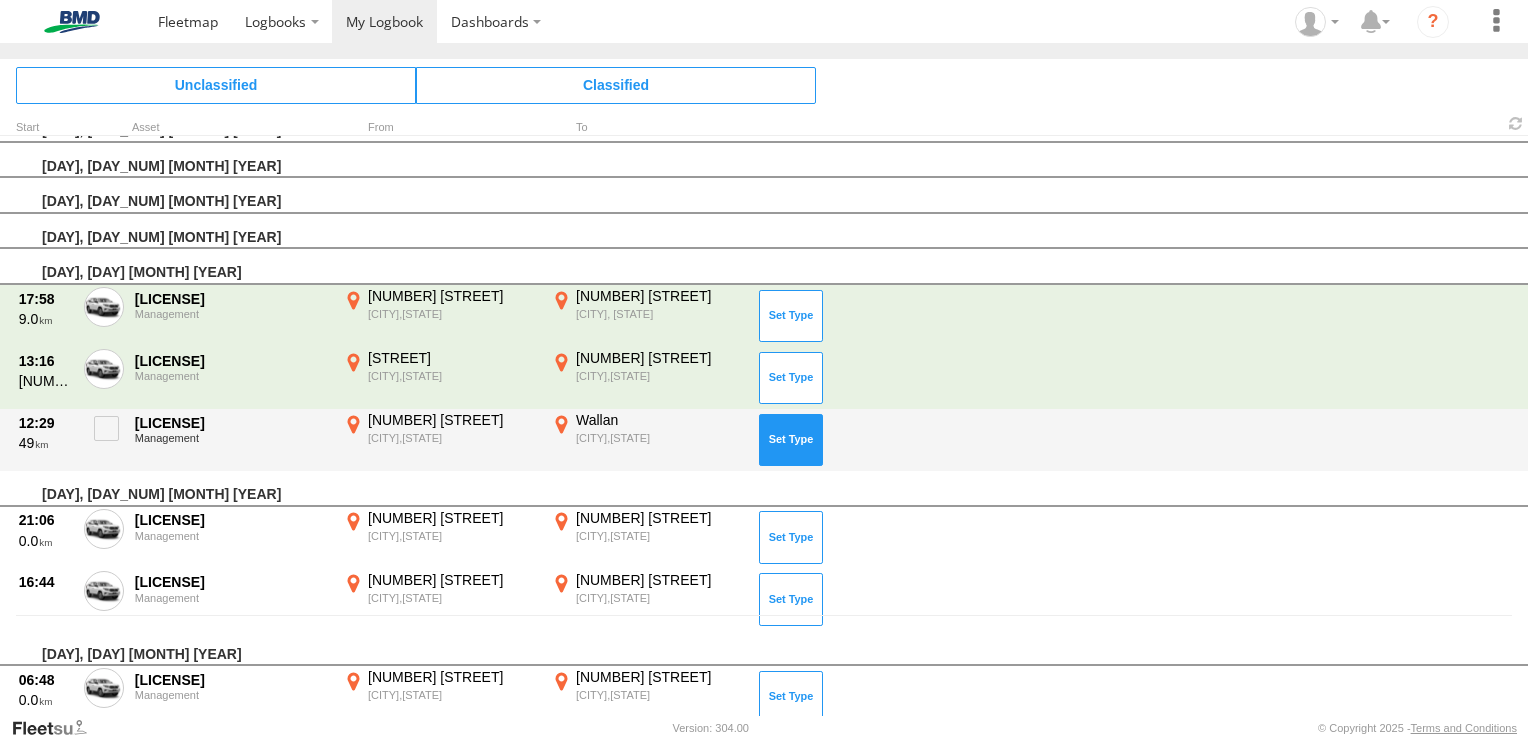 click at bounding box center [791, 440] 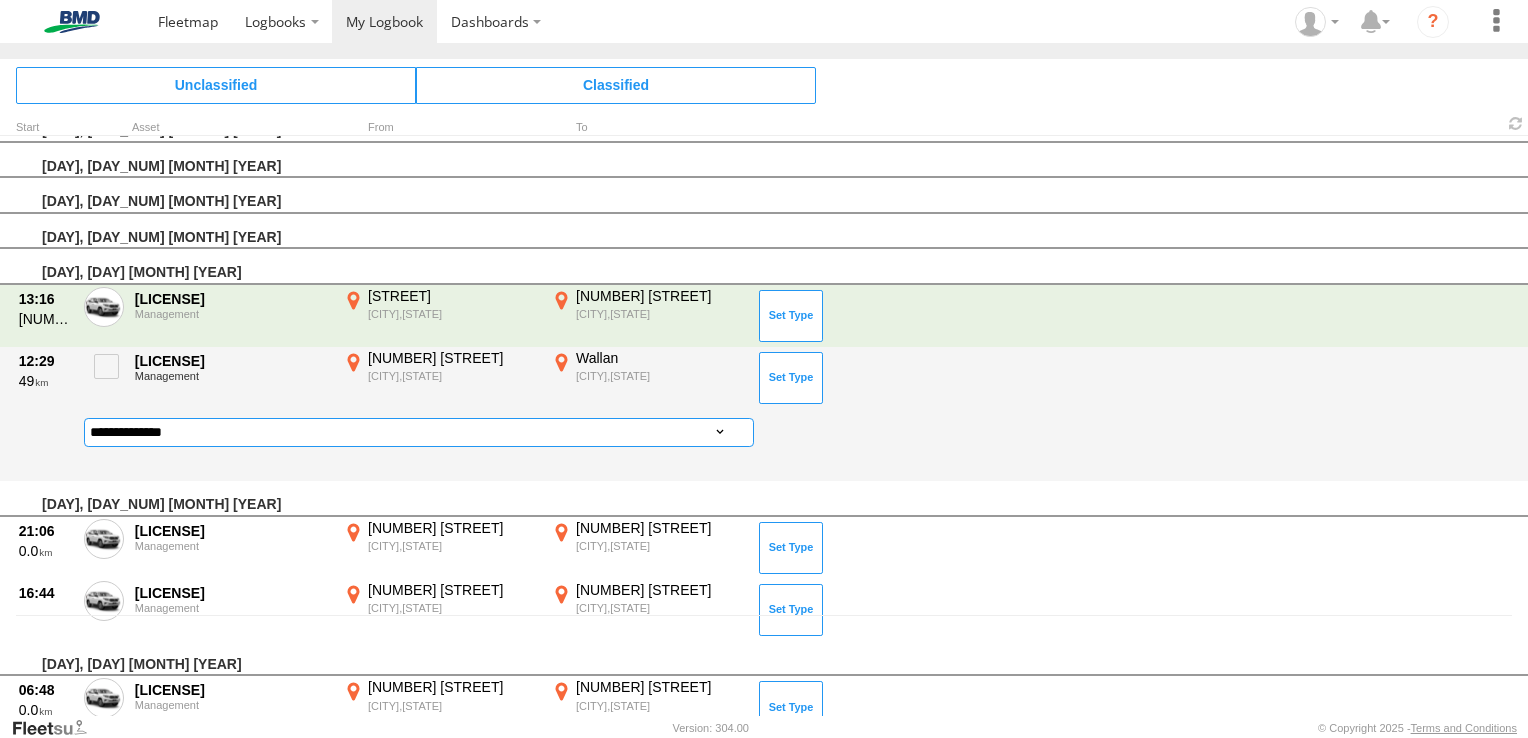 click on "**********" at bounding box center [419, 432] 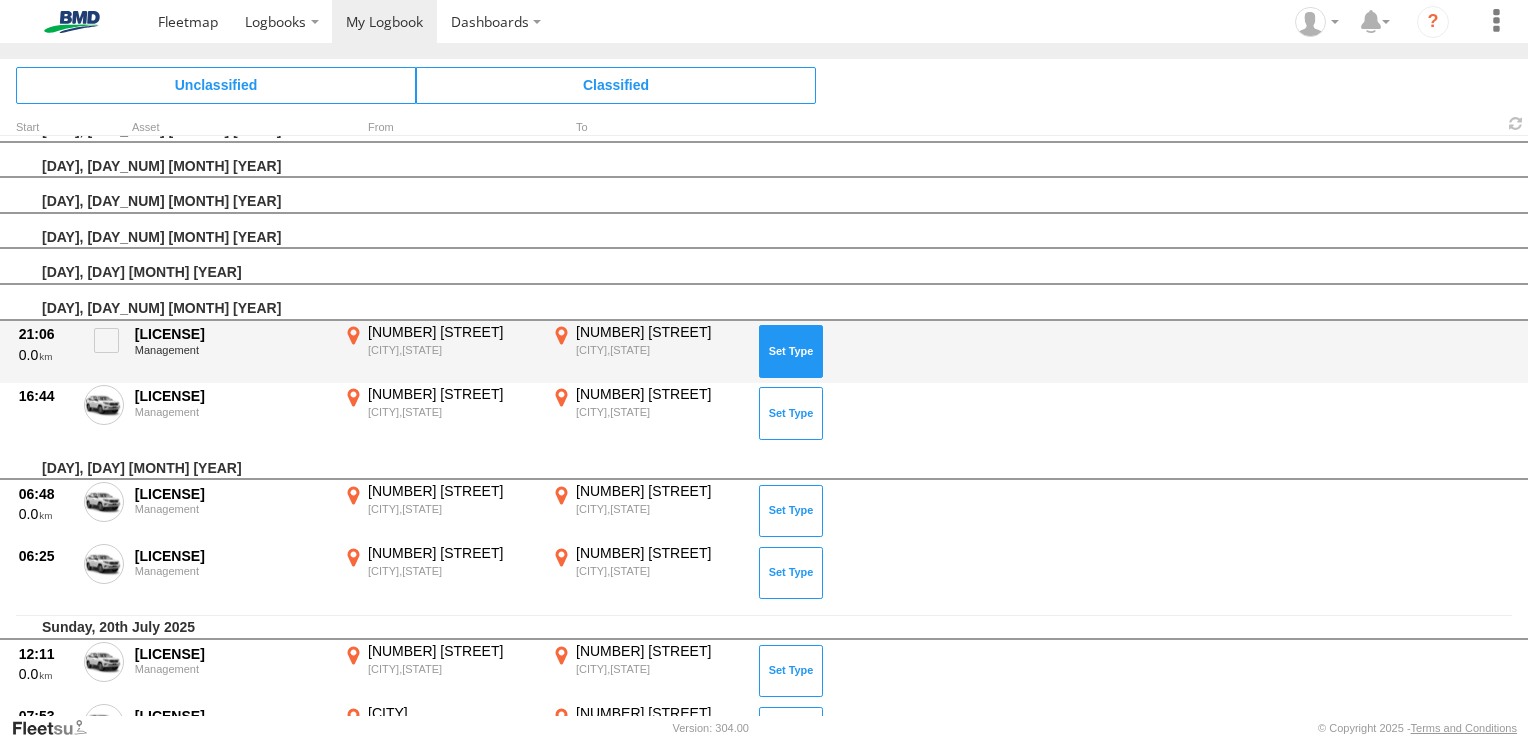 click at bounding box center (791, 351) 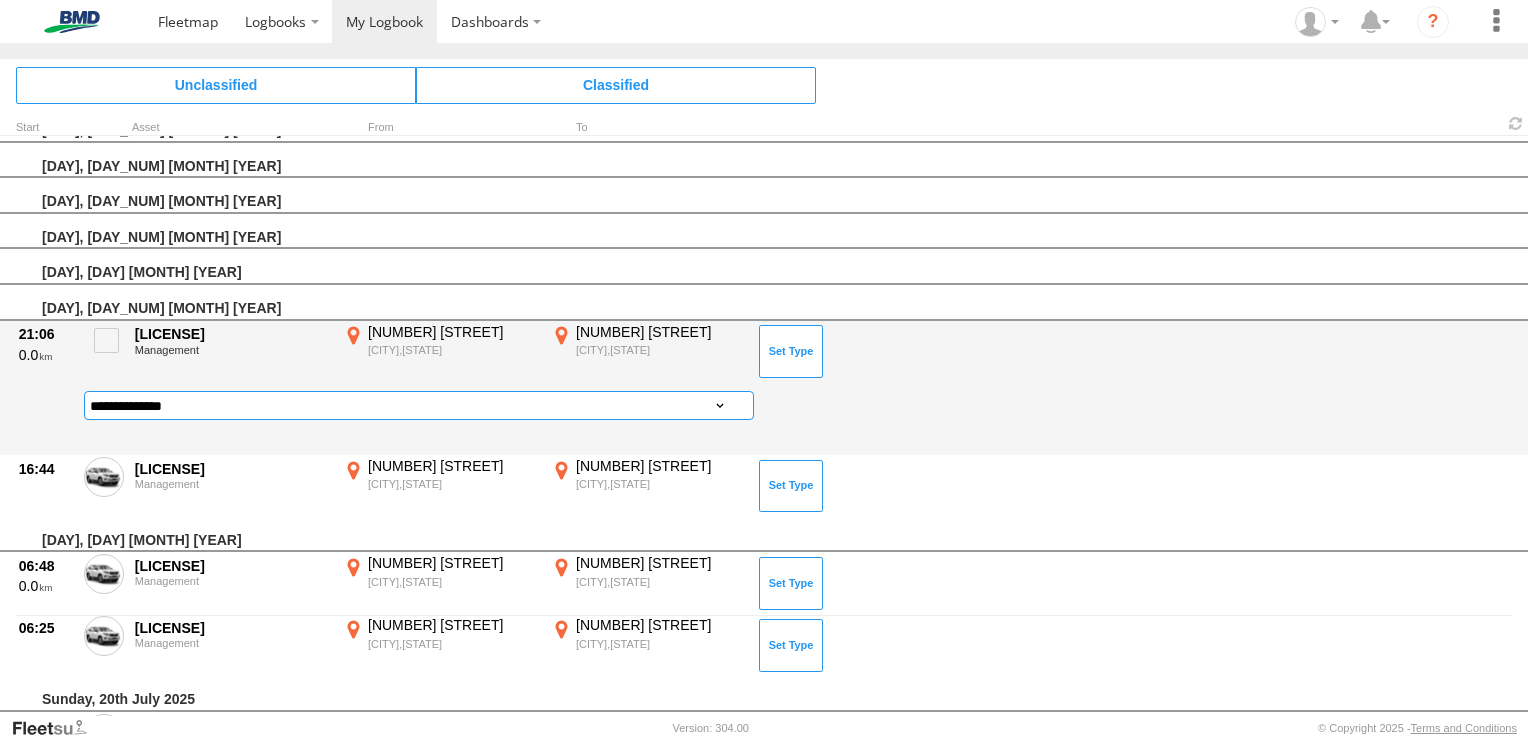 click on "**********" at bounding box center [419, 405] 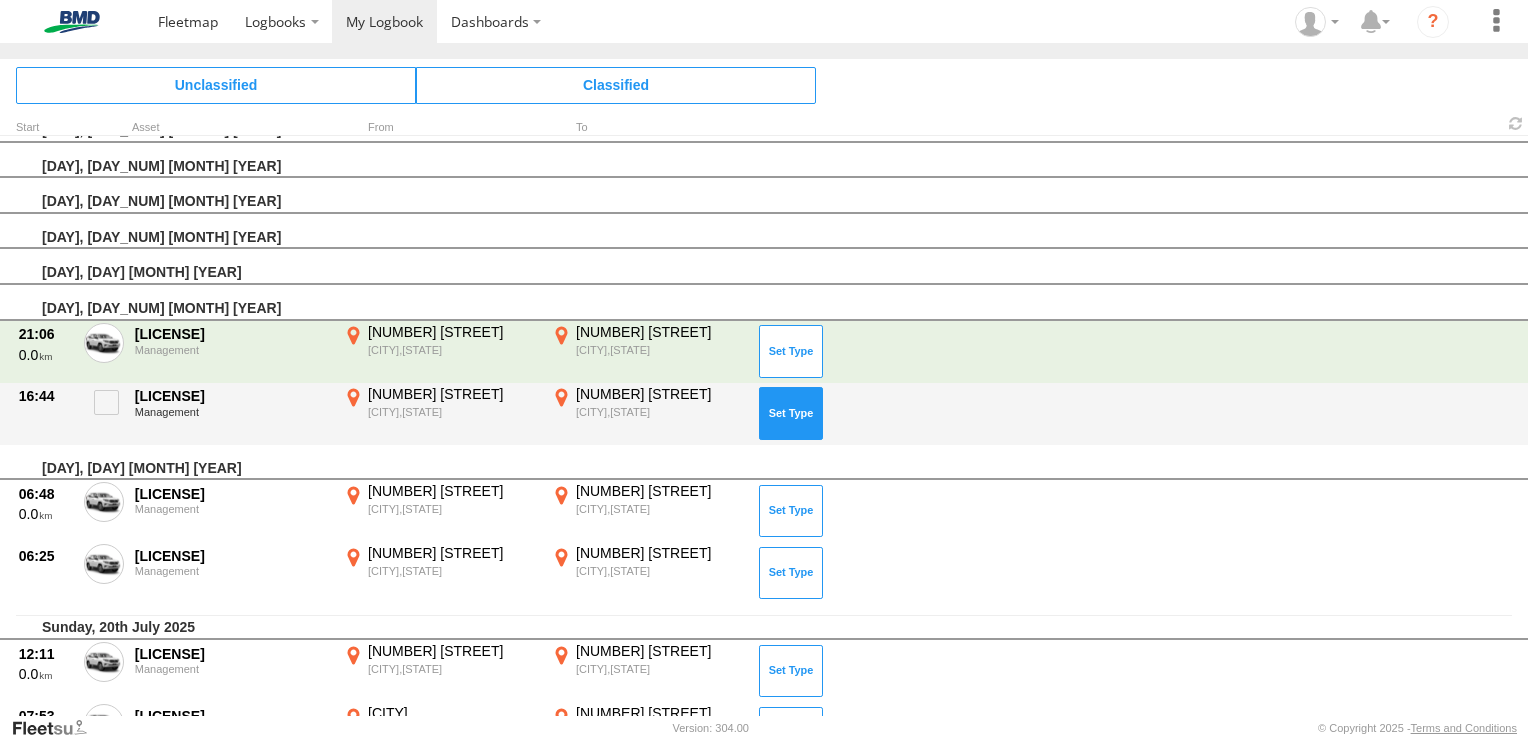 click at bounding box center (791, 413) 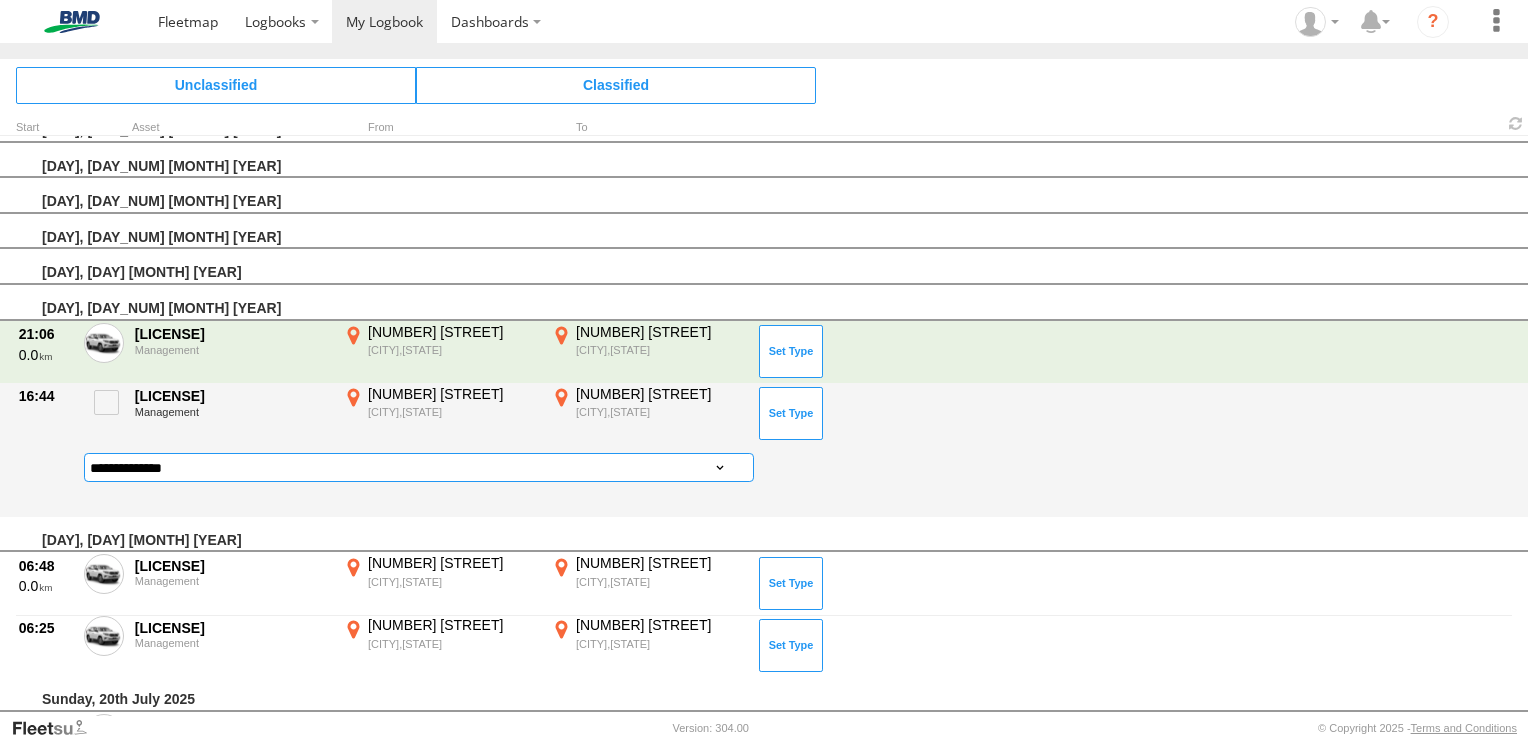 click on "**********" at bounding box center (419, 467) 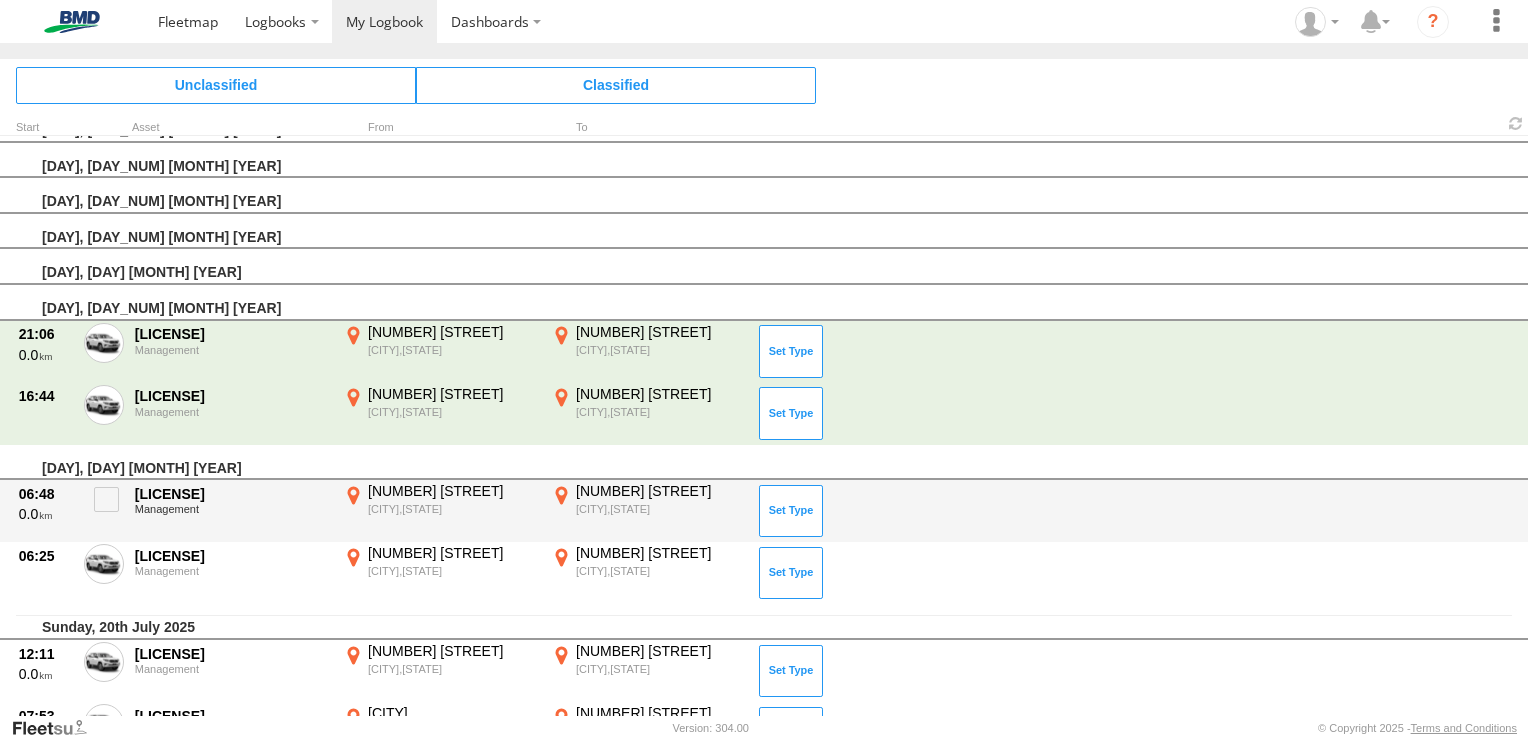 click on "06:48
0.0
WG01592
Management
17 Avion Pl
Westmeadows, [STATE]
[COORDINATES]
17 Avion Pl
Westmeadows, [STATE]
[COORDINATES]
Meeting" at bounding box center [764, 511] 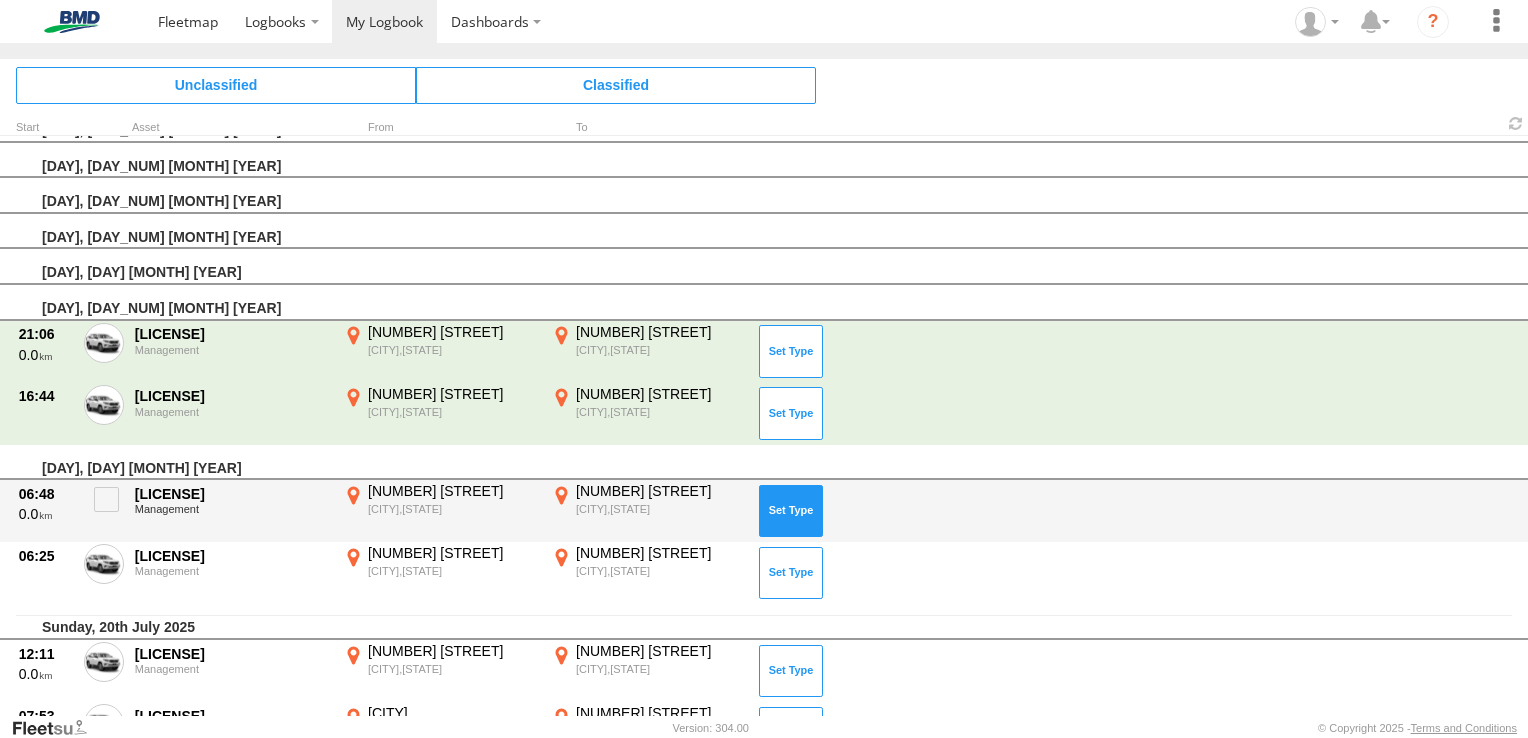 click at bounding box center (791, 511) 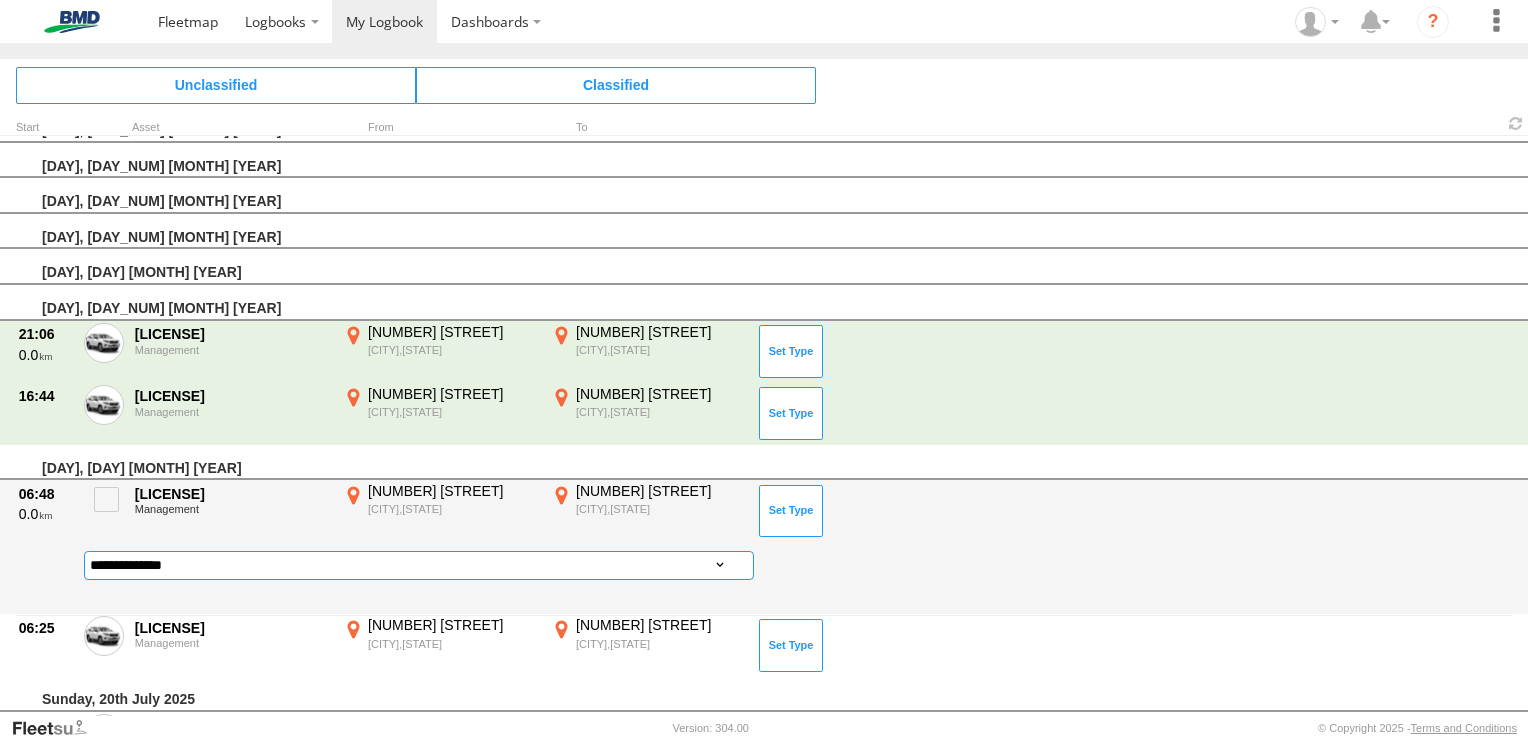 click on "**********" at bounding box center [419, 565] 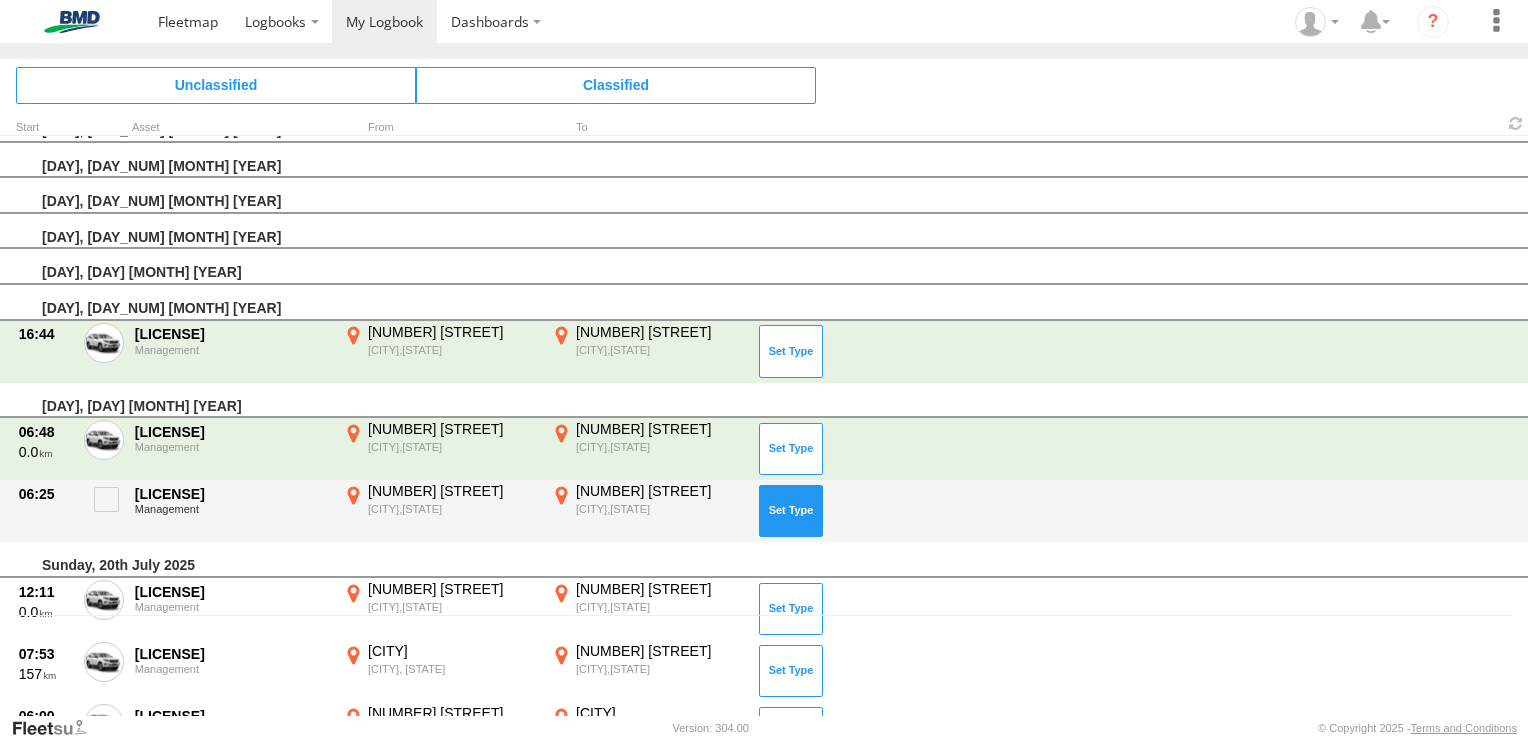 click at bounding box center [791, 511] 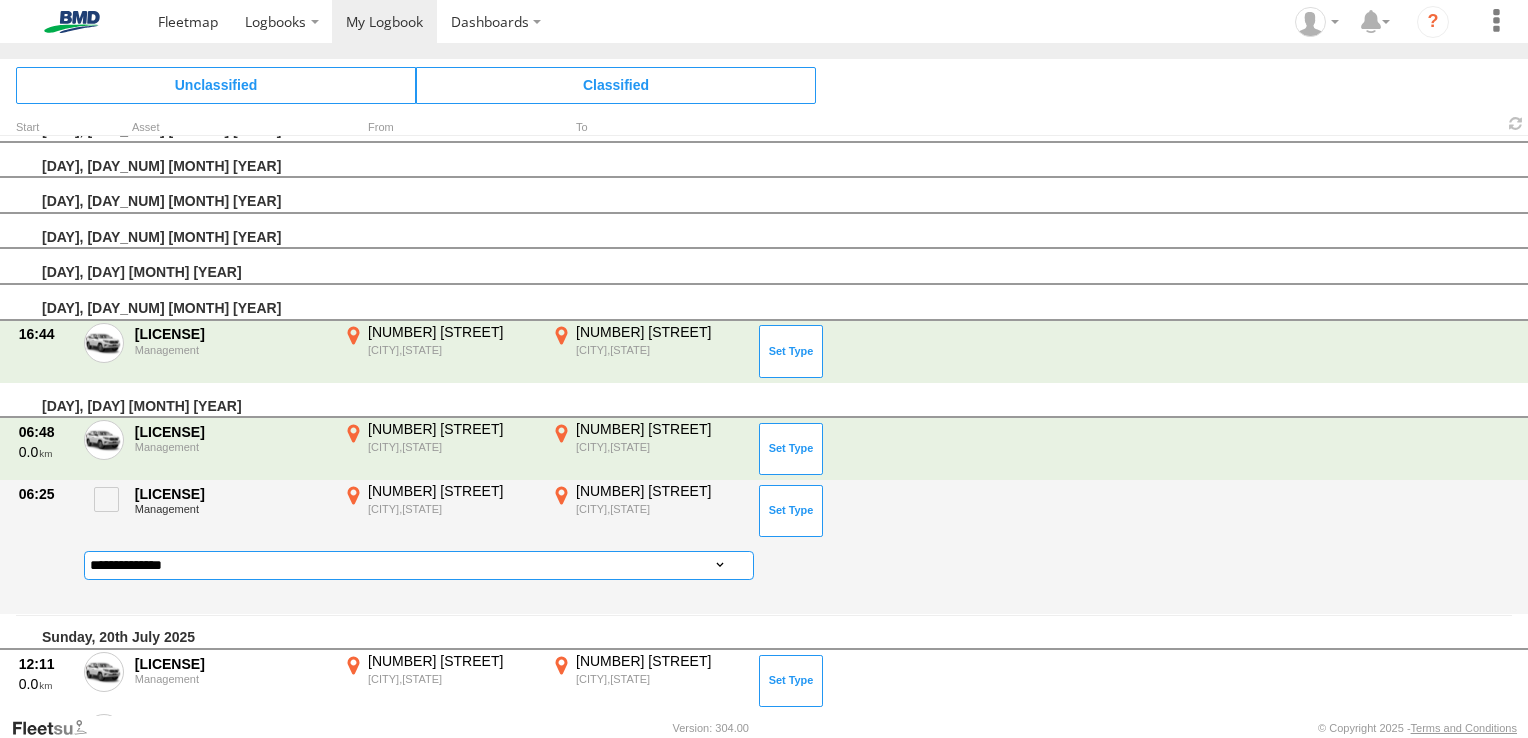 click on "**********" at bounding box center (419, 565) 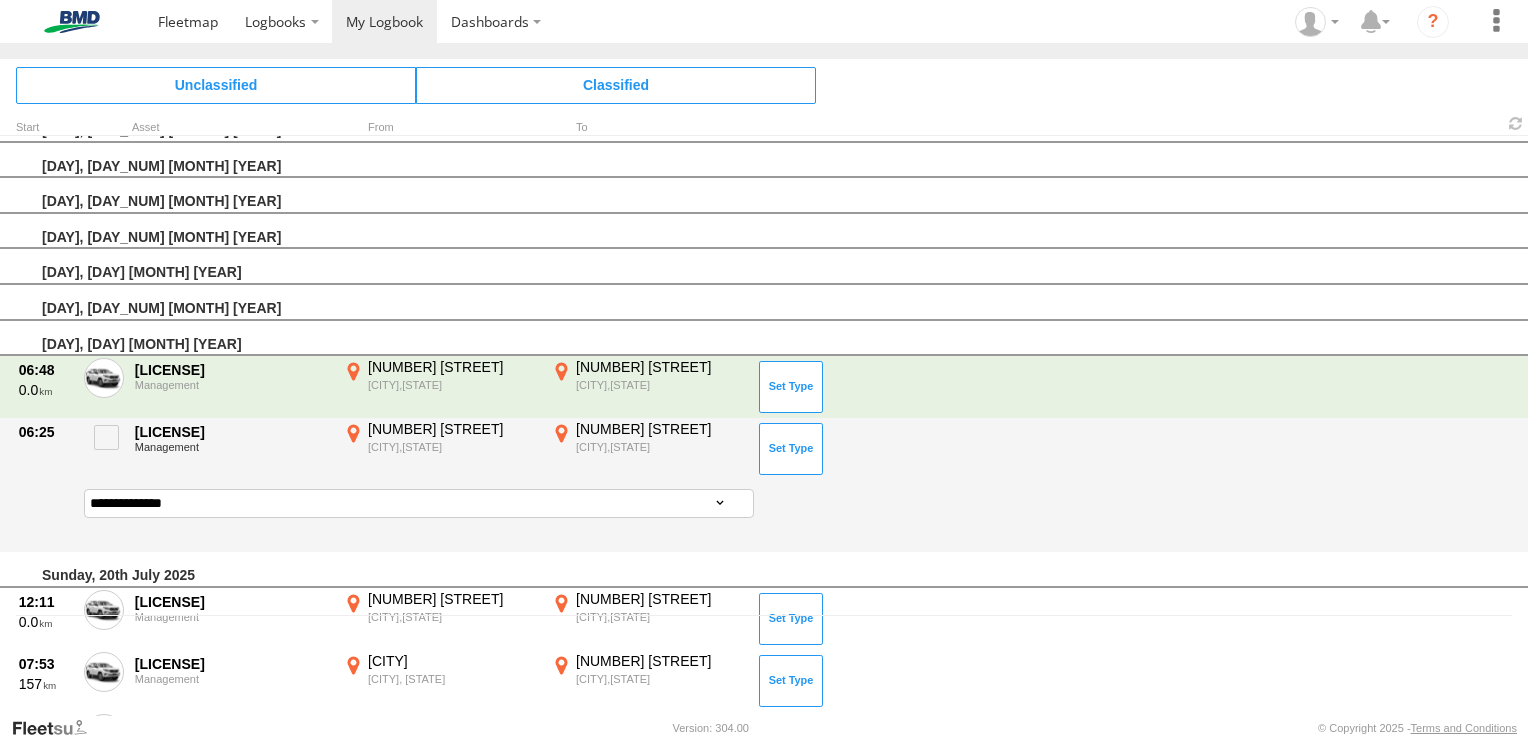 click on "**********" at bounding box center [796, 514] 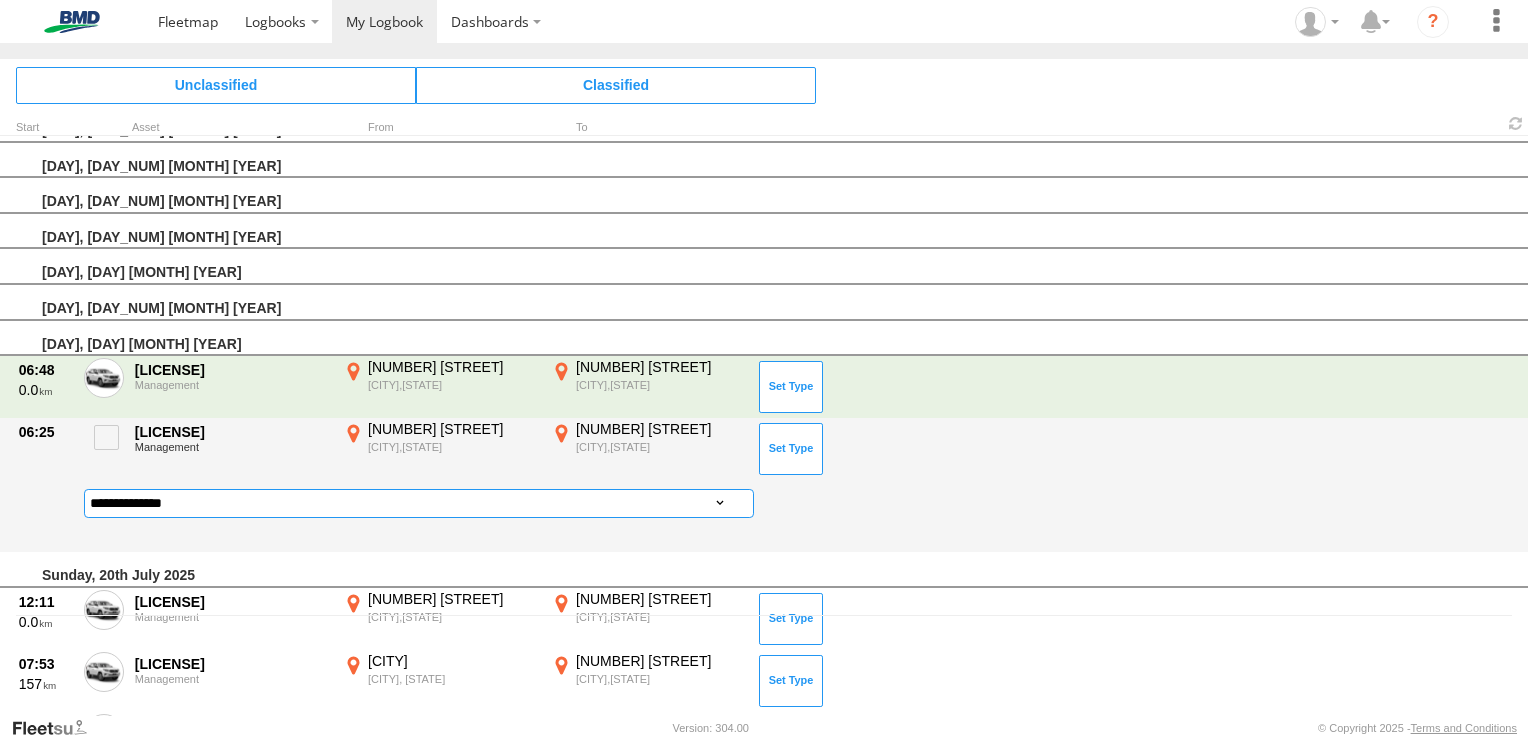 click on "**********" at bounding box center (419, 503) 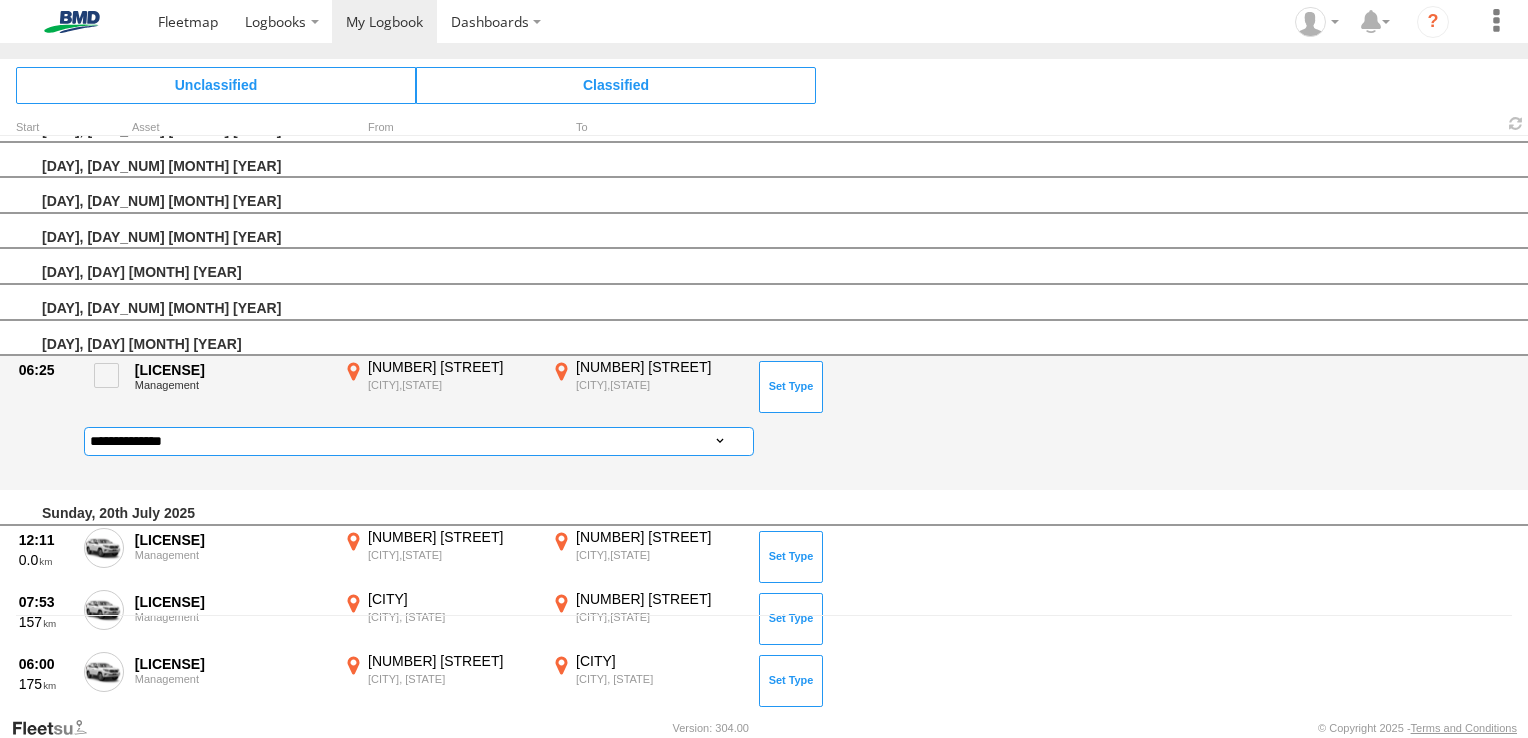 click on "**********" at bounding box center [419, 441] 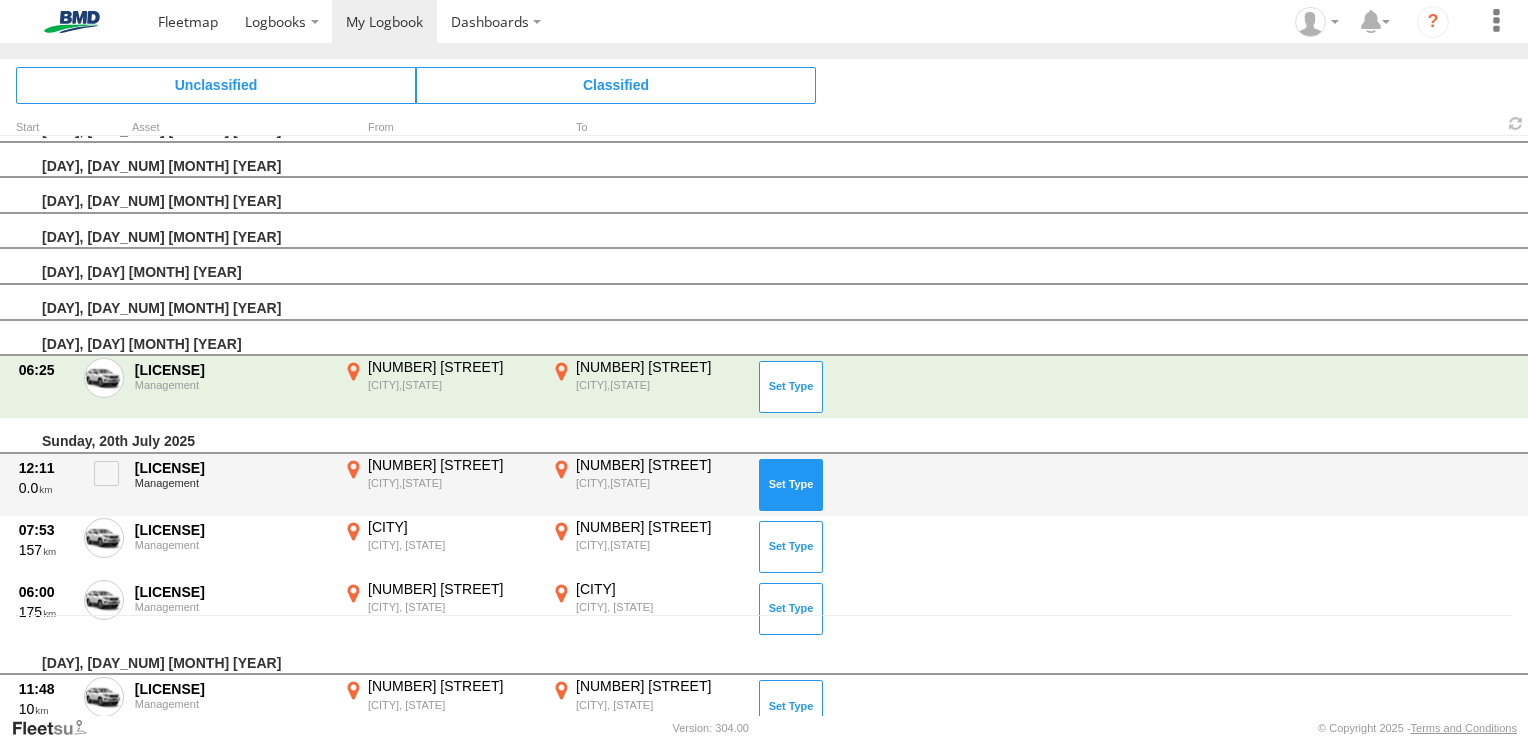 click at bounding box center [791, 485] 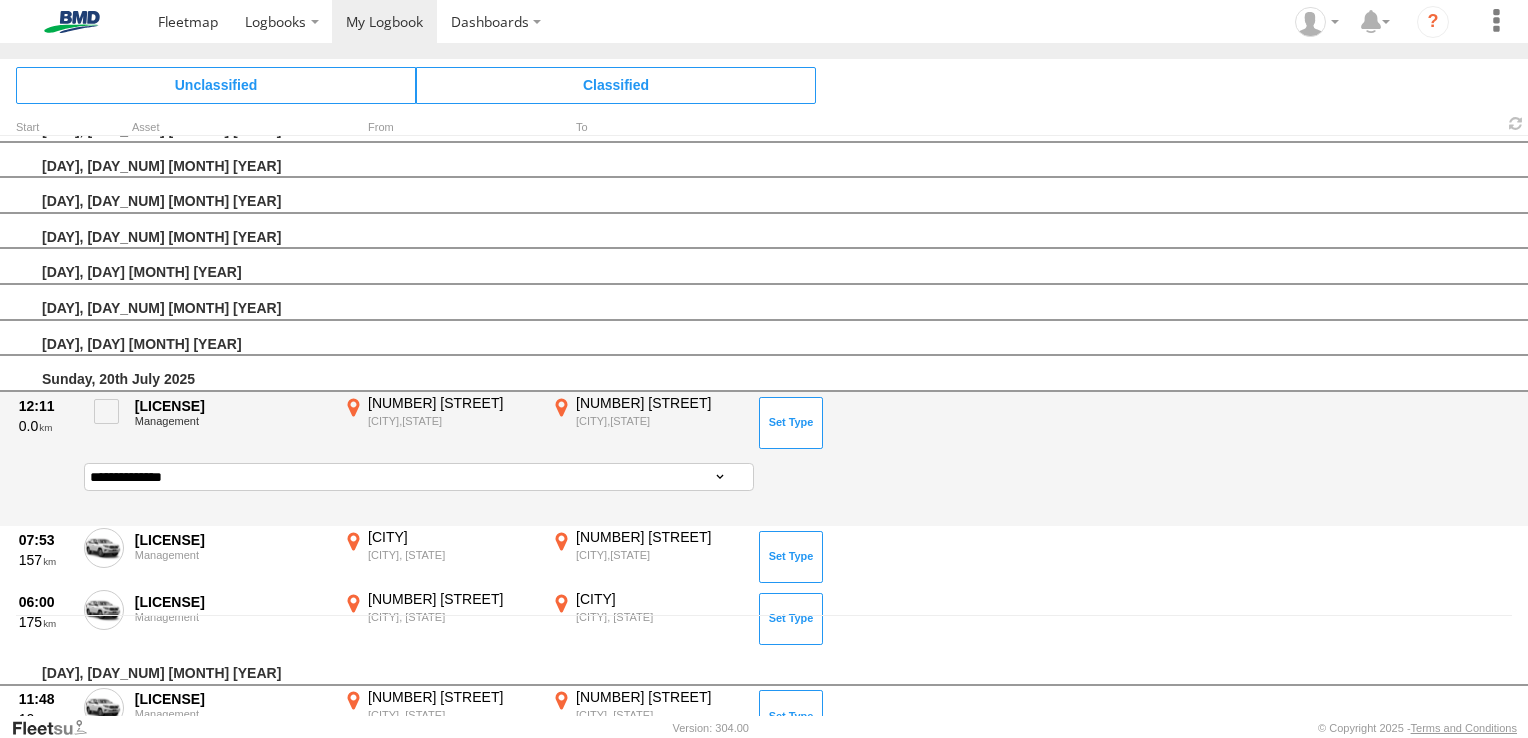 click on "[LICENSE]" at bounding box center (232, 540) 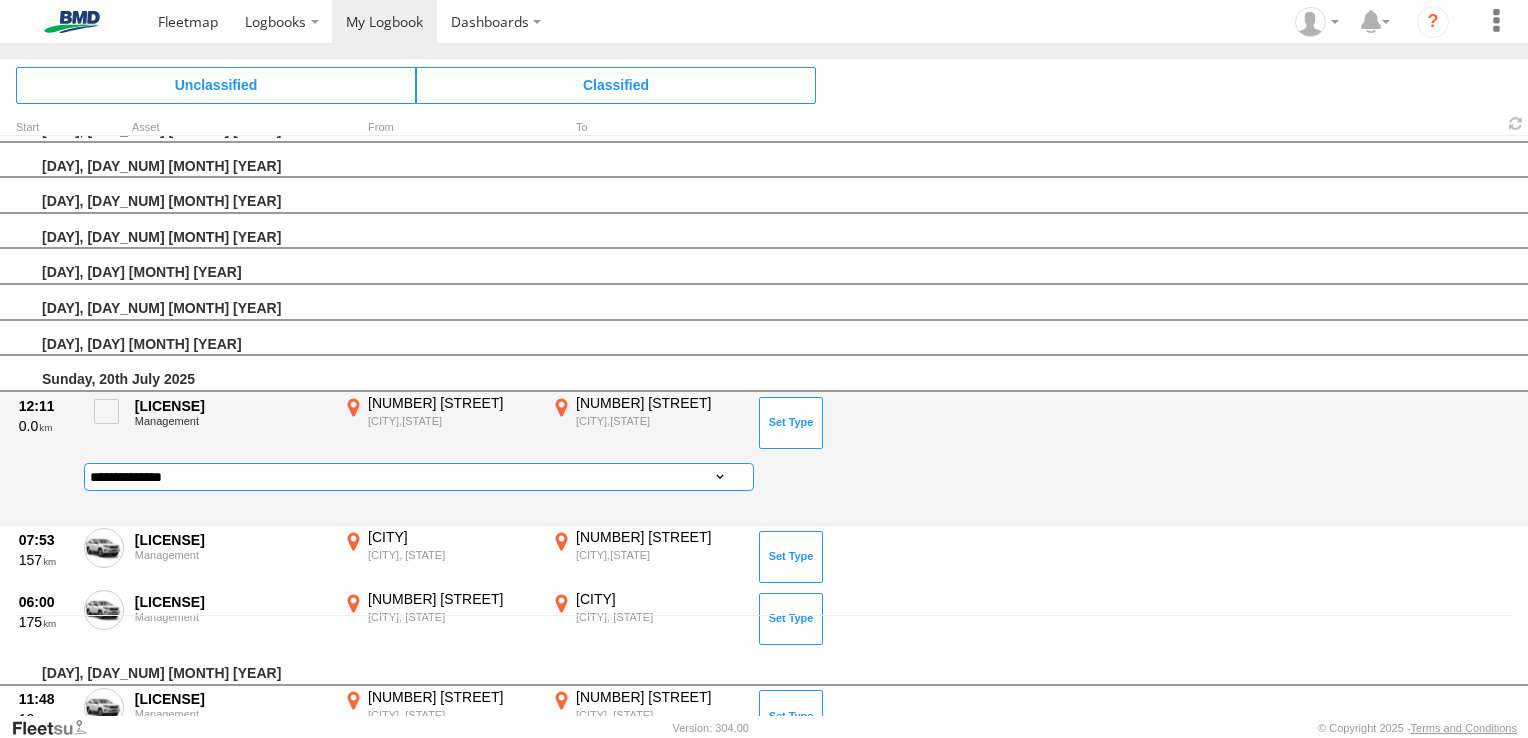 click on "**********" at bounding box center (419, 477) 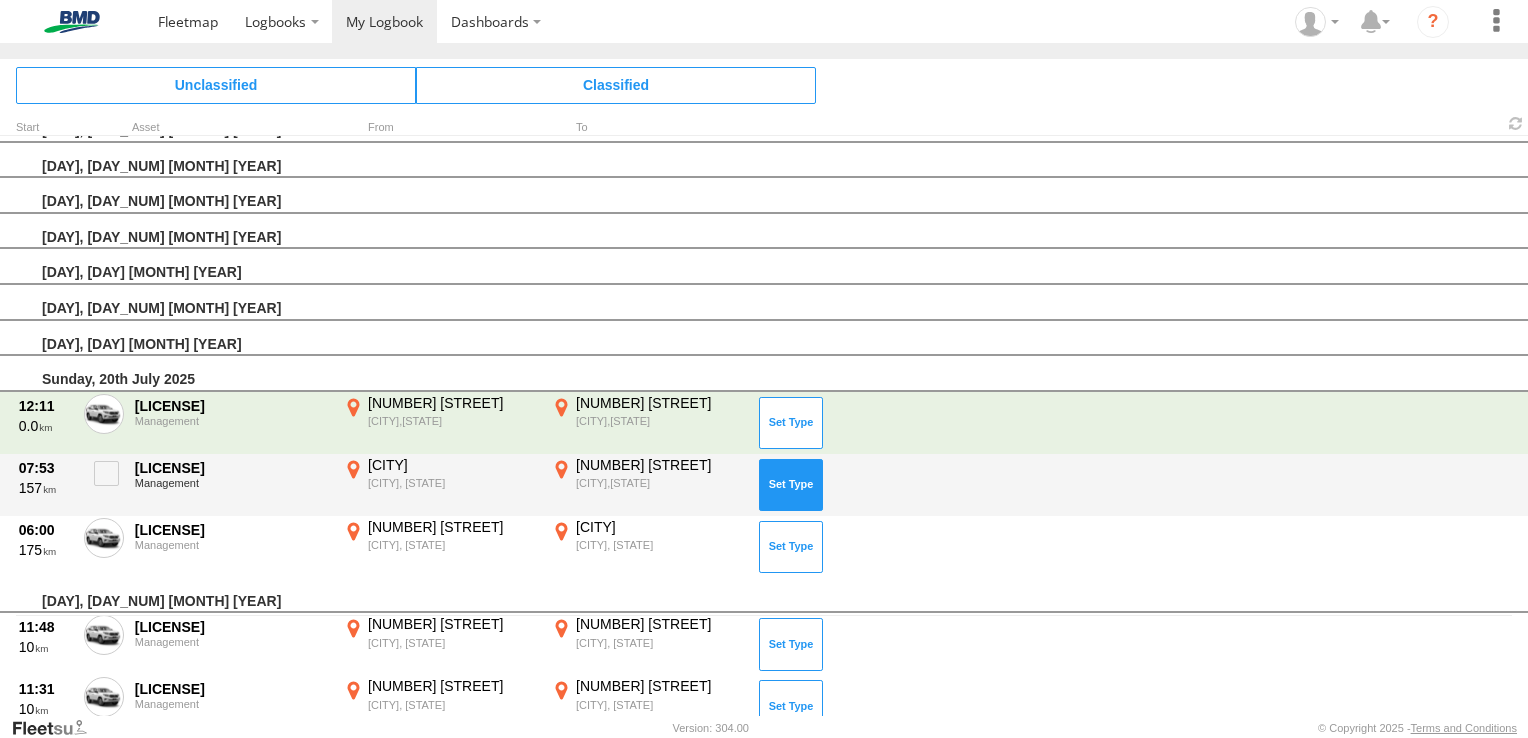 click at bounding box center (791, 485) 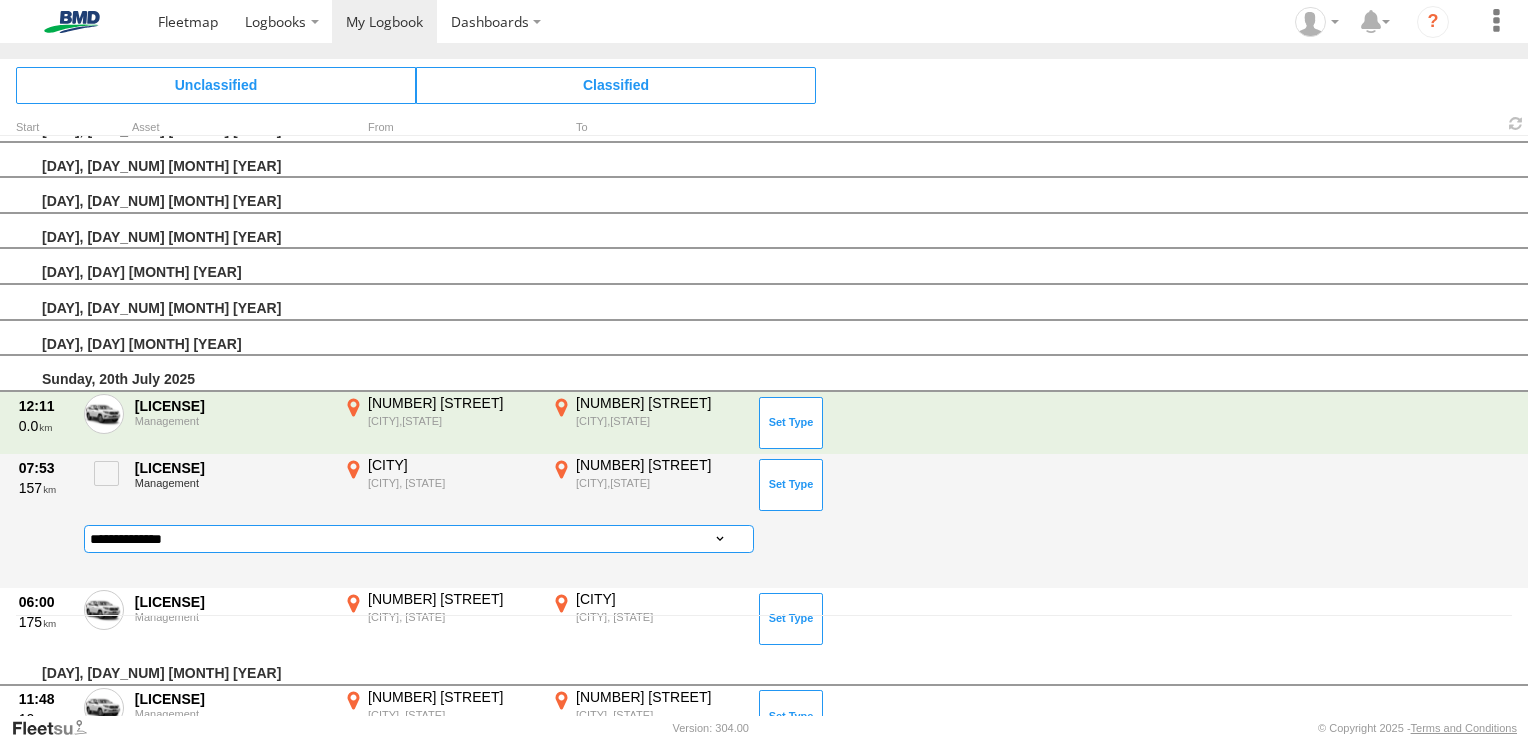 click on "**********" at bounding box center [419, 539] 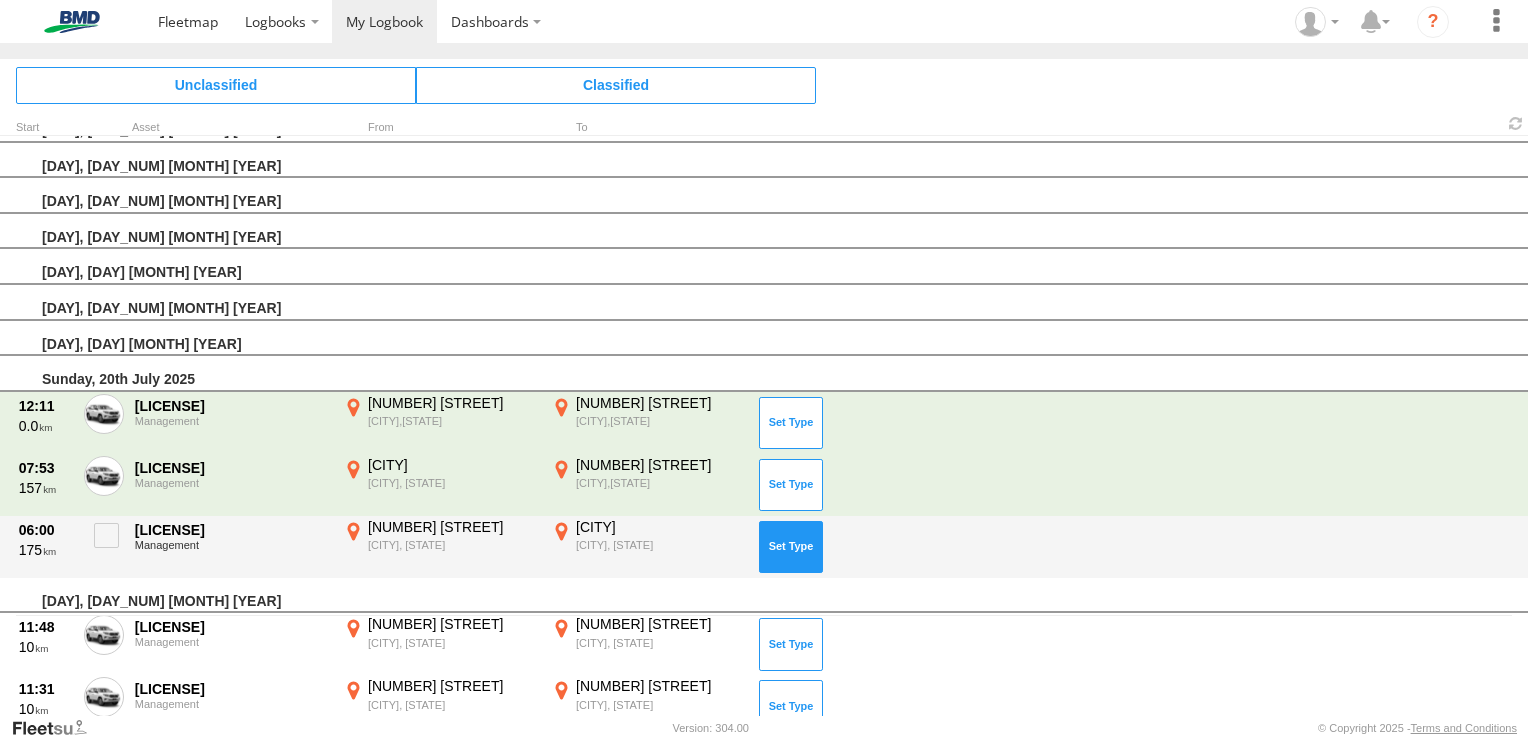 click at bounding box center (791, 547) 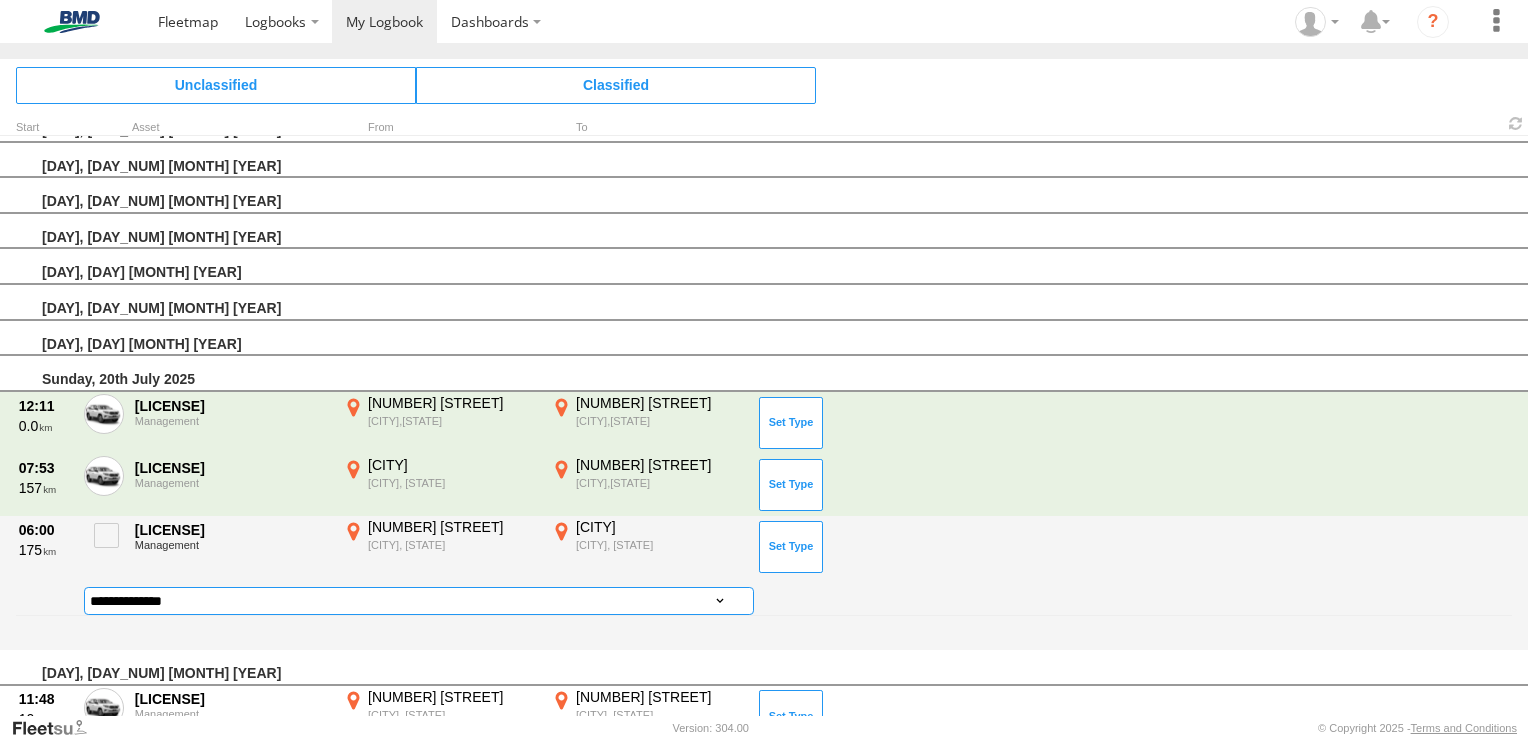 click on "**********" at bounding box center [419, 601] 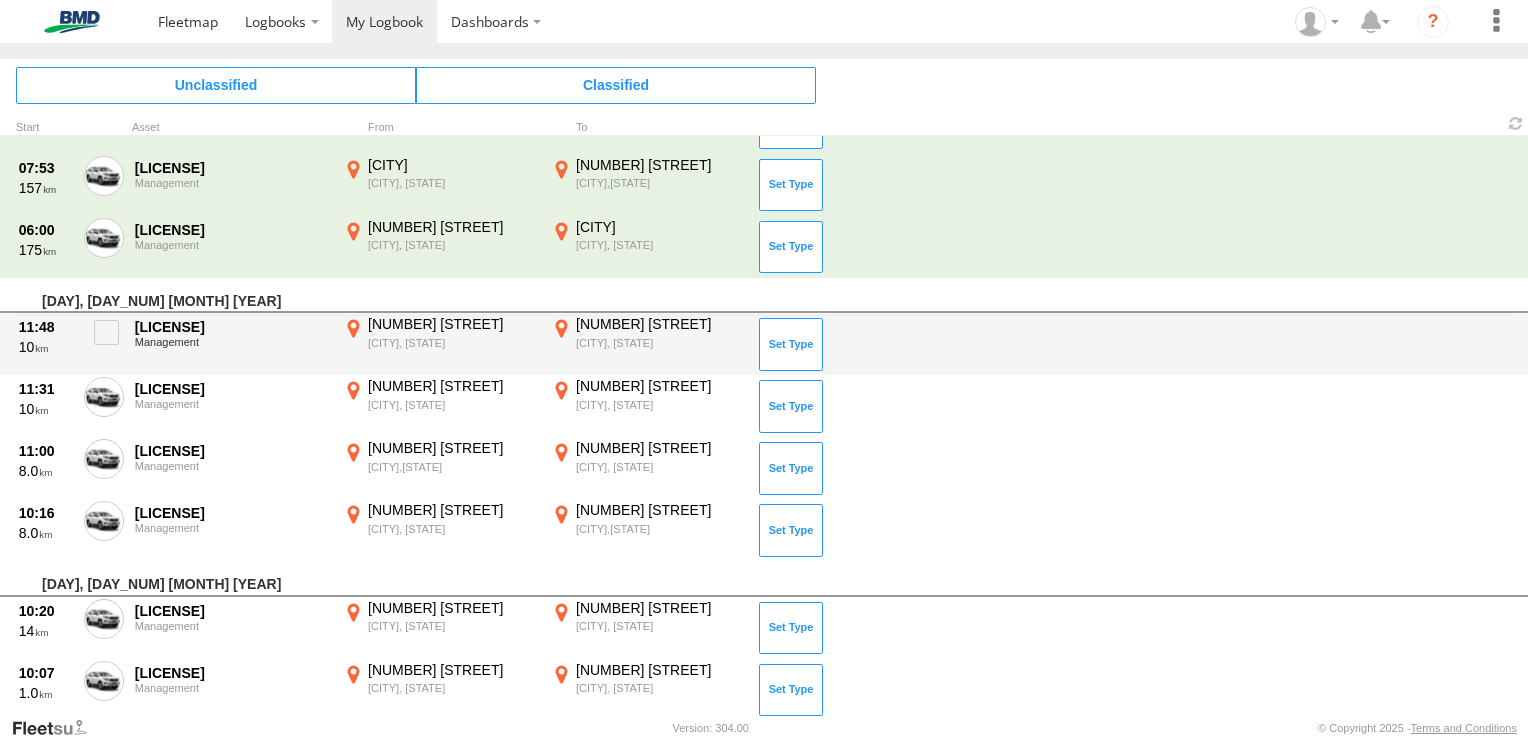 scroll, scrollTop: 337, scrollLeft: 0, axis: vertical 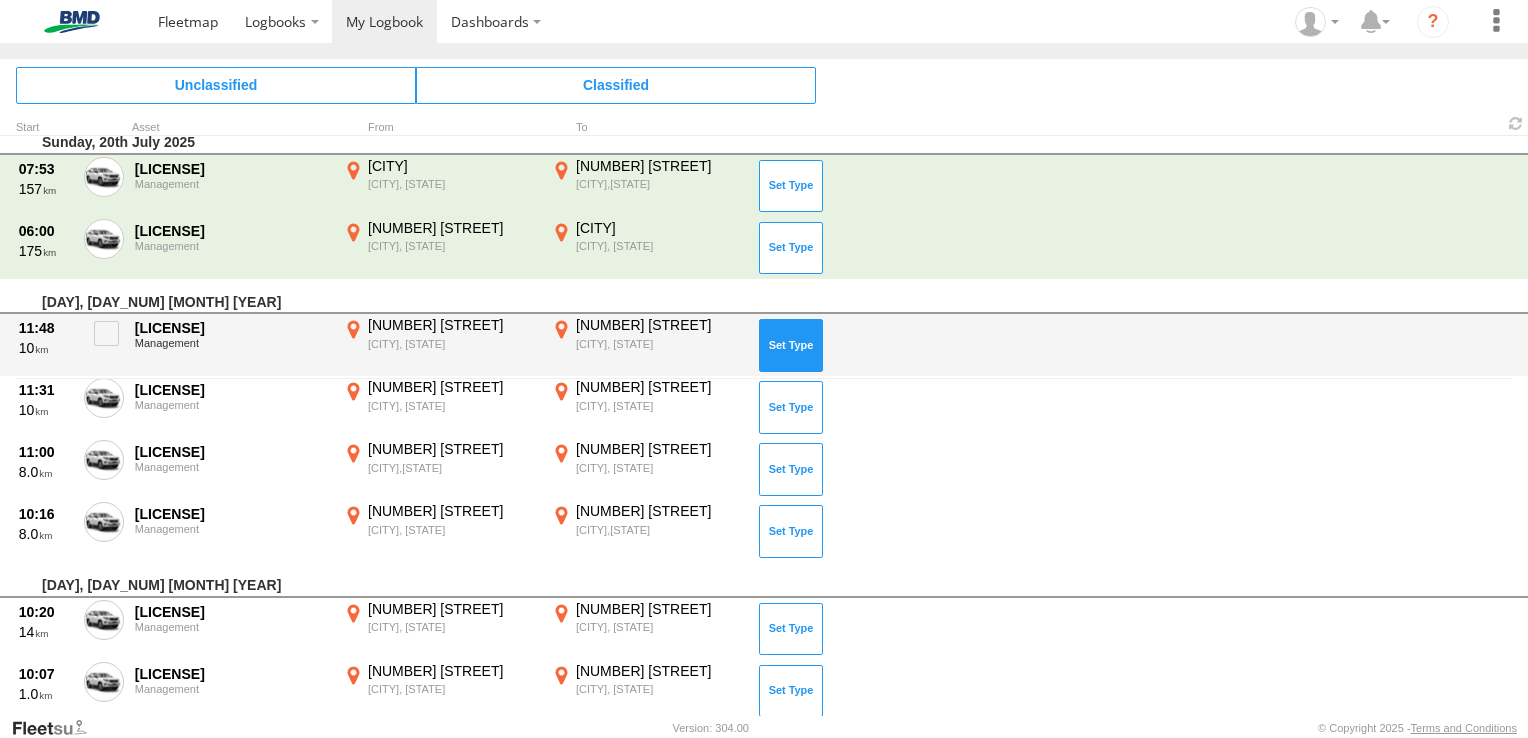 click at bounding box center (791, 345) 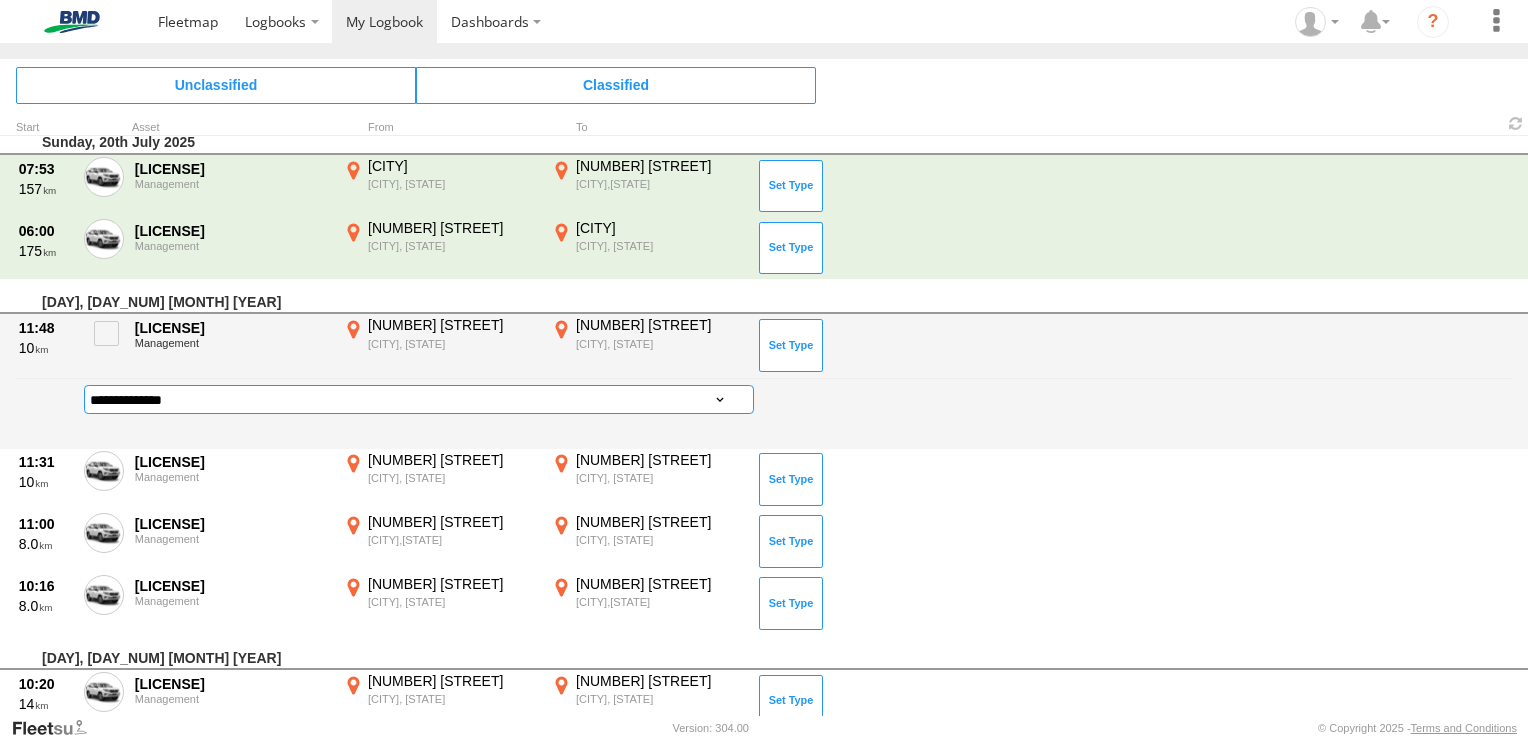 click on "**********" at bounding box center (419, 399) 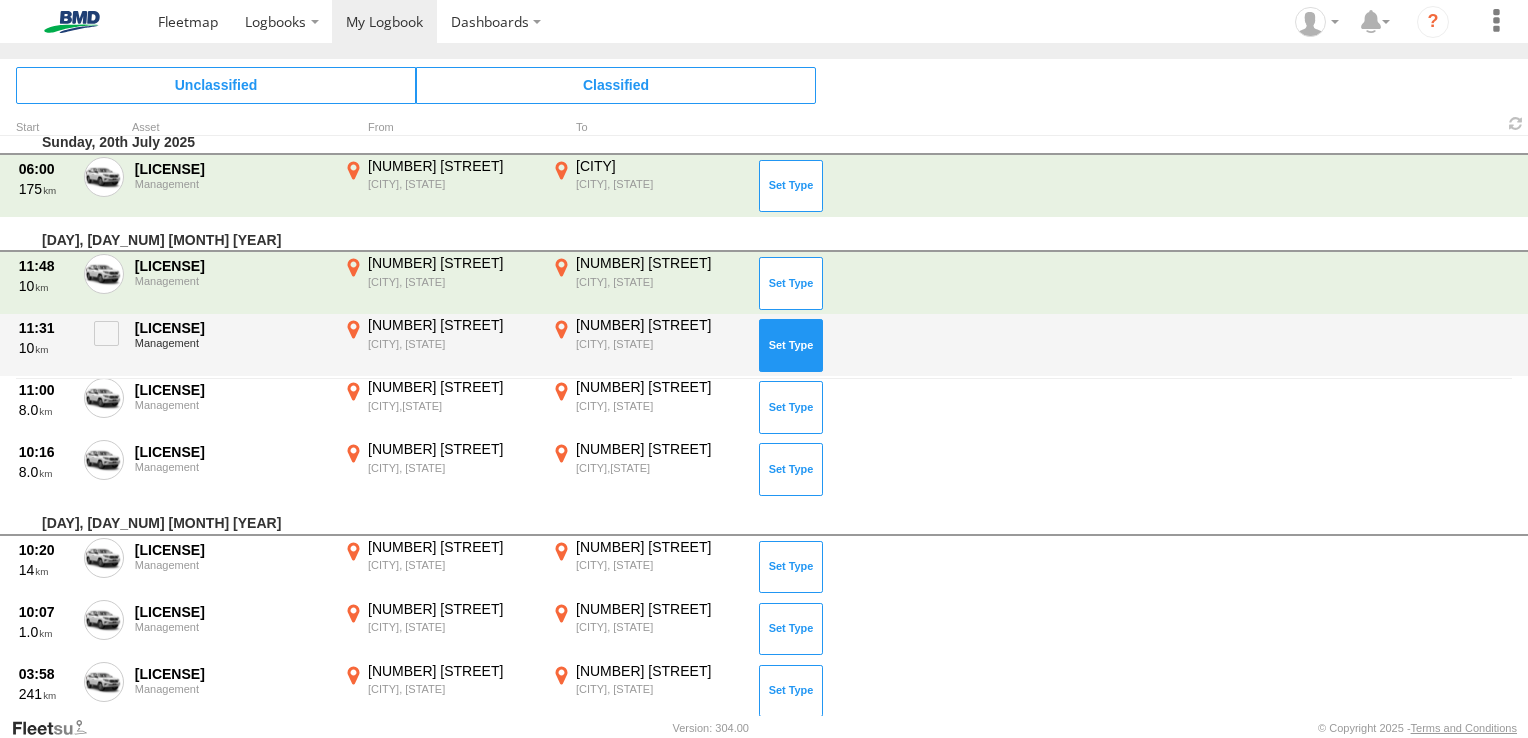 click at bounding box center [791, 345] 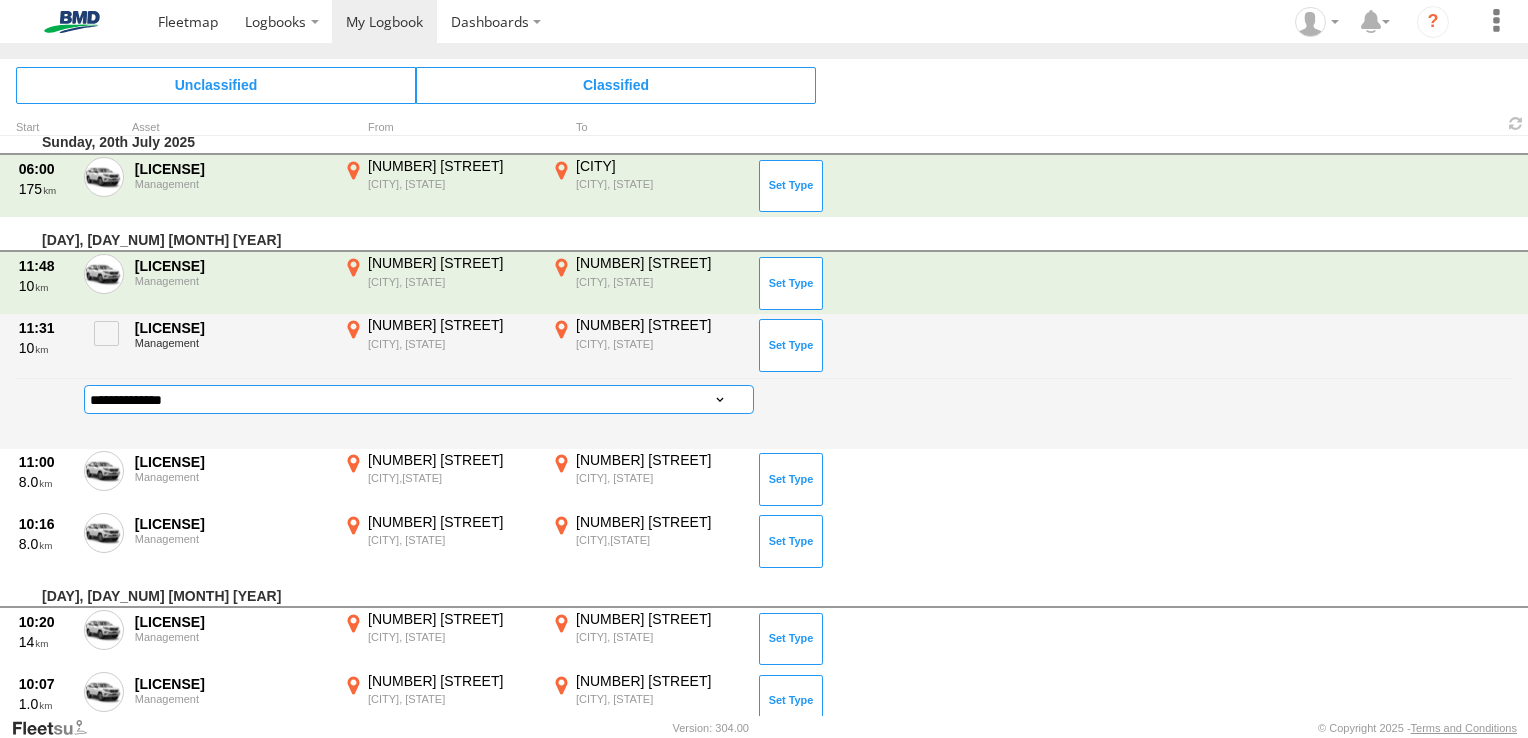 click on "**********" at bounding box center [419, 399] 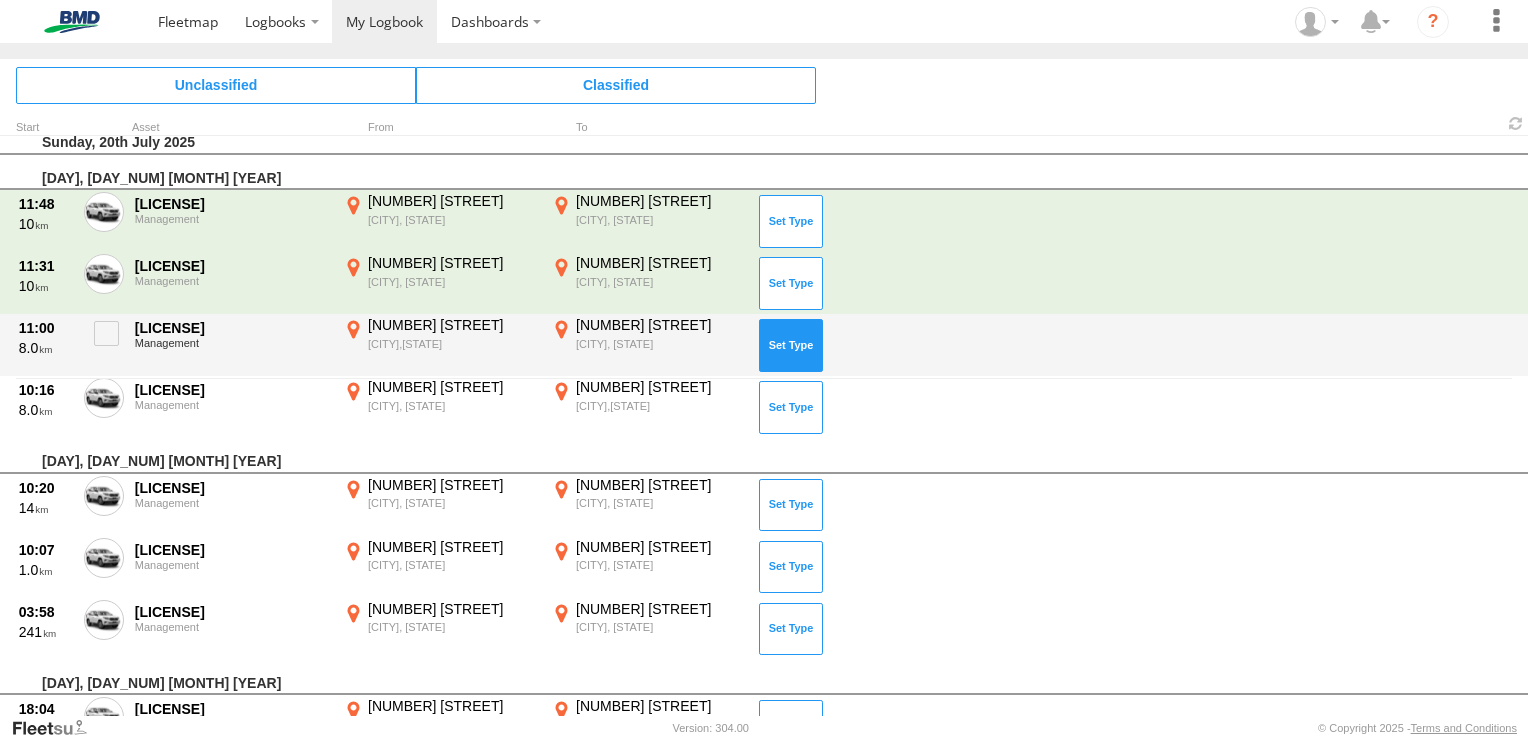 click at bounding box center (791, 345) 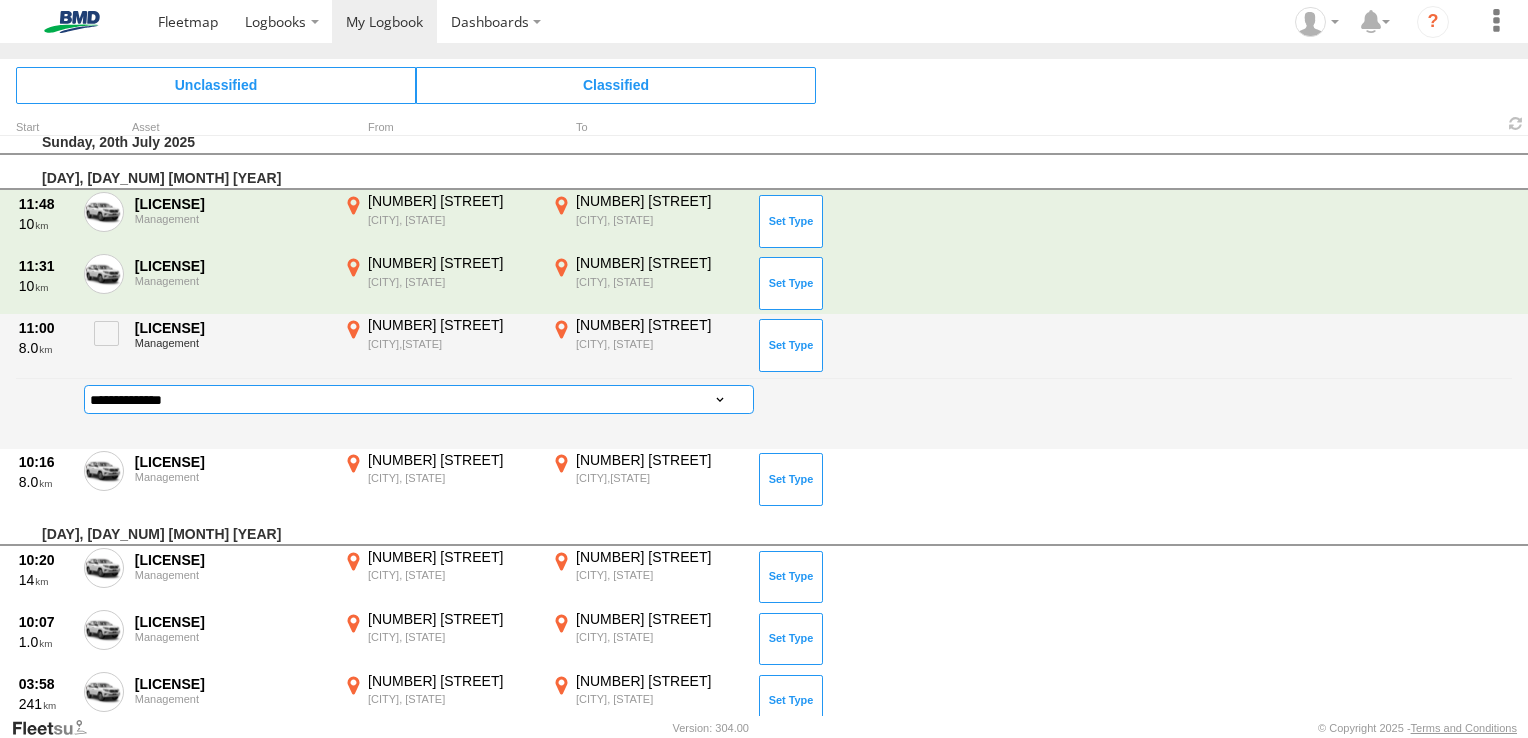 click on "**********" at bounding box center (419, 399) 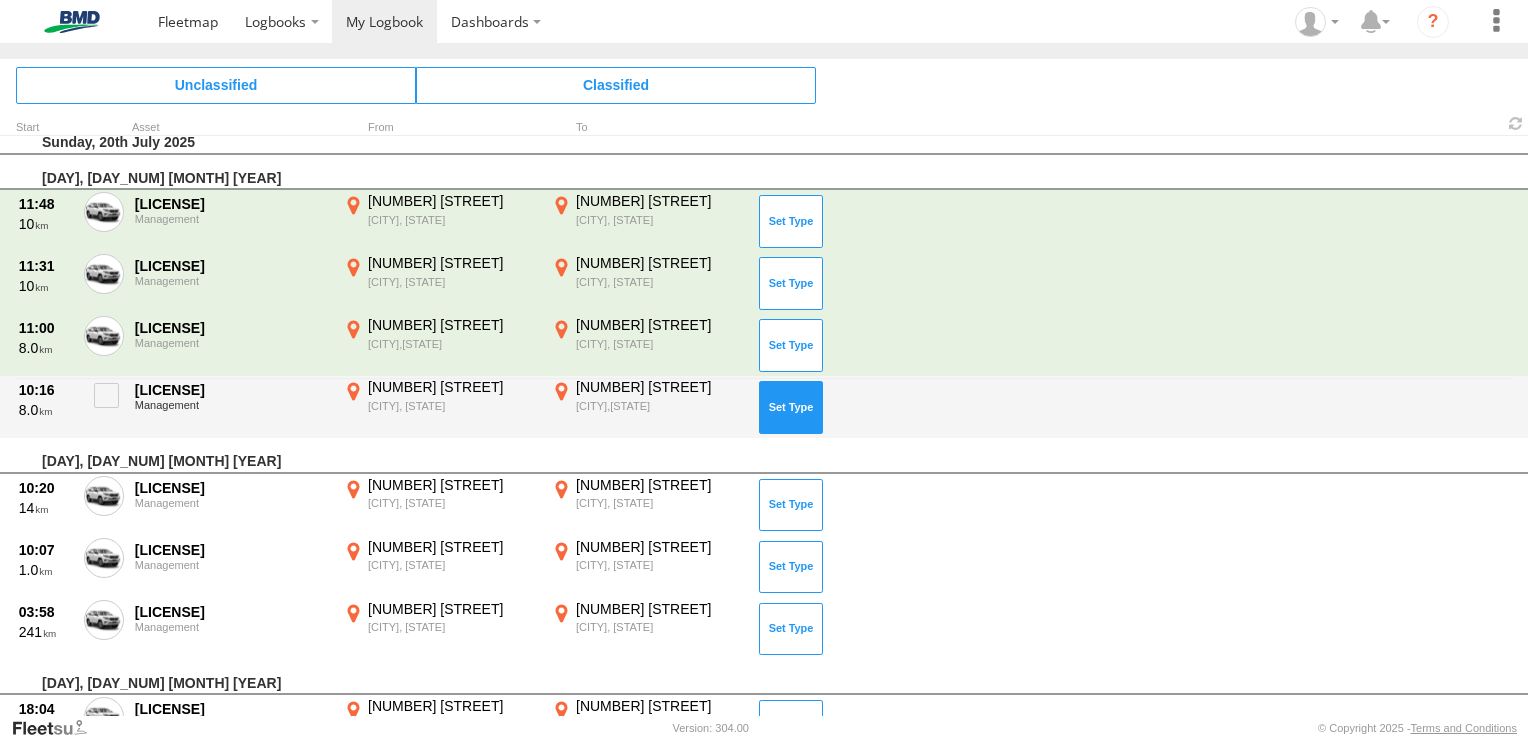 click at bounding box center [791, 407] 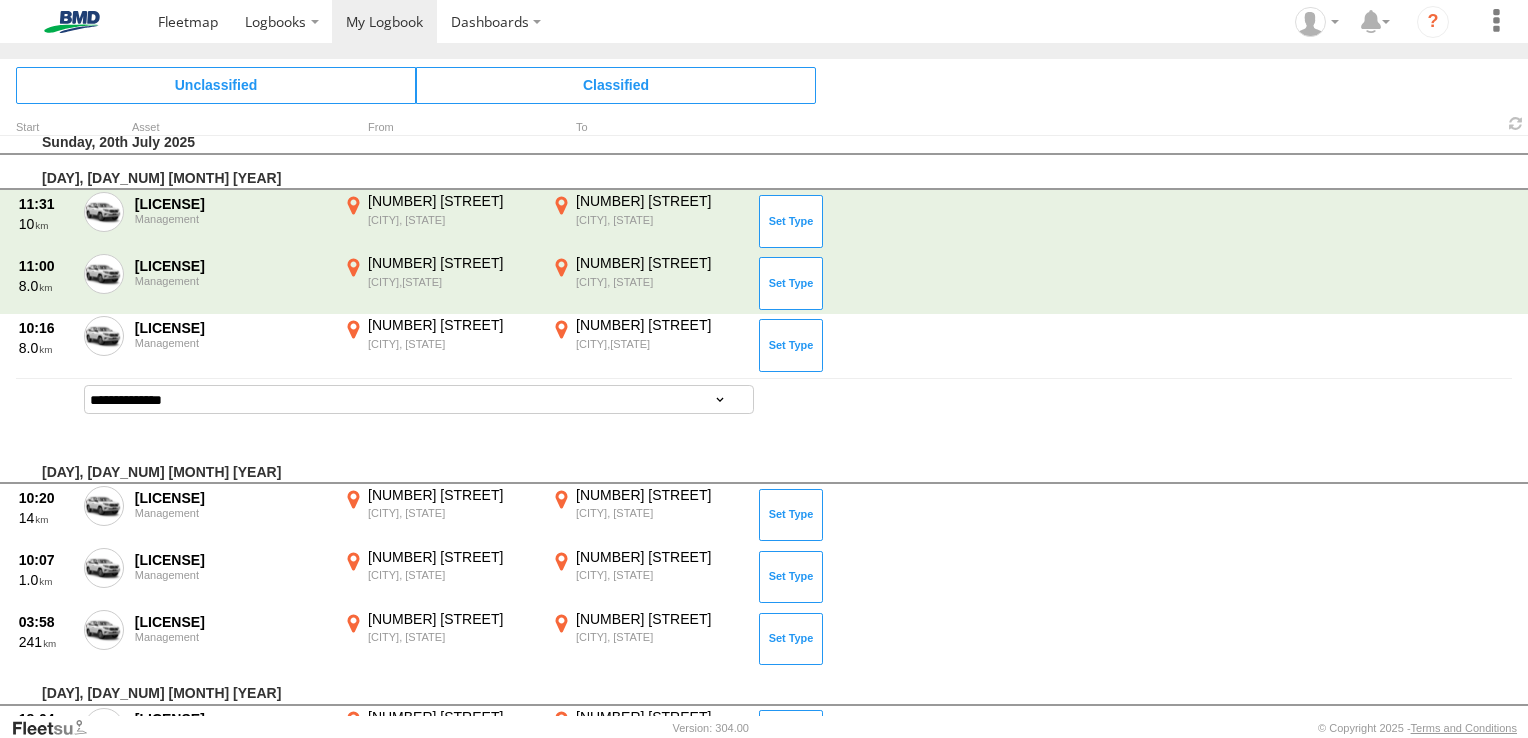 click on "[DAY], [DAY_NUM] [MONTH] [YEAR]" at bounding box center (764, 467) 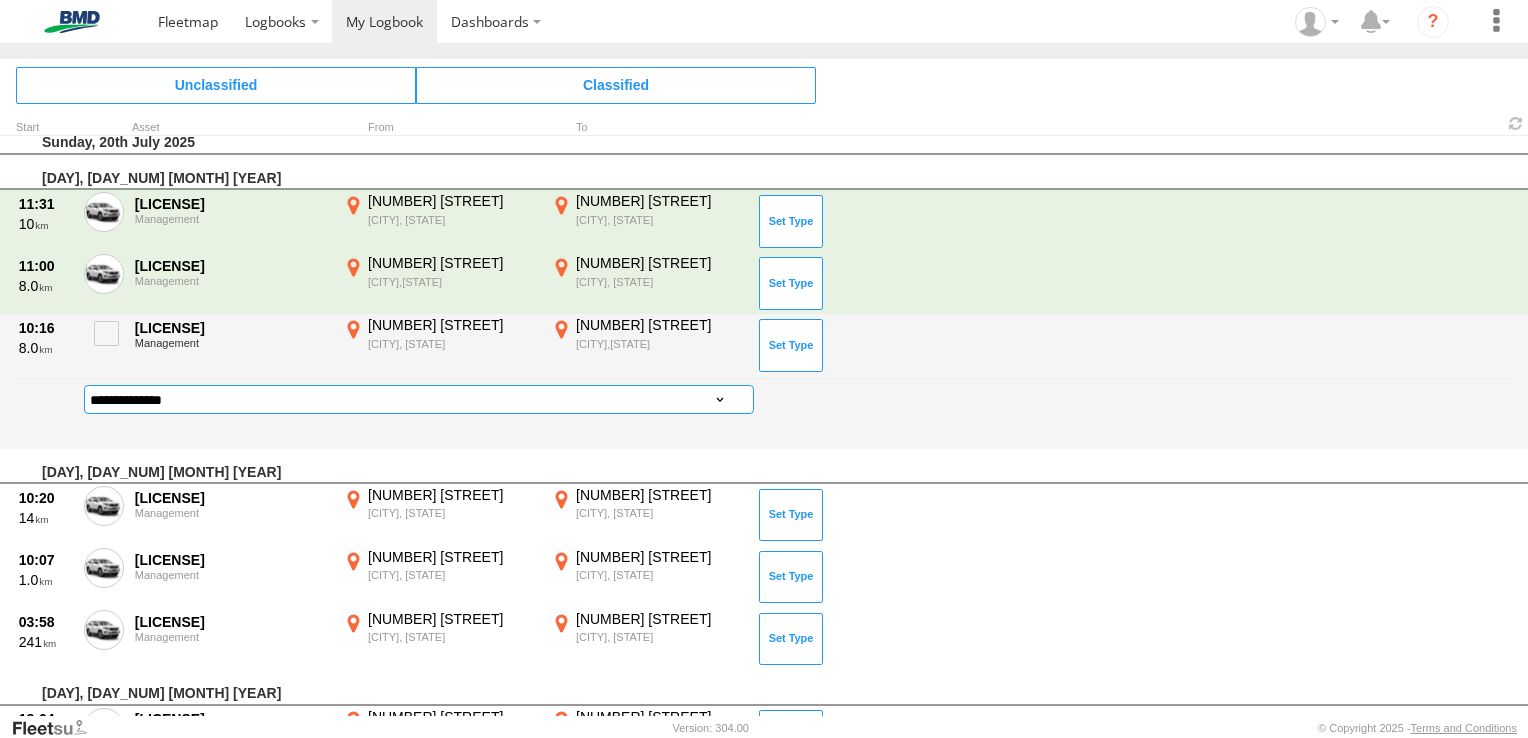click on "**********" at bounding box center [419, 399] 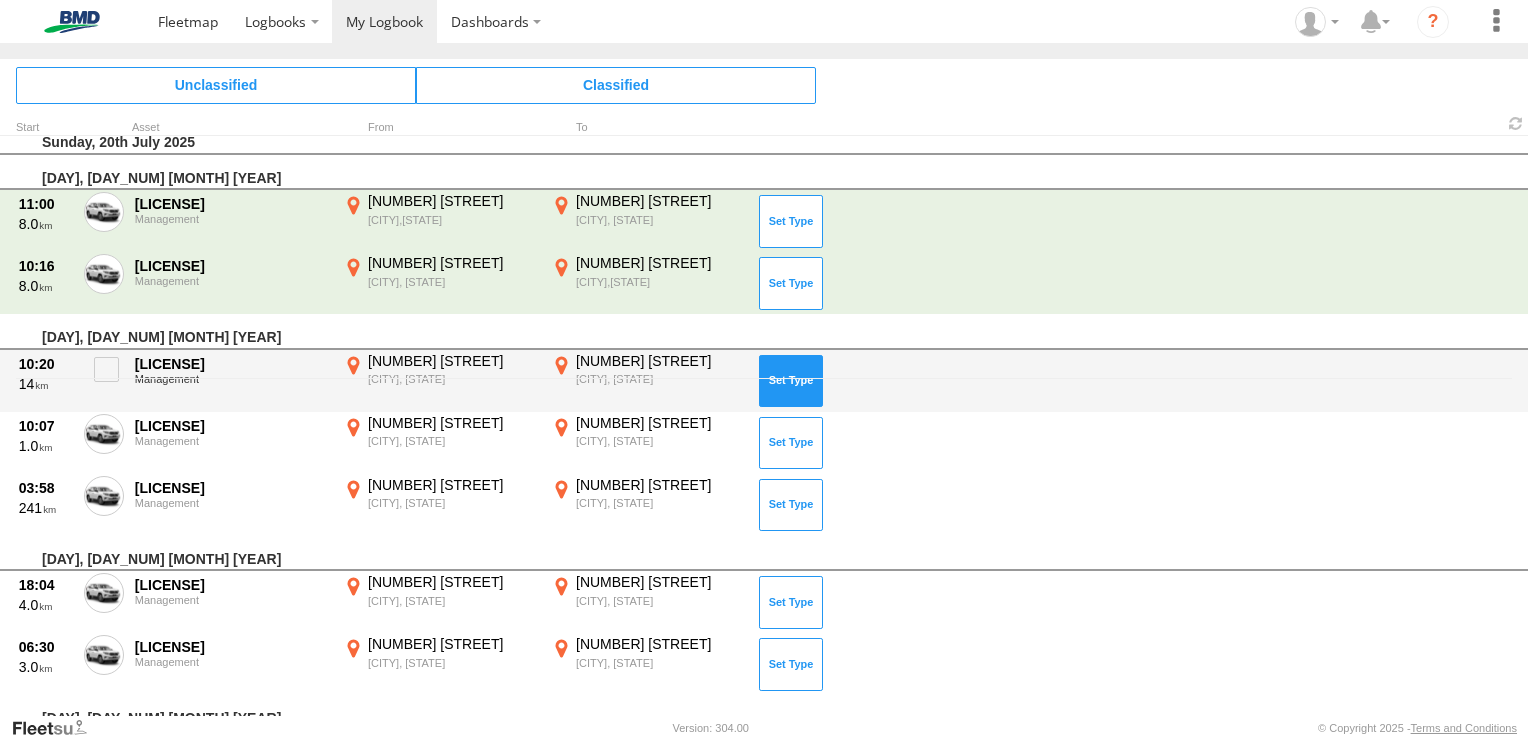 click at bounding box center [791, 381] 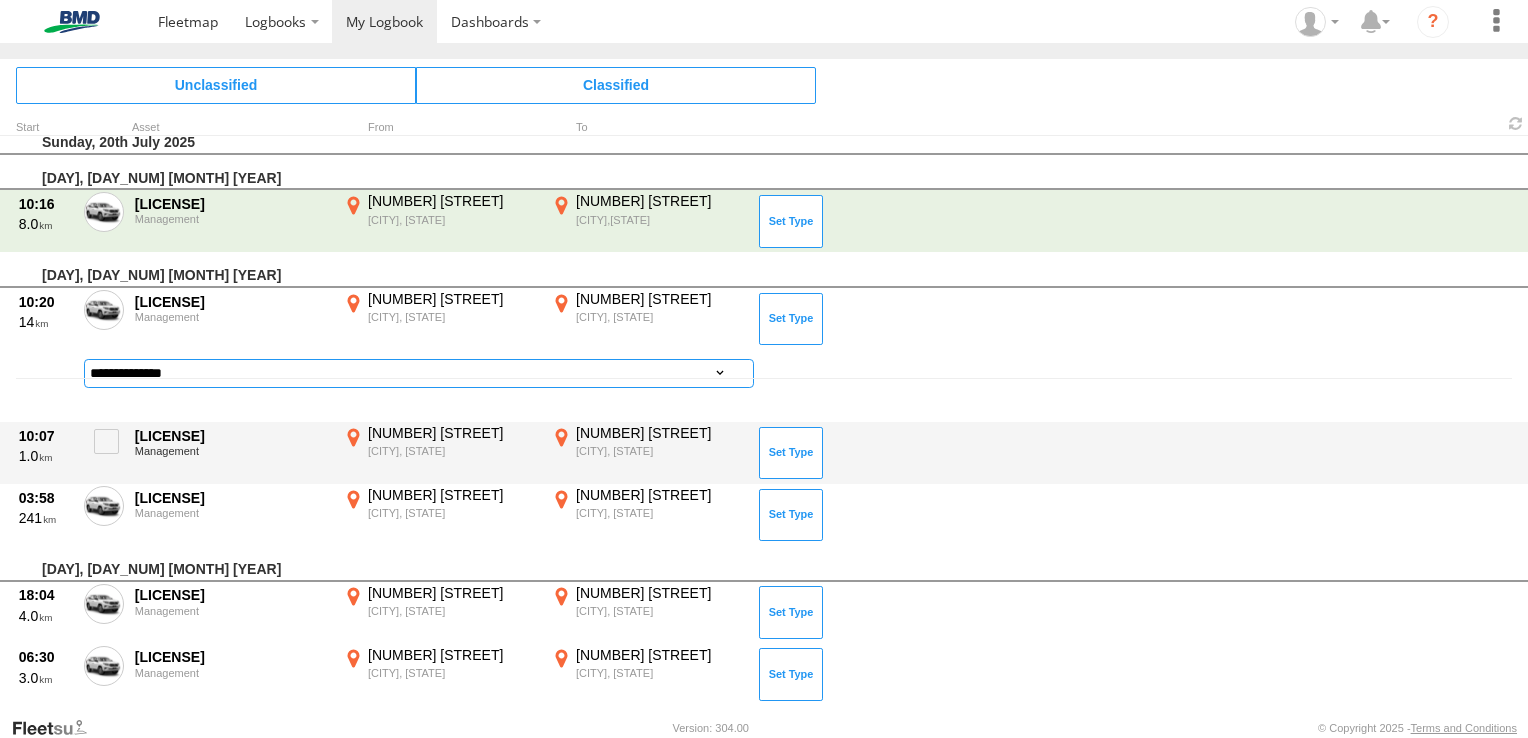 click on "[DAY], [DAY_NUM] [MONTH] [YEAR] [DAY], [DAY_NUM] [MONTH] [YEAR] [DAY], [DAY_NUM] [MONTH] [YEAR] [DAY], [DAY_NUM] [MONTH] [YEAR] [DAY], [DAY_NUM] [MONTH] [YEAR] [DAY], [DAY_NUM] [MONTH] [YEAR] [DAY], [DAY_NUM] [MONTH] [YEAR] [DAY], [DAY_NUM] [MONTH] [YEAR] [DAY], [DAY_NUM] [MONTH] [YEAR]
10:16
8.0
WG01592
Management
311 Knoble Rd
Wirlinga, [STATE]
[COORDINATES] 7 Diamond Dr 10:20" at bounding box center [764, 757] 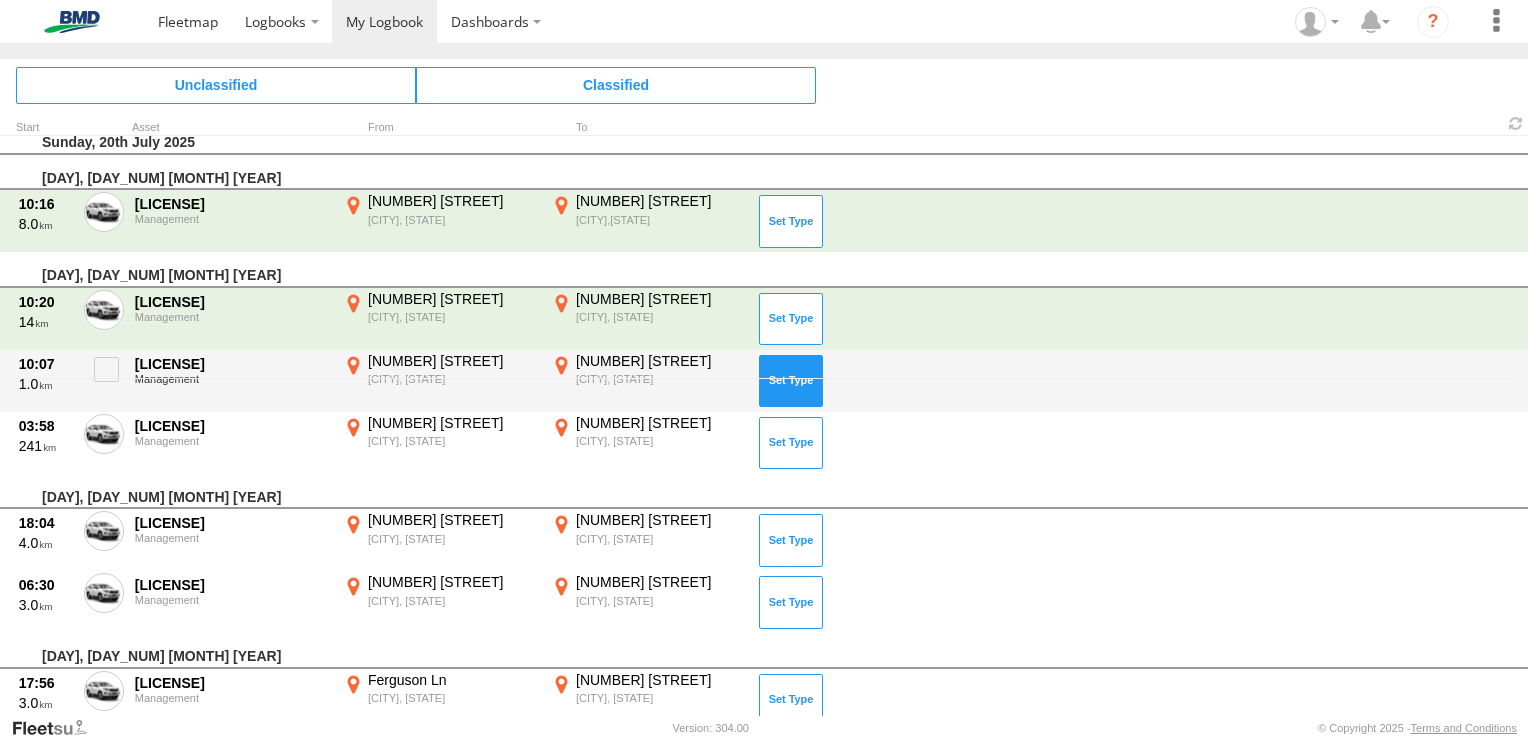 click at bounding box center [791, 381] 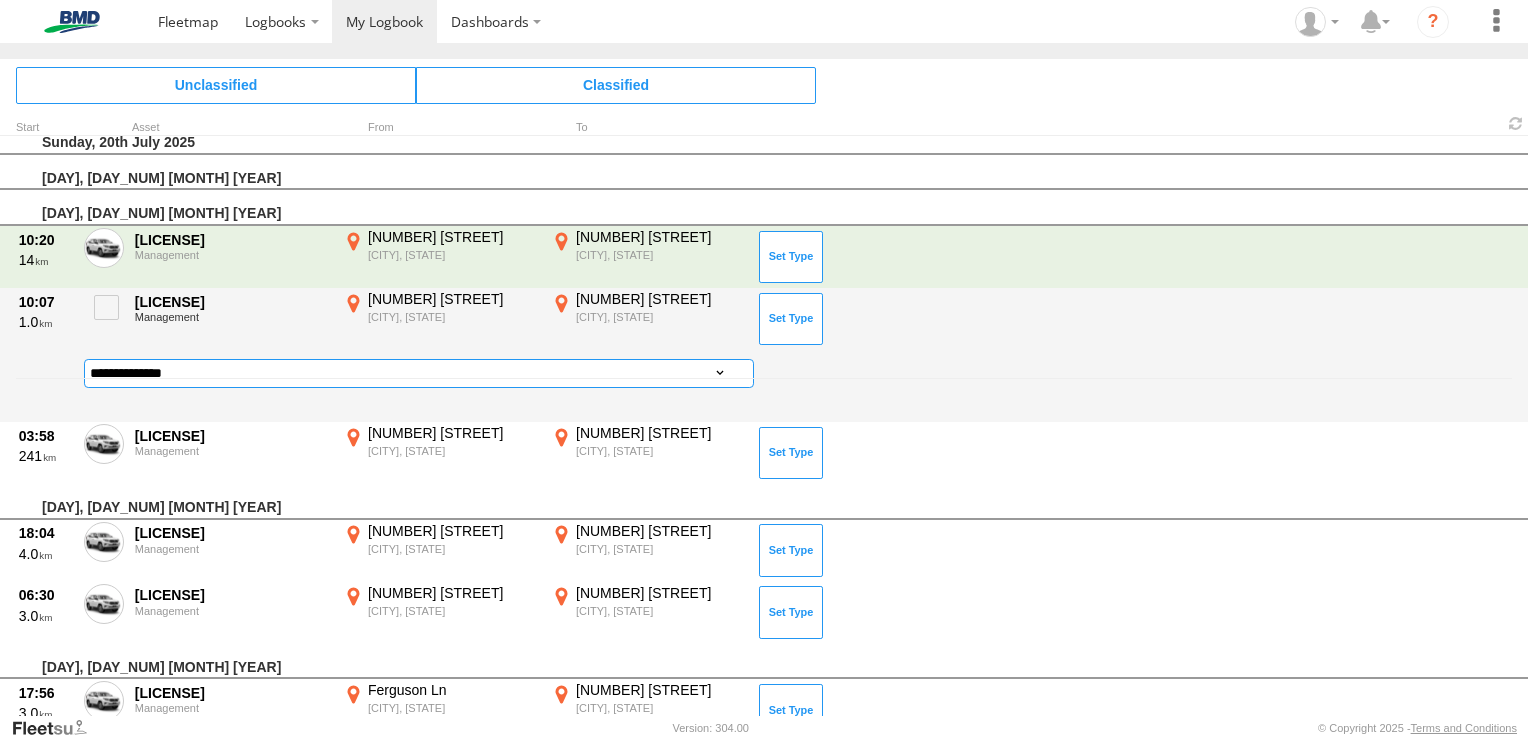 click on "**********" at bounding box center [419, 373] 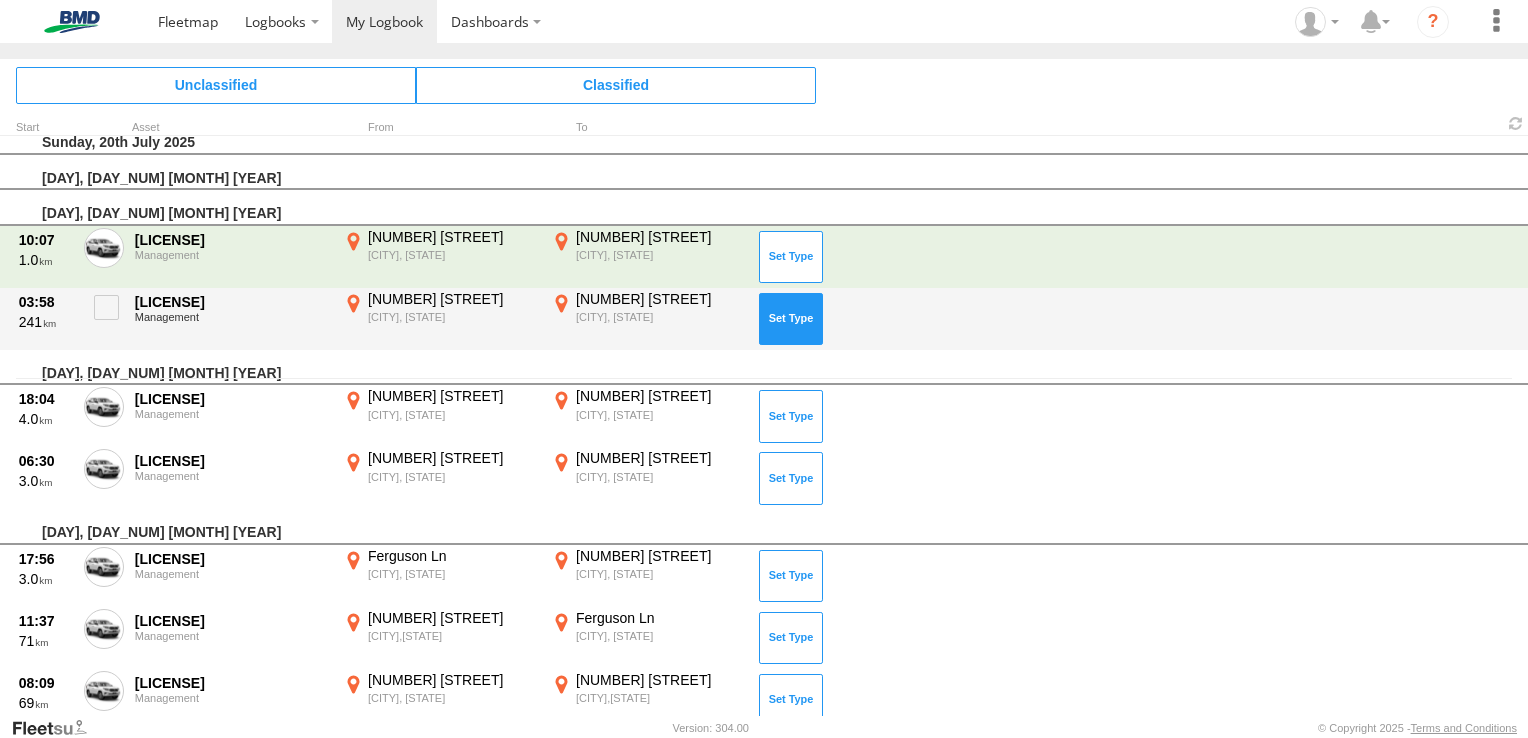 click at bounding box center [791, 319] 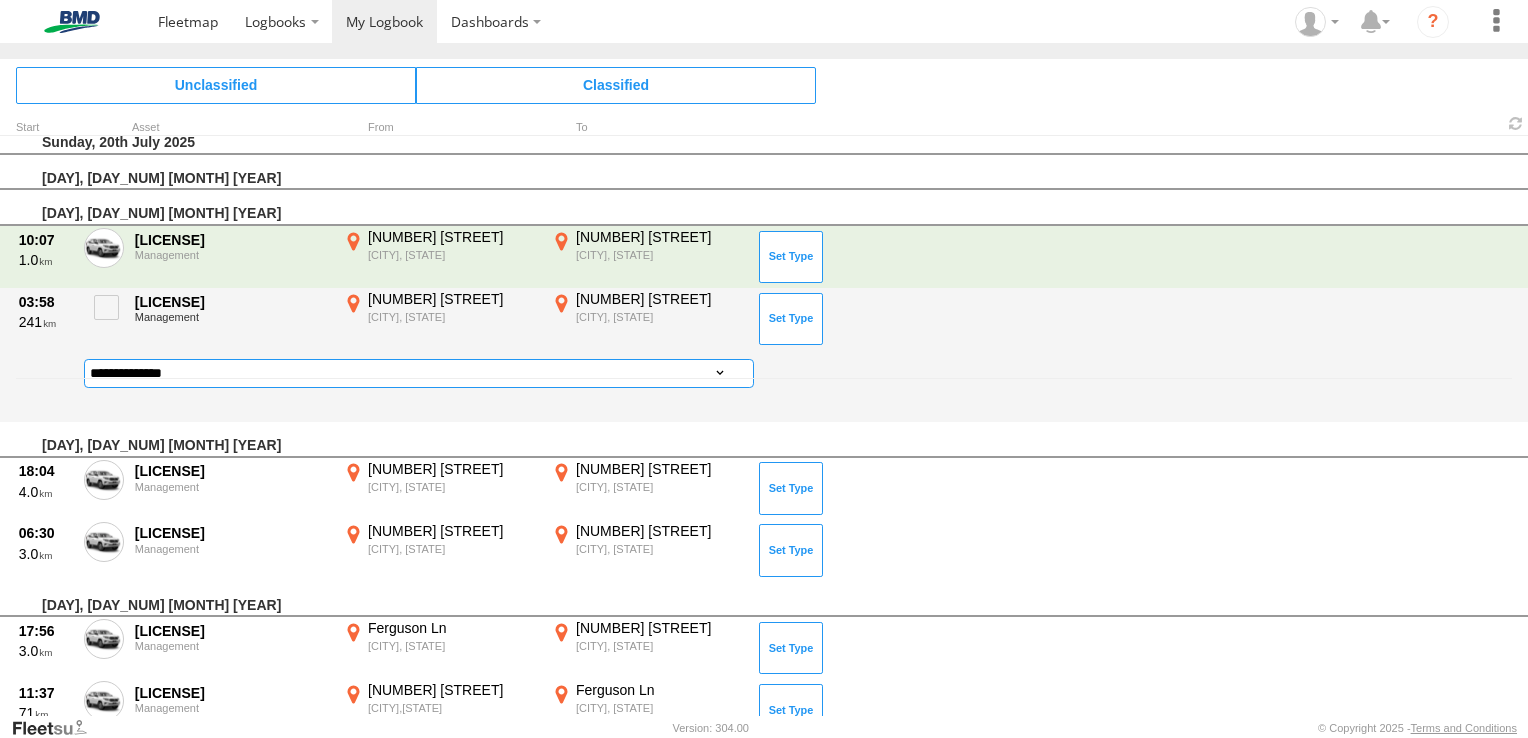 click on "**********" at bounding box center [419, 373] 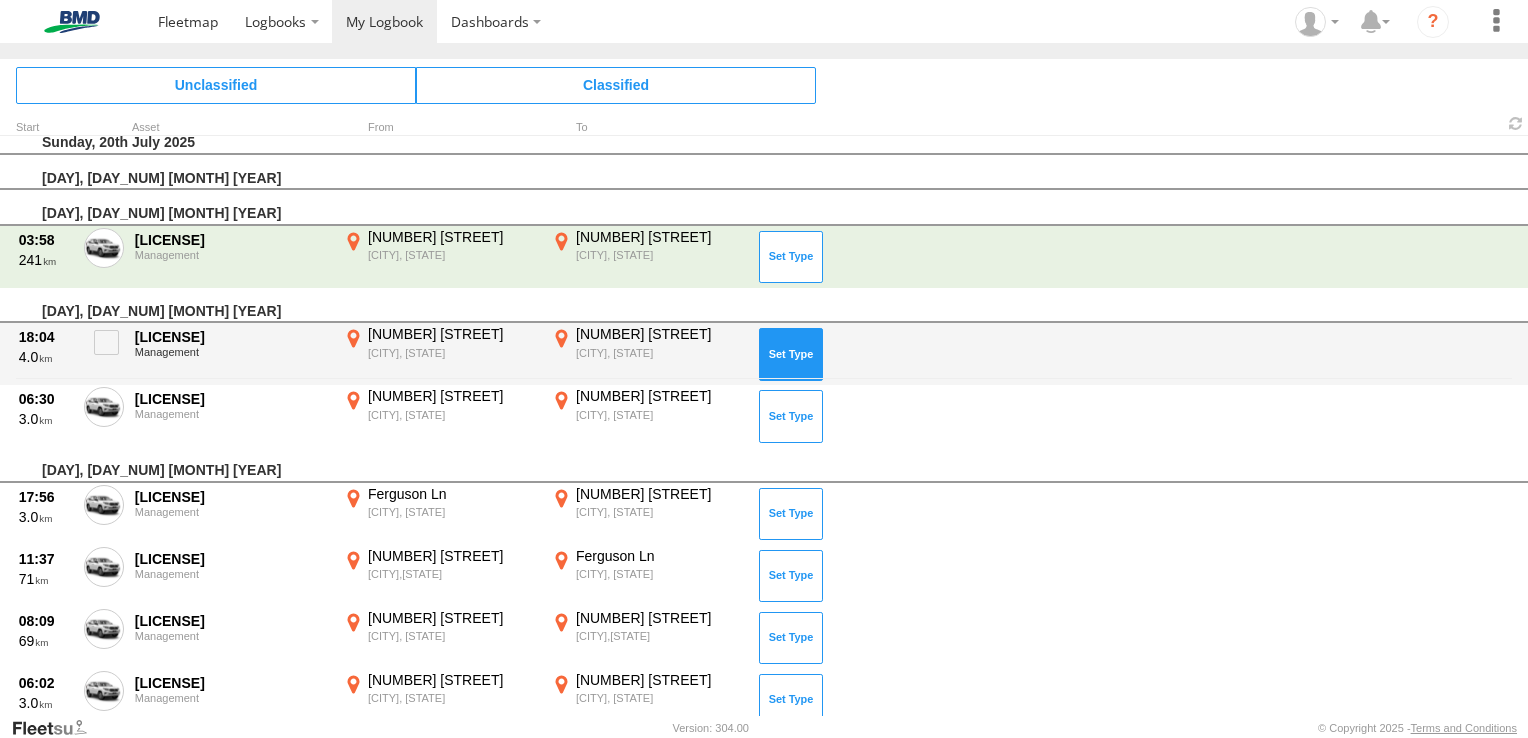 click at bounding box center (791, 354) 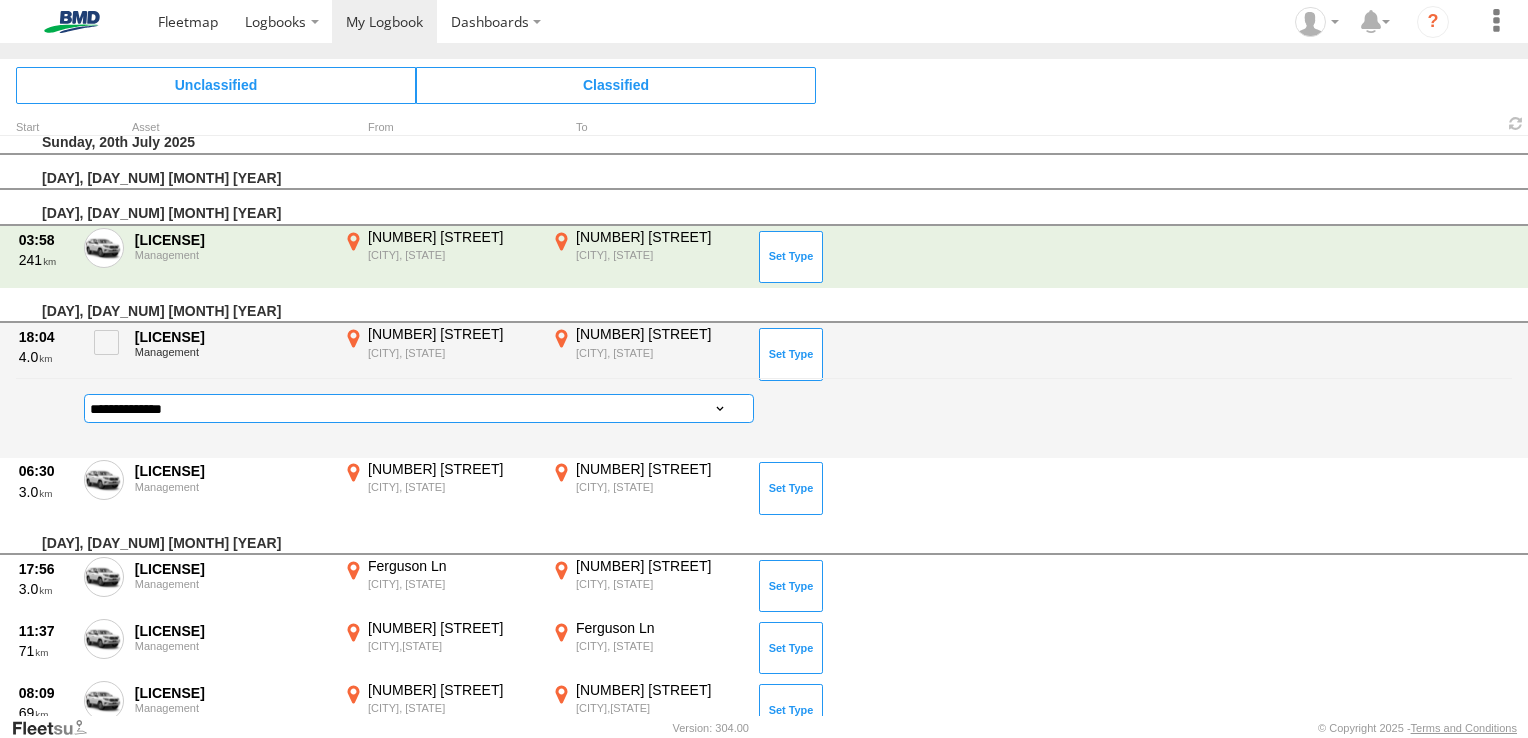 click on "**********" at bounding box center [419, 408] 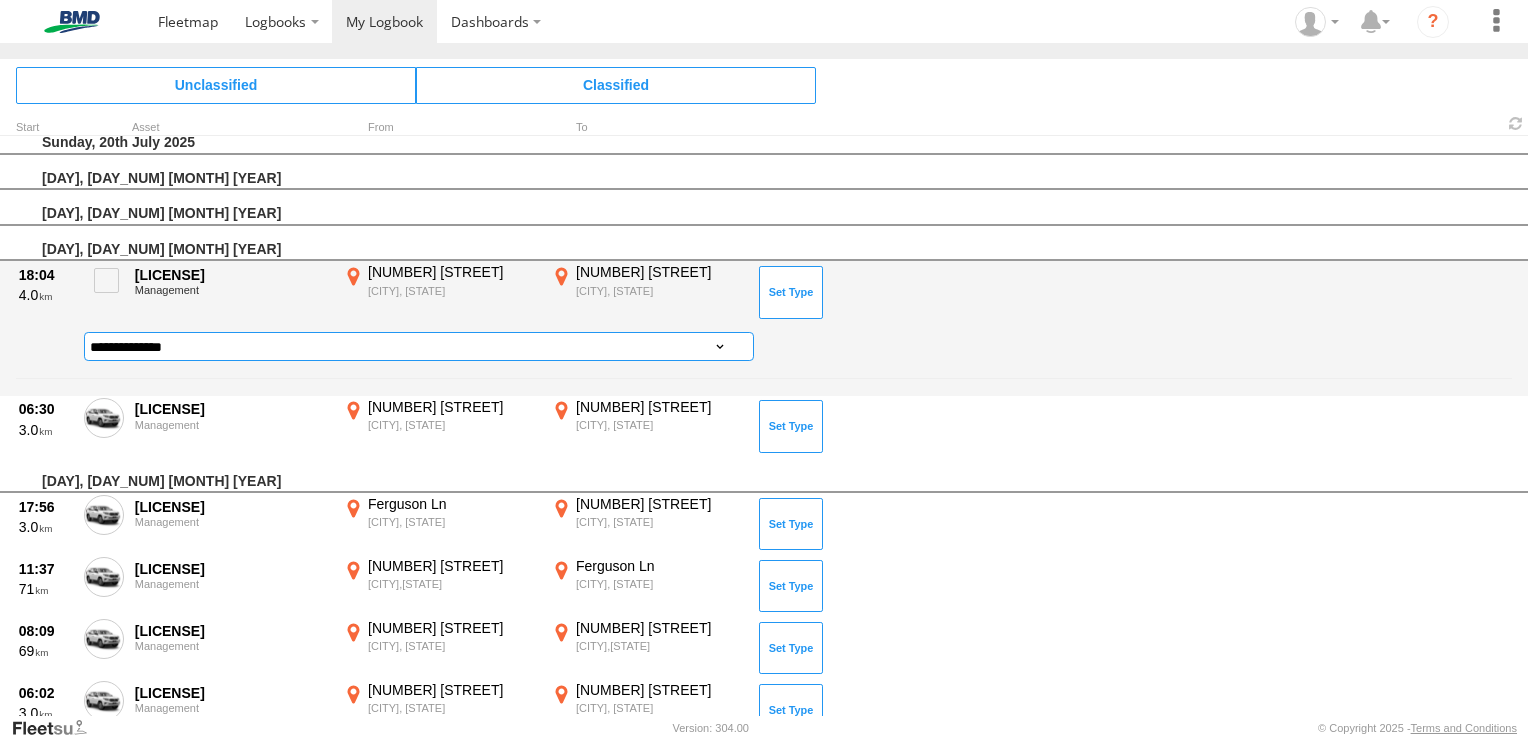 select on "******" 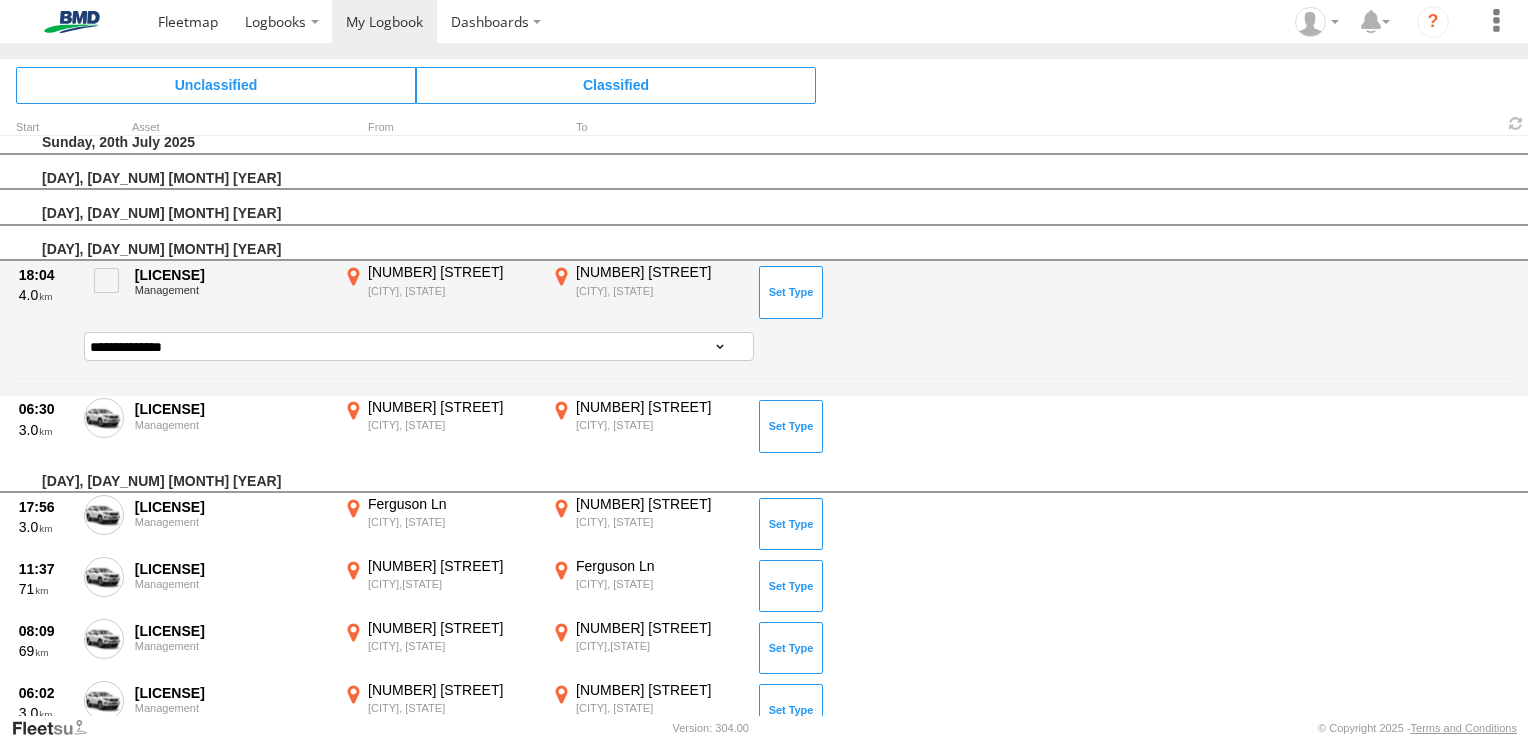 click on "**********" at bounding box center (419, 346) 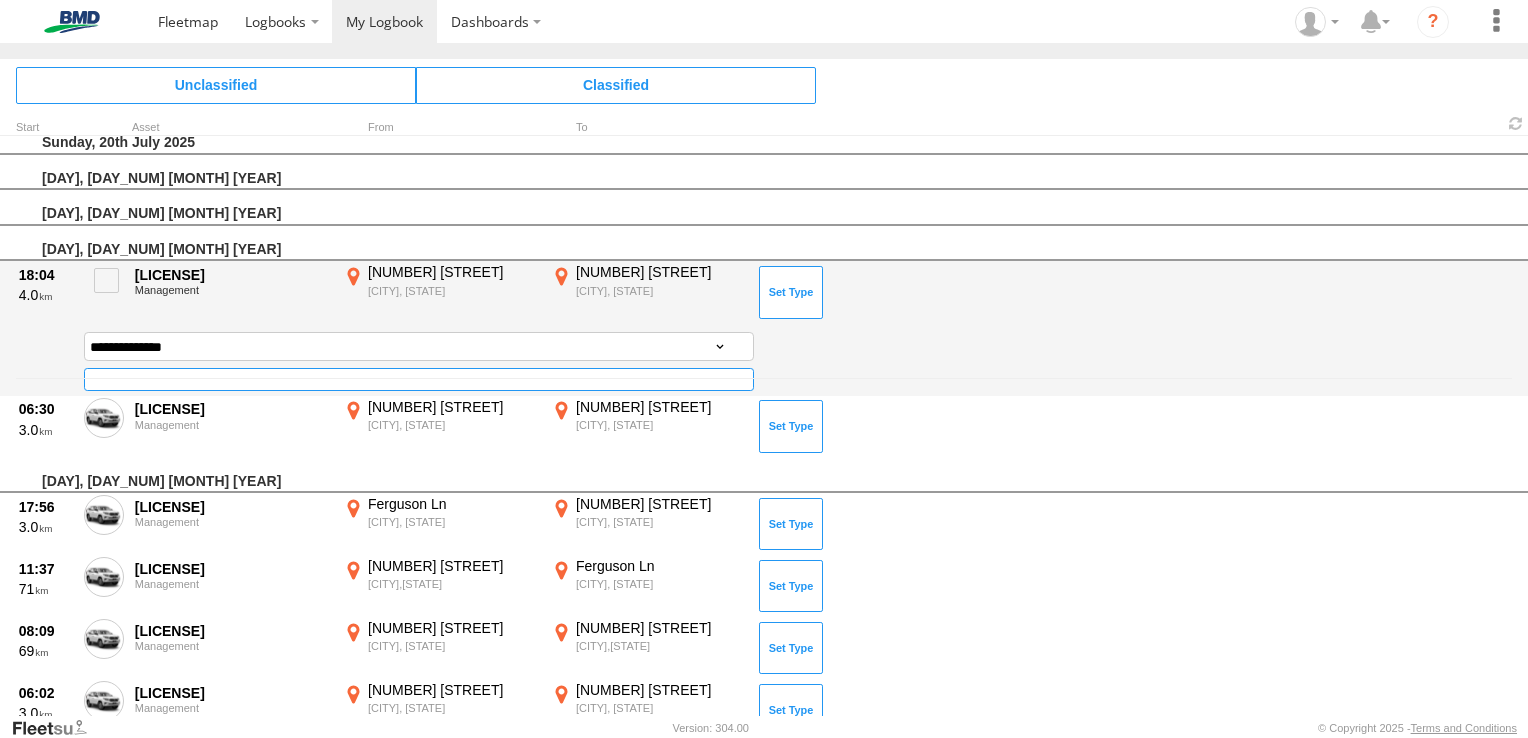 click at bounding box center (419, 379) 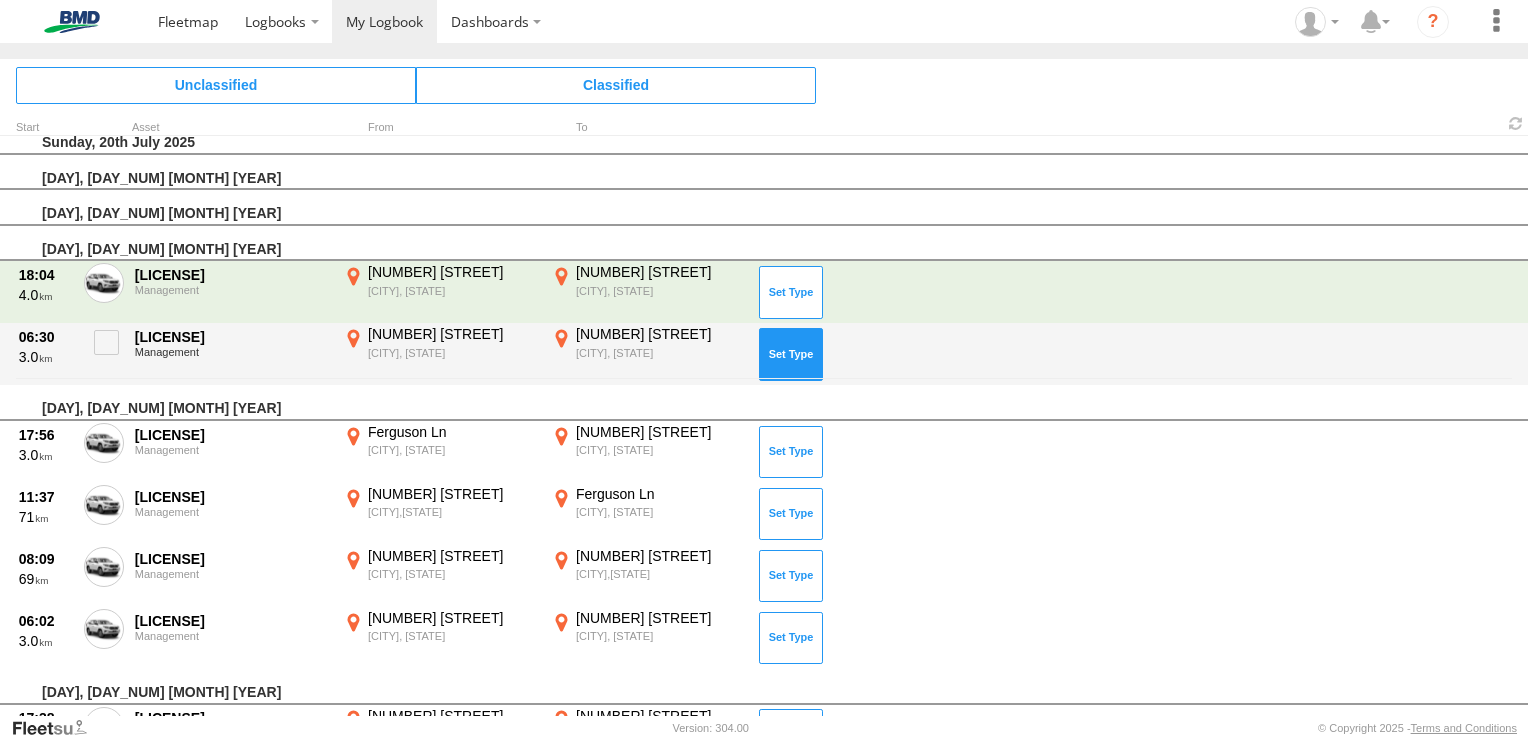 click at bounding box center [791, 354] 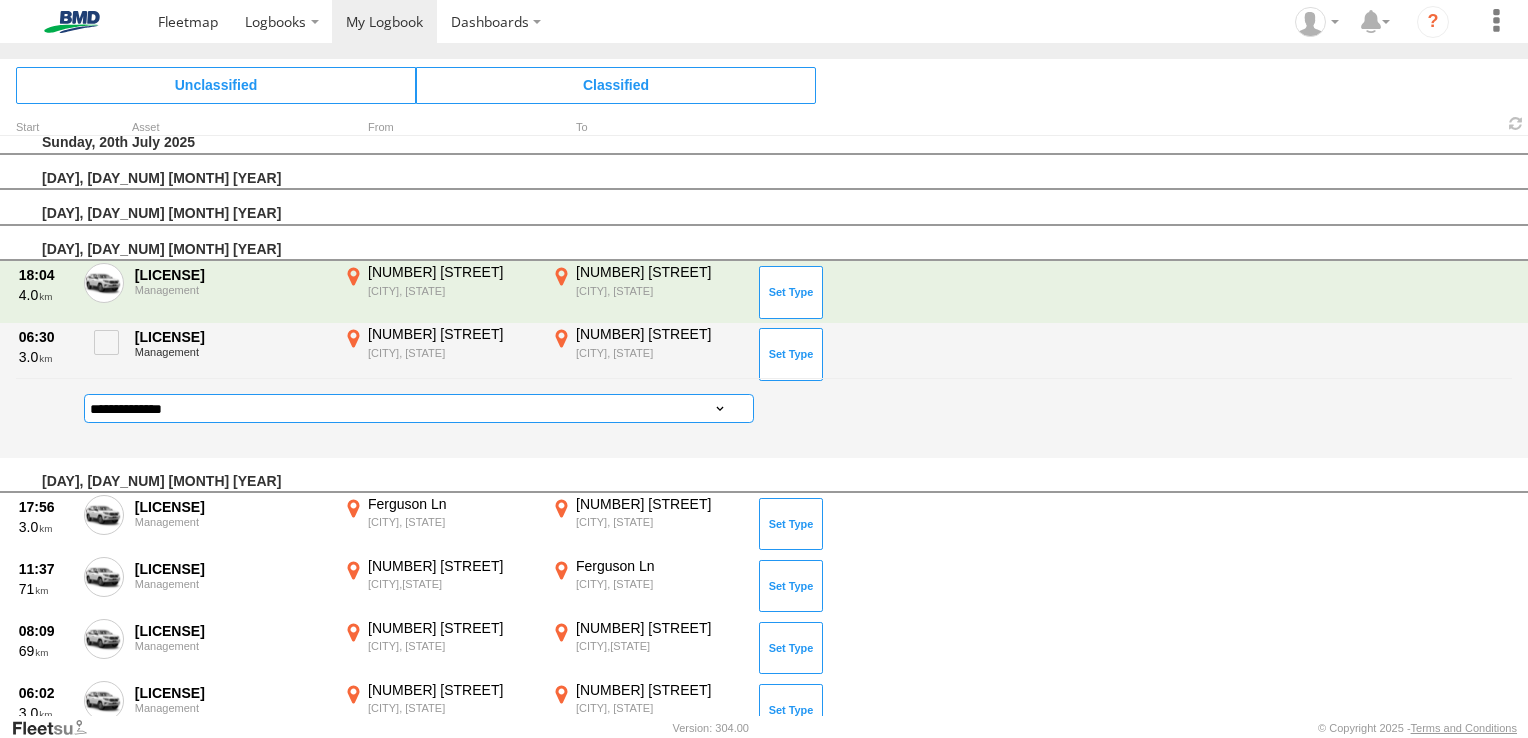 click on "**********" at bounding box center [419, 408] 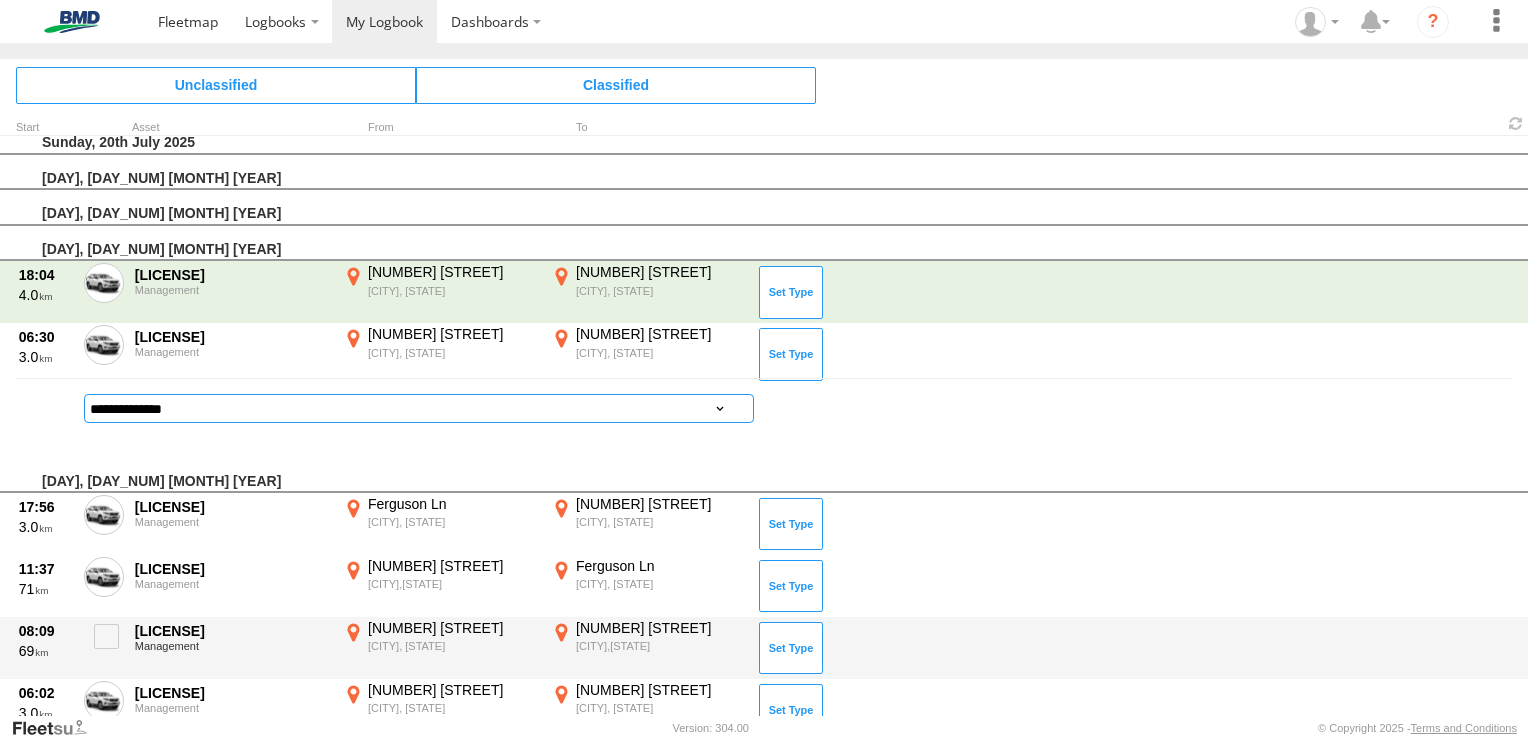 select on "******" 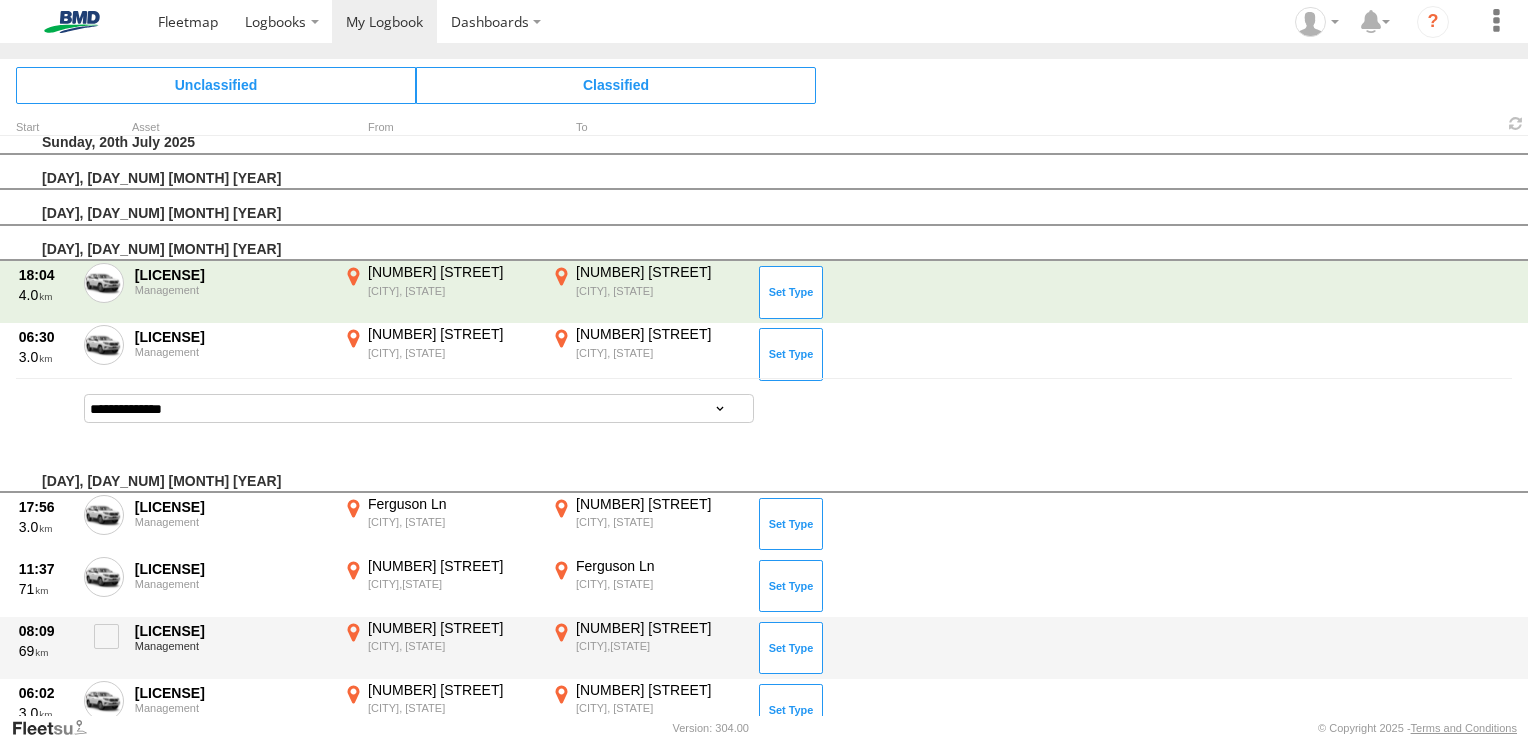 click on "**********" at bounding box center (419, 408) 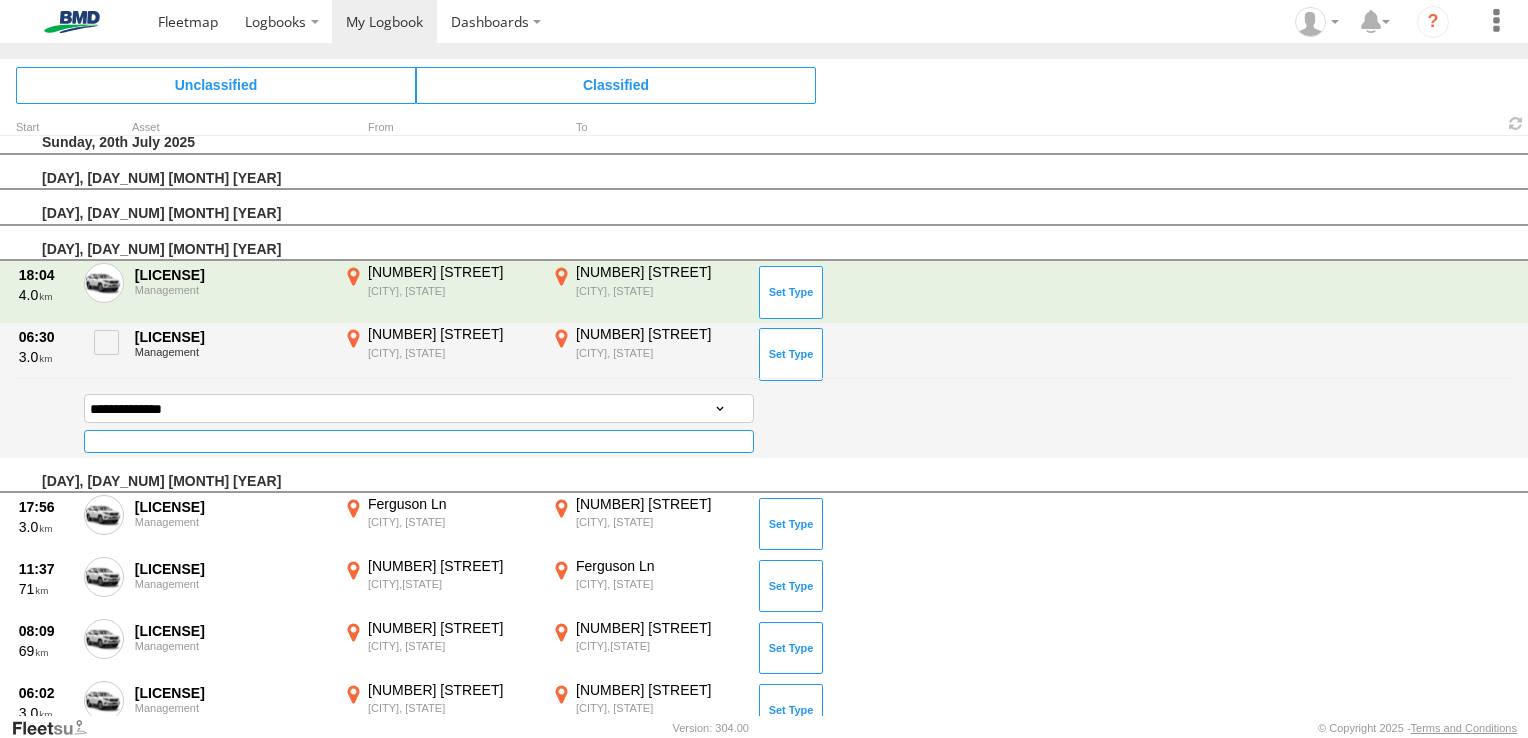 click at bounding box center [419, 441] 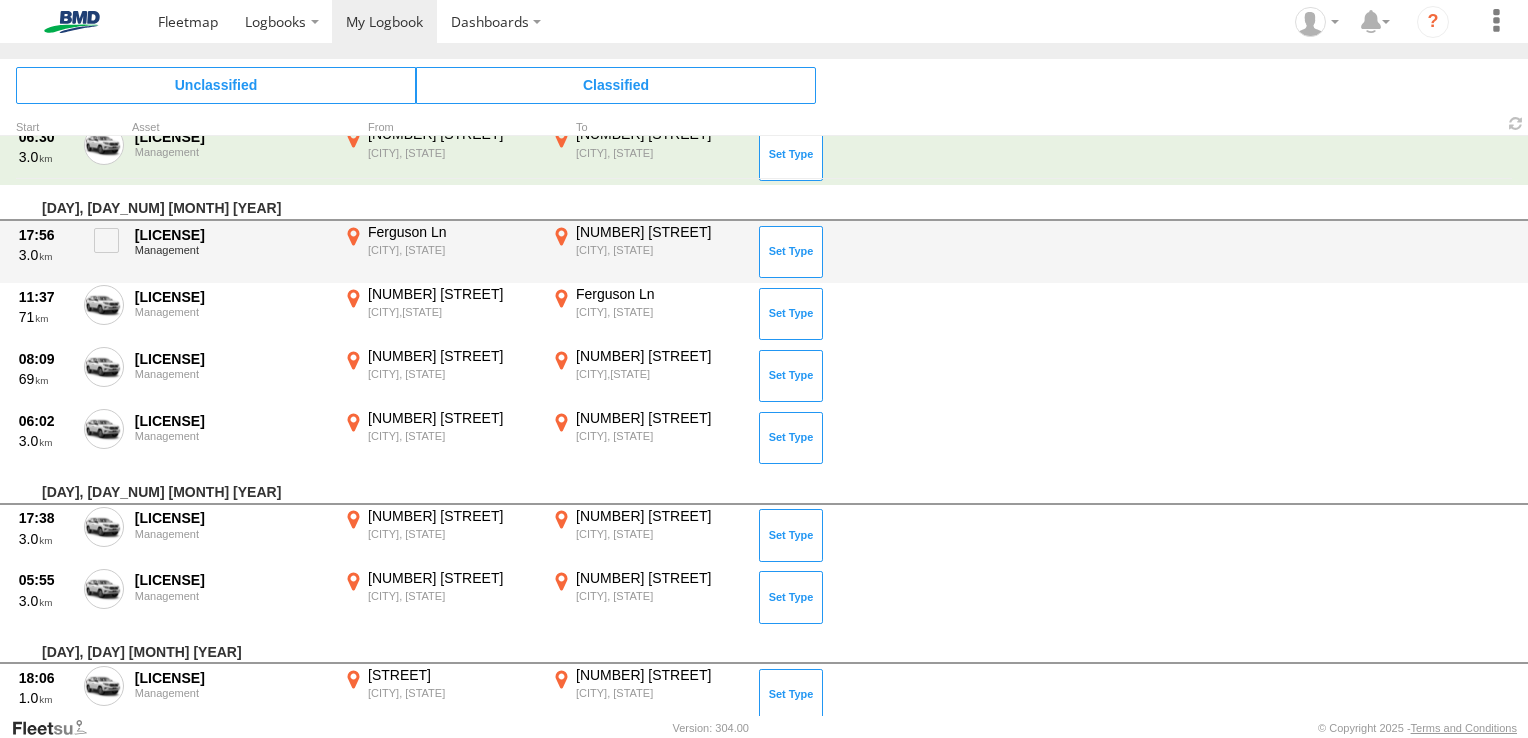scroll, scrollTop: 475, scrollLeft: 0, axis: vertical 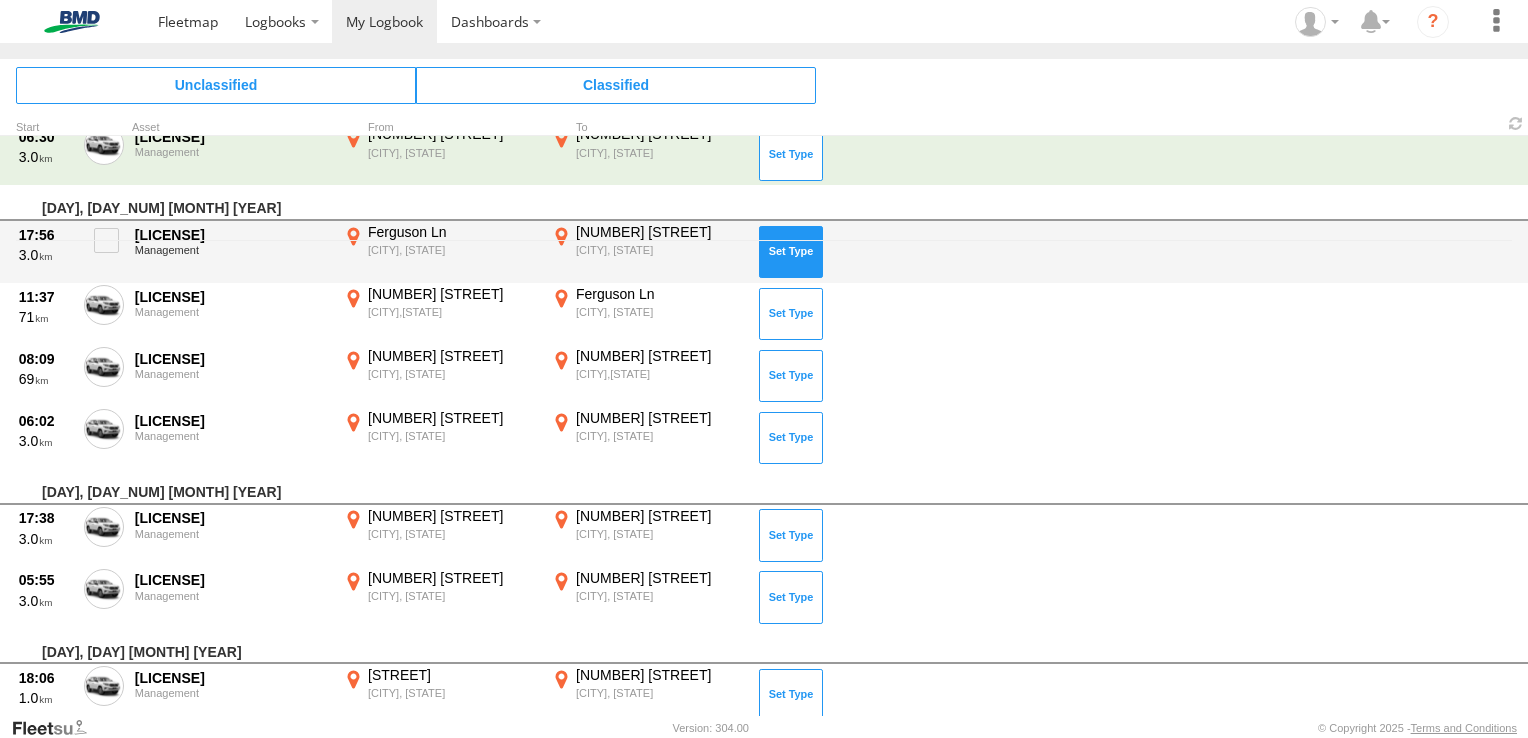 click at bounding box center (791, 252) 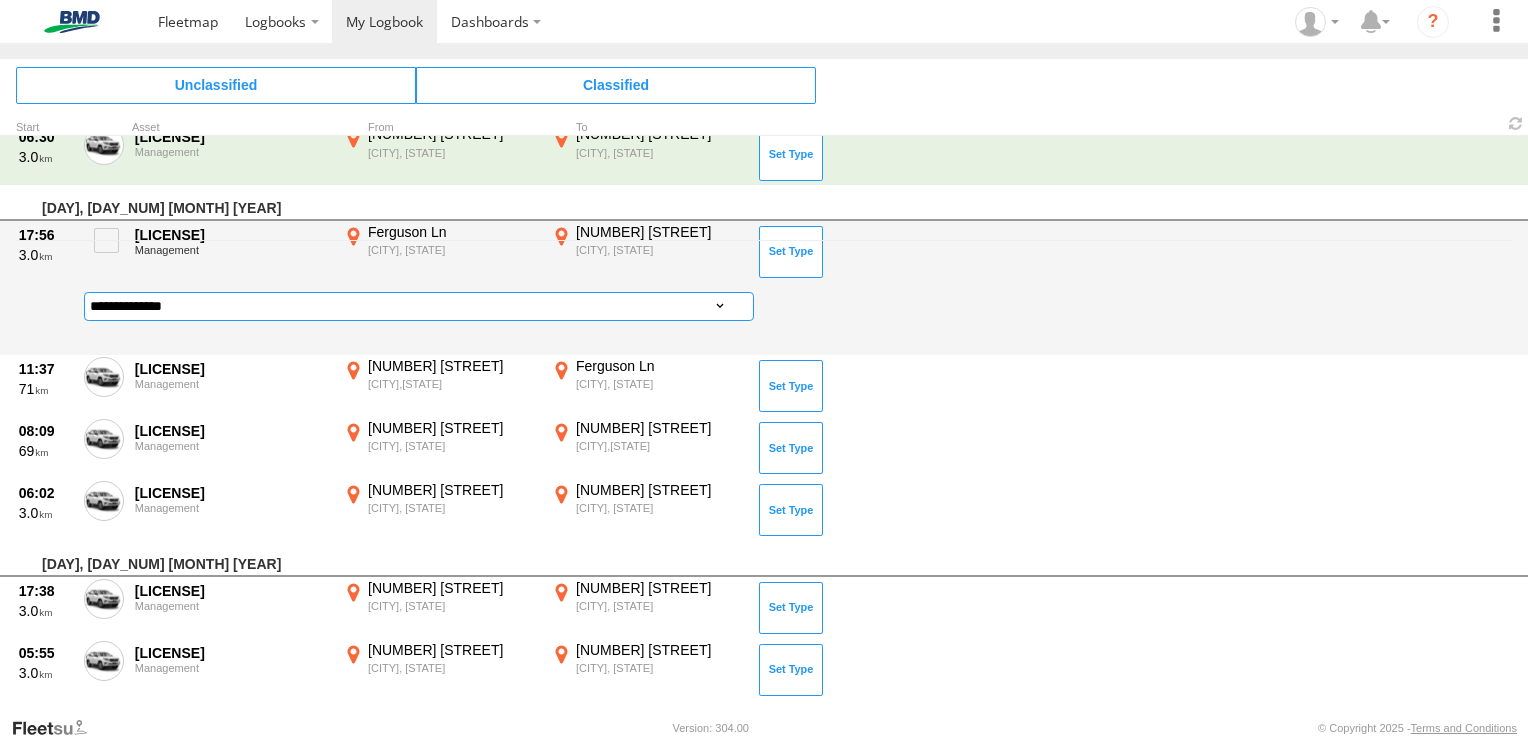 click on "**********" at bounding box center (419, 306) 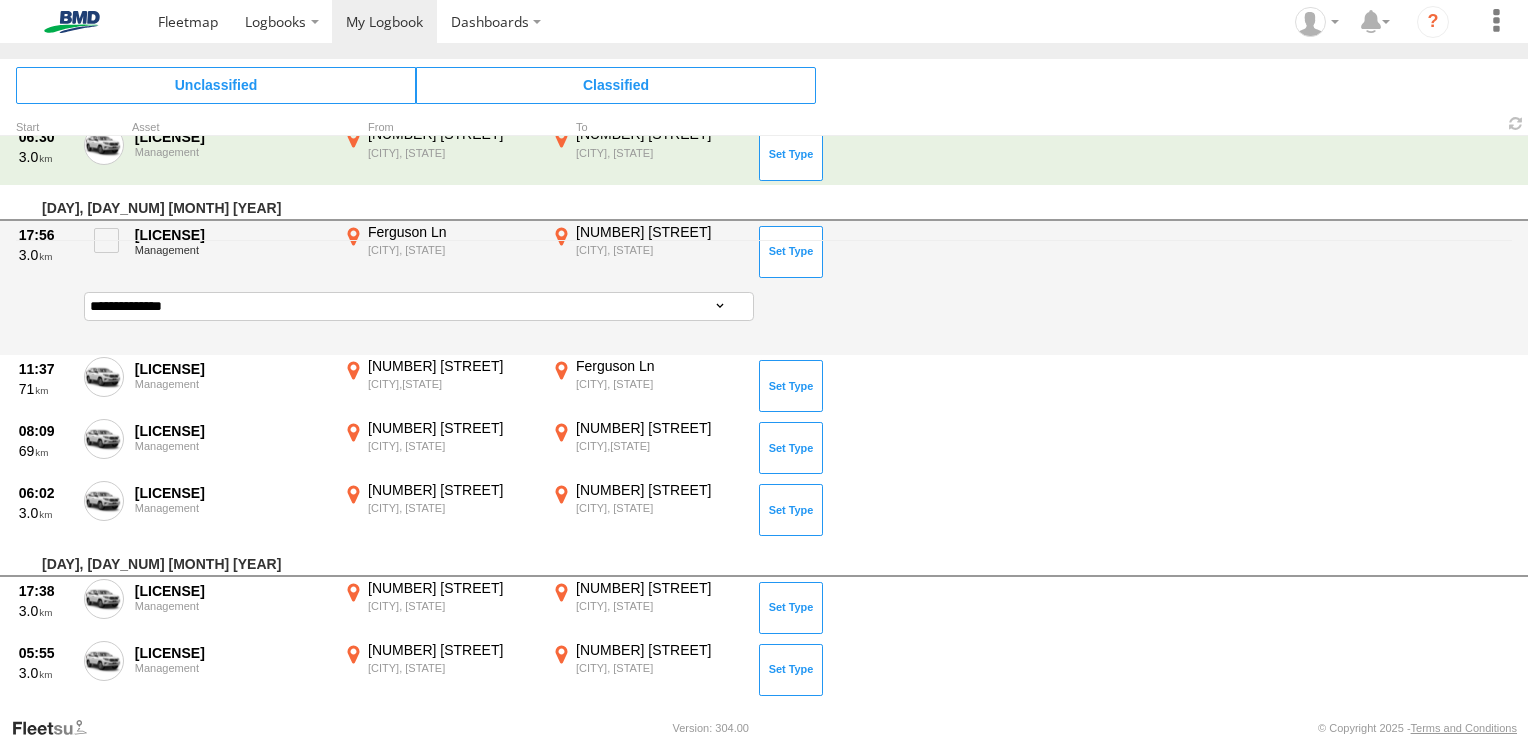 click on "**********" at bounding box center [419, 306] 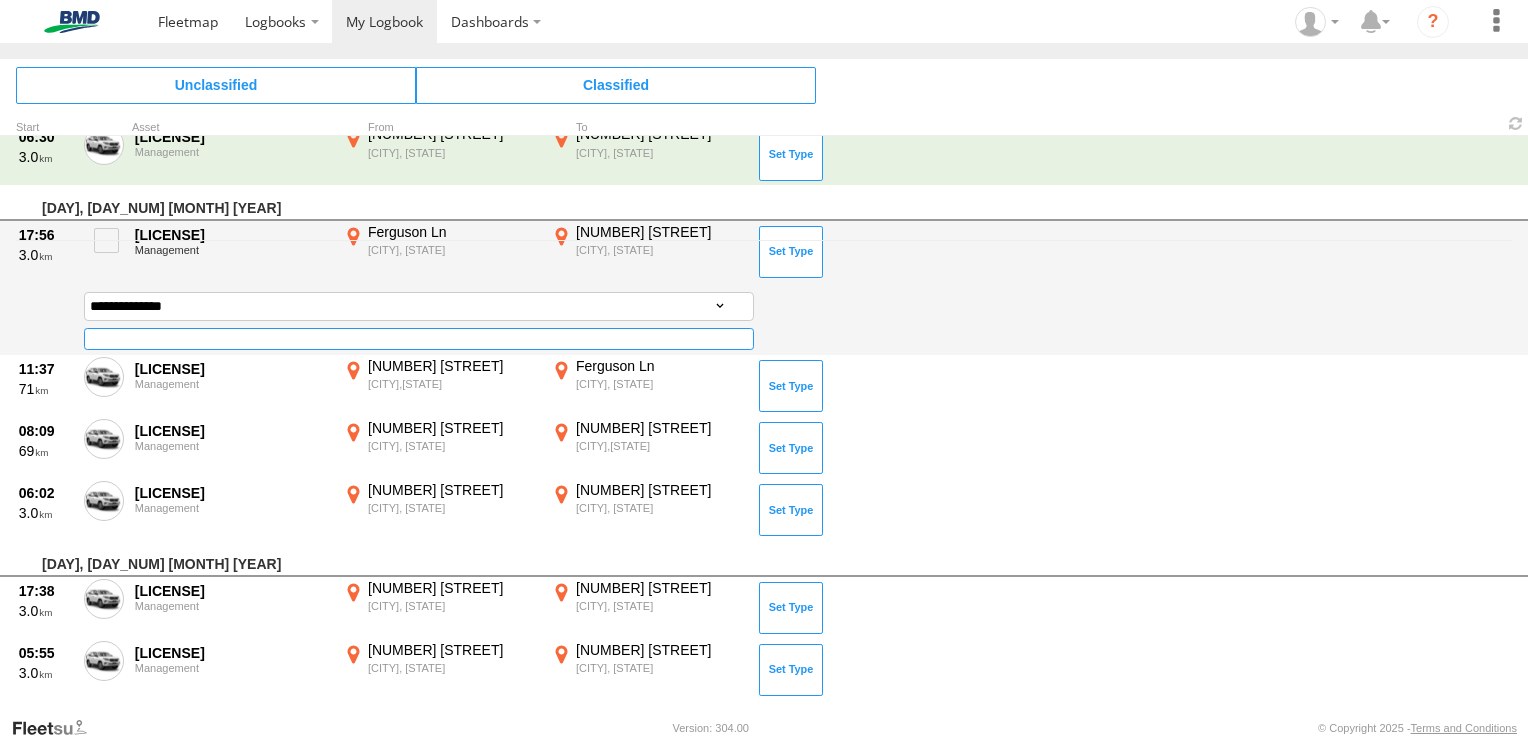 click at bounding box center [419, 339] 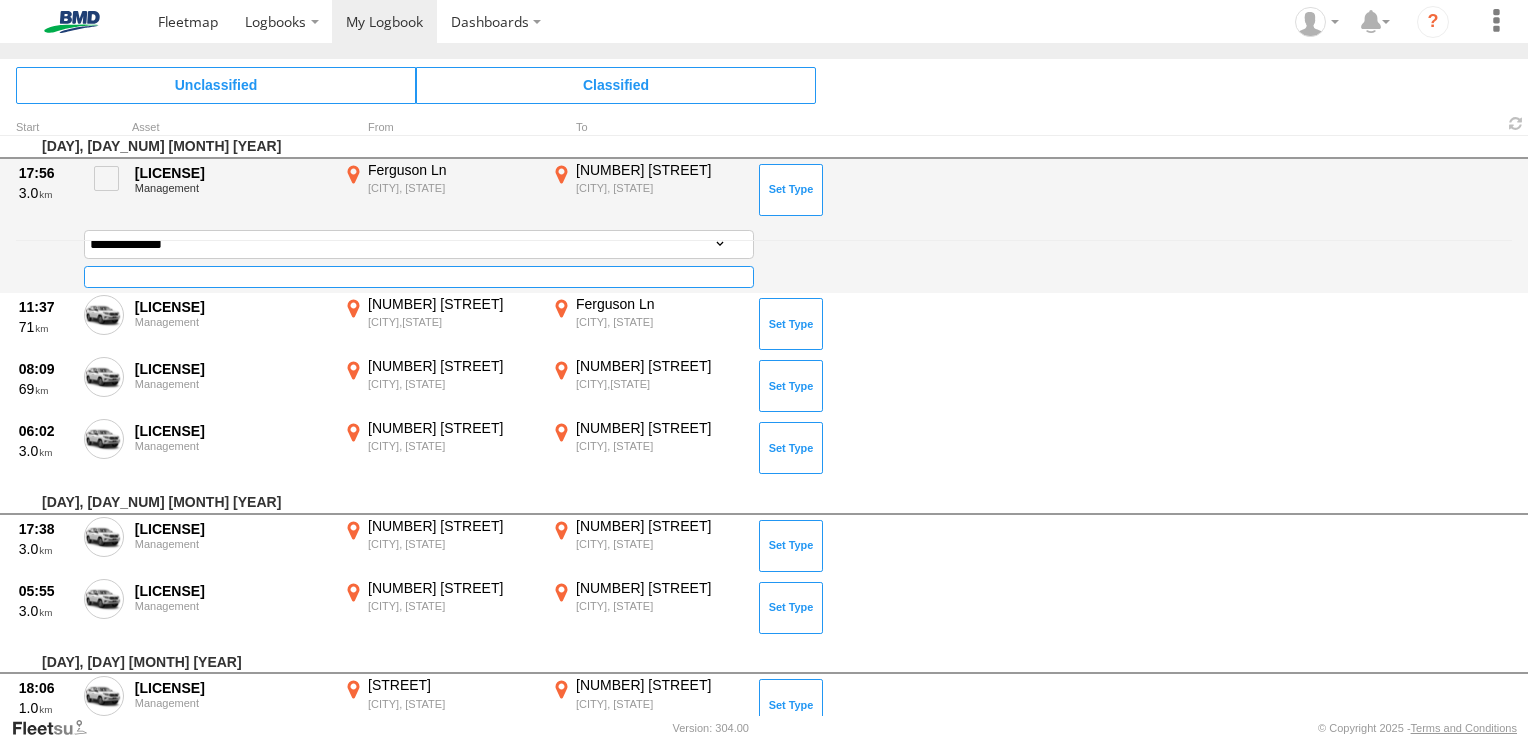 scroll, scrollTop: 412, scrollLeft: 0, axis: vertical 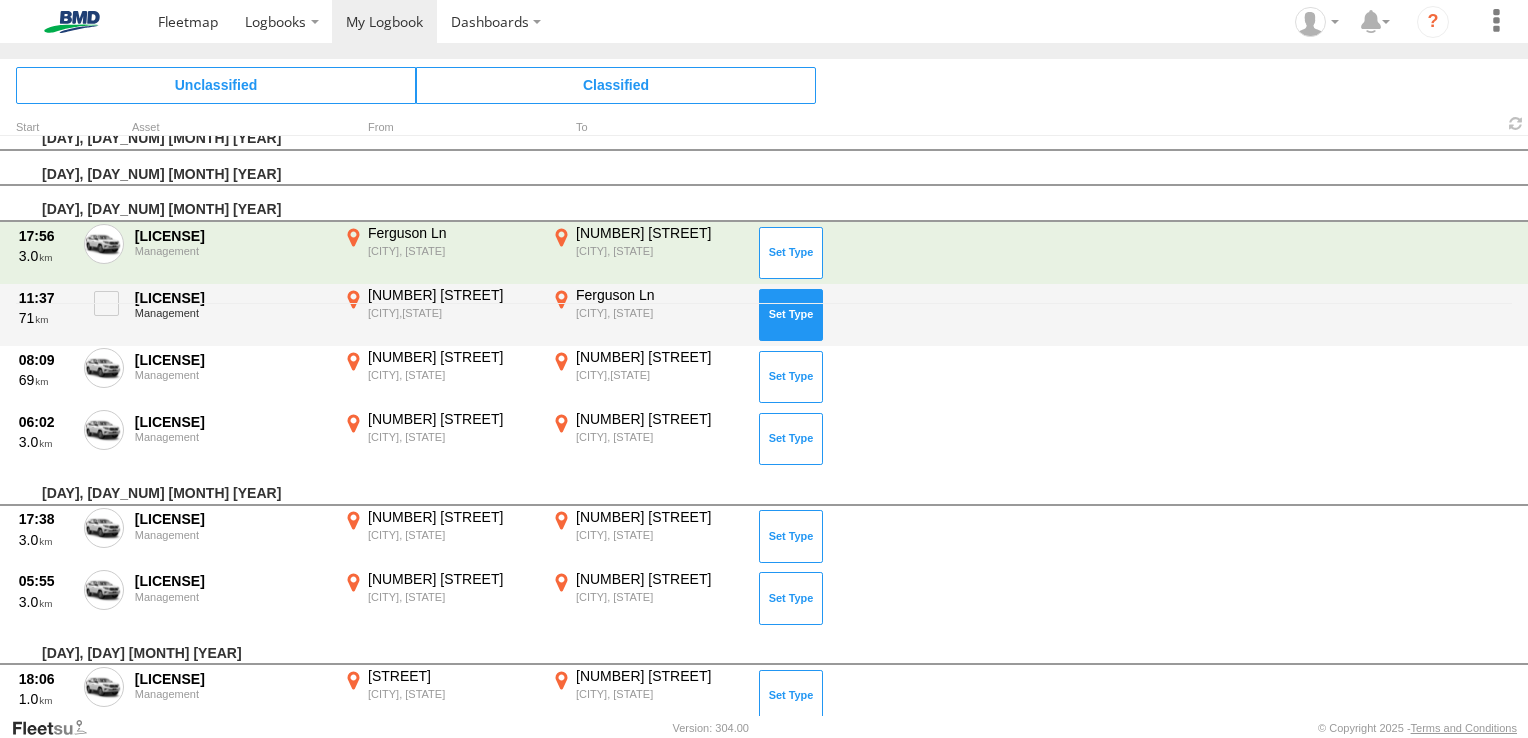 click at bounding box center (791, 315) 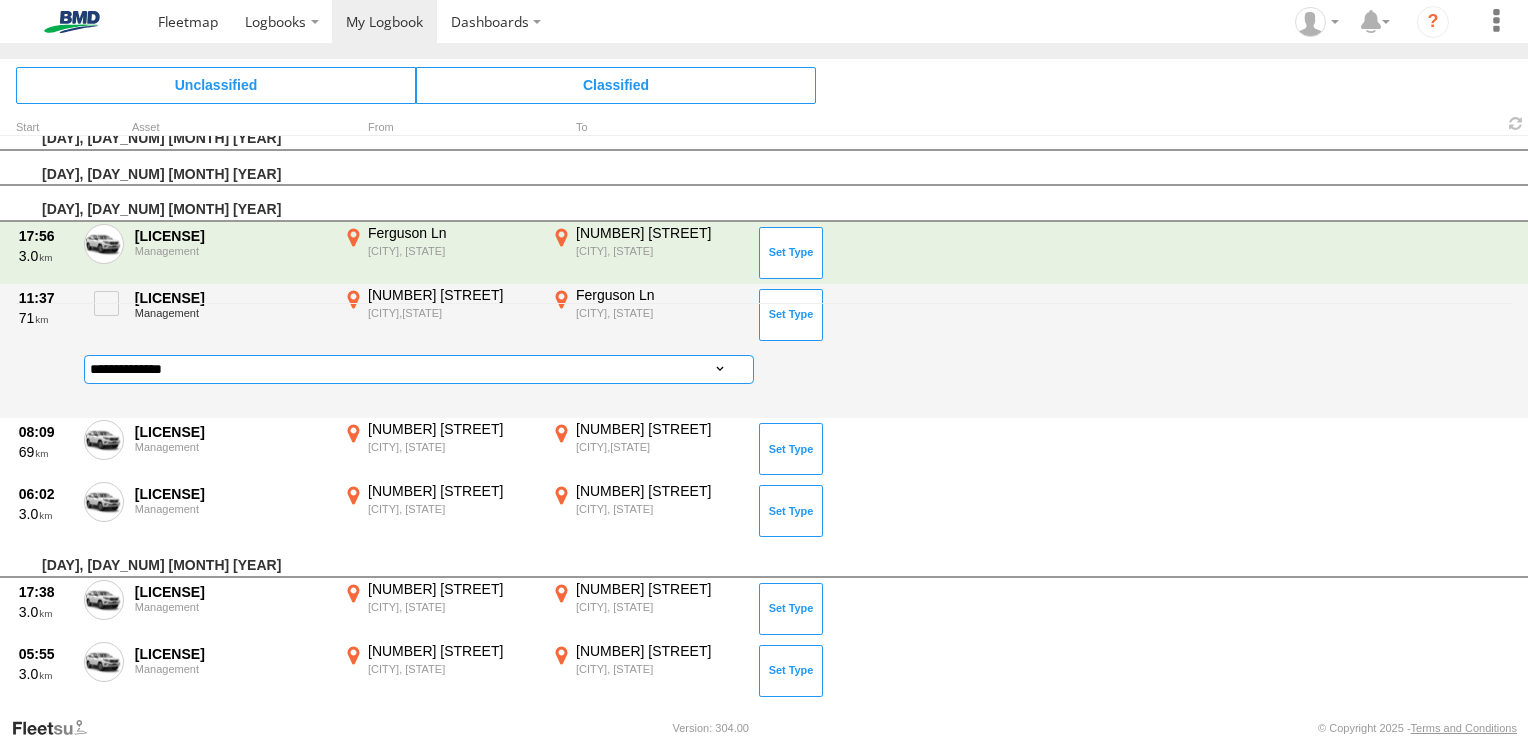 click on "**********" at bounding box center [419, 369] 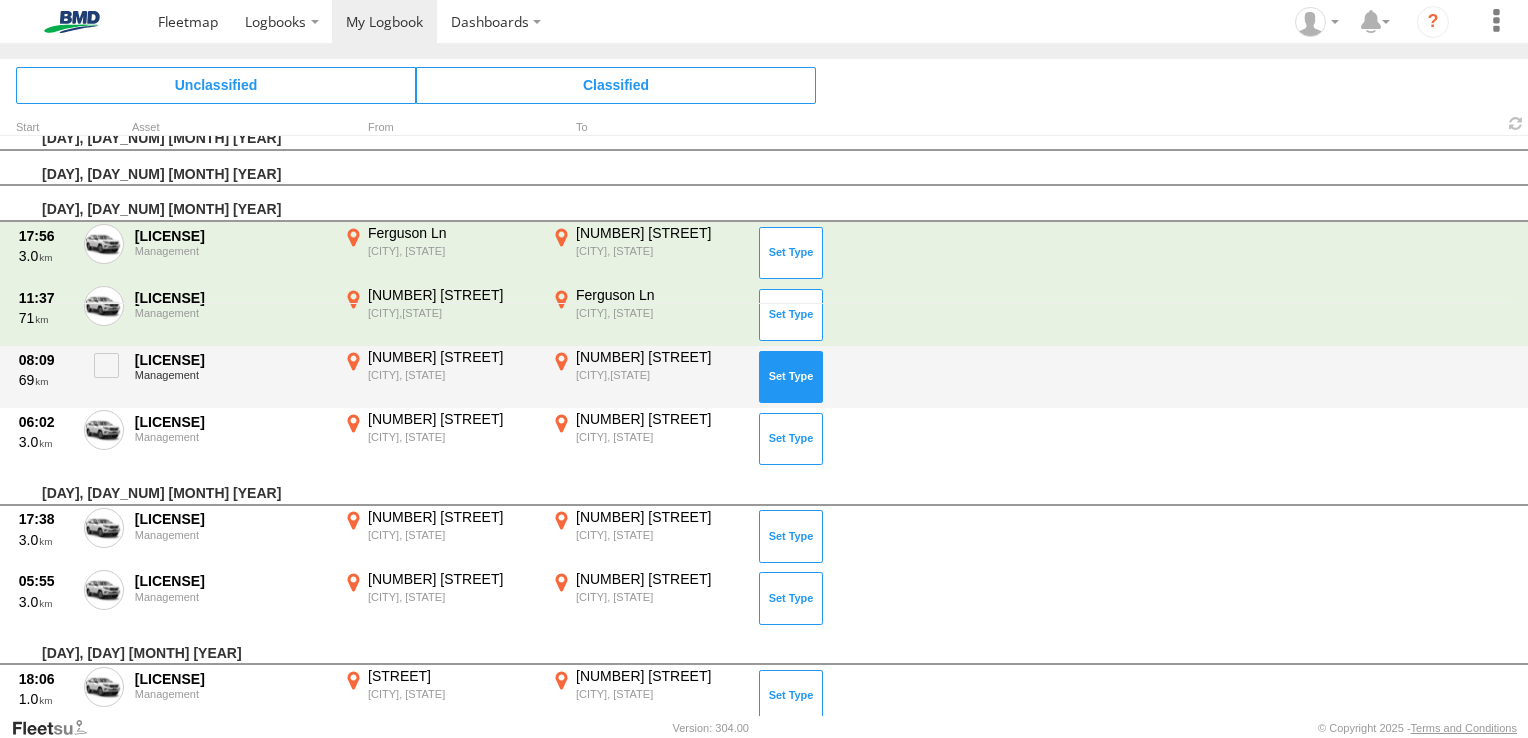 click at bounding box center (791, 377) 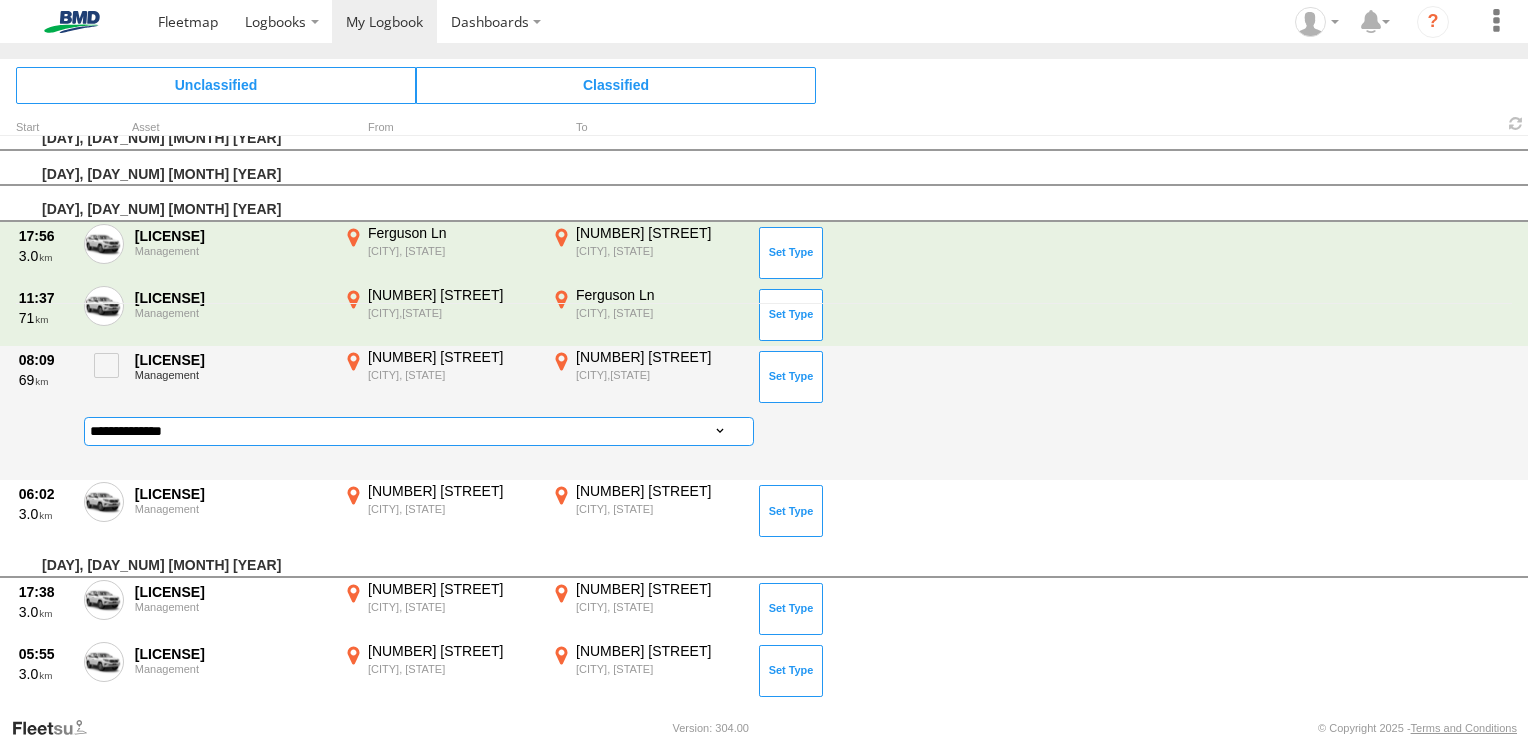 click on "**********" at bounding box center [419, 431] 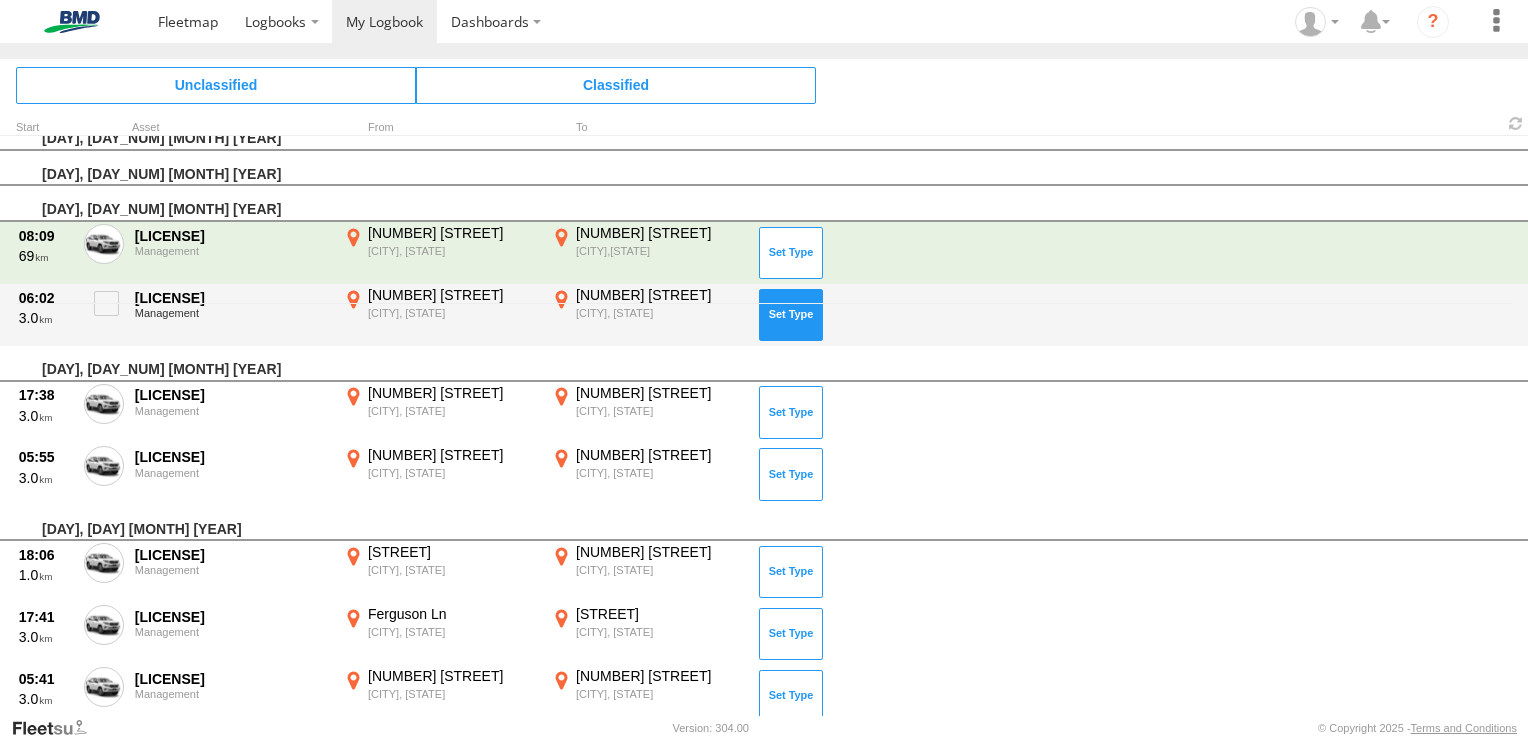 click on "[DAY], [DAY_NUM] [MONTH] [YEAR]" at bounding box center [764, 364] 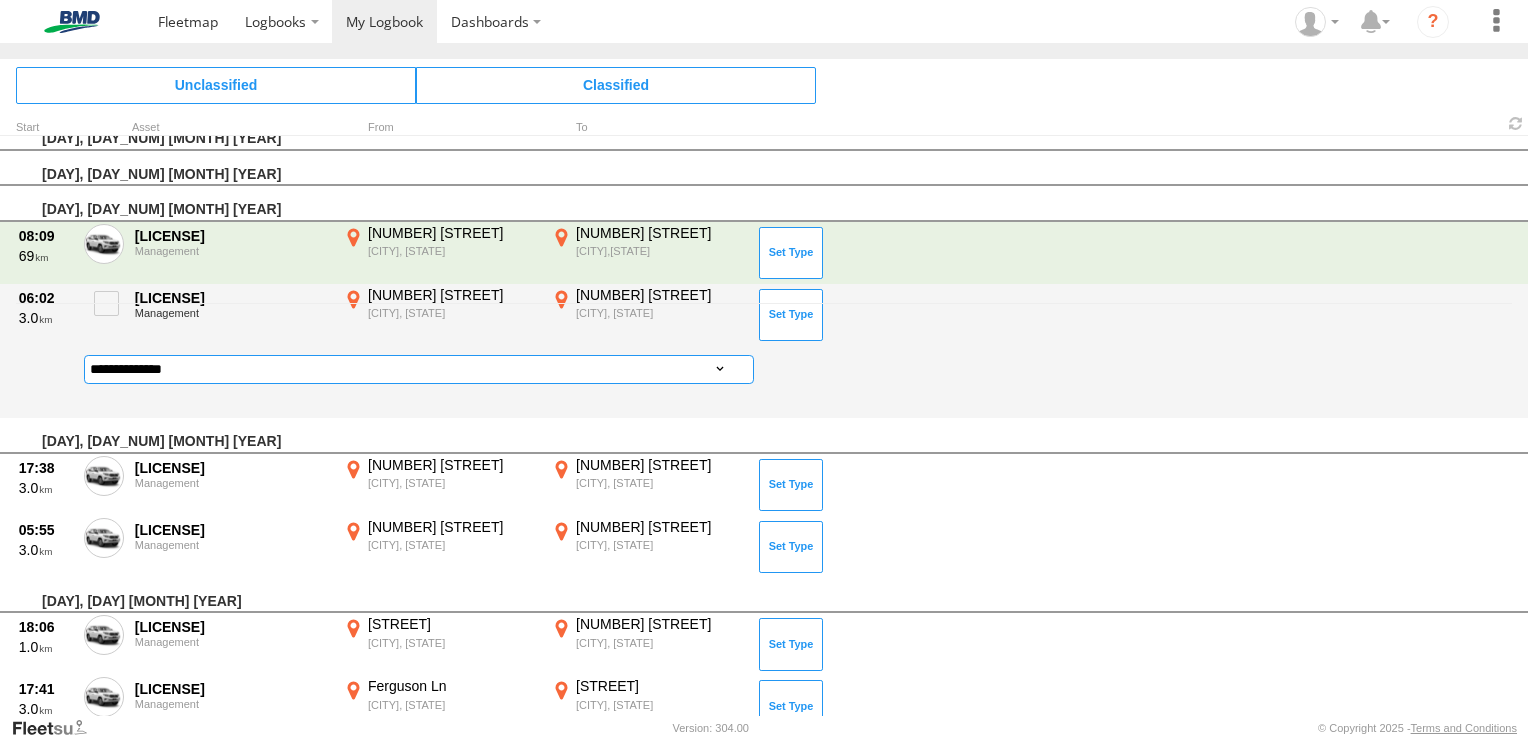 click on "**********" at bounding box center [419, 369] 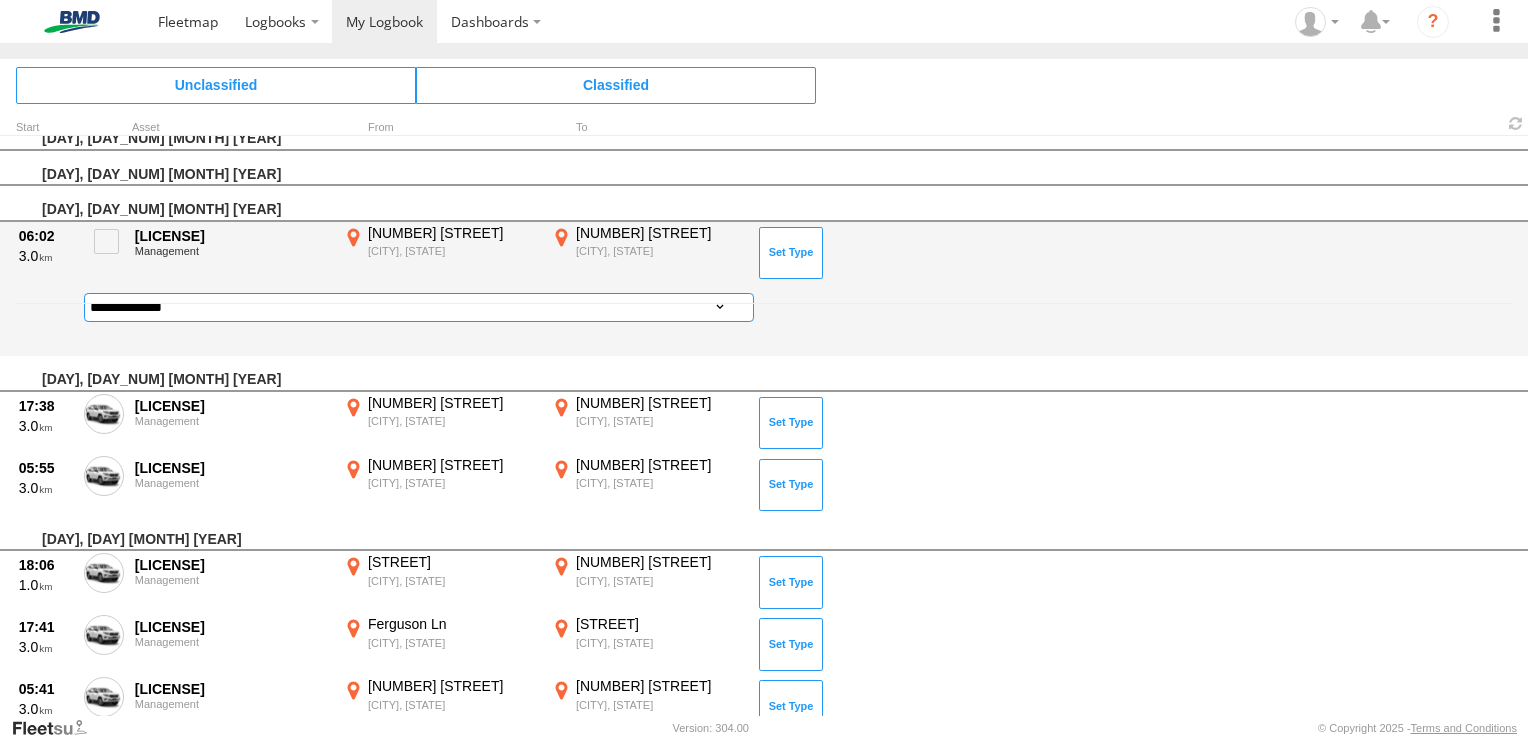 select on "******" 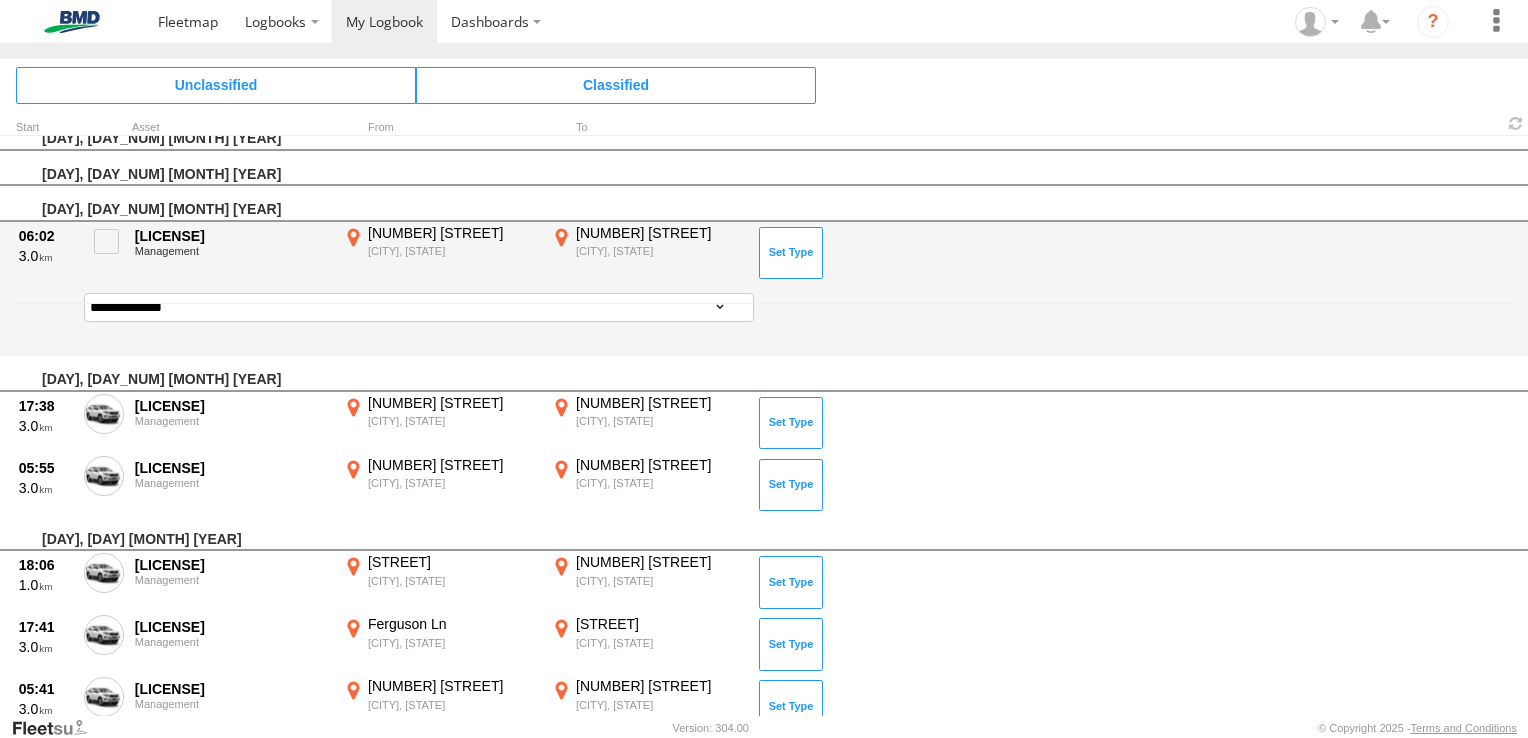 click on "**********" at bounding box center [419, 307] 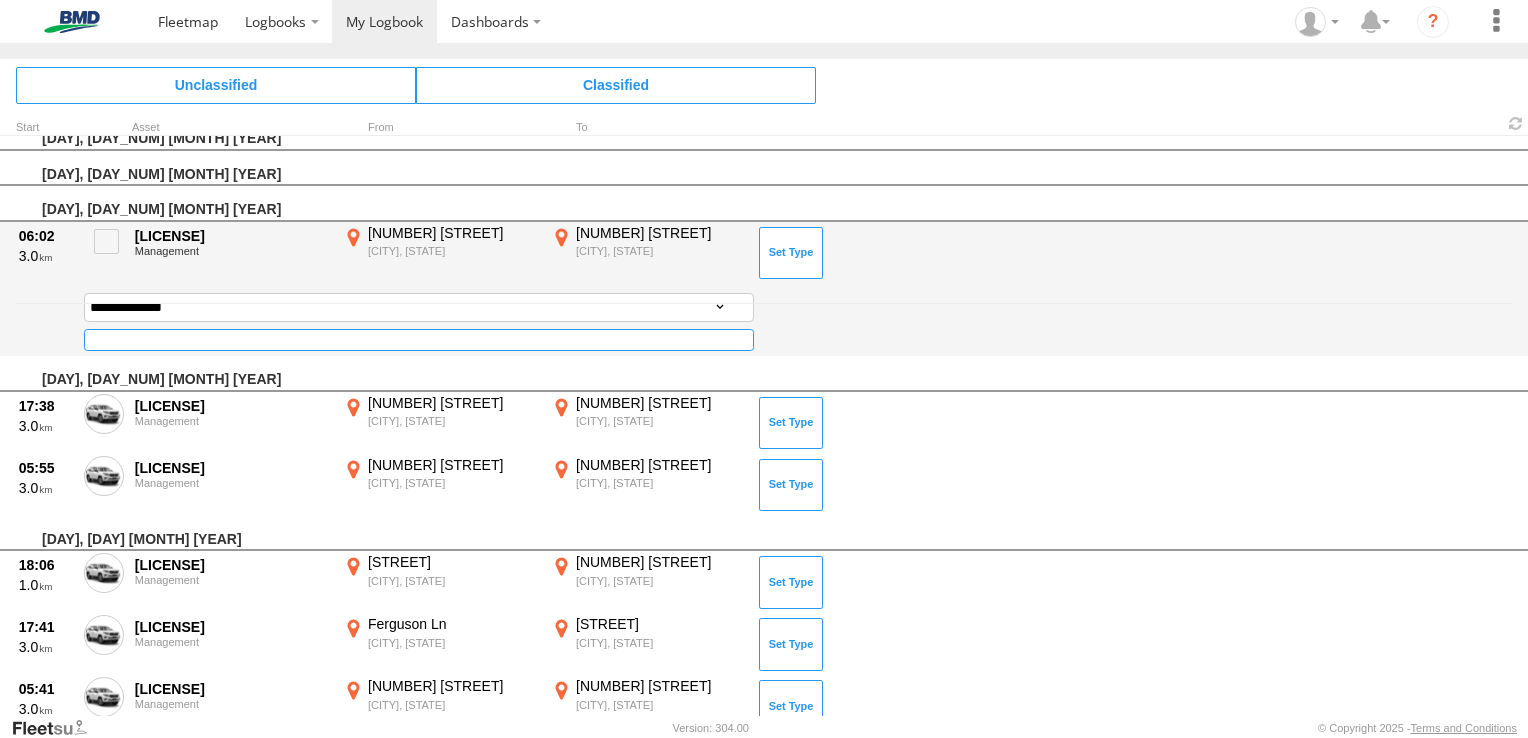 click at bounding box center [419, 340] 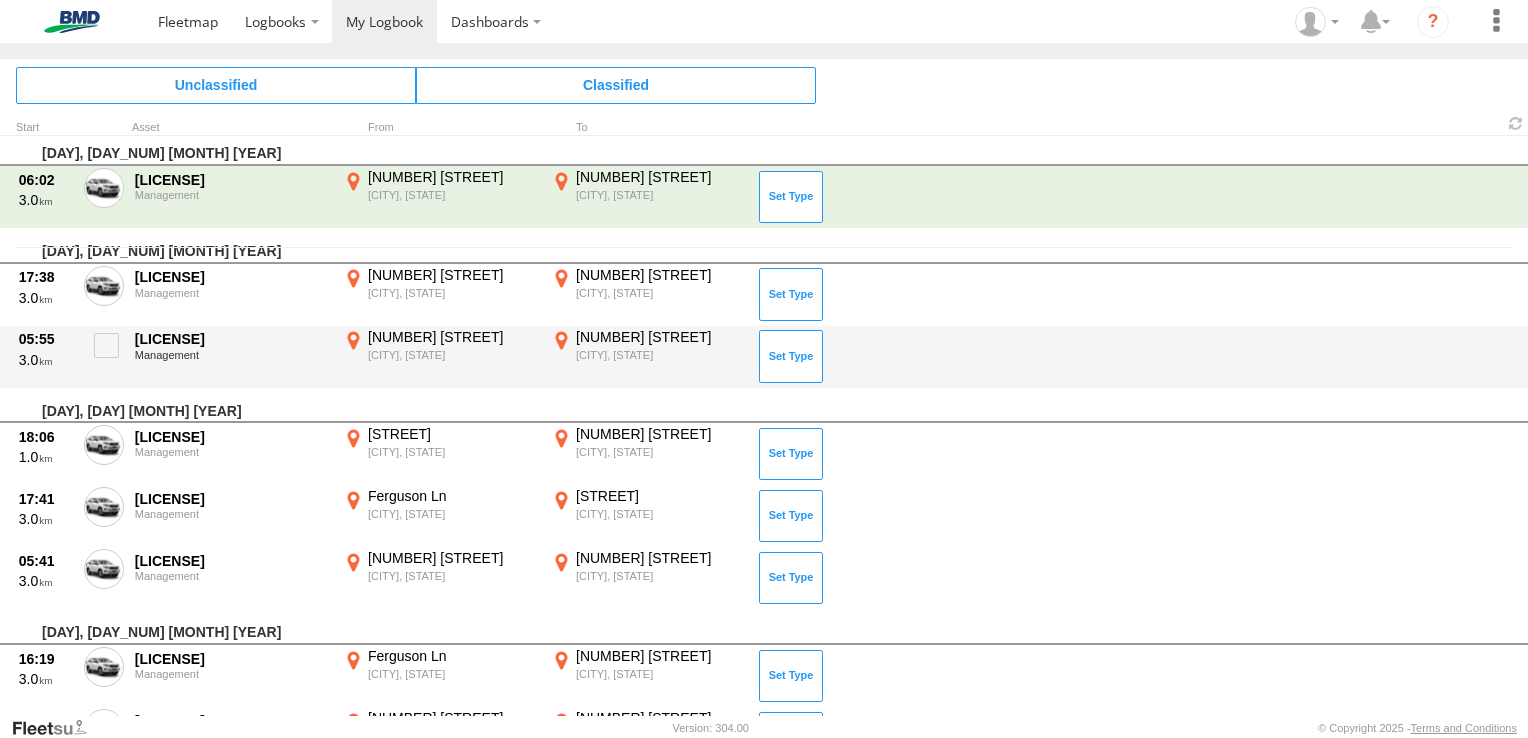 scroll, scrollTop: 512, scrollLeft: 0, axis: vertical 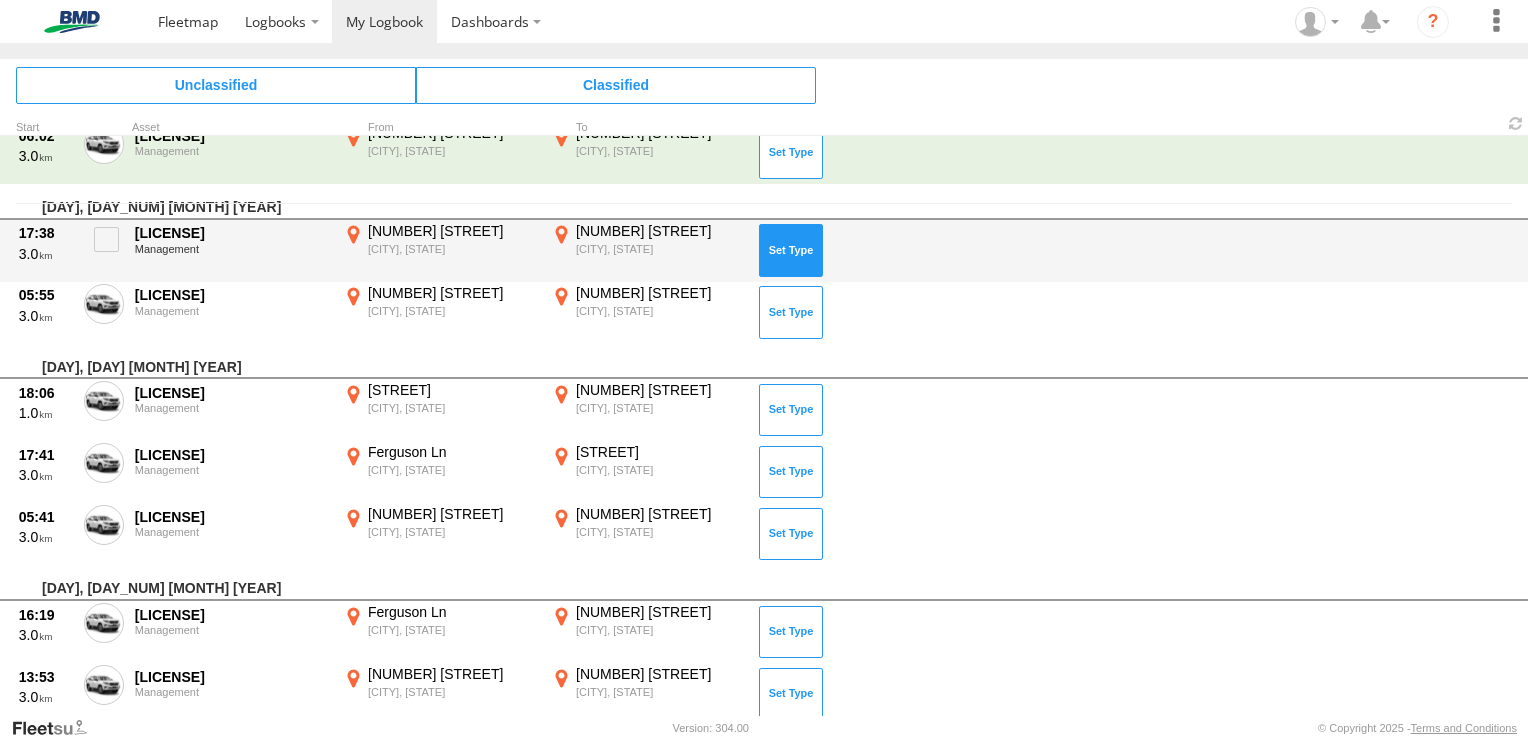 click at bounding box center [791, 250] 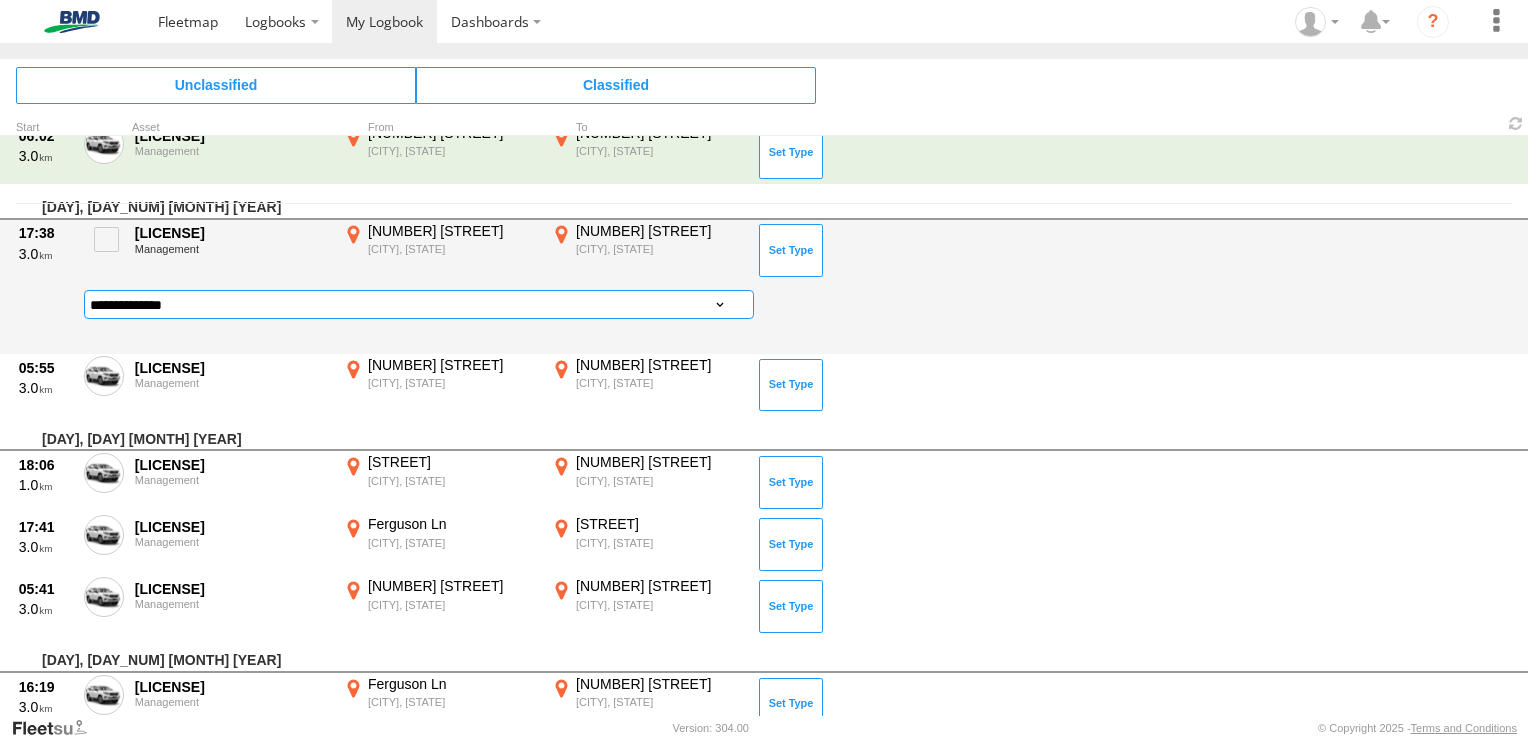 click on "**********" at bounding box center [419, 304] 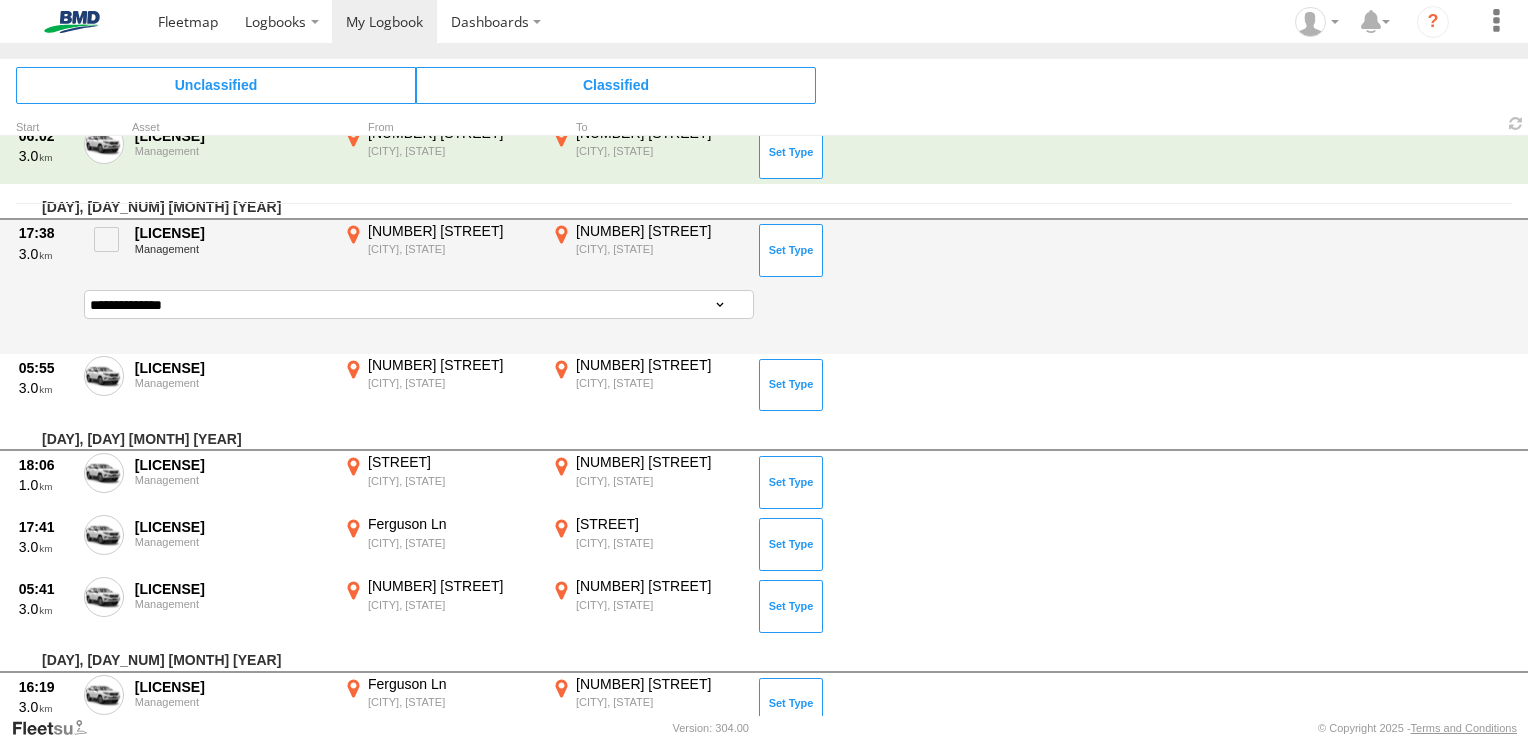 click on "**********" at bounding box center [419, 304] 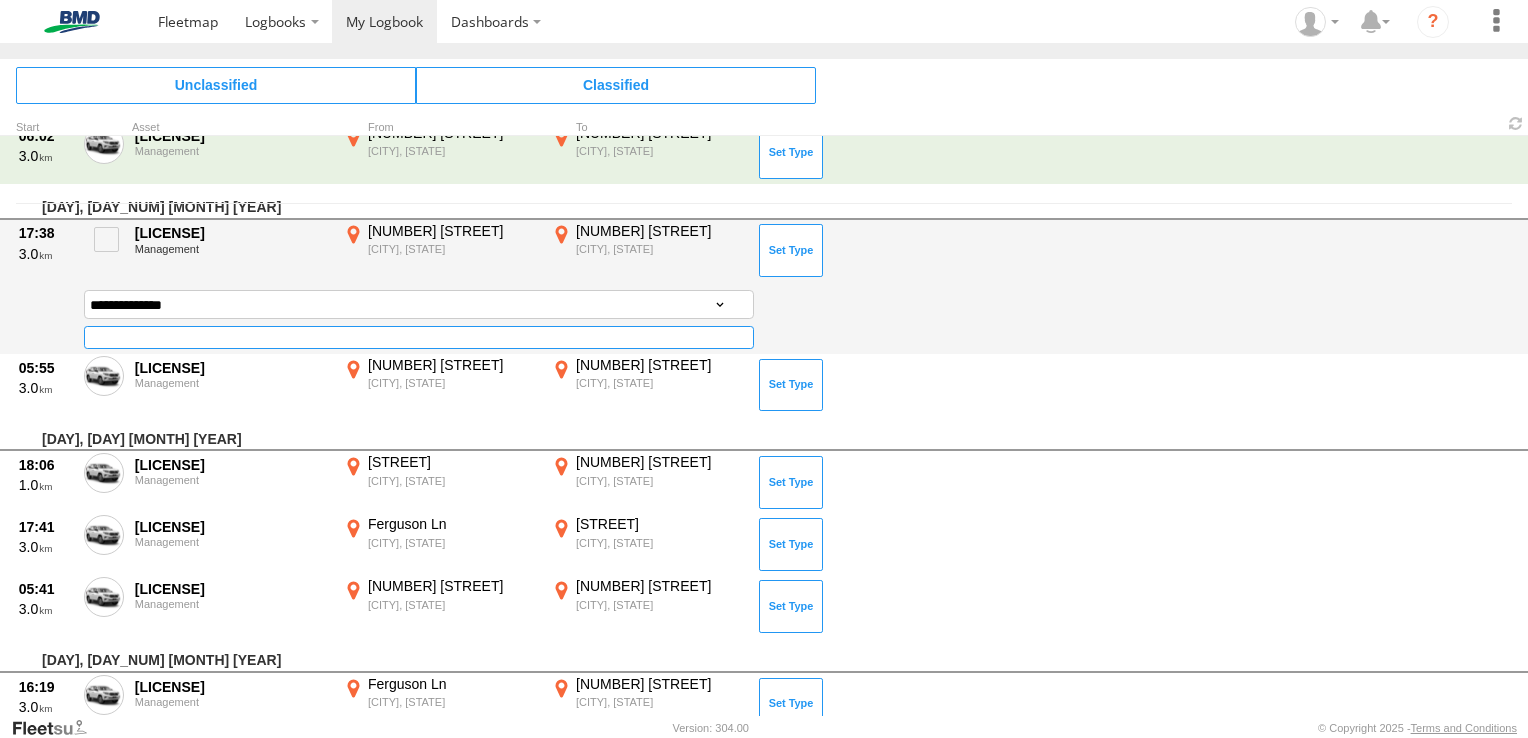 click at bounding box center (419, 337) 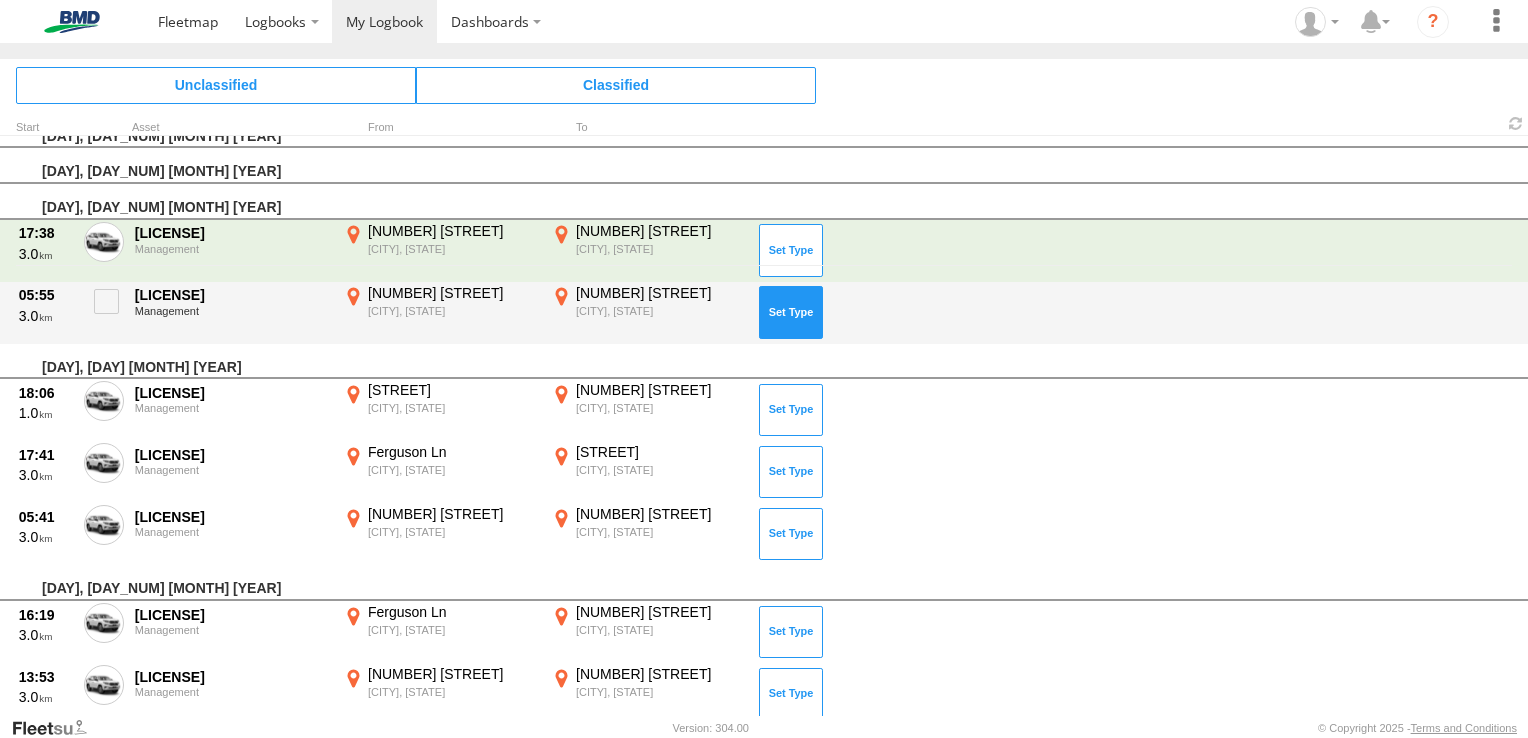 click at bounding box center (791, 312) 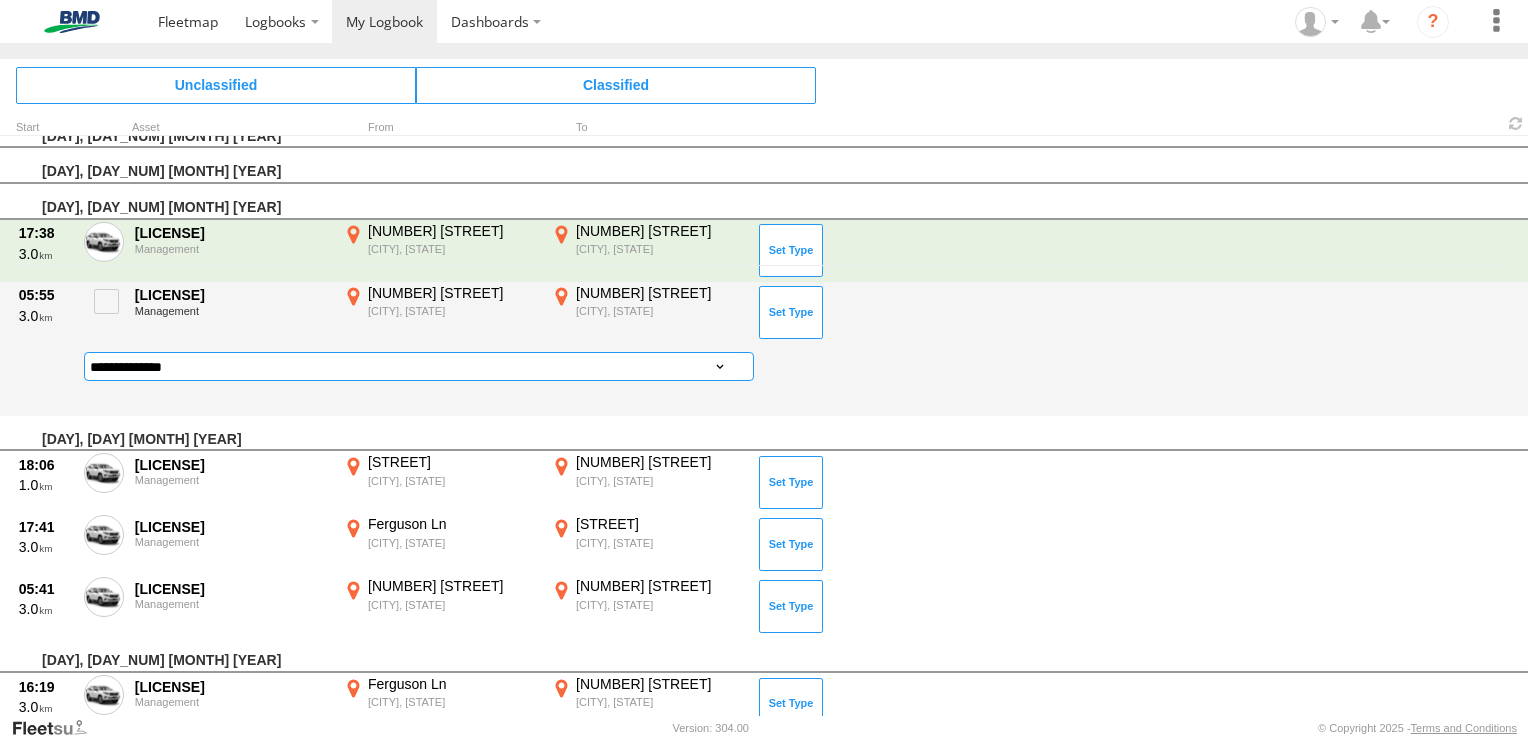 click on "**********" at bounding box center (419, 366) 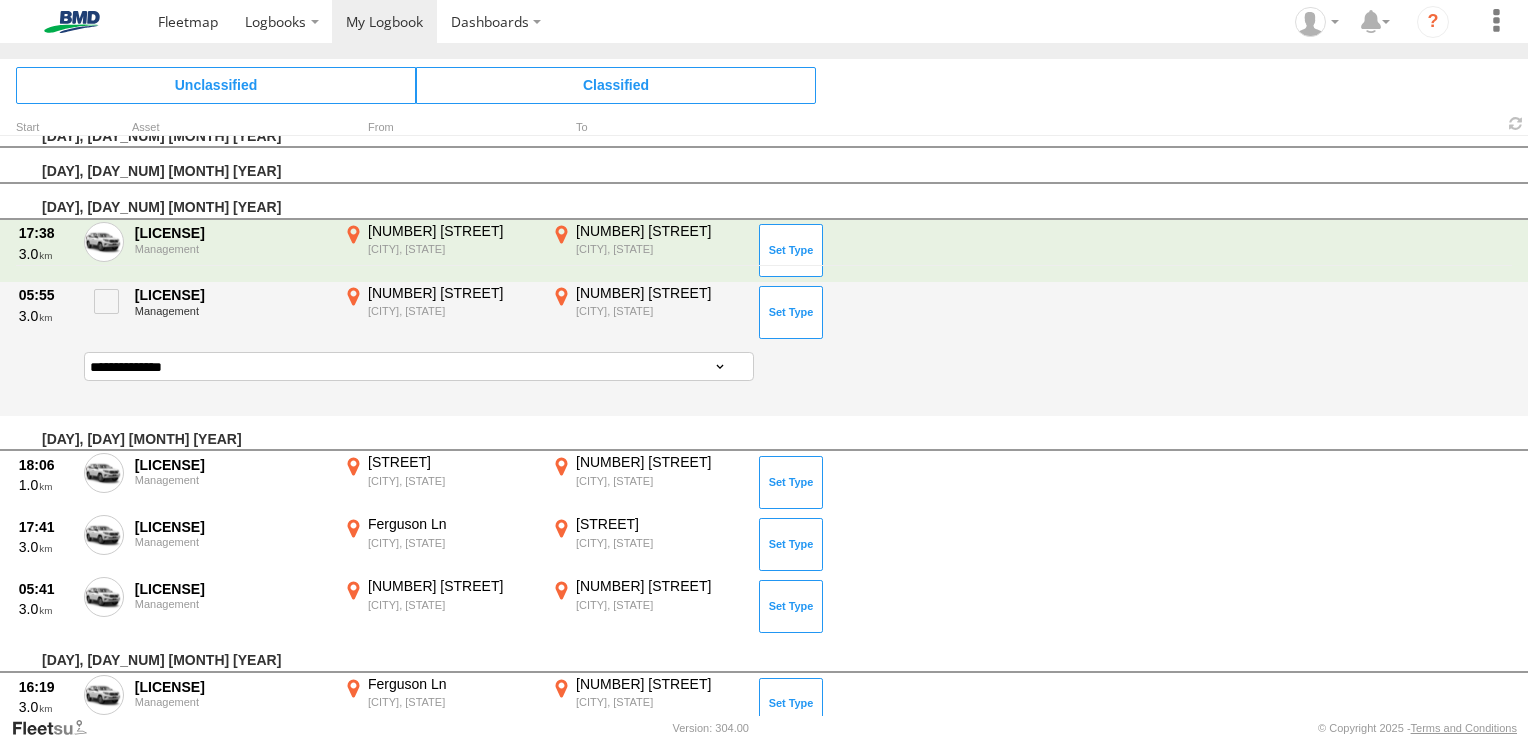 click on "**********" at bounding box center (419, 366) 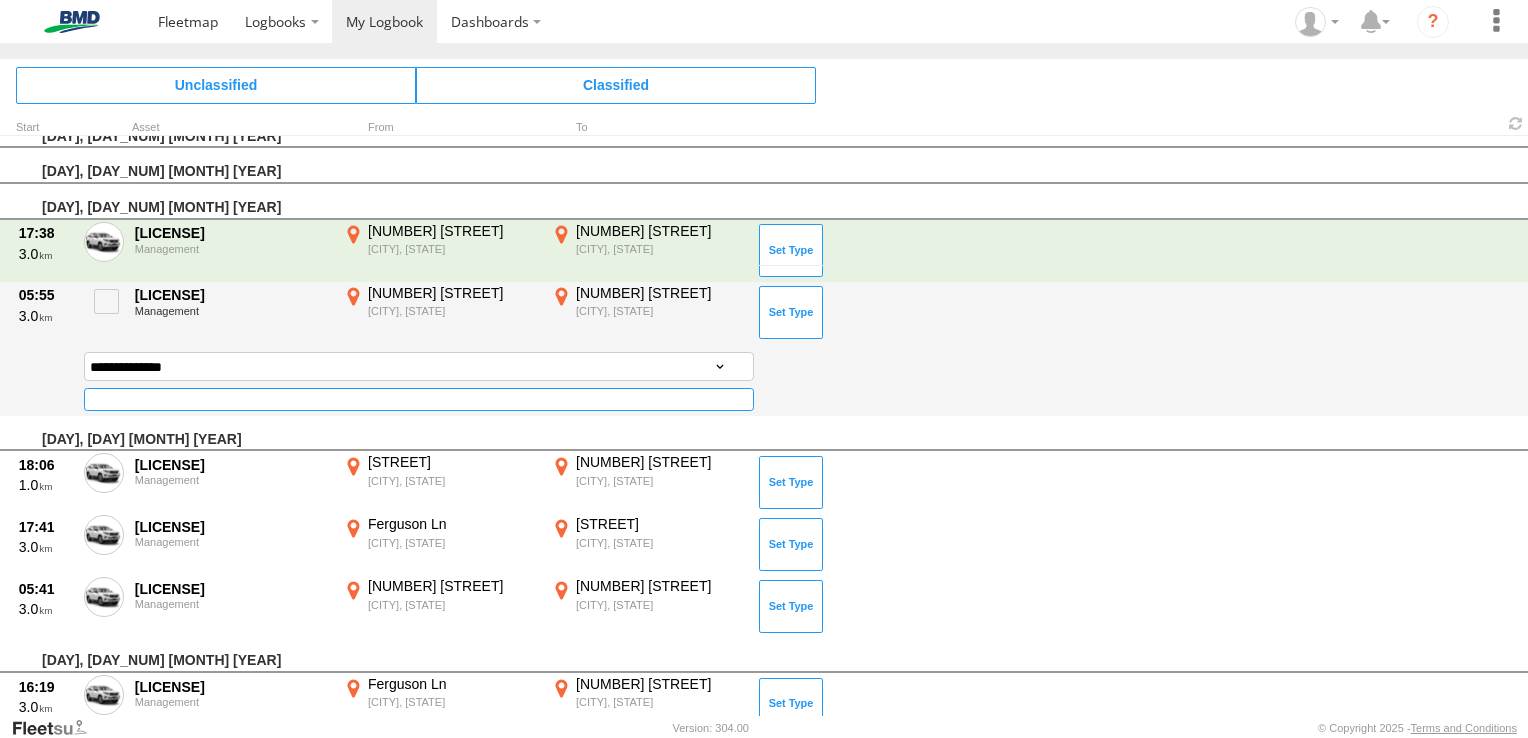 click at bounding box center [419, 399] 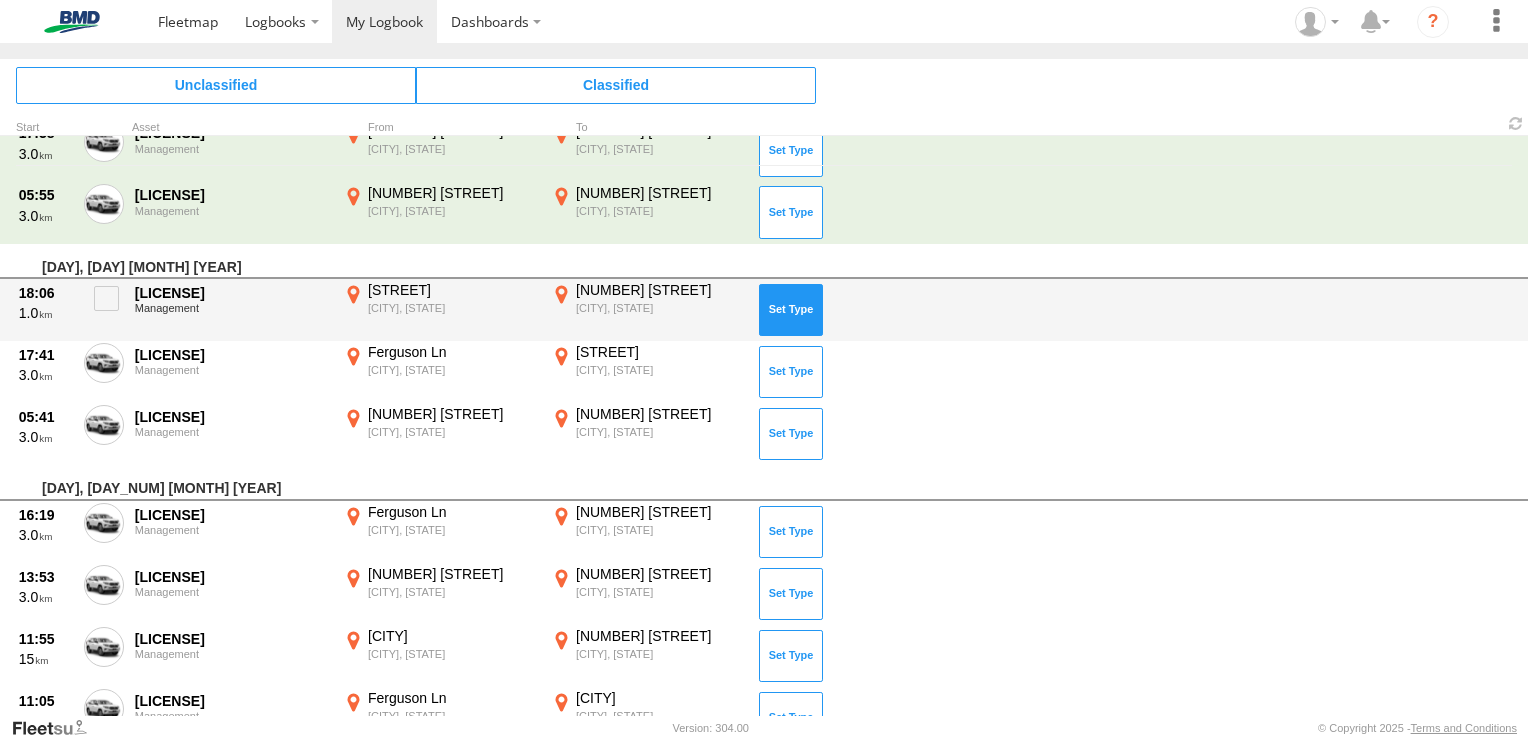 scroll, scrollTop: 488, scrollLeft: 0, axis: vertical 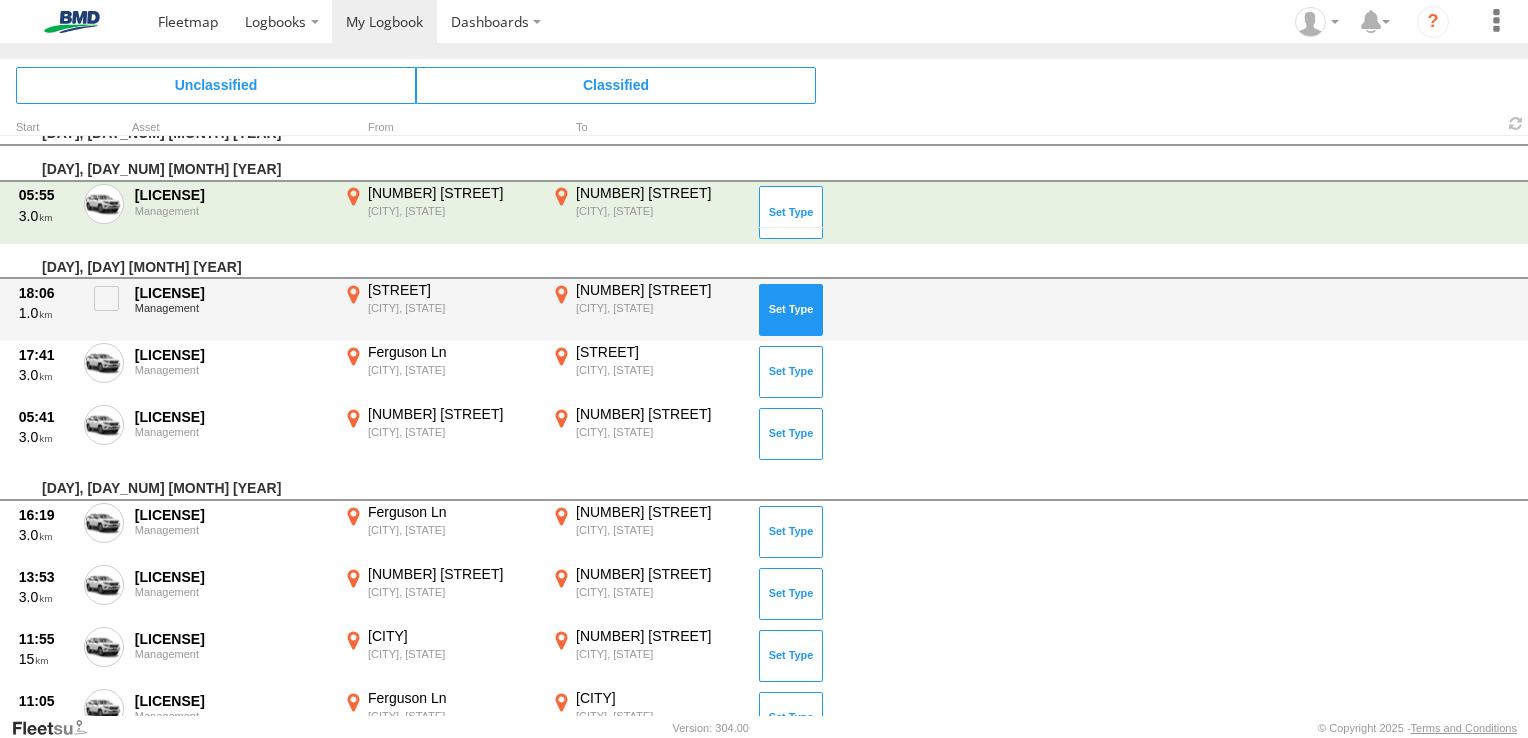 click at bounding box center (791, 310) 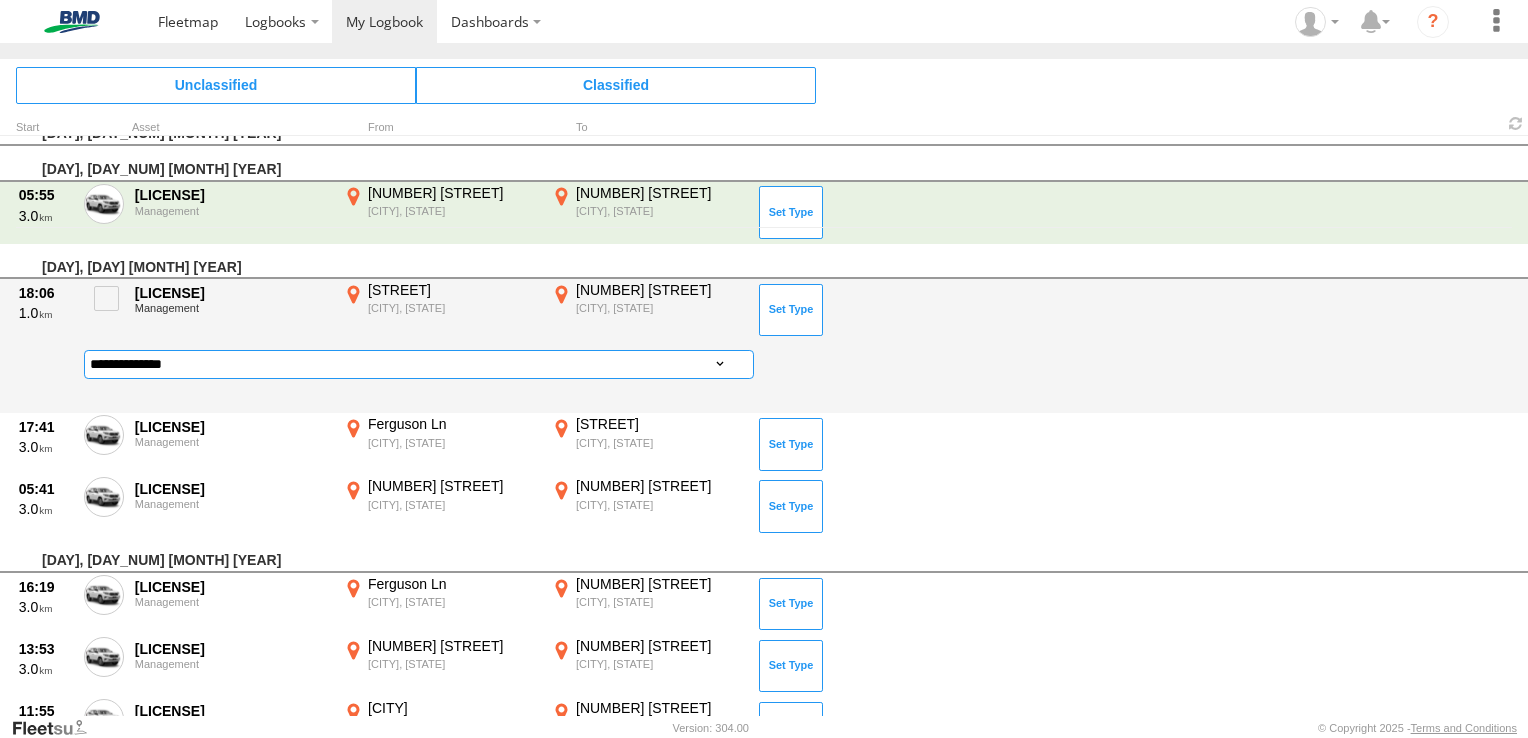 click on "**********" at bounding box center (419, 364) 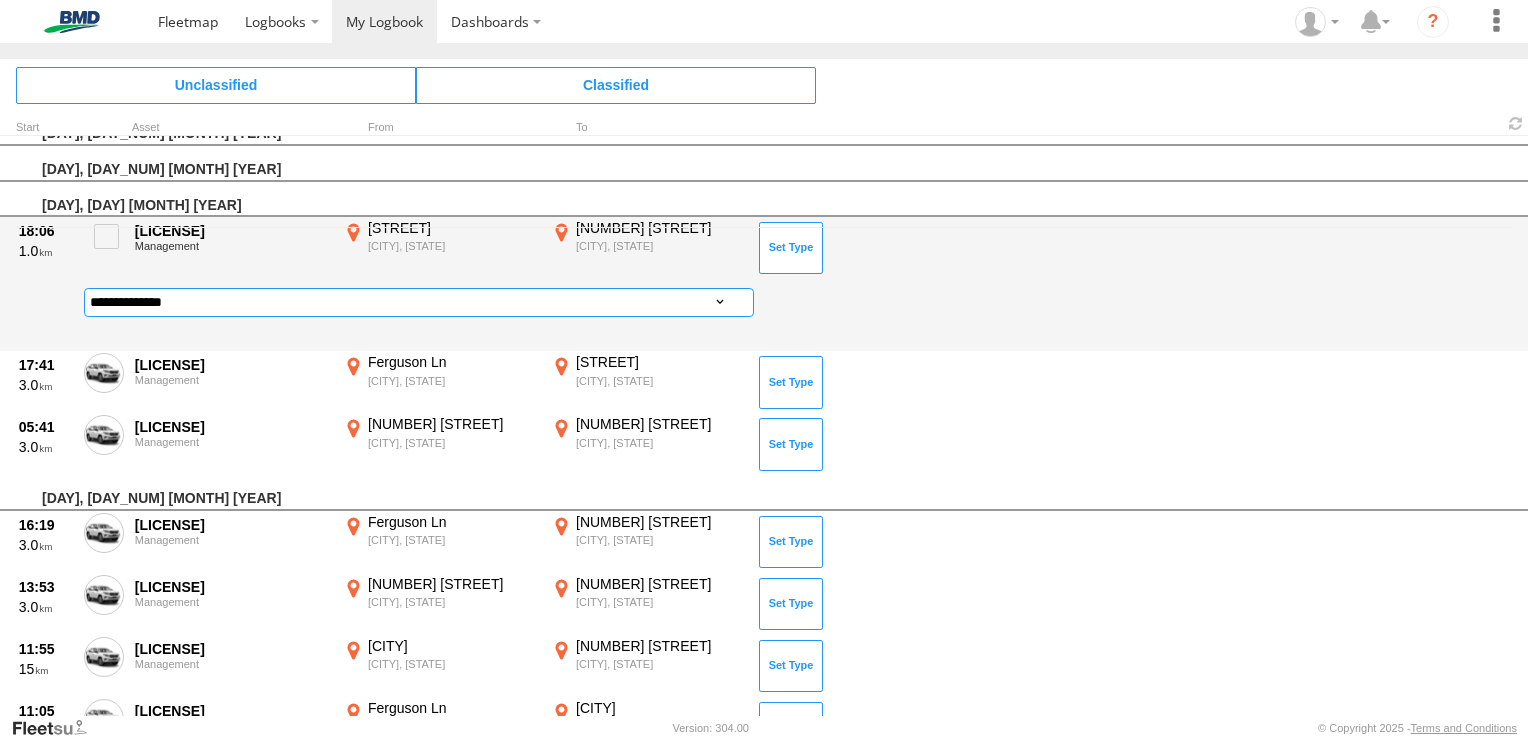 select on "******" 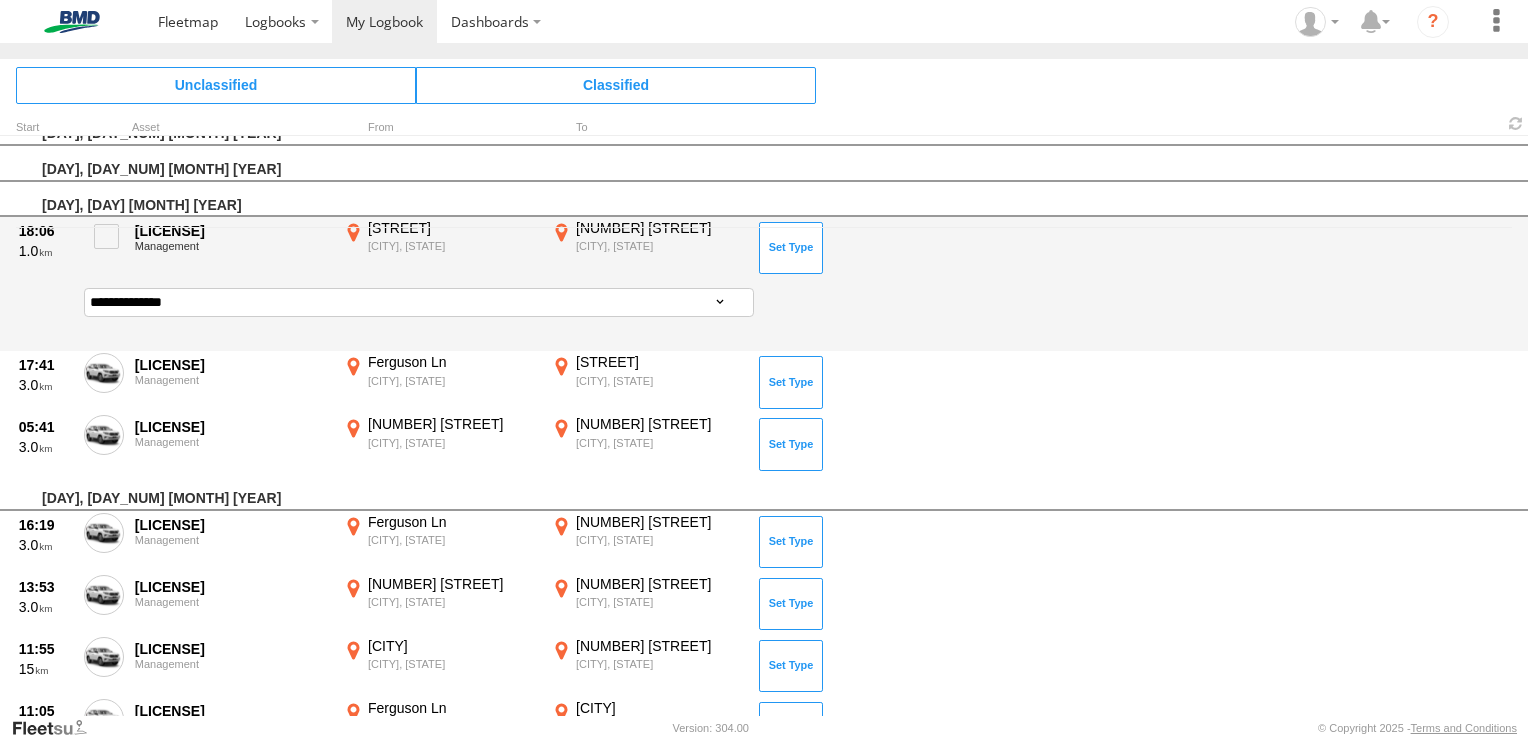 click on "**********" at bounding box center (419, 302) 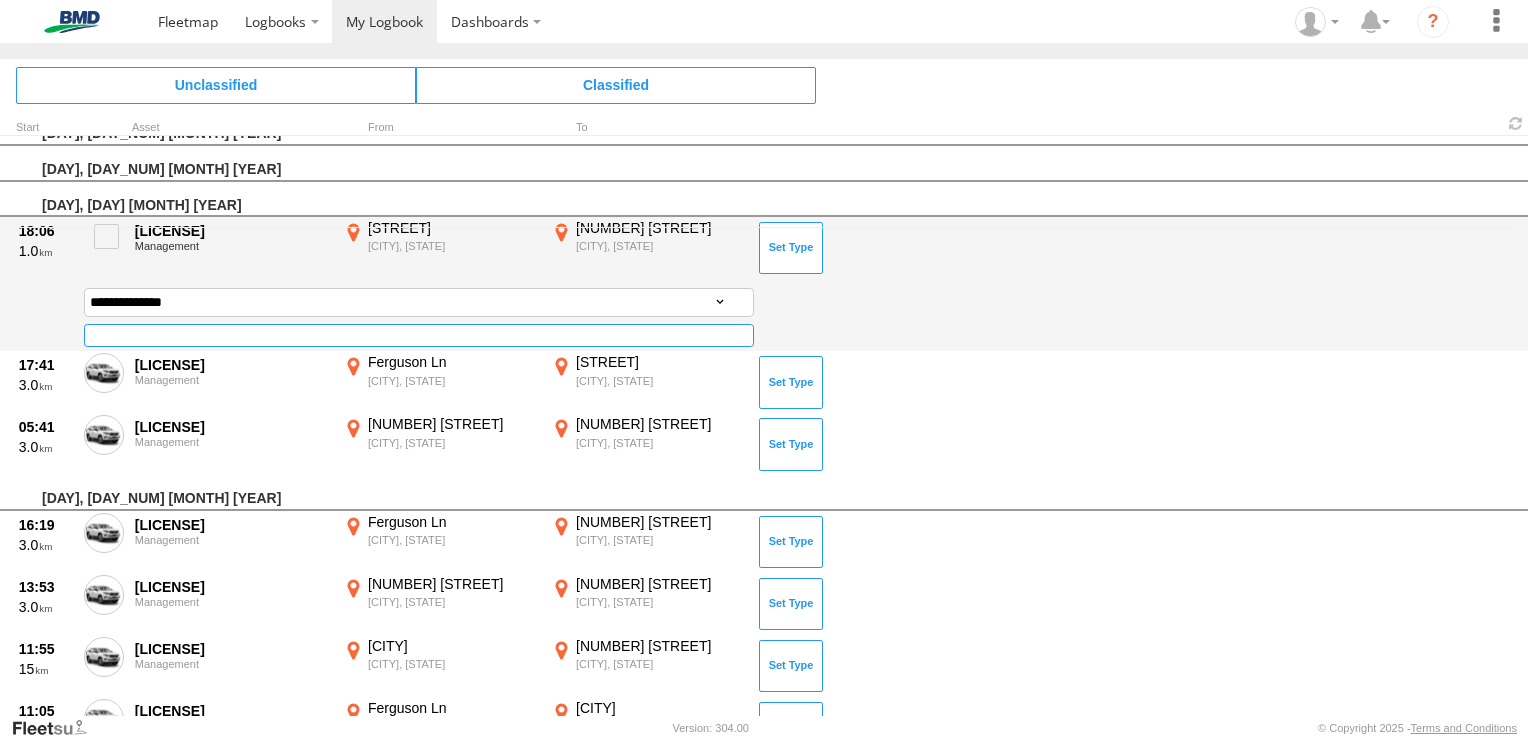 click at bounding box center (419, 335) 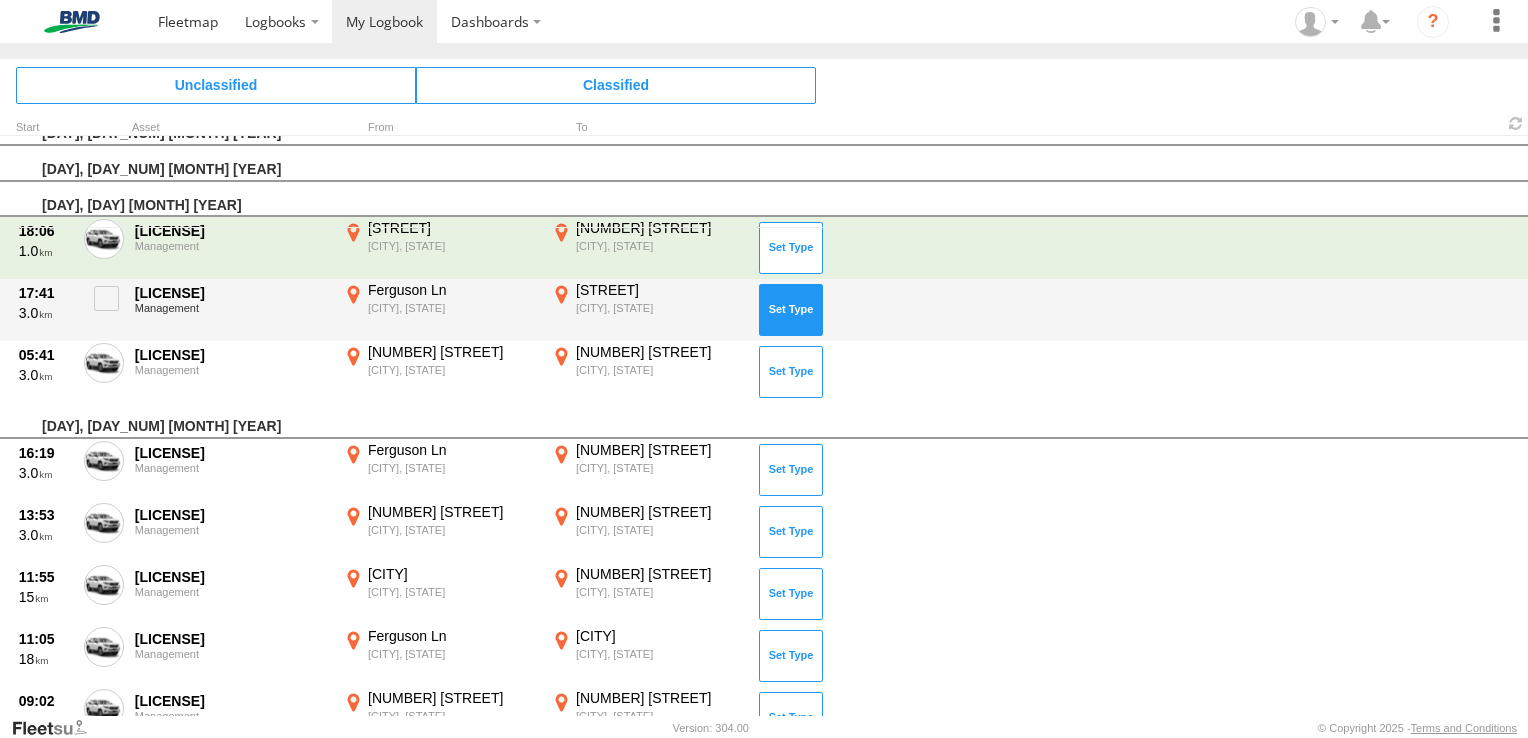 click at bounding box center (791, 310) 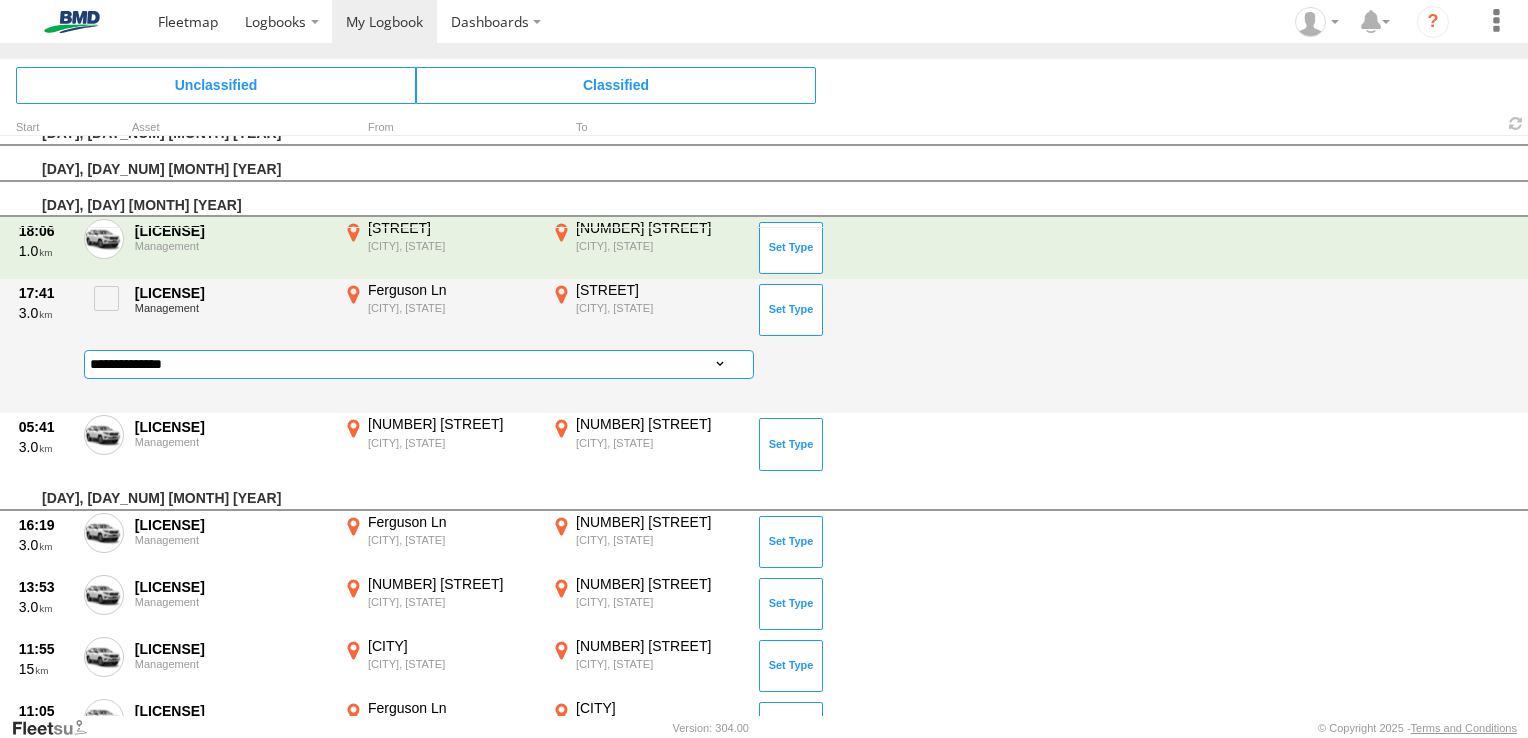 click on "**********" at bounding box center (419, 364) 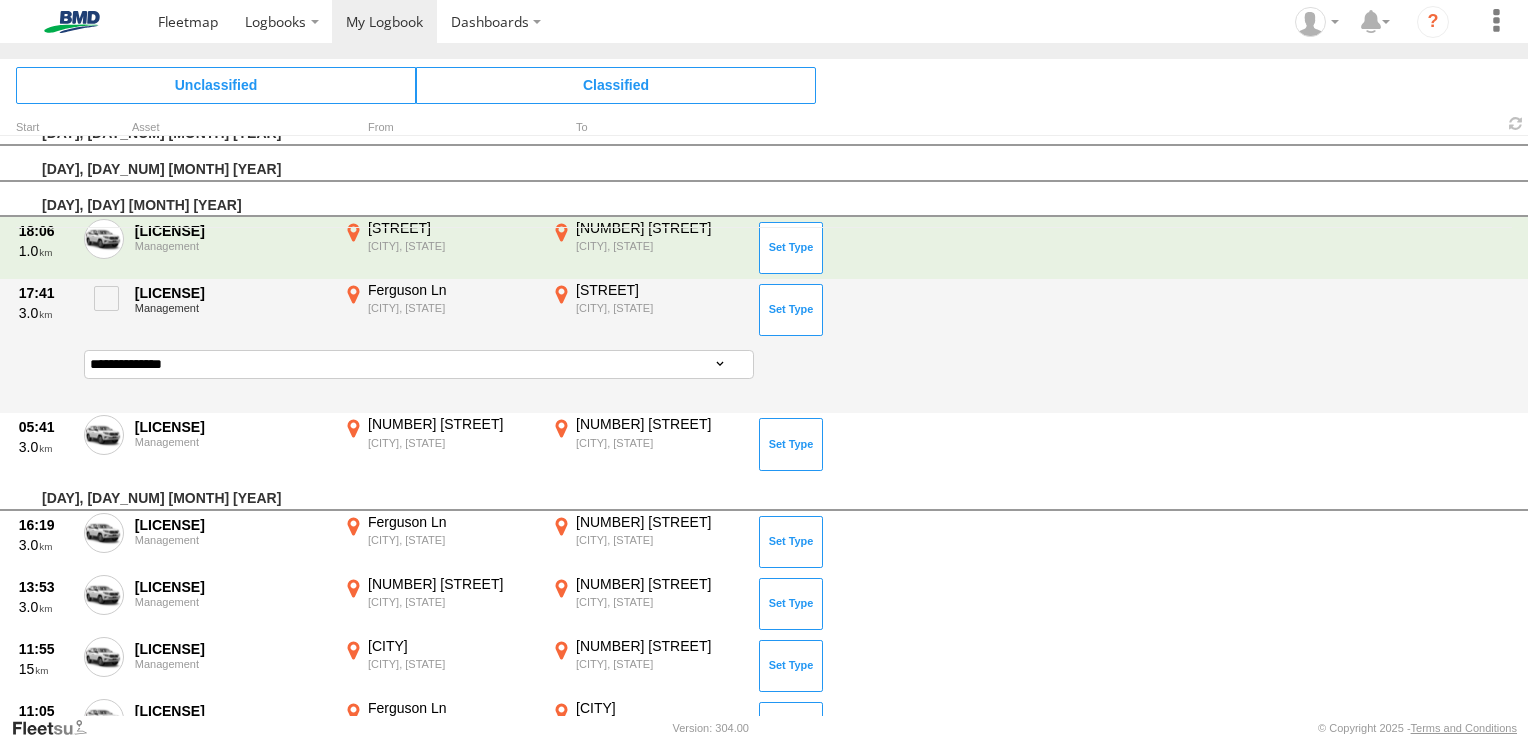 click on "**********" at bounding box center (419, 364) 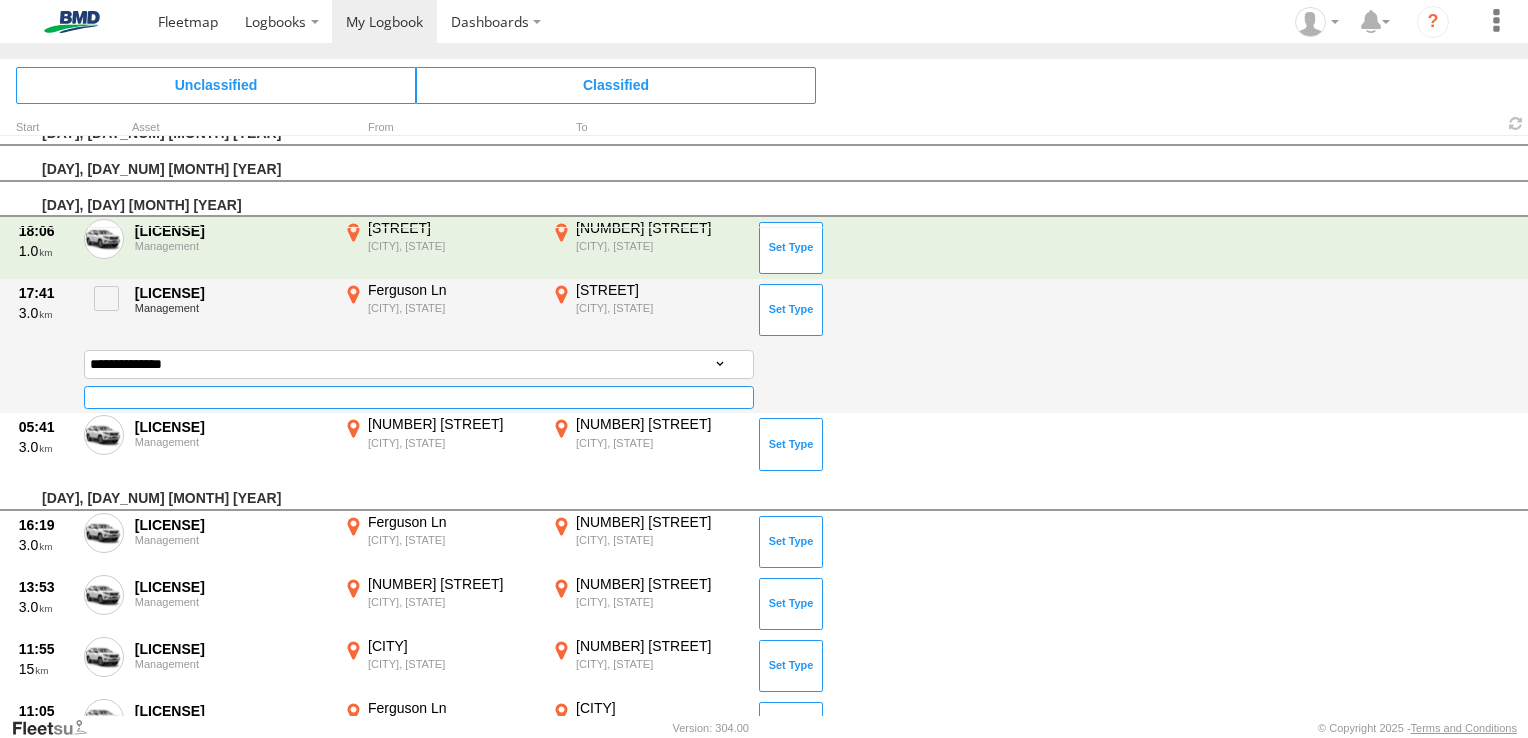 click at bounding box center [419, 397] 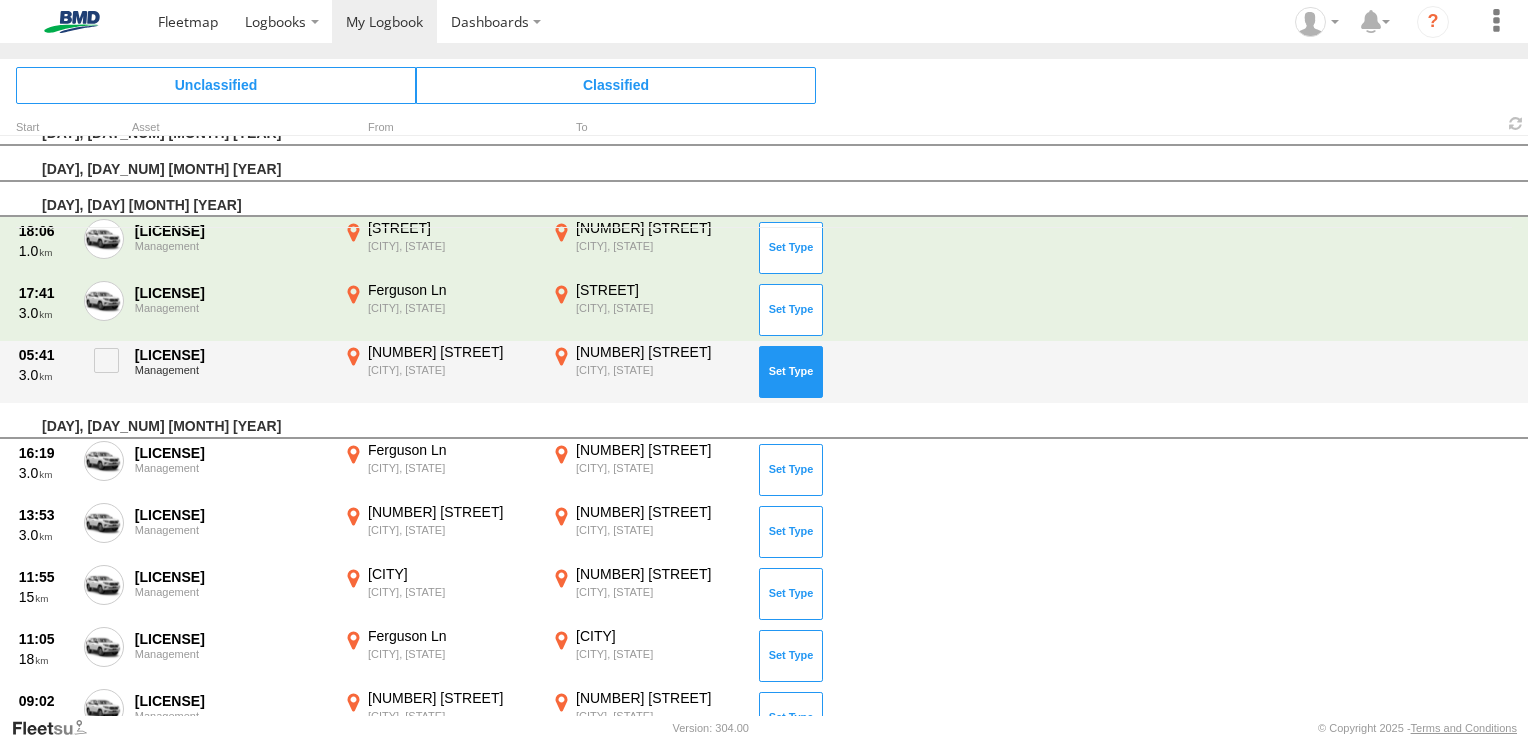 click at bounding box center [791, 372] 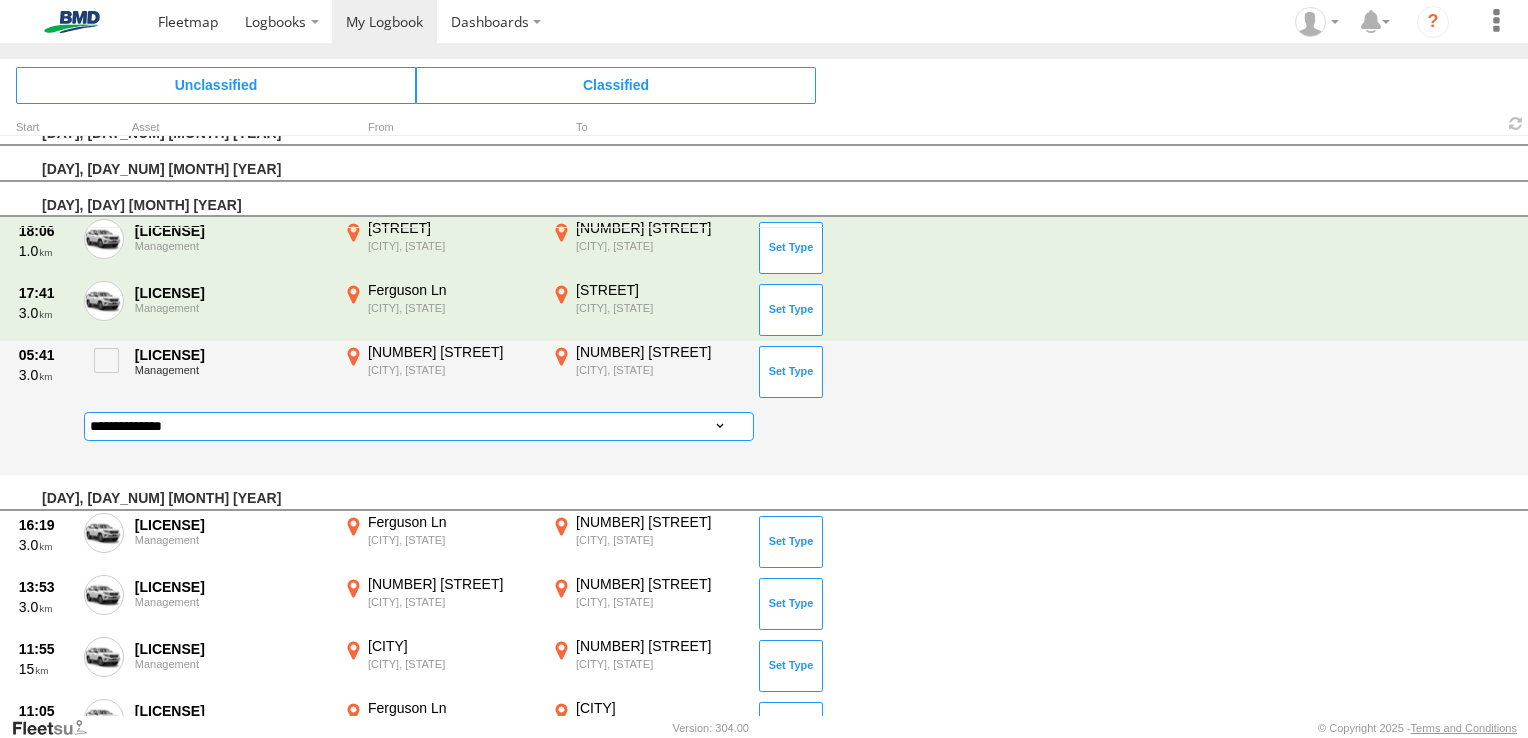 click on "**********" at bounding box center [419, 426] 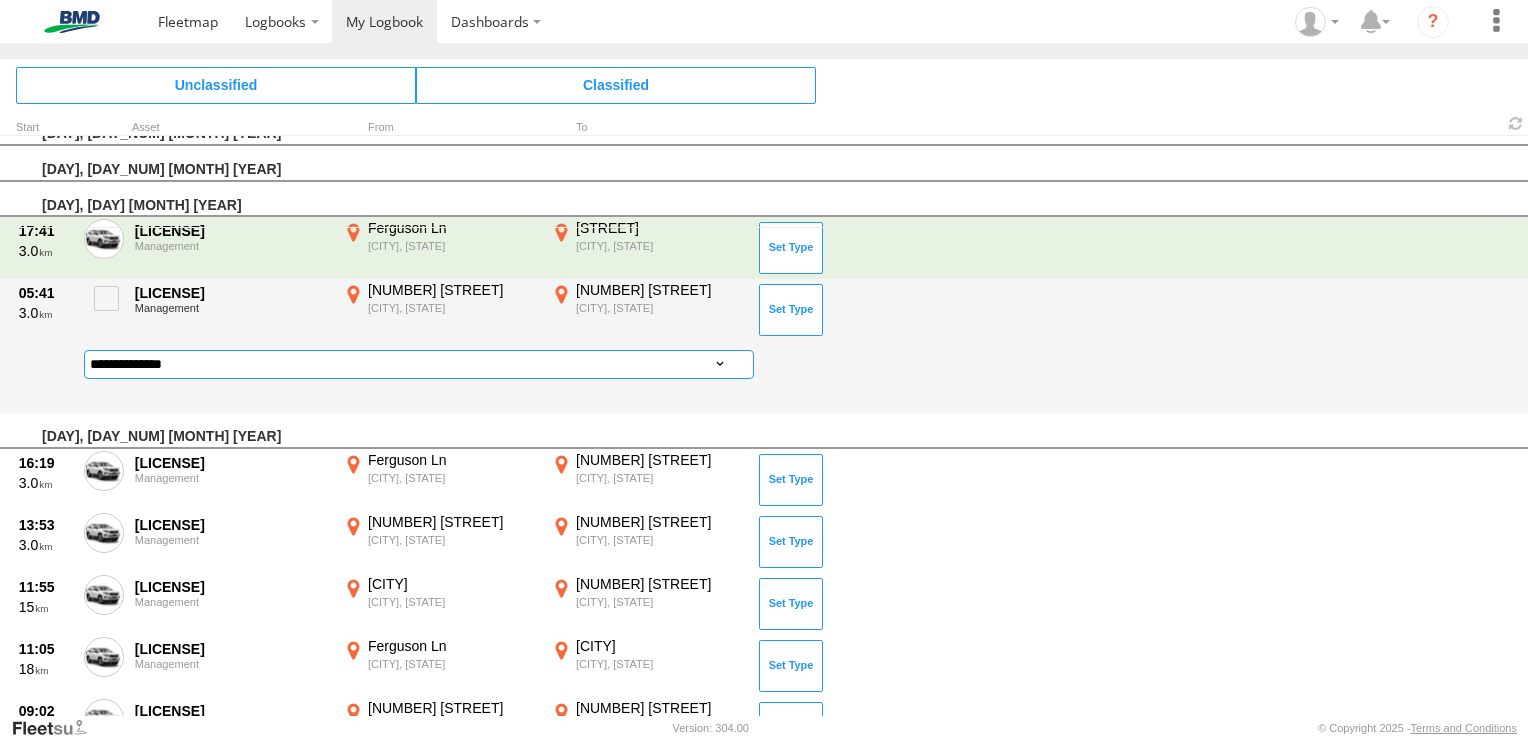 select on "******" 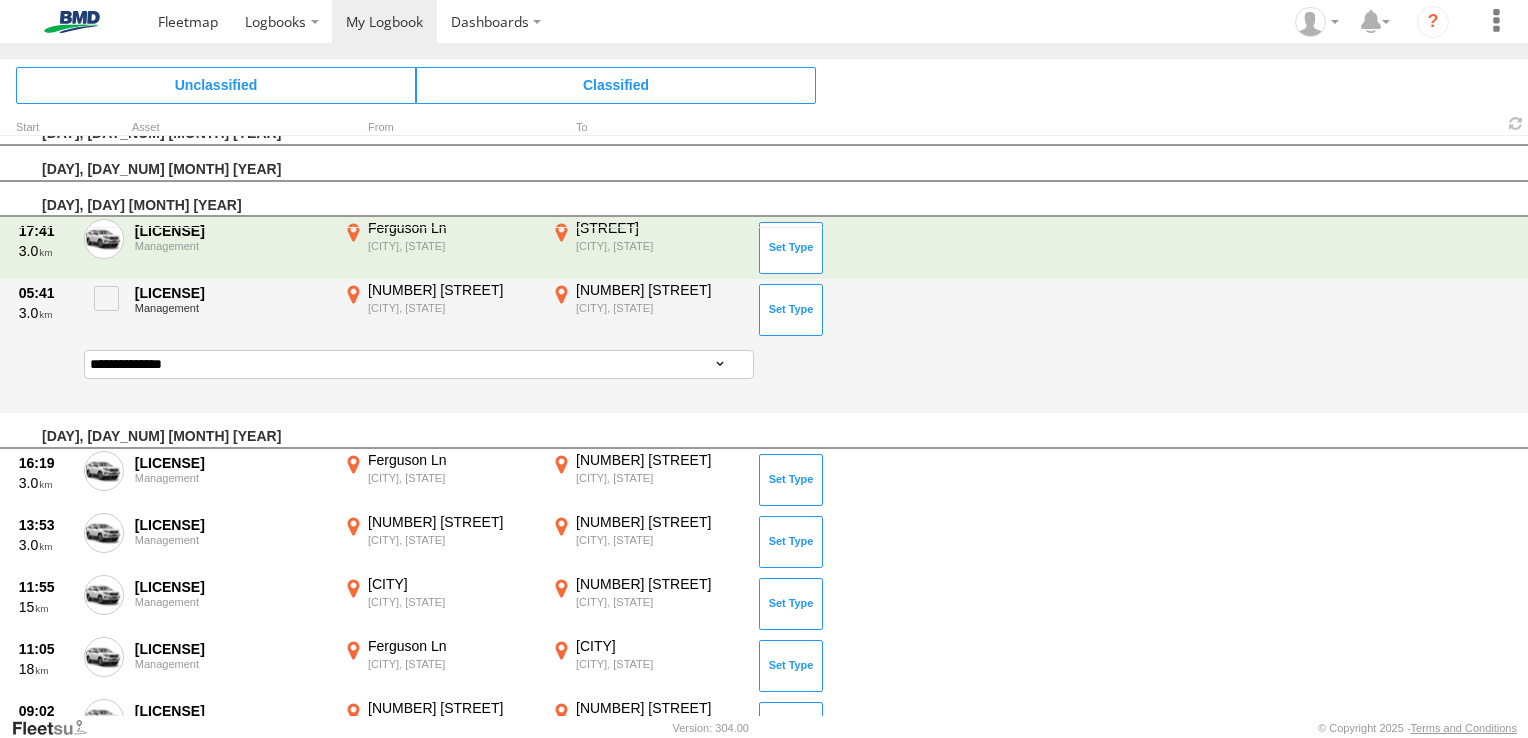 click on "**********" at bounding box center [419, 364] 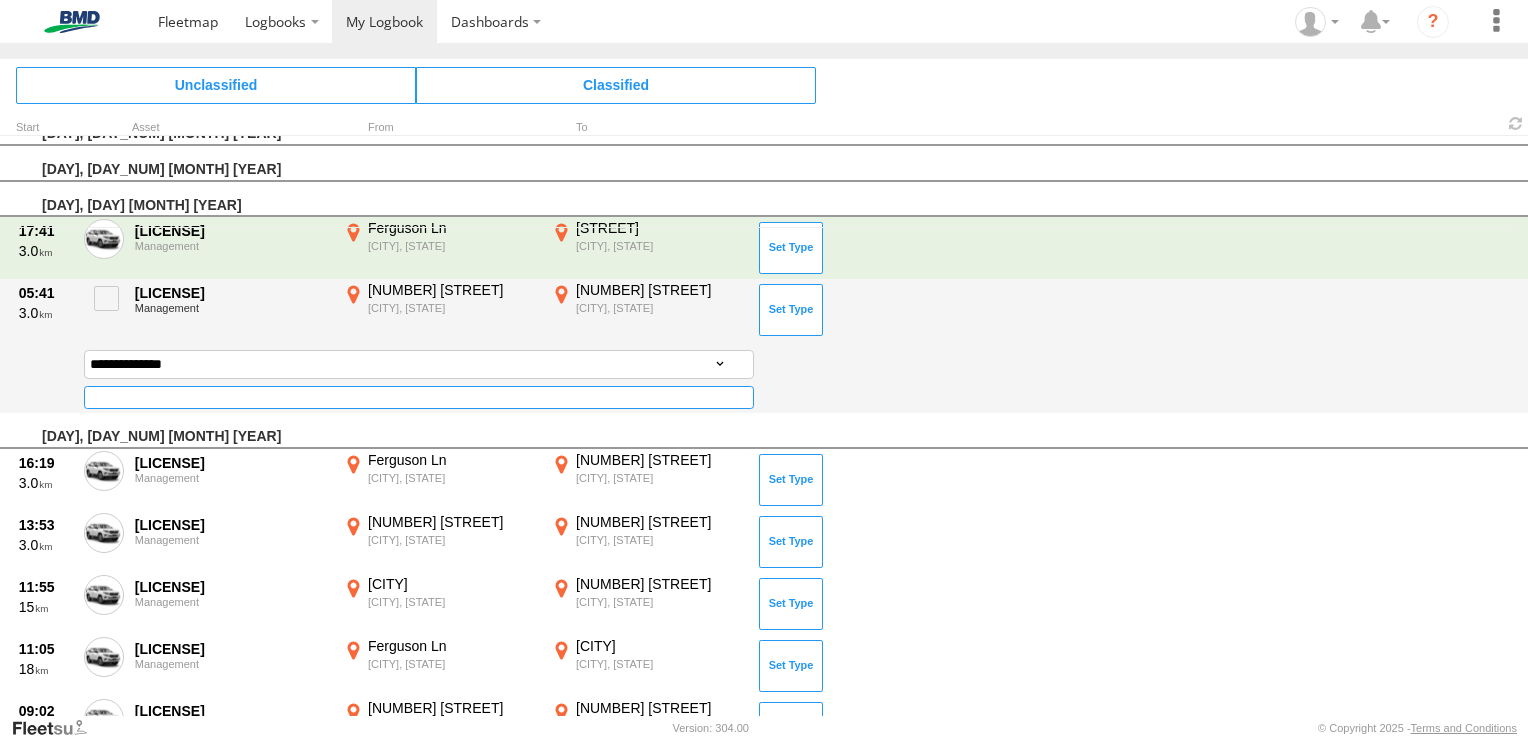 click at bounding box center (419, 397) 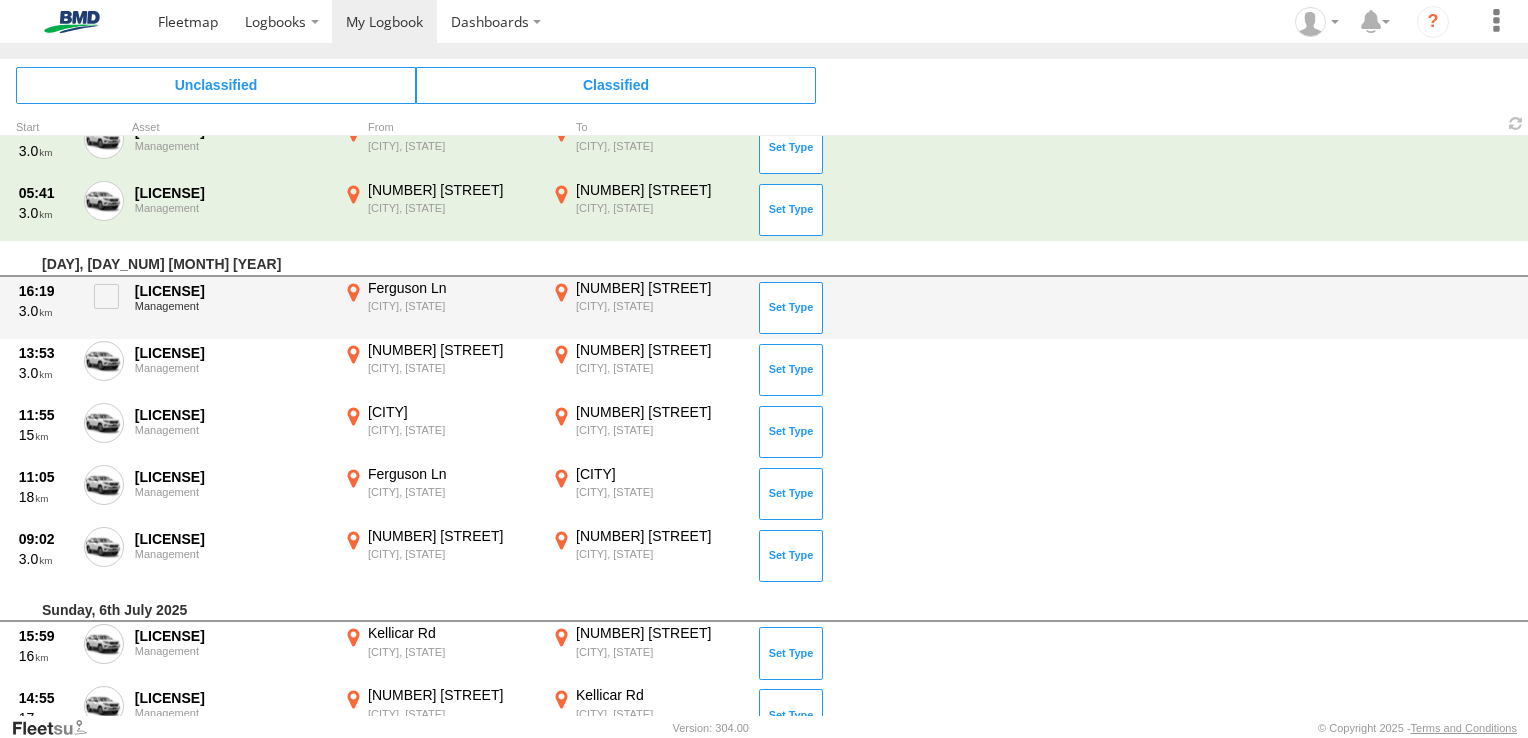 scroll, scrollTop: 525, scrollLeft: 0, axis: vertical 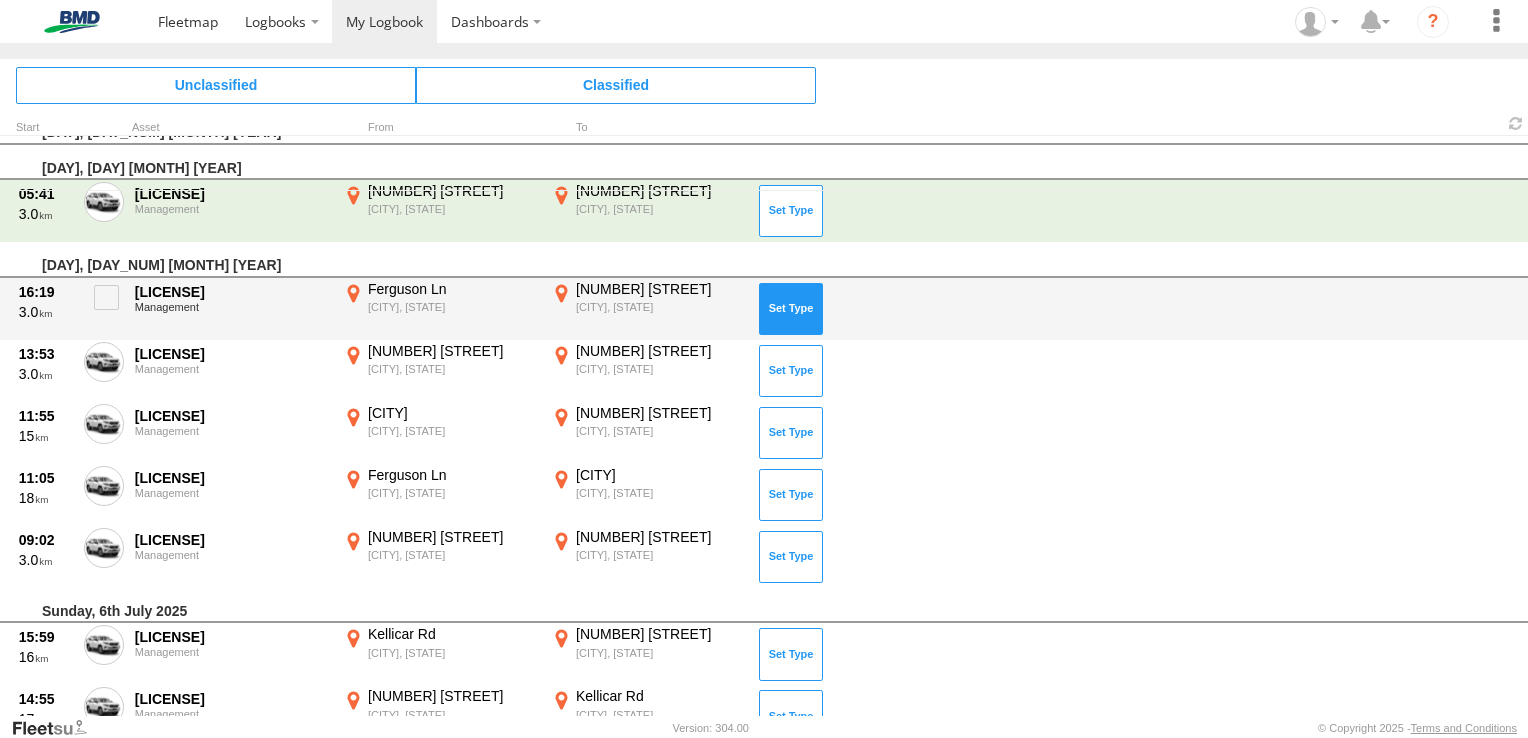 click at bounding box center (791, 309) 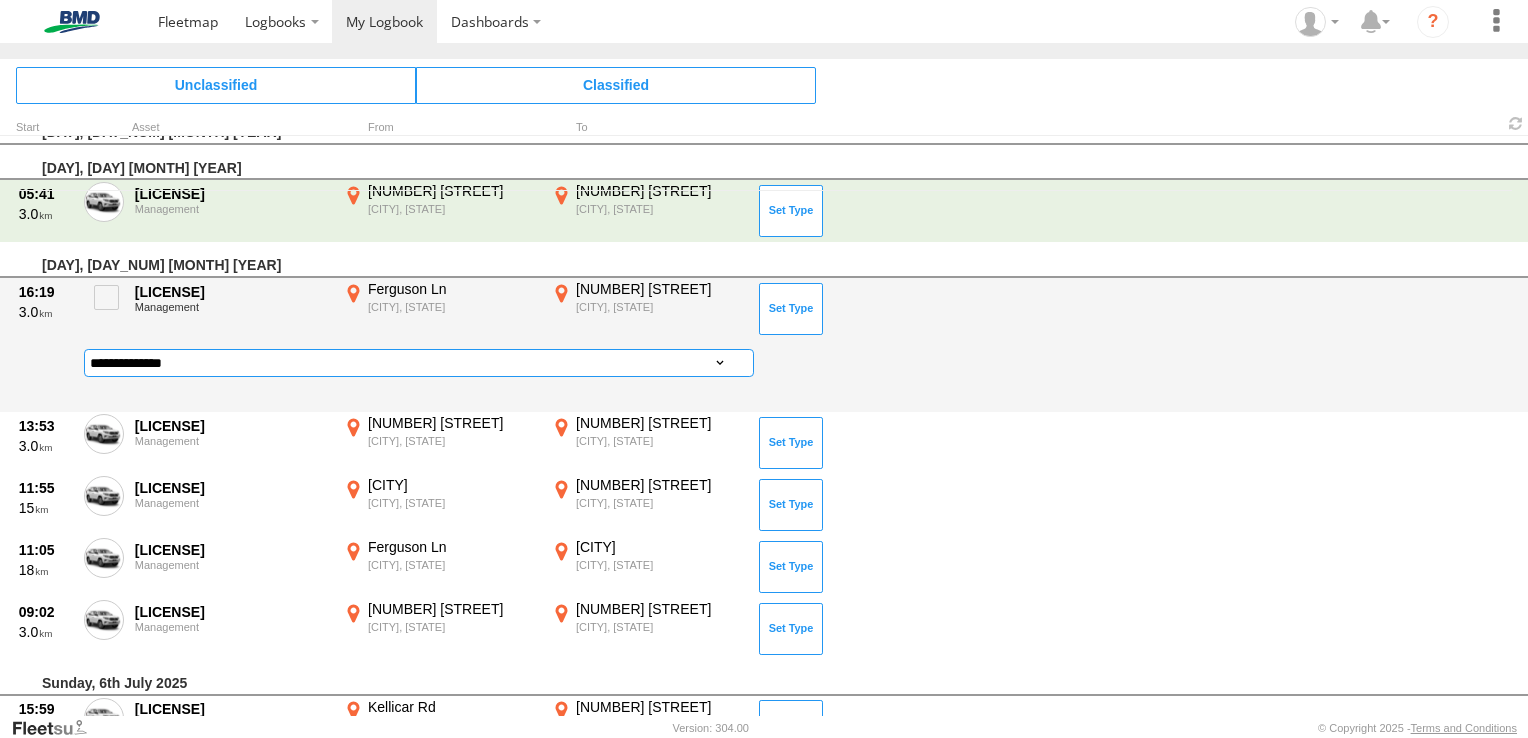 click on "**********" at bounding box center (419, 363) 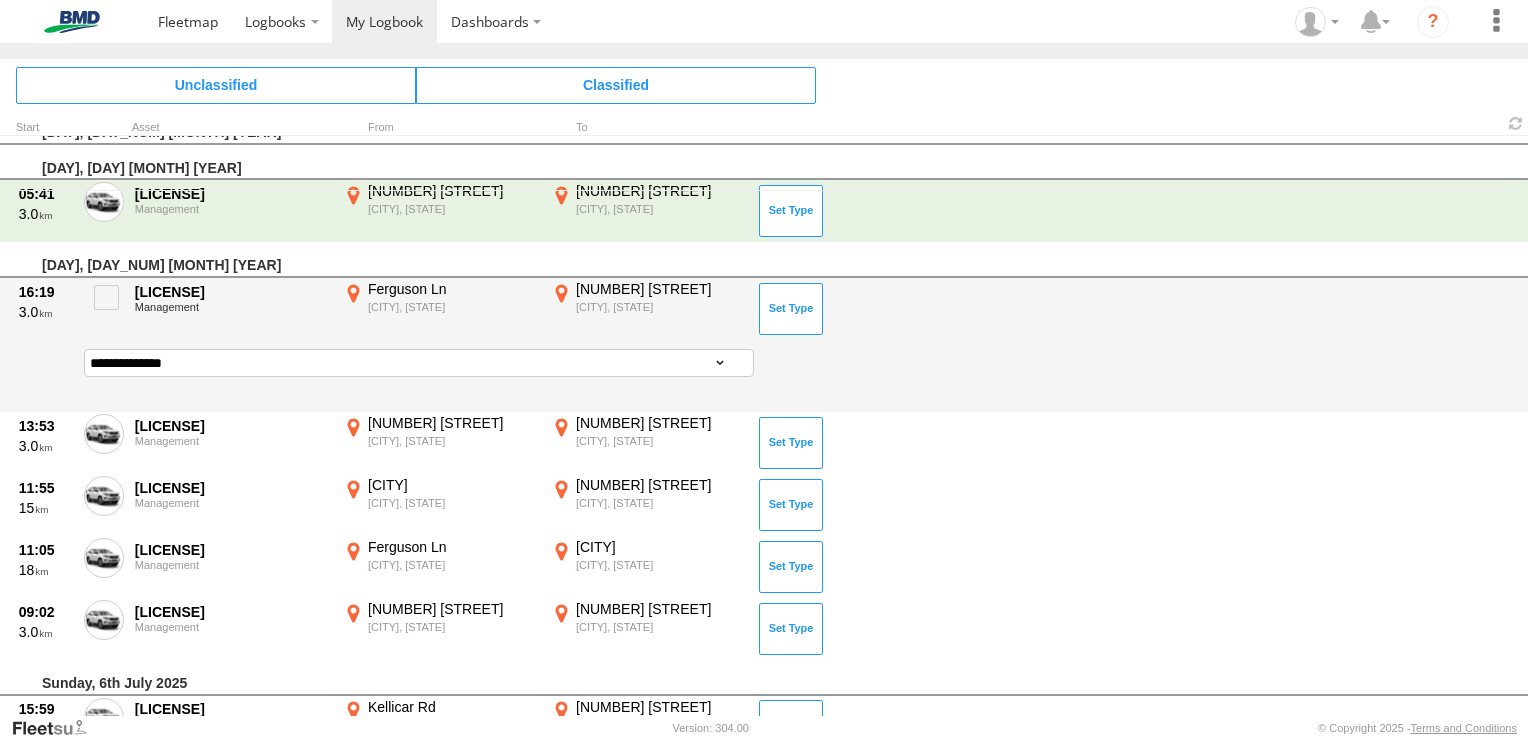 click on "**********" at bounding box center (419, 363) 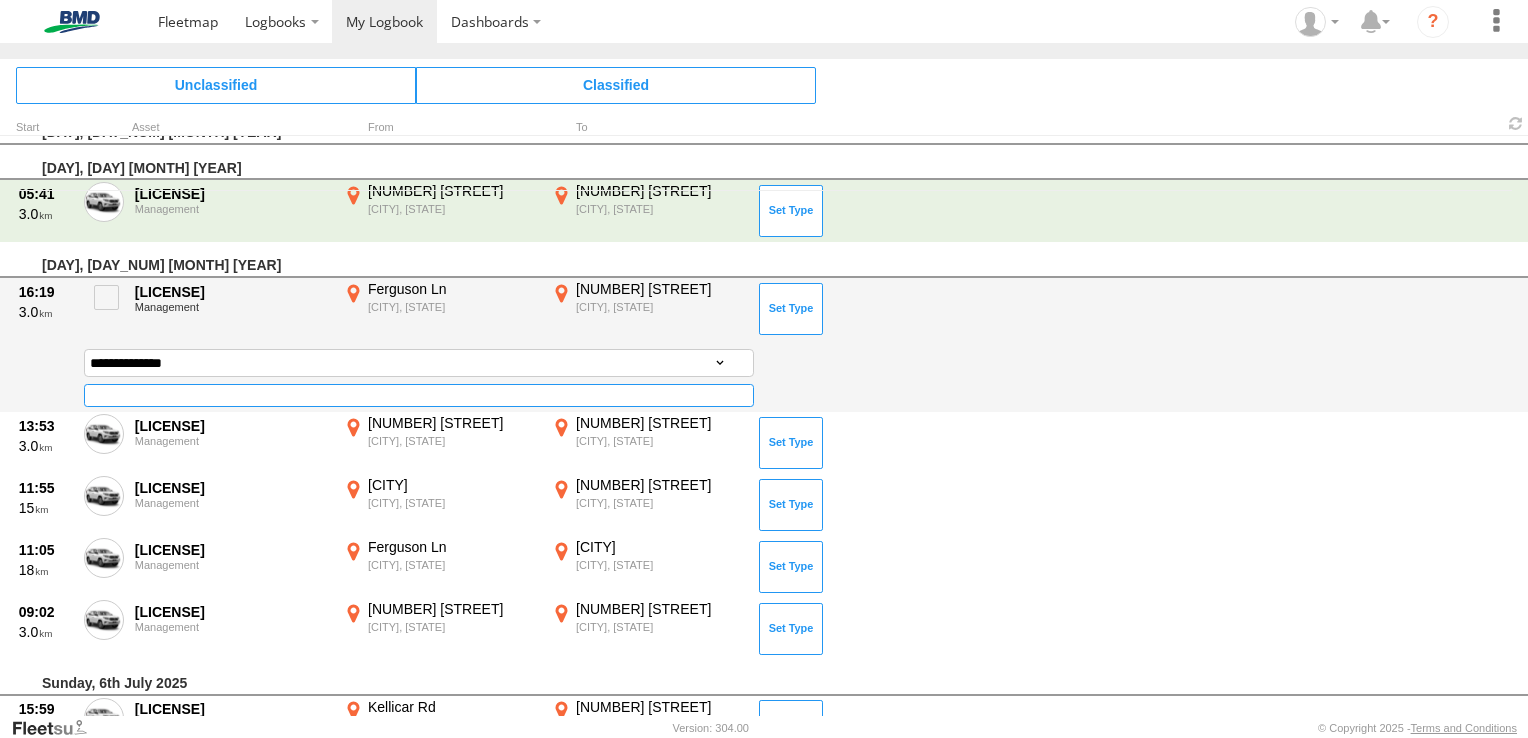 click at bounding box center (419, 395) 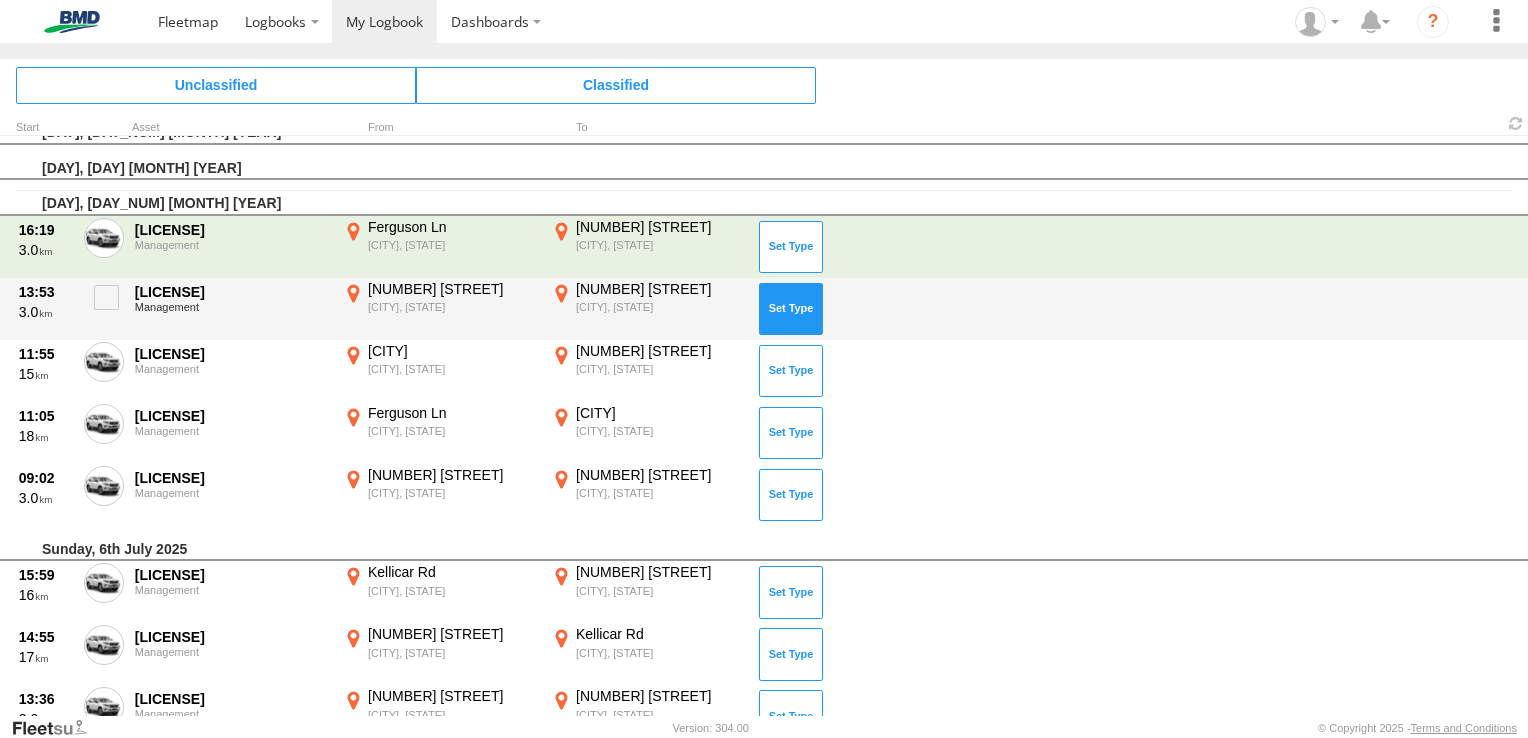 click at bounding box center [791, 309] 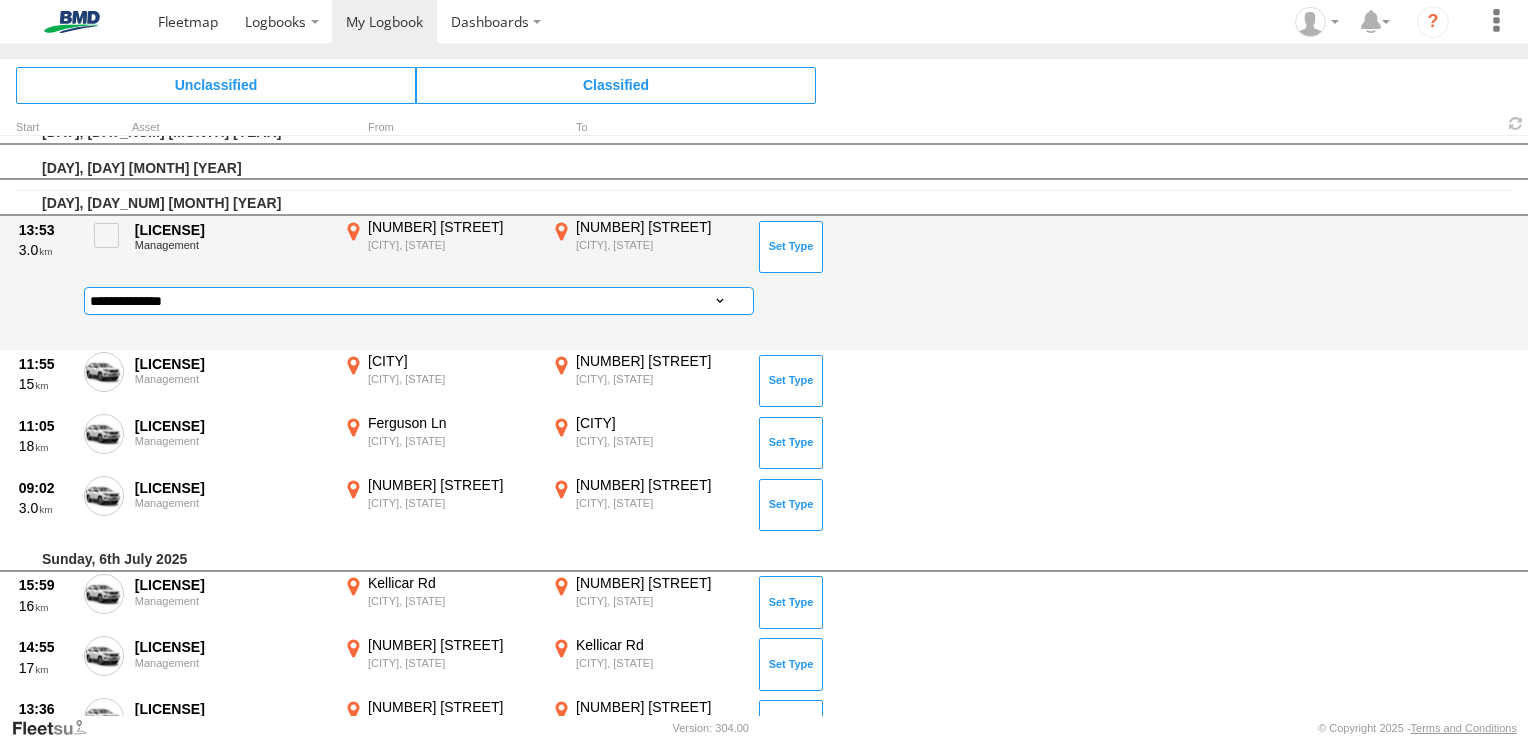 click on "**********" at bounding box center [419, 301] 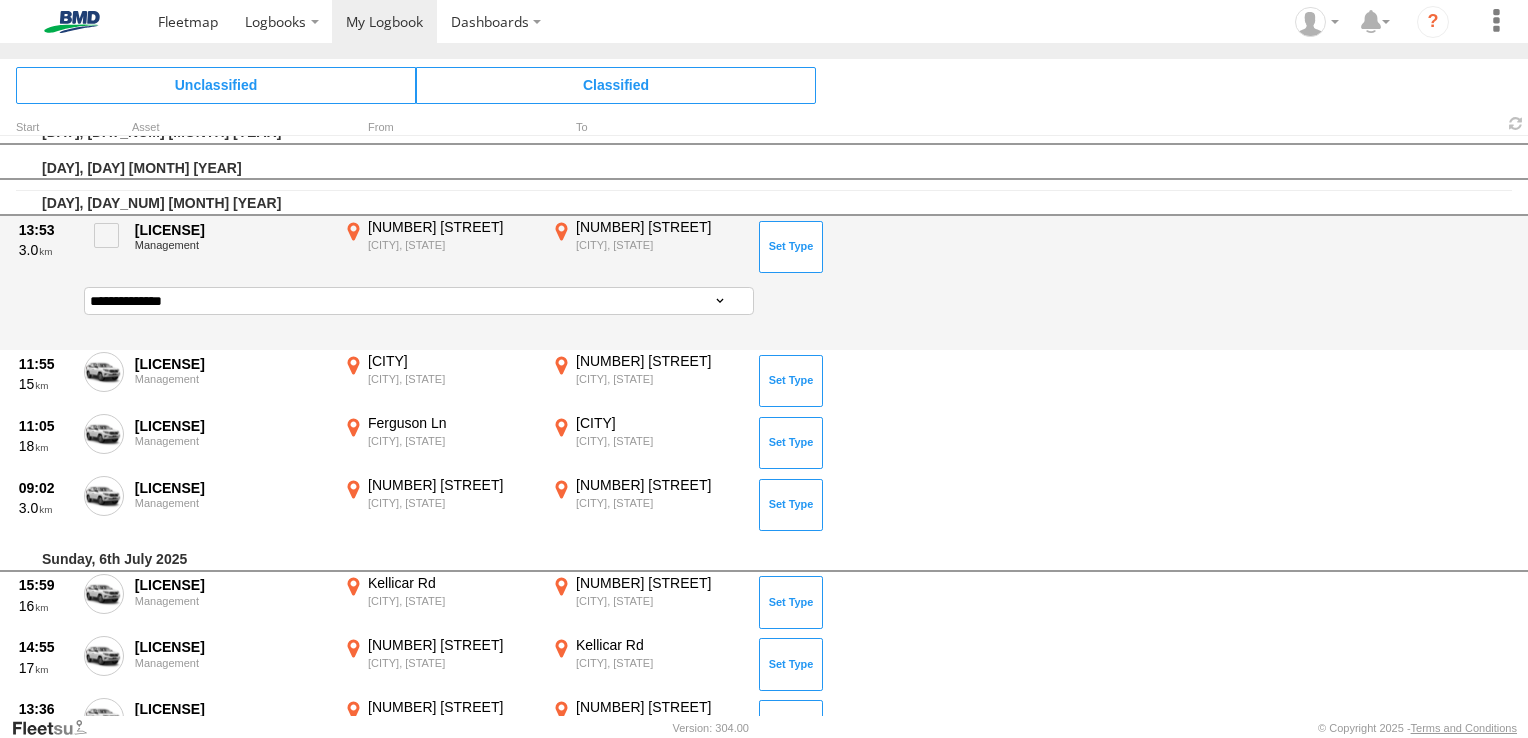 click on "**********" at bounding box center (419, 301) 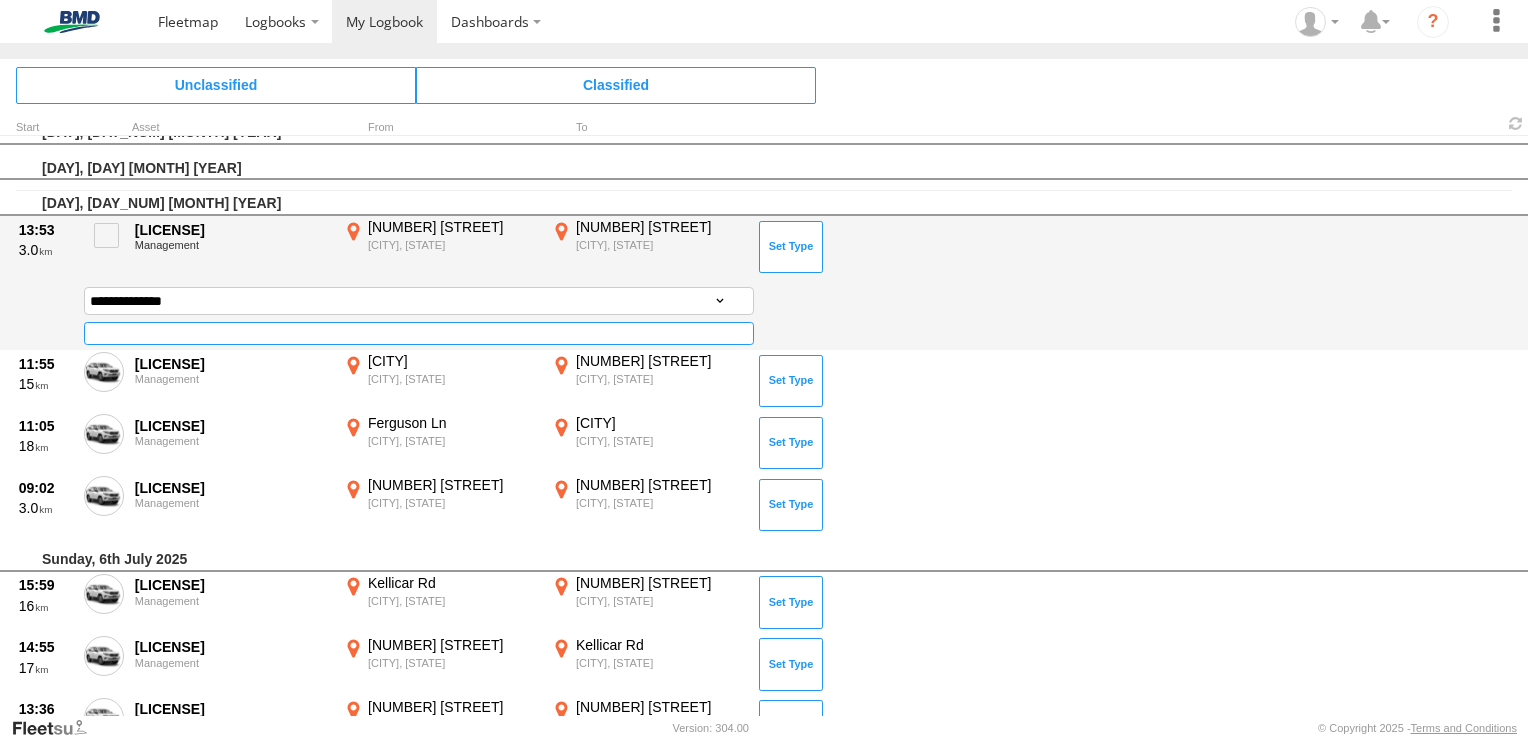 click at bounding box center [419, 333] 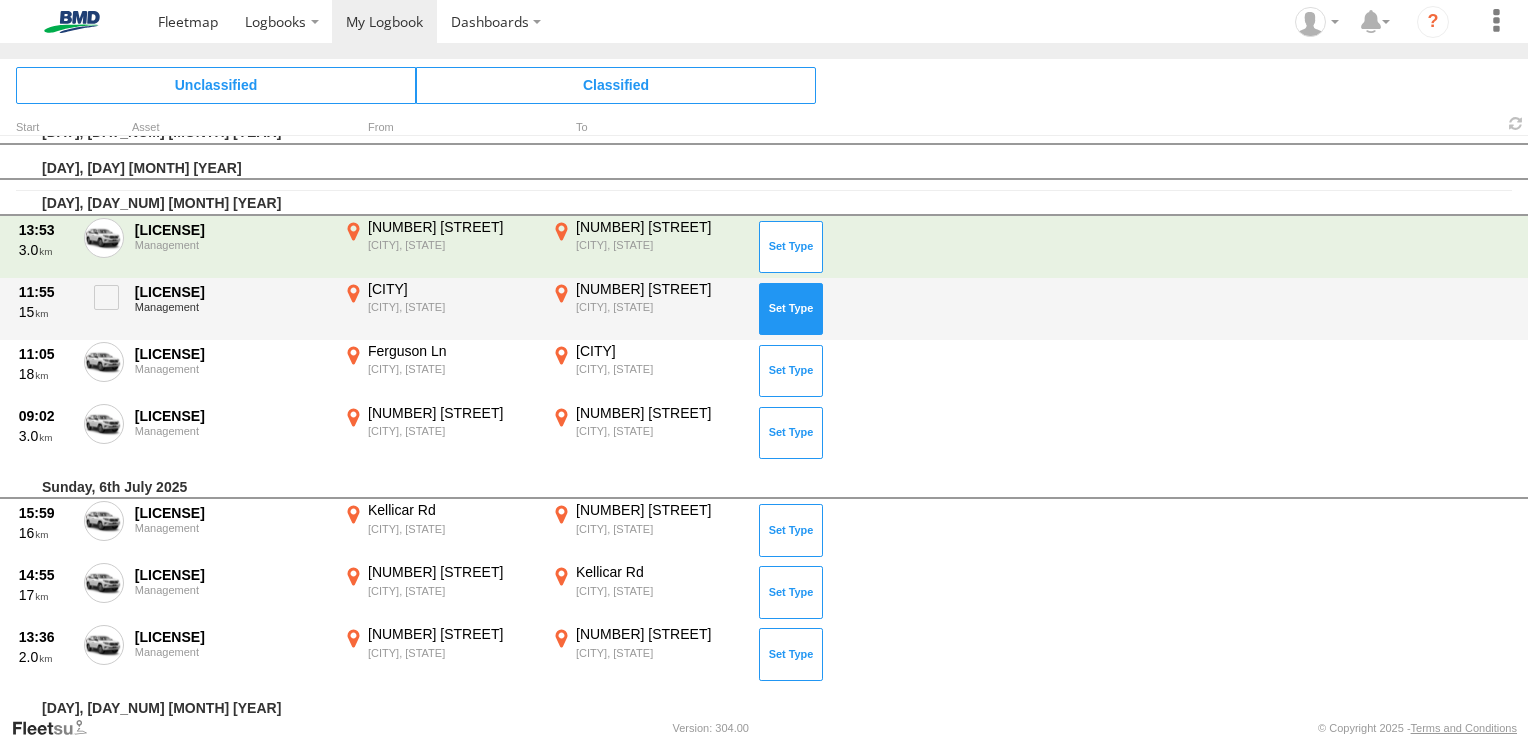 click at bounding box center (791, 309) 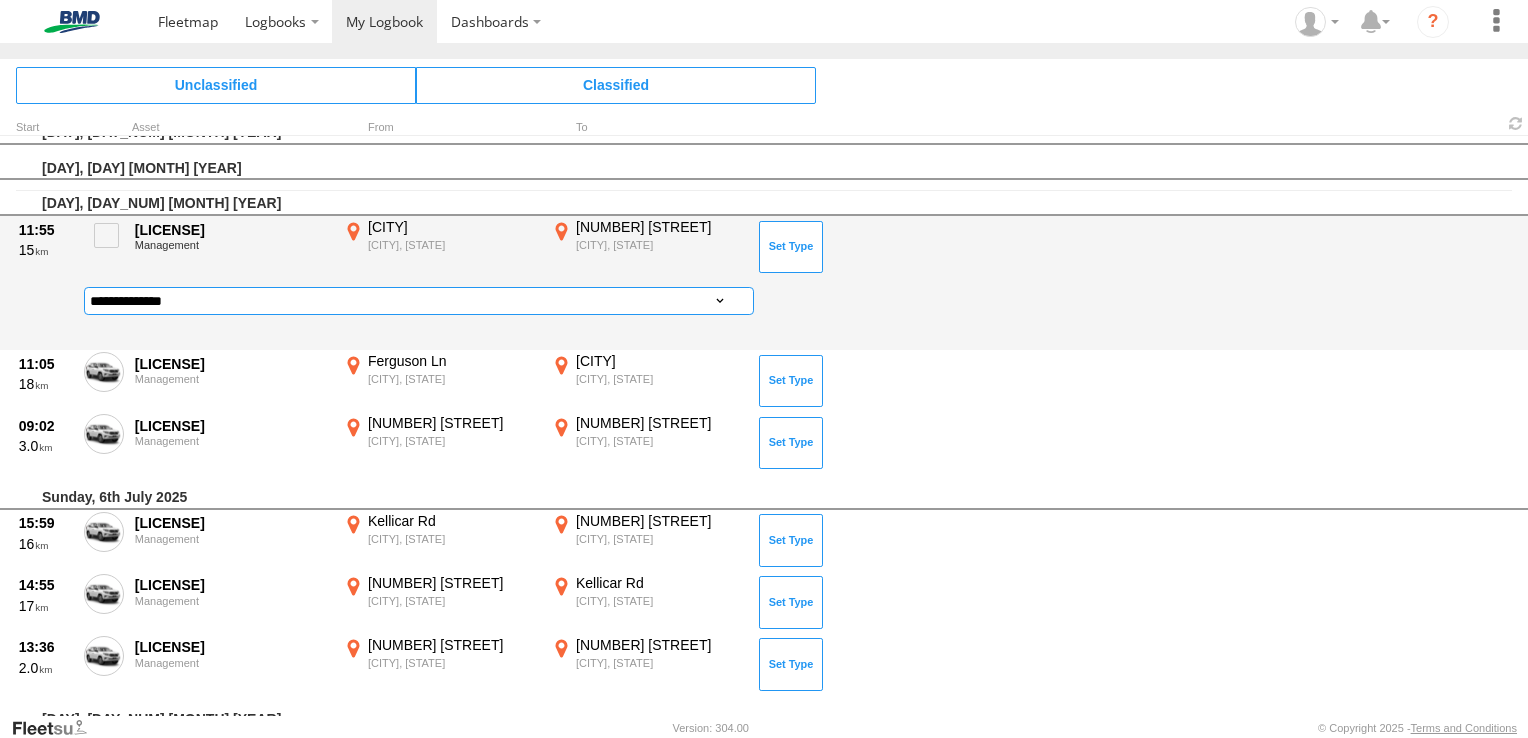 click on "**********" at bounding box center [419, 301] 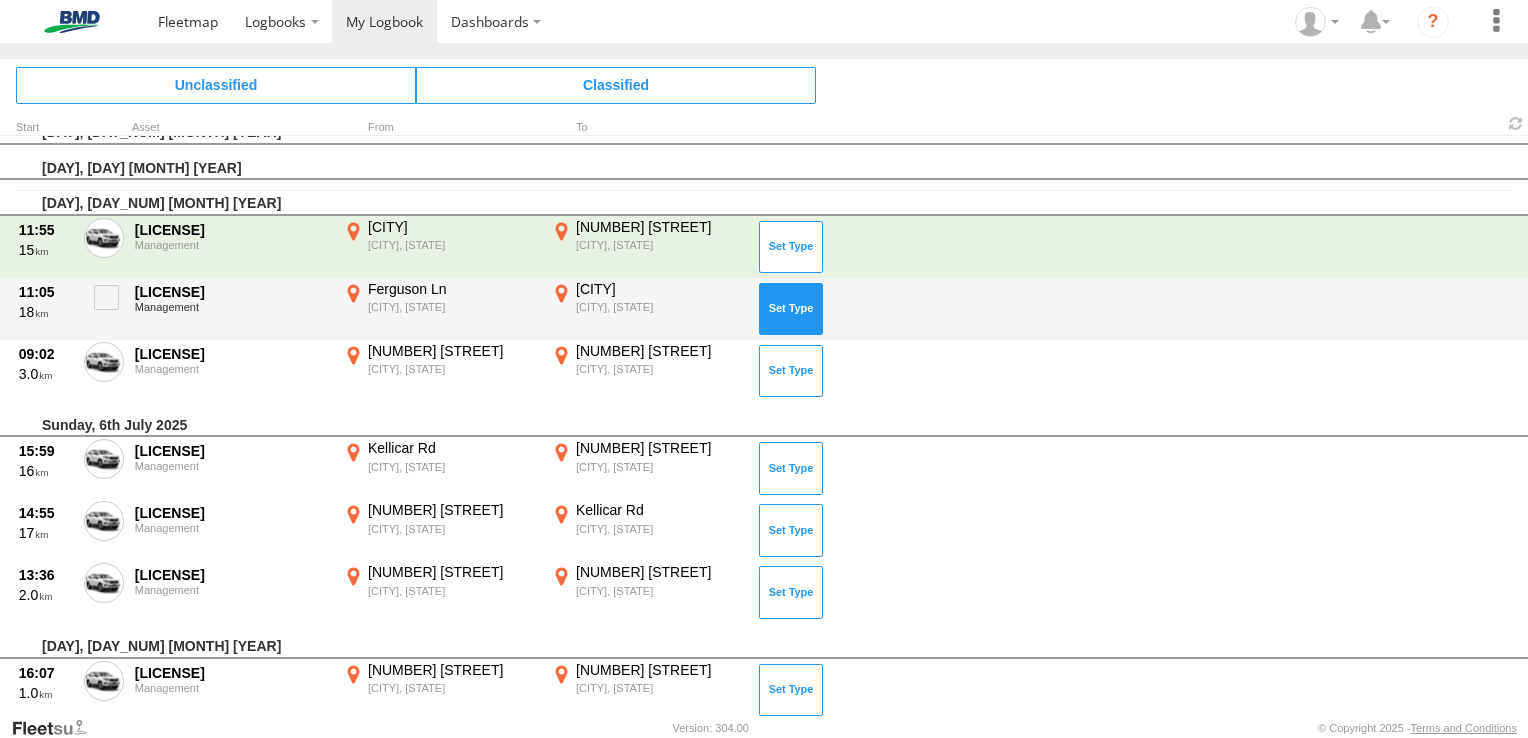 click at bounding box center (791, 309) 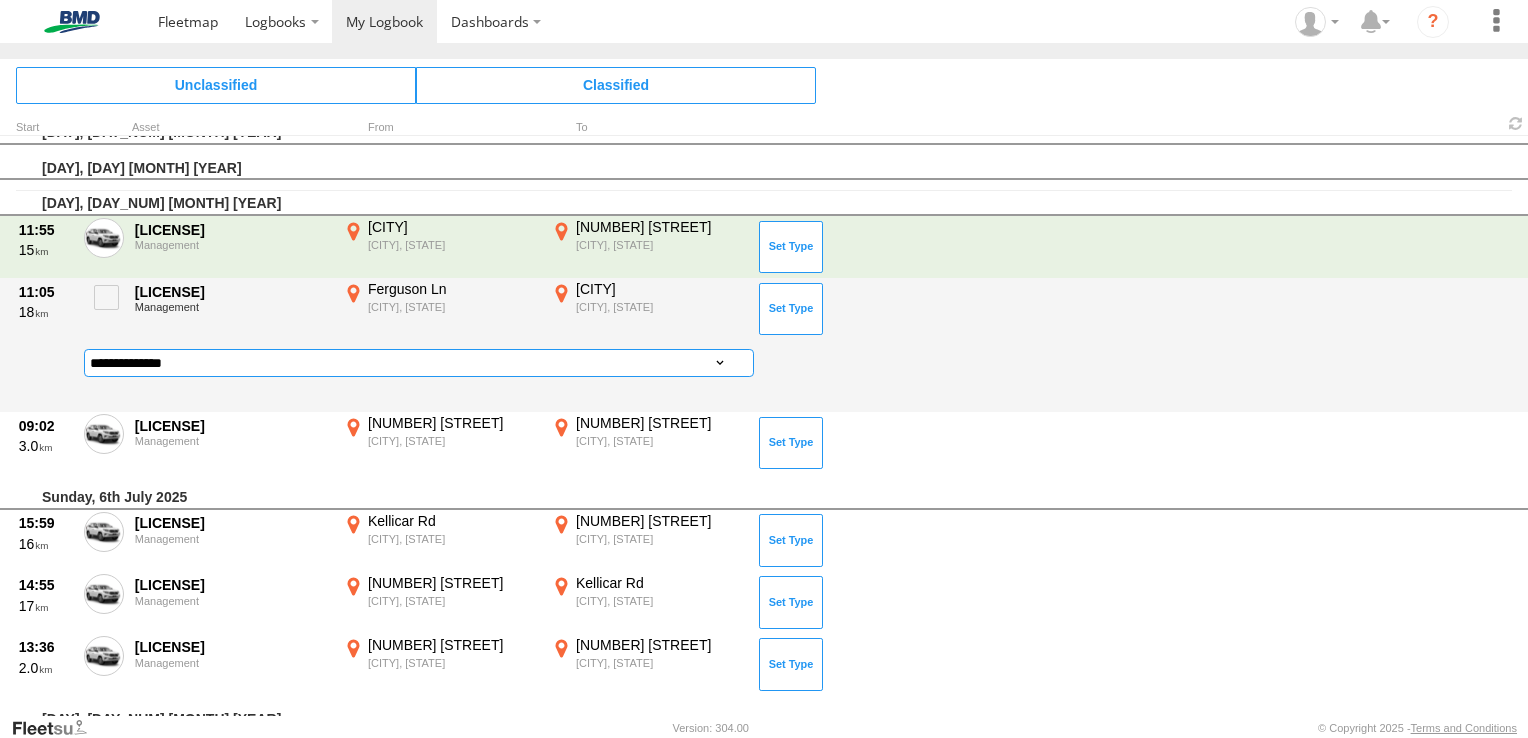 click on "**********" at bounding box center [419, 363] 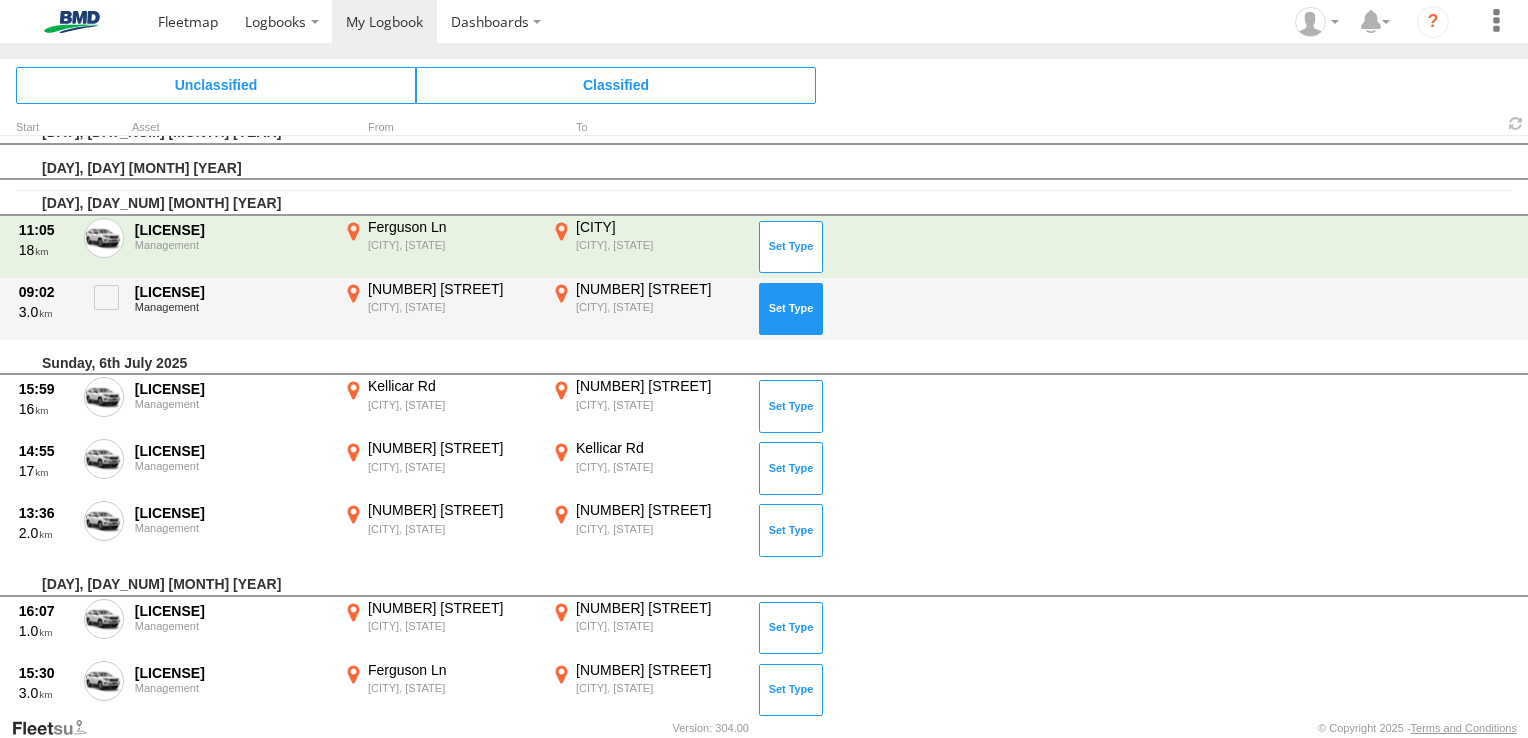 click on "Sunday, 6th July 2025" at bounding box center (764, 358) 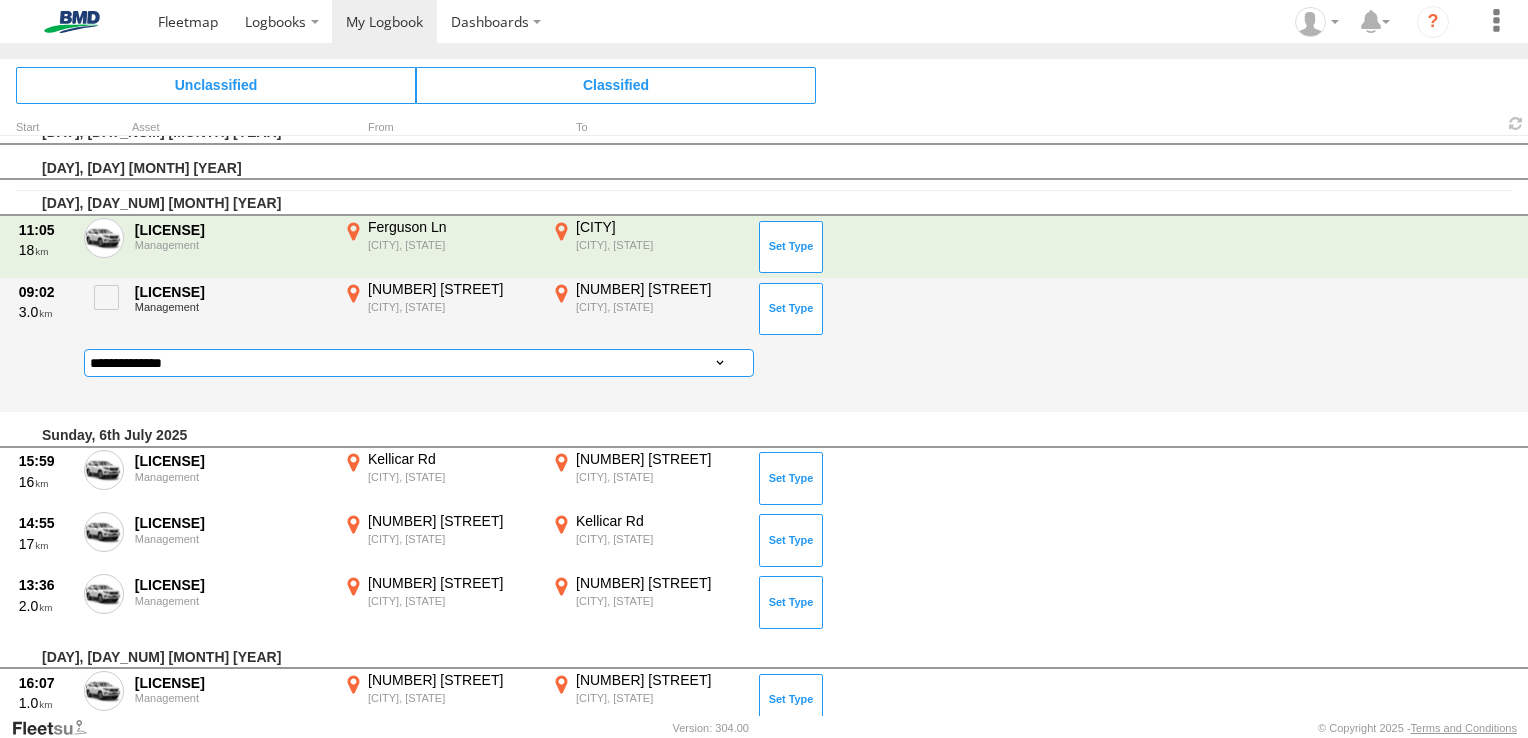 click on "**********" at bounding box center (419, 363) 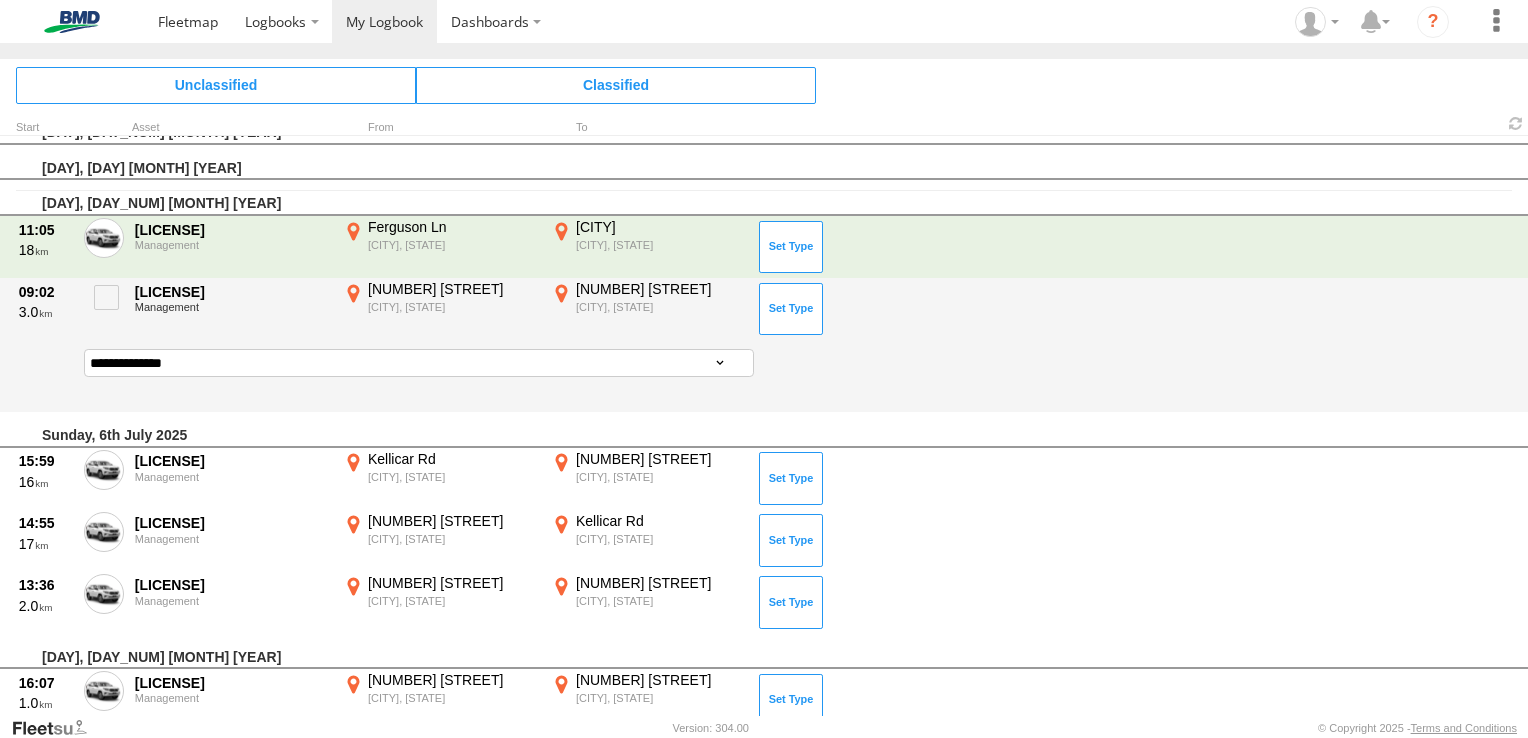 click on "**********" at bounding box center (419, 363) 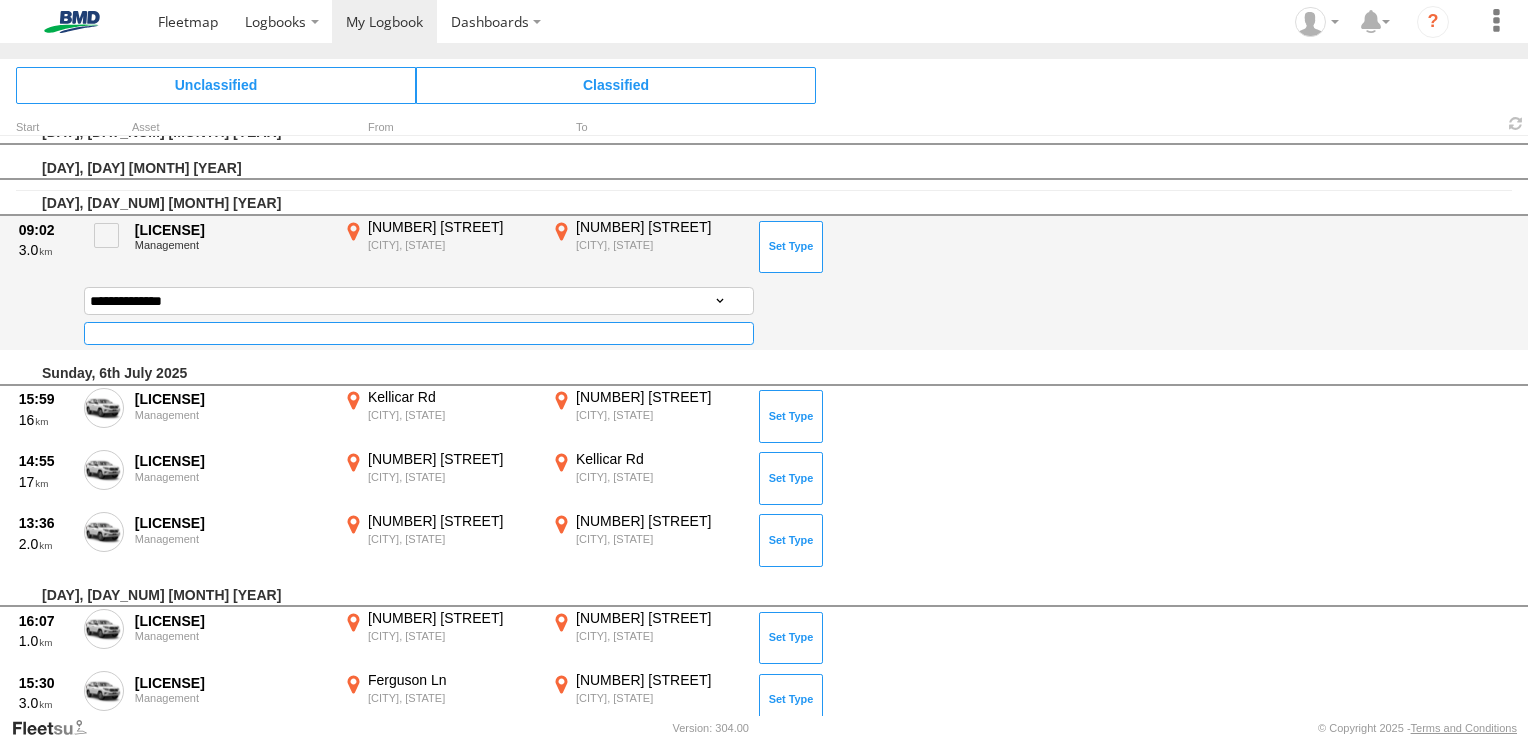 click at bounding box center (419, 333) 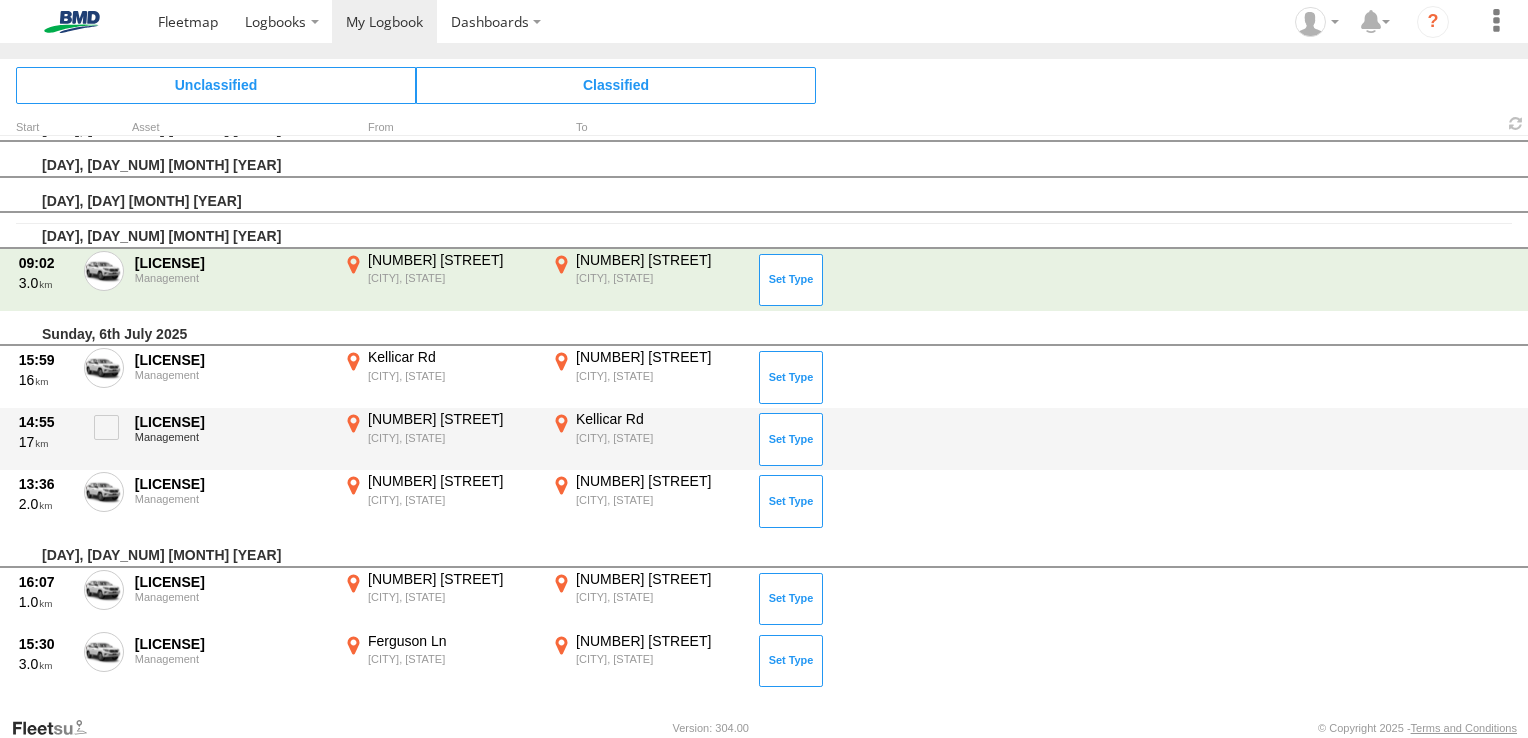 scroll, scrollTop: 491, scrollLeft: 0, axis: vertical 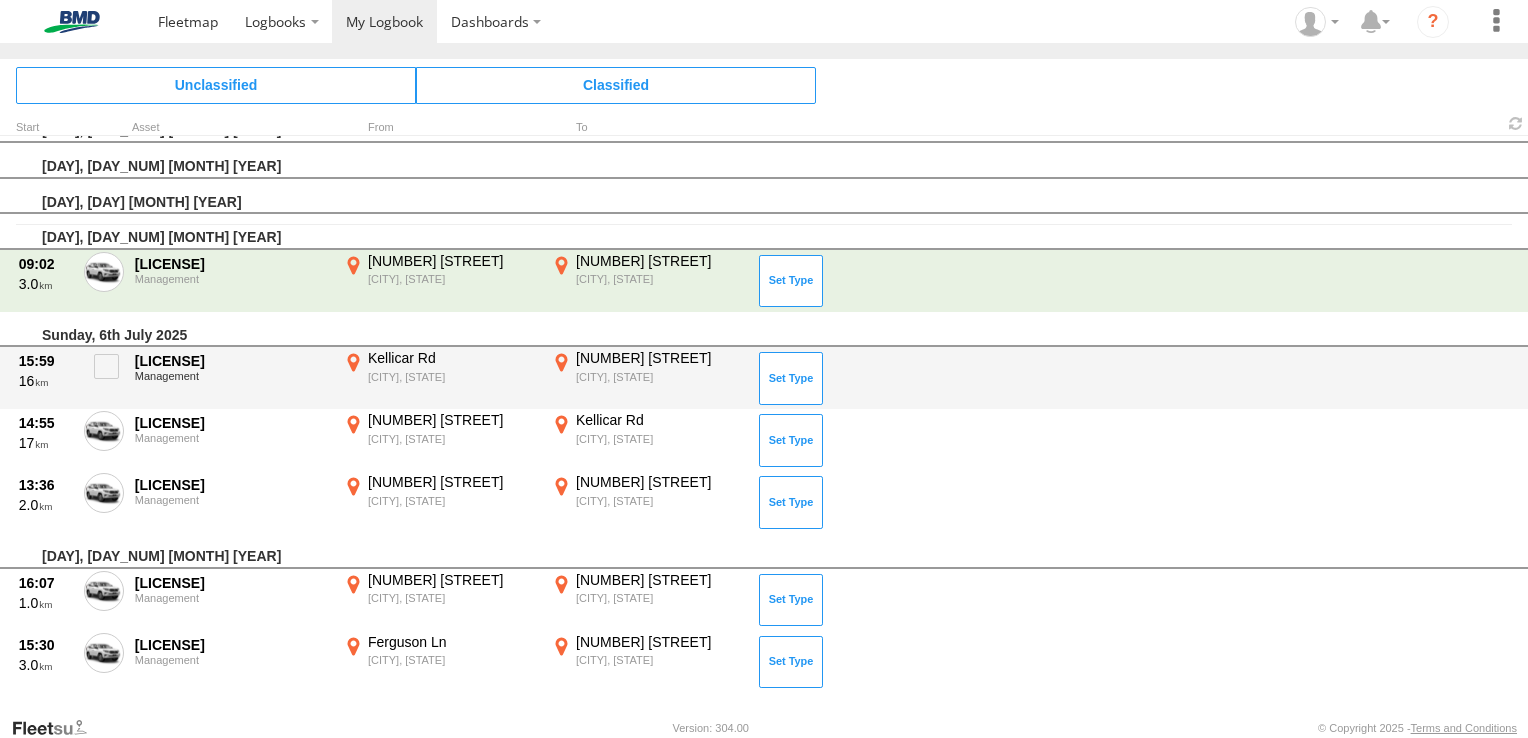drag, startPoint x: 775, startPoint y: 382, endPoint x: 756, endPoint y: 380, distance: 19.104973 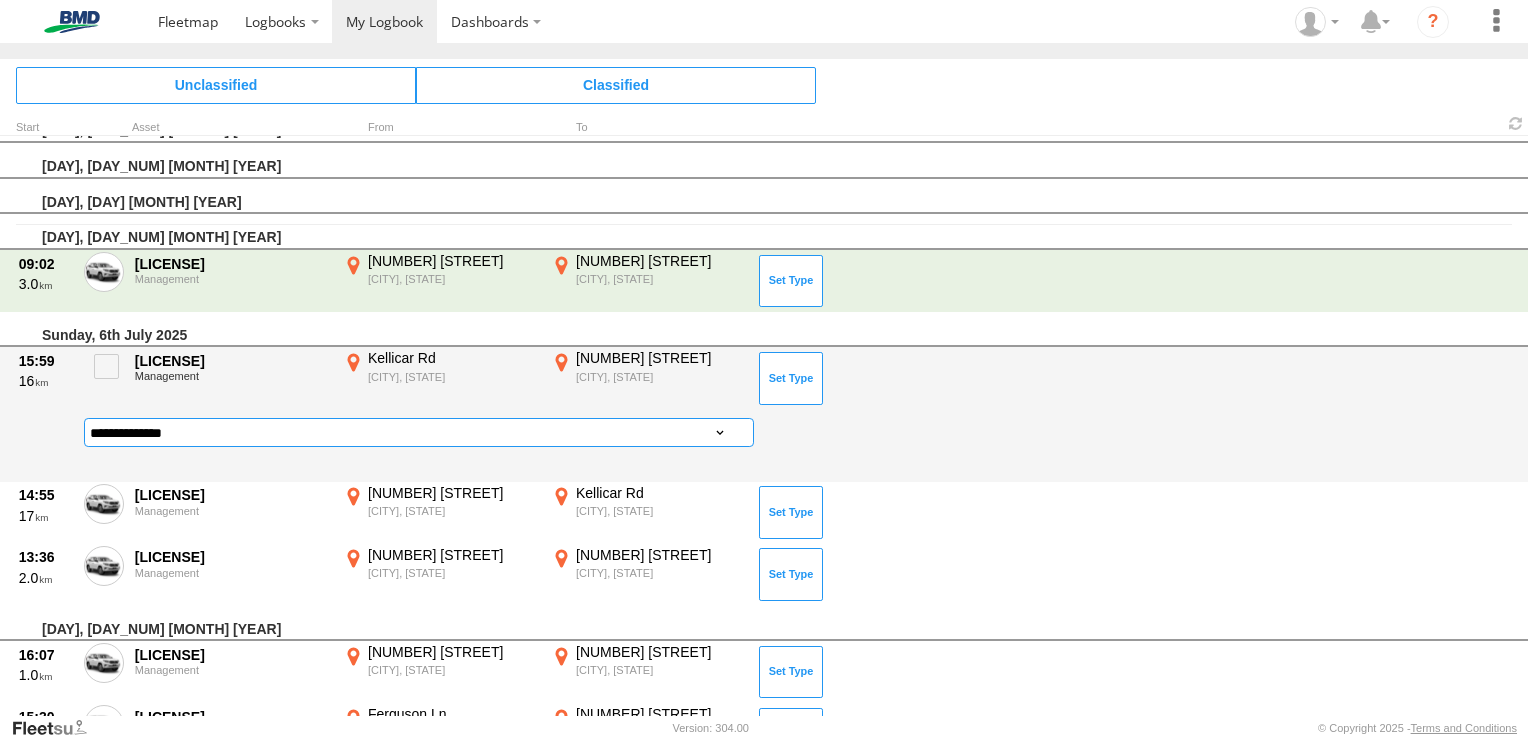 click on "**********" at bounding box center [419, 432] 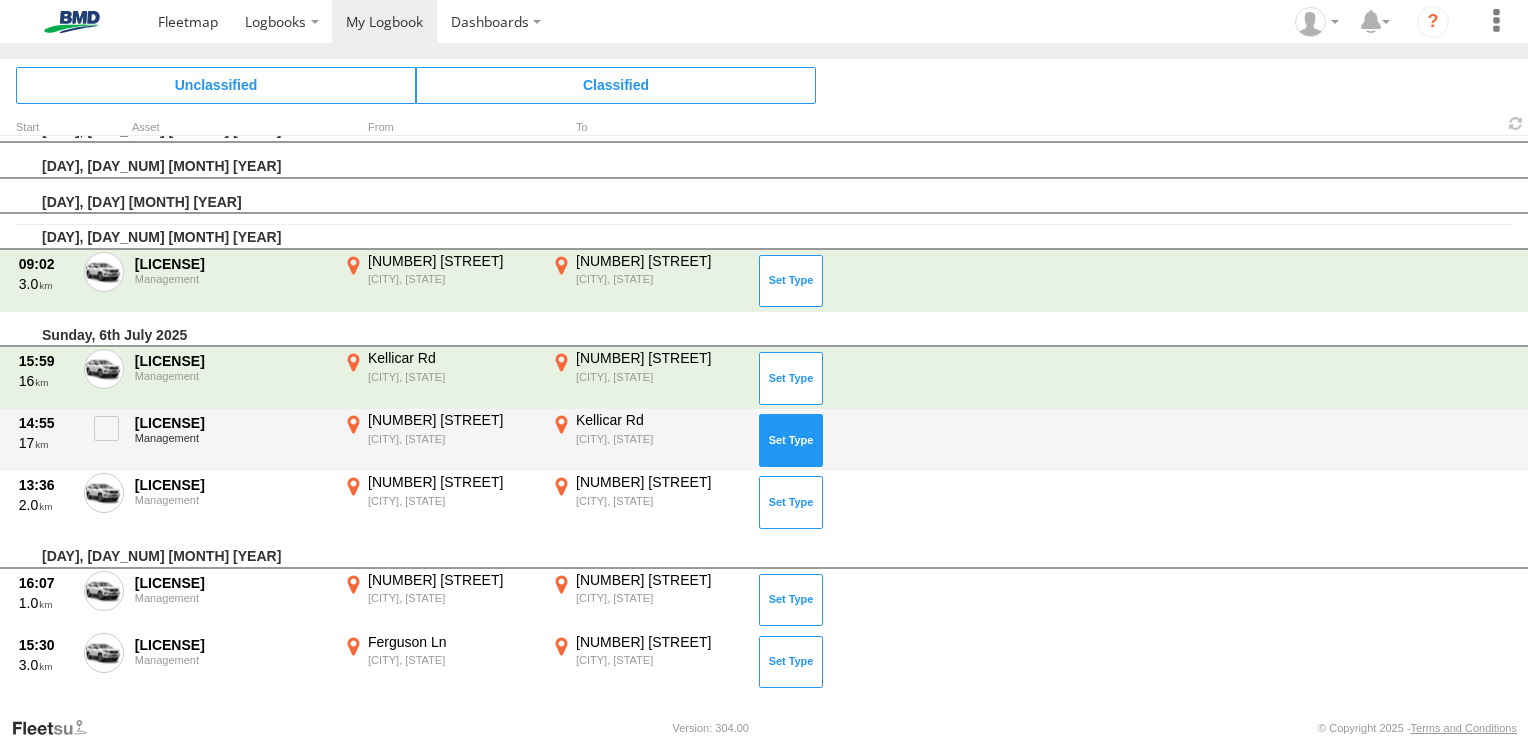 scroll, scrollTop: 430, scrollLeft: 0, axis: vertical 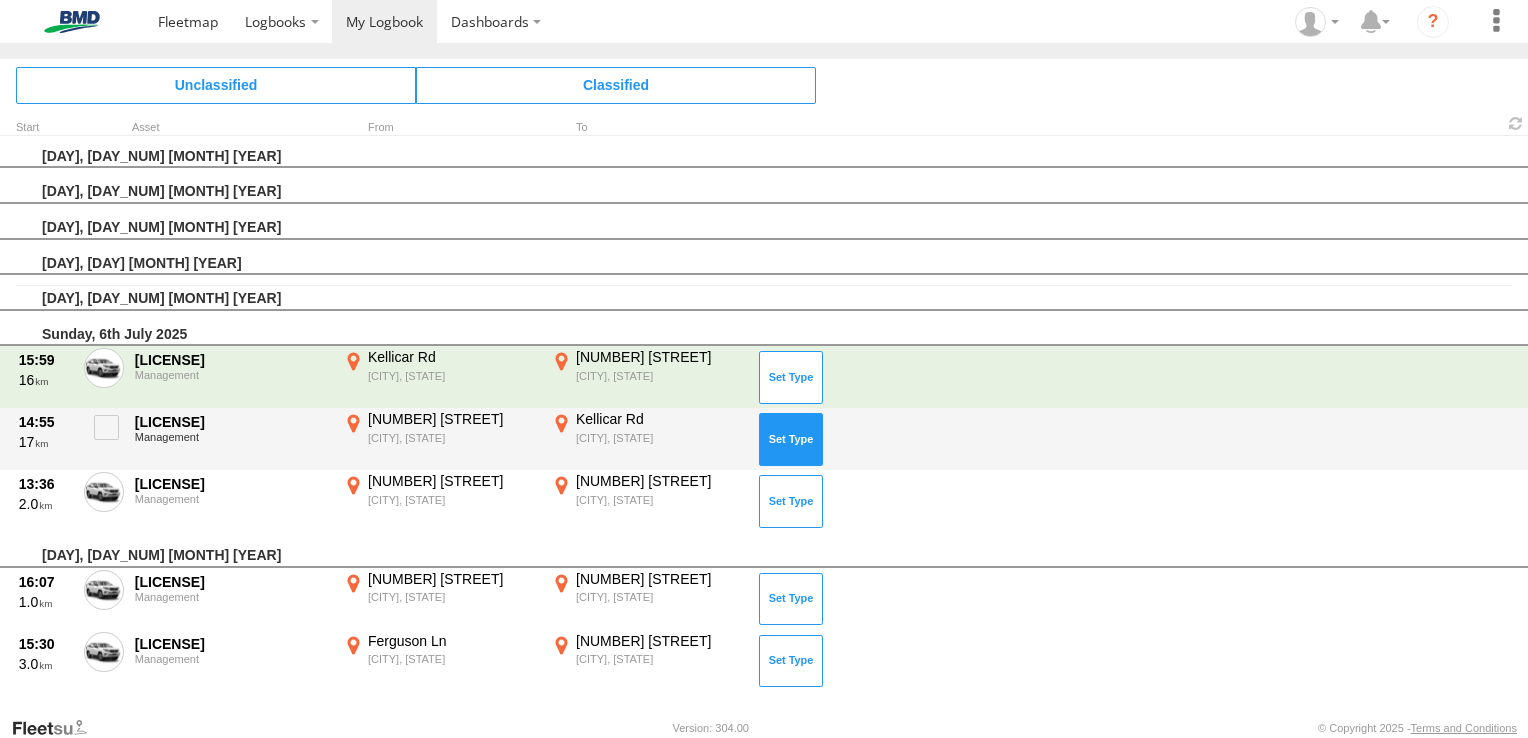 click at bounding box center [791, 439] 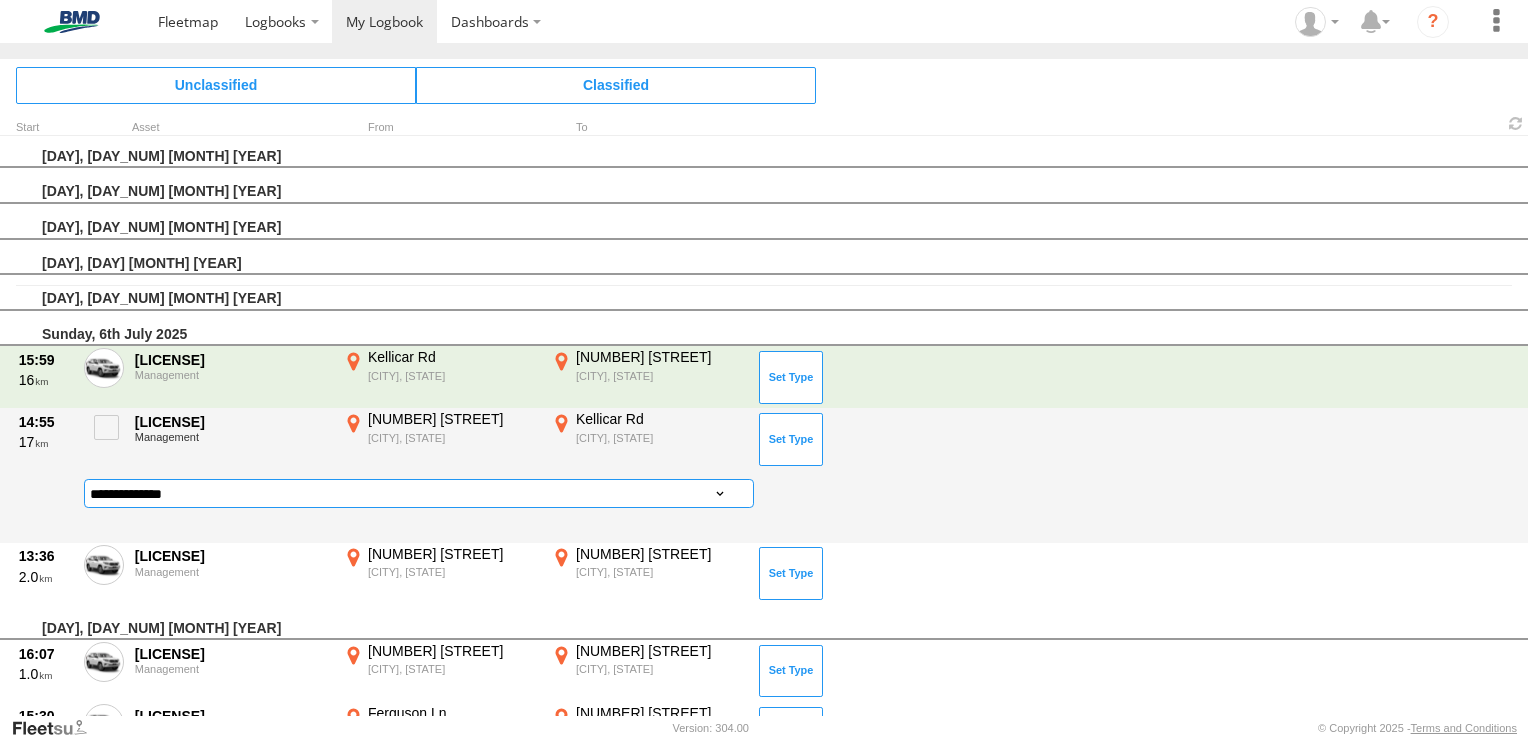 click on "**********" at bounding box center (419, 493) 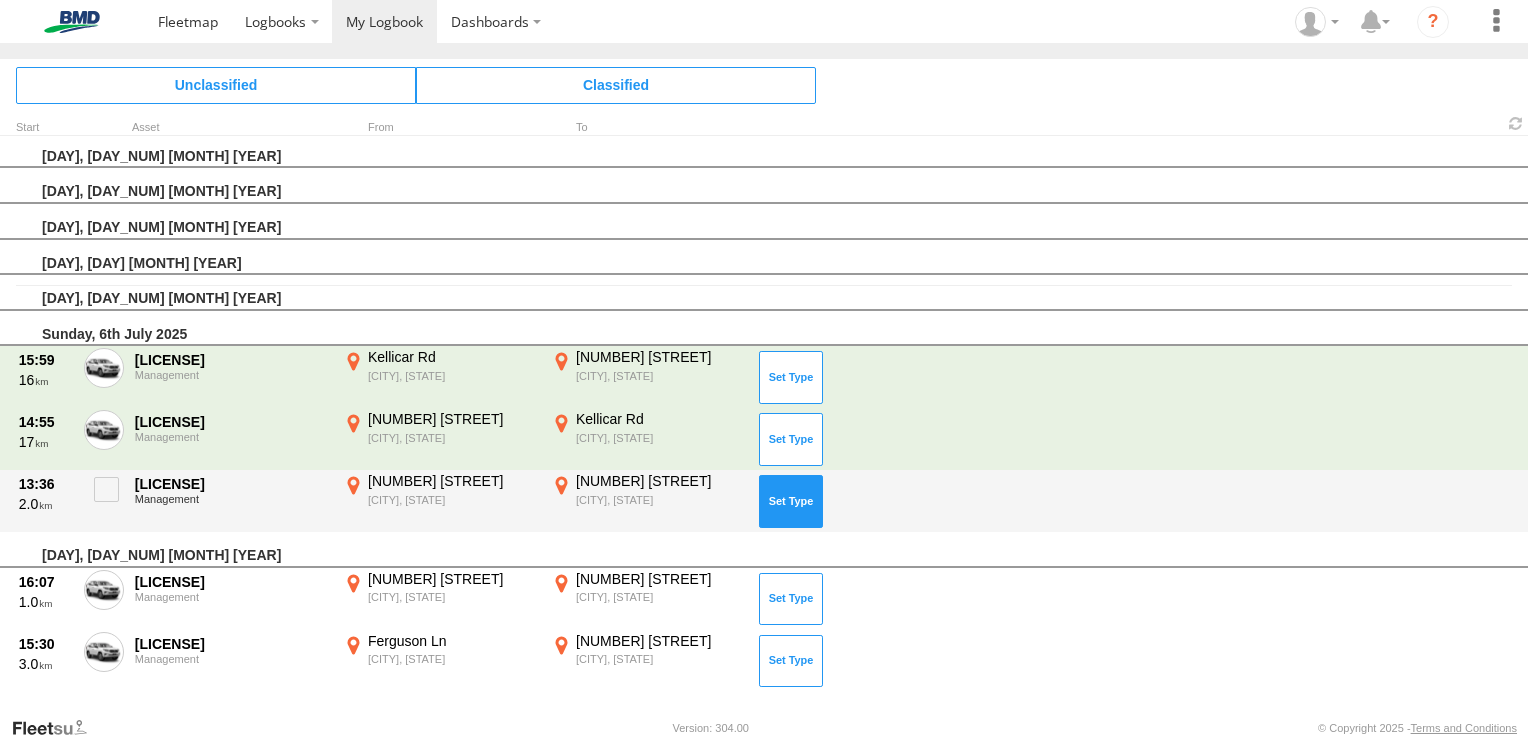 click at bounding box center [791, 501] 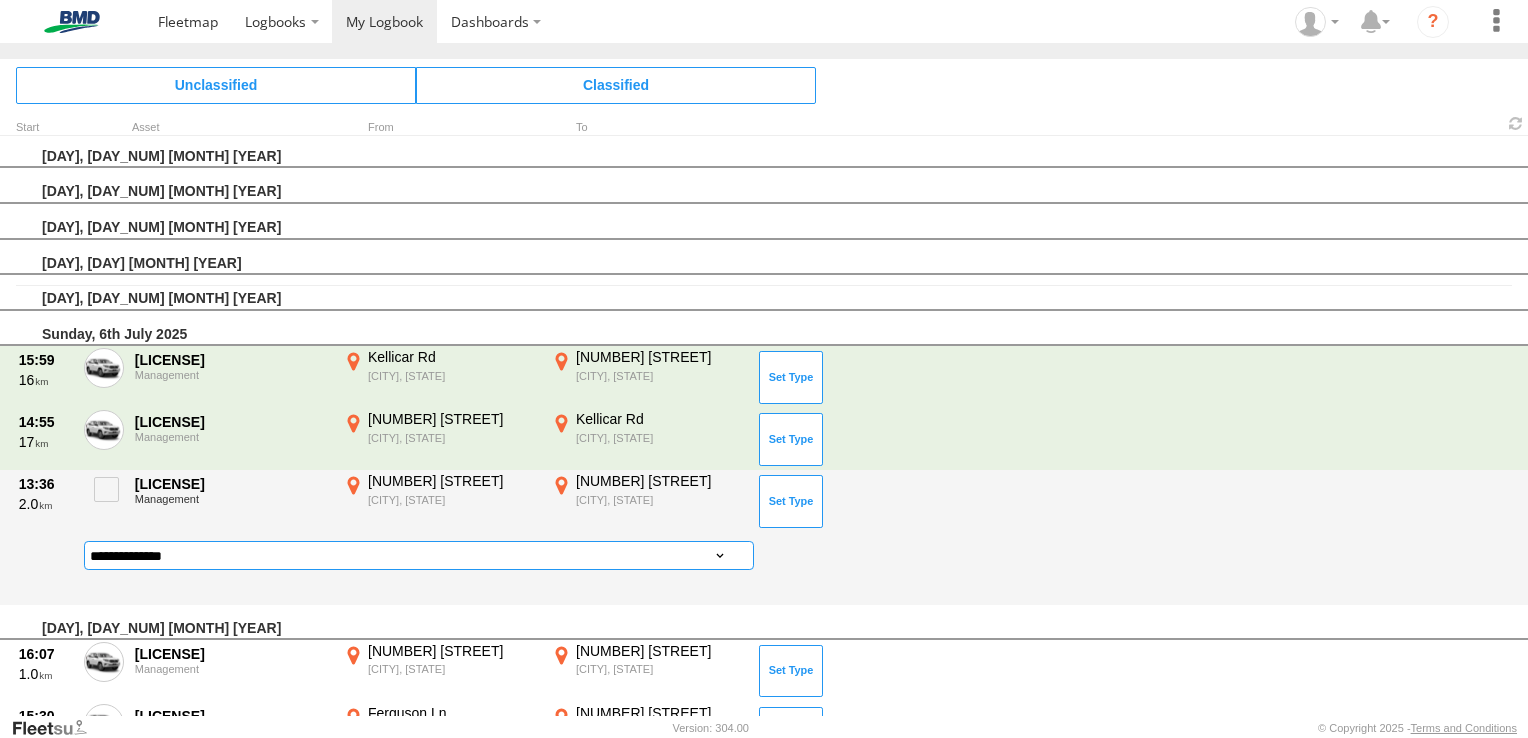 click on "**********" at bounding box center [419, 555] 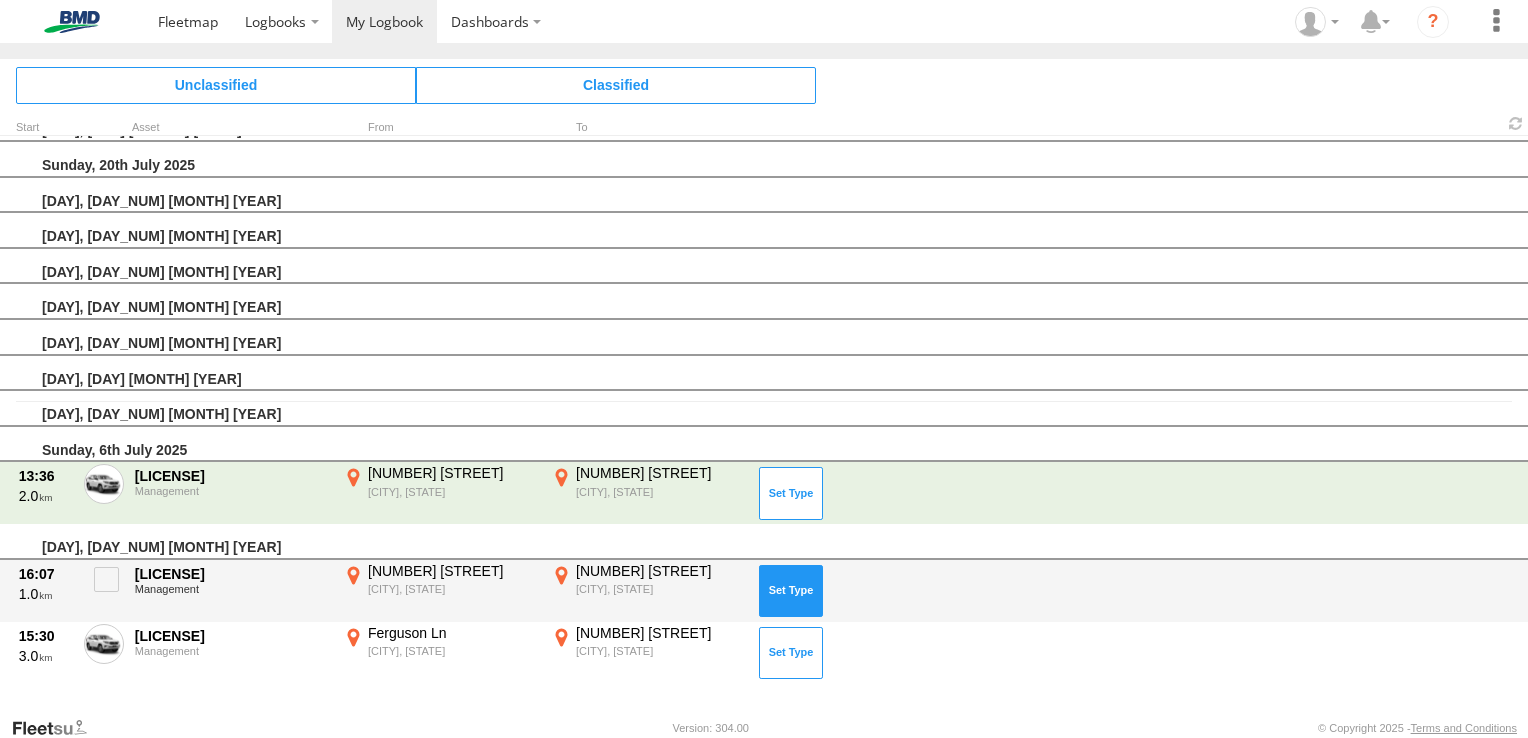 scroll, scrollTop: 306, scrollLeft: 0, axis: vertical 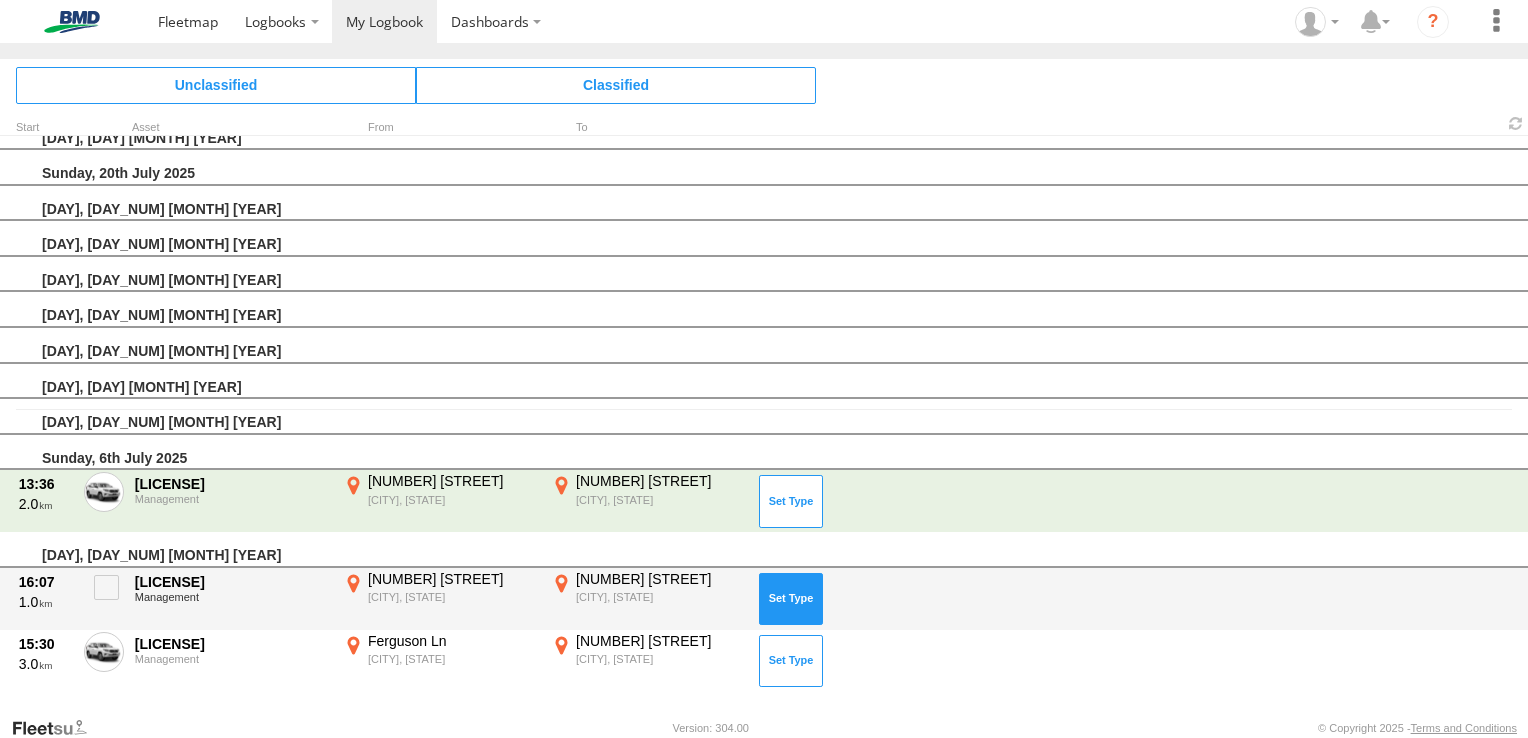 click at bounding box center [791, 599] 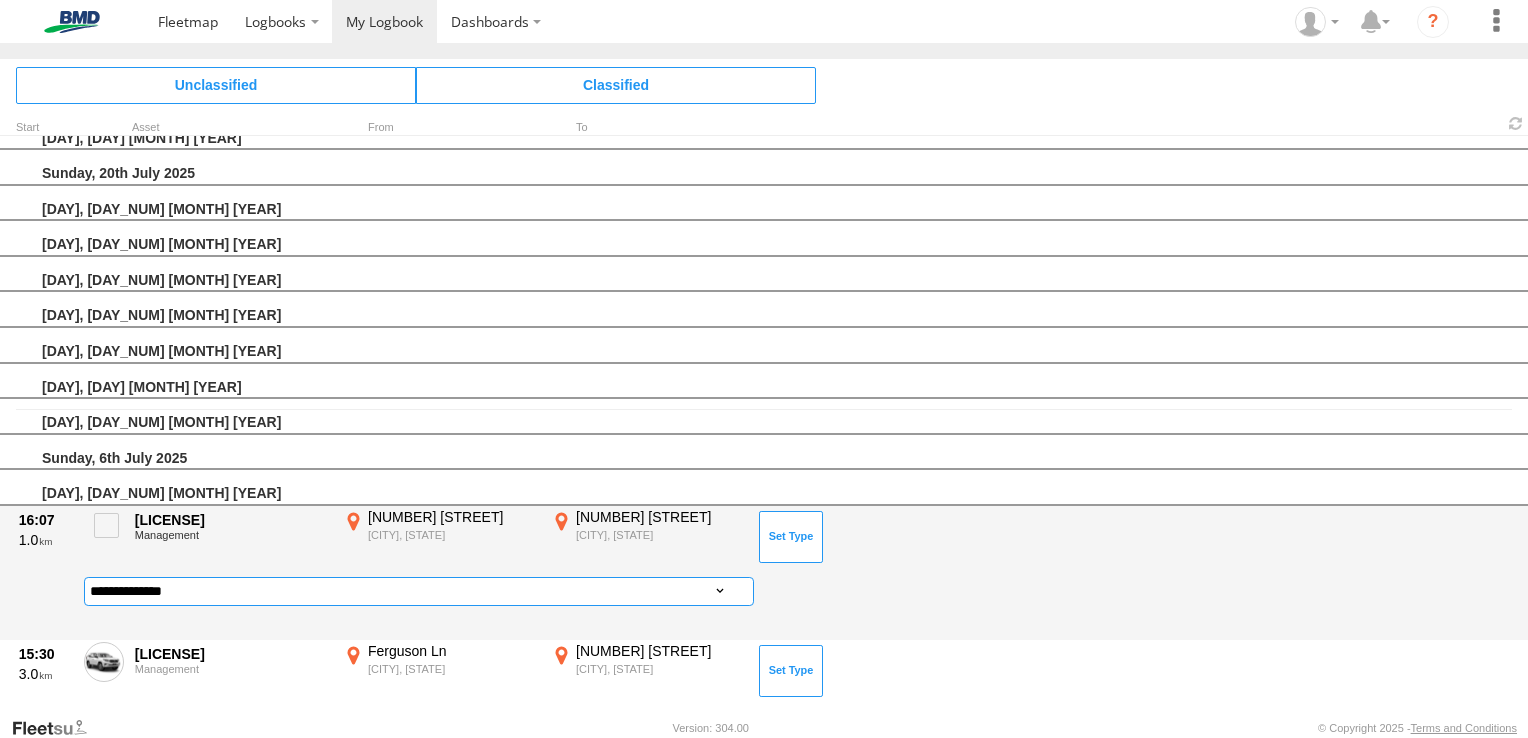 click on "**********" at bounding box center (419, 591) 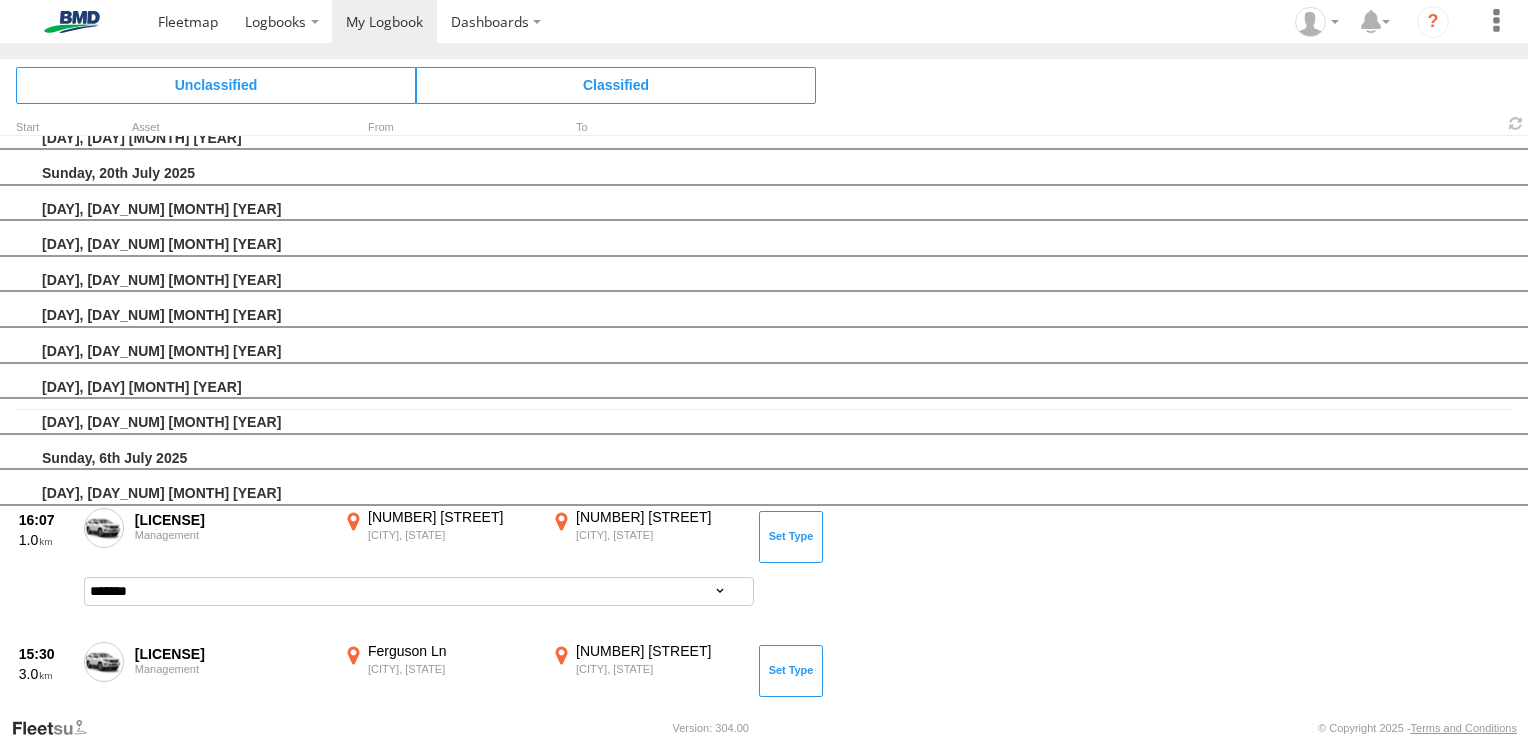 scroll, scrollTop: 244, scrollLeft: 0, axis: vertical 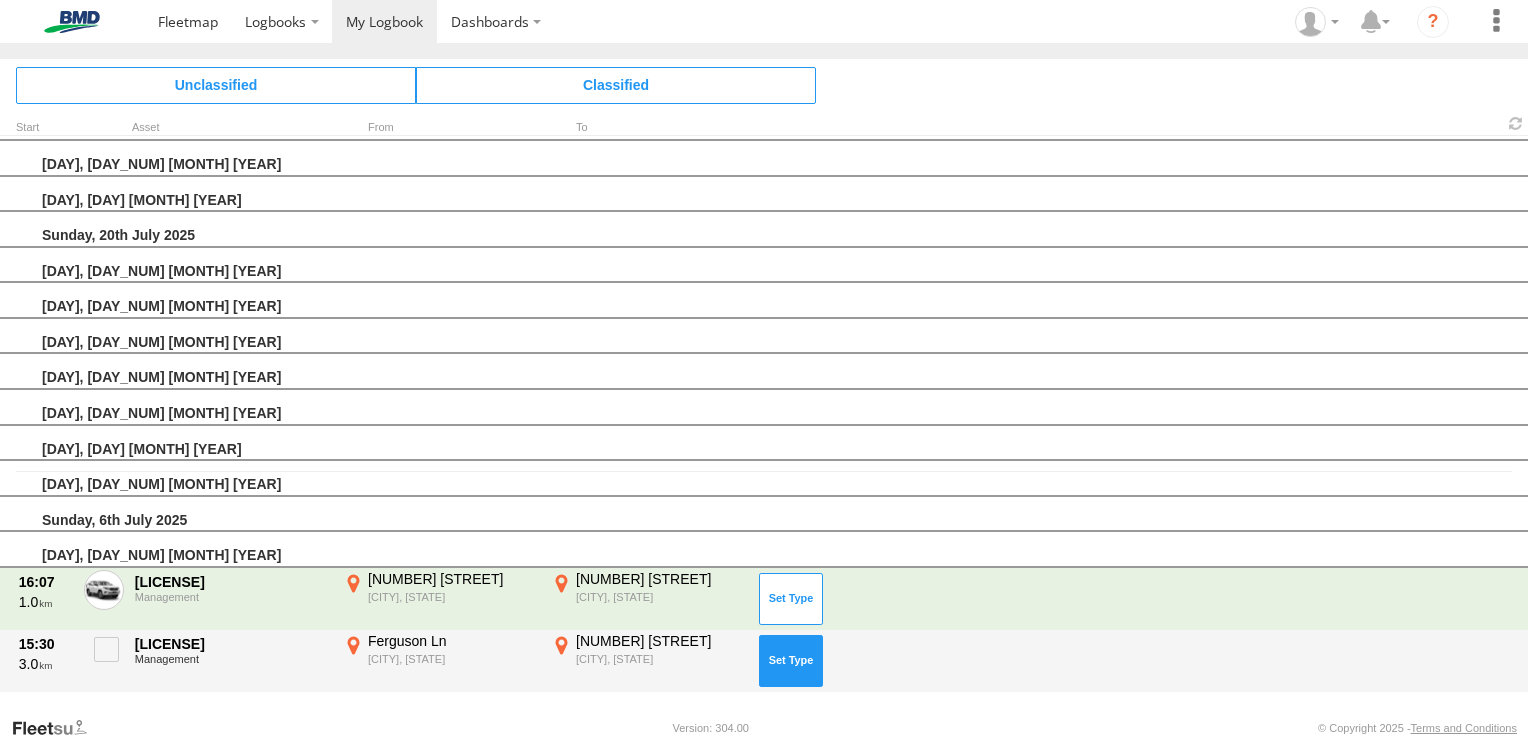 click at bounding box center [791, 661] 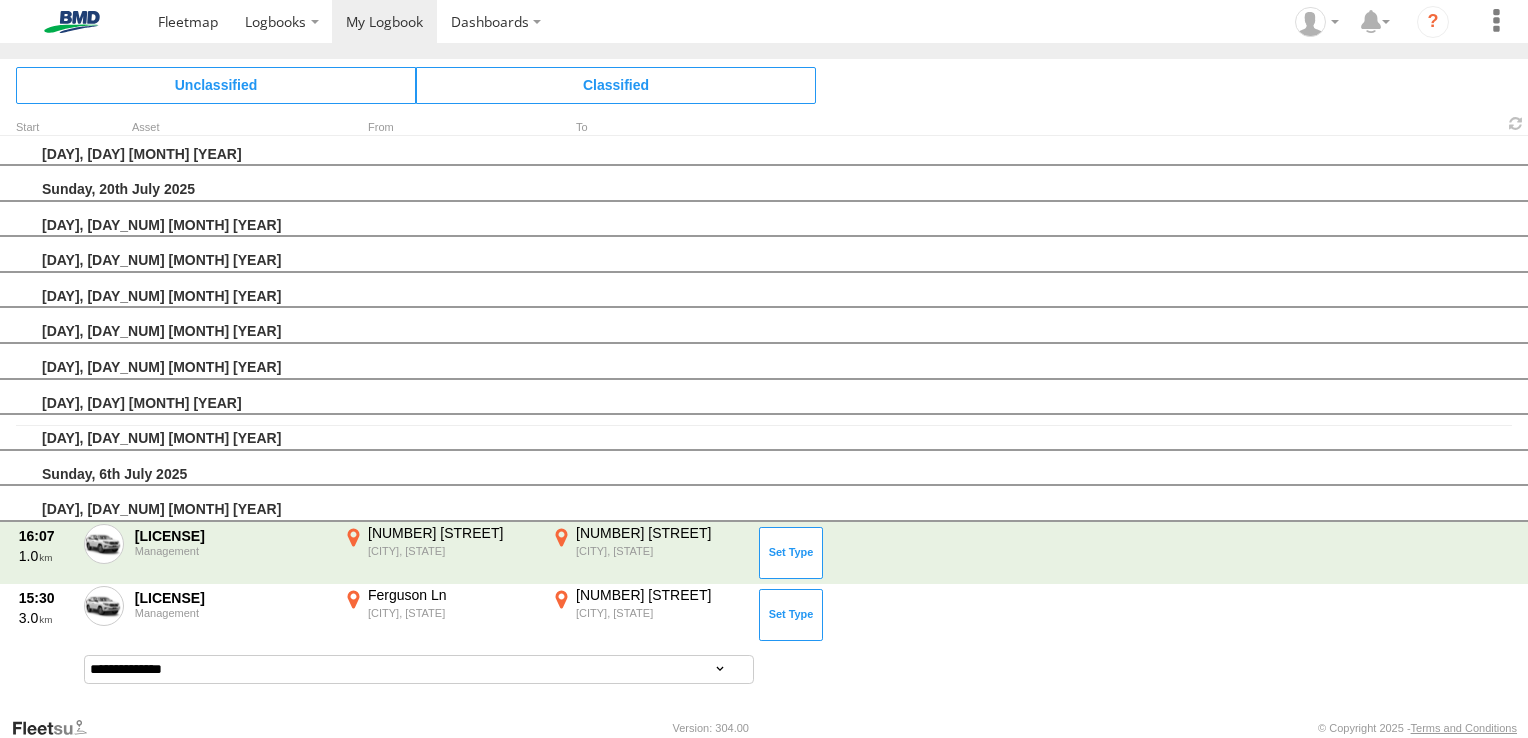 scroll, scrollTop: 315, scrollLeft: 0, axis: vertical 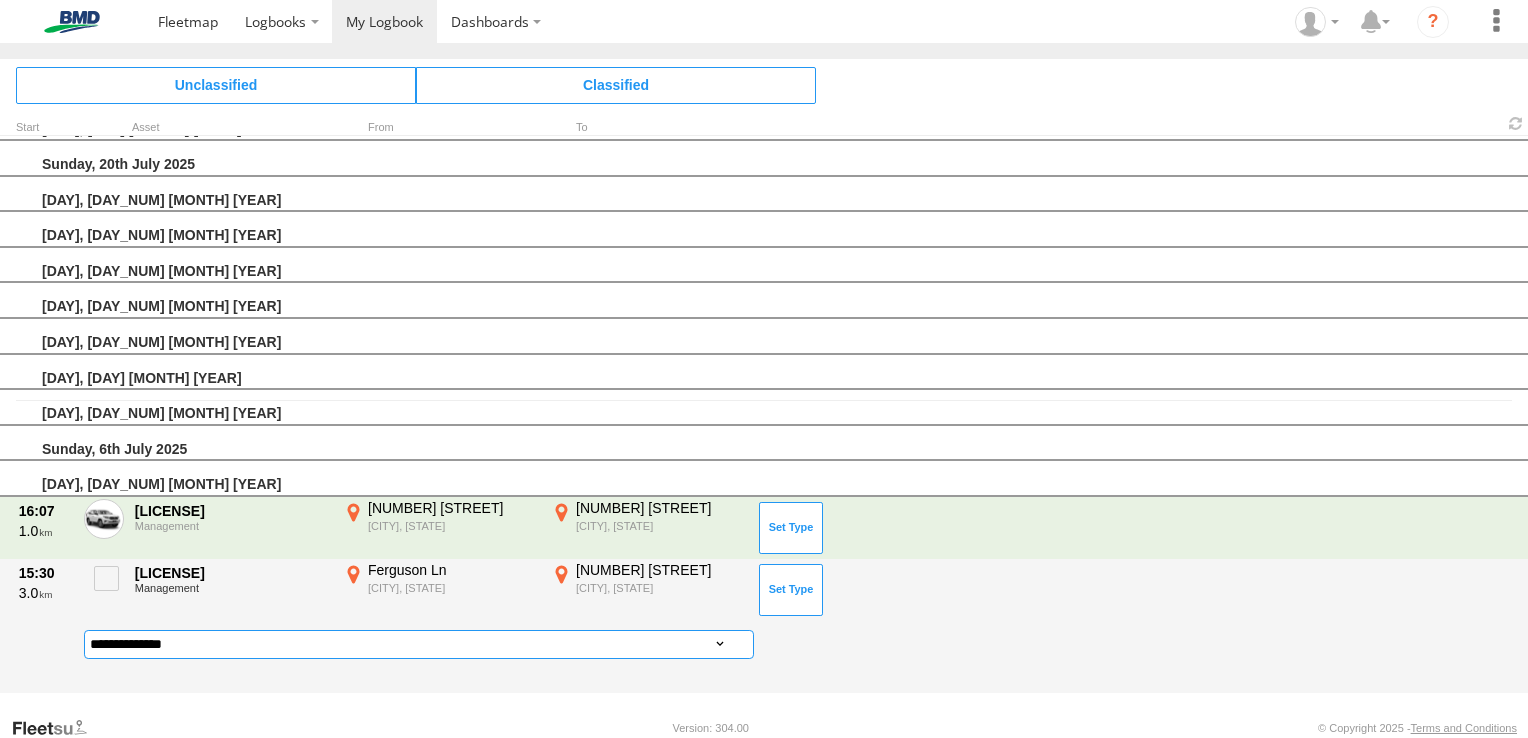 click on "**********" at bounding box center [419, 644] 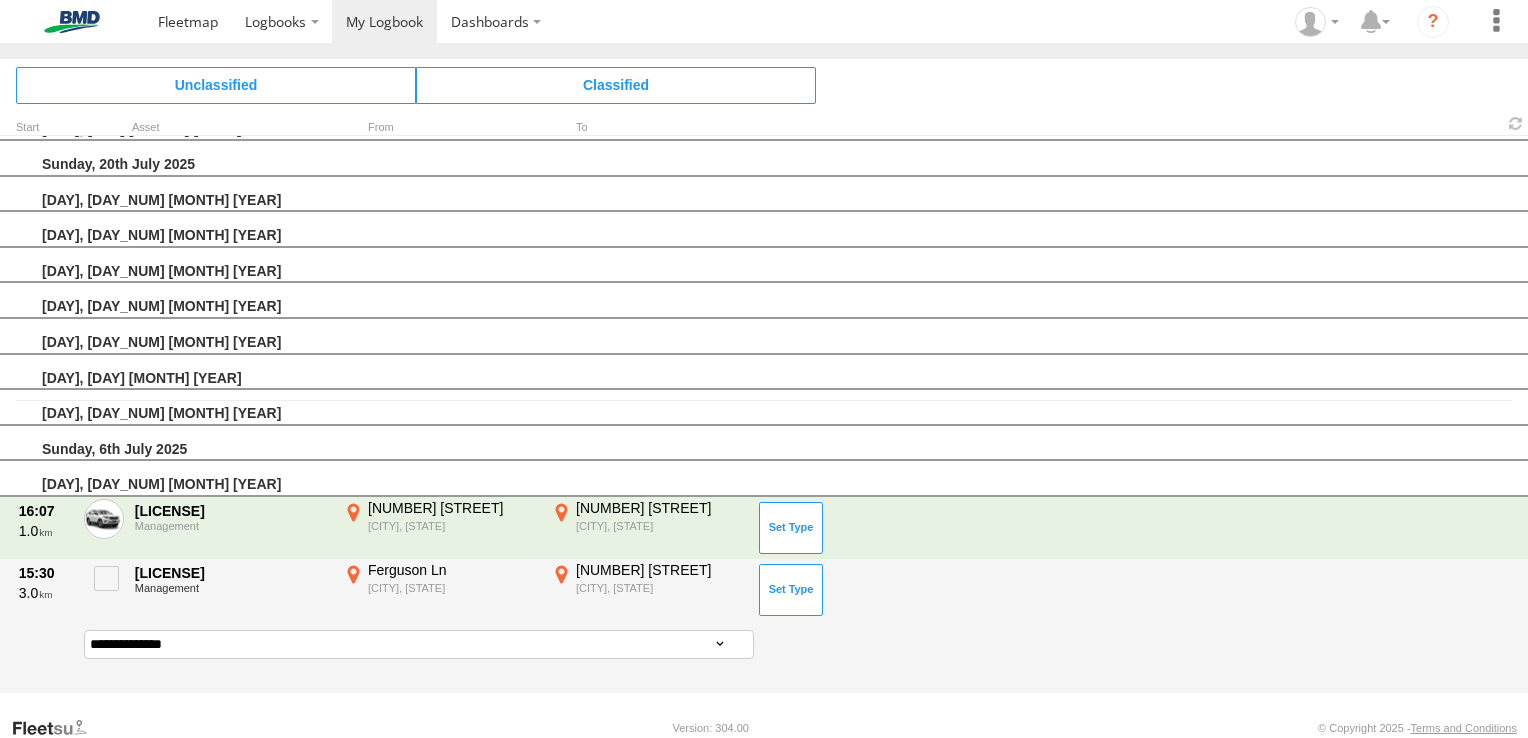 click on "**********" at bounding box center [419, 644] 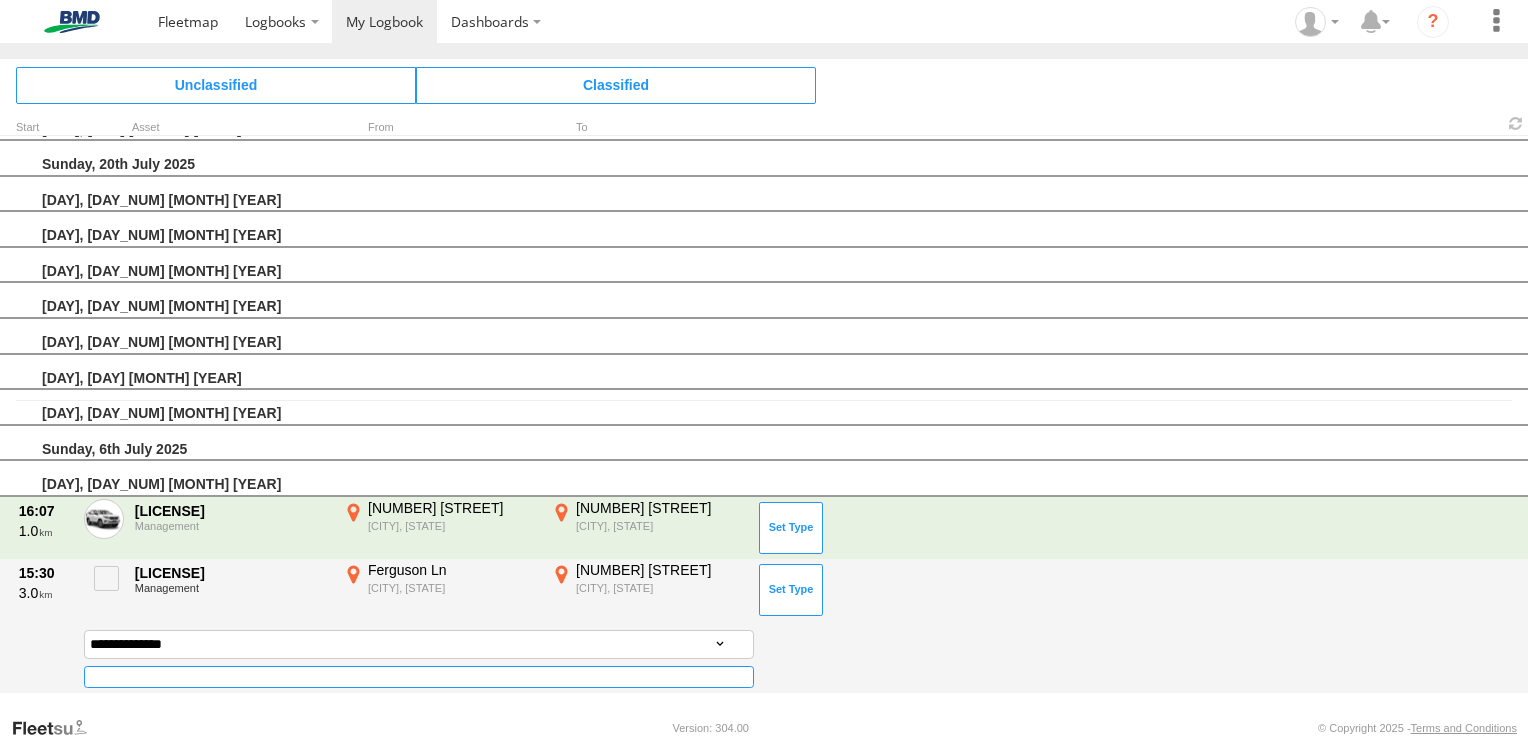 click at bounding box center [419, 677] 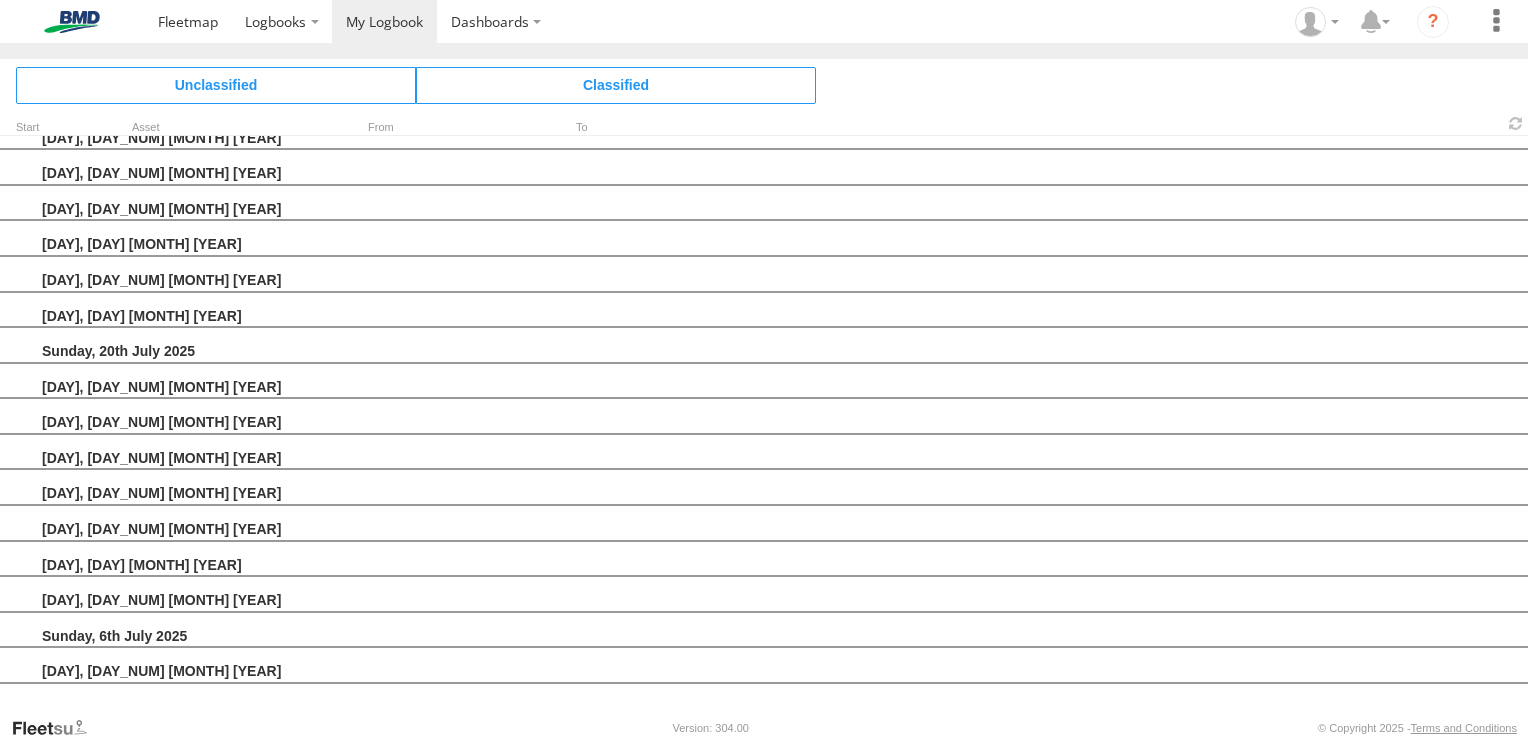scroll, scrollTop: 120, scrollLeft: 0, axis: vertical 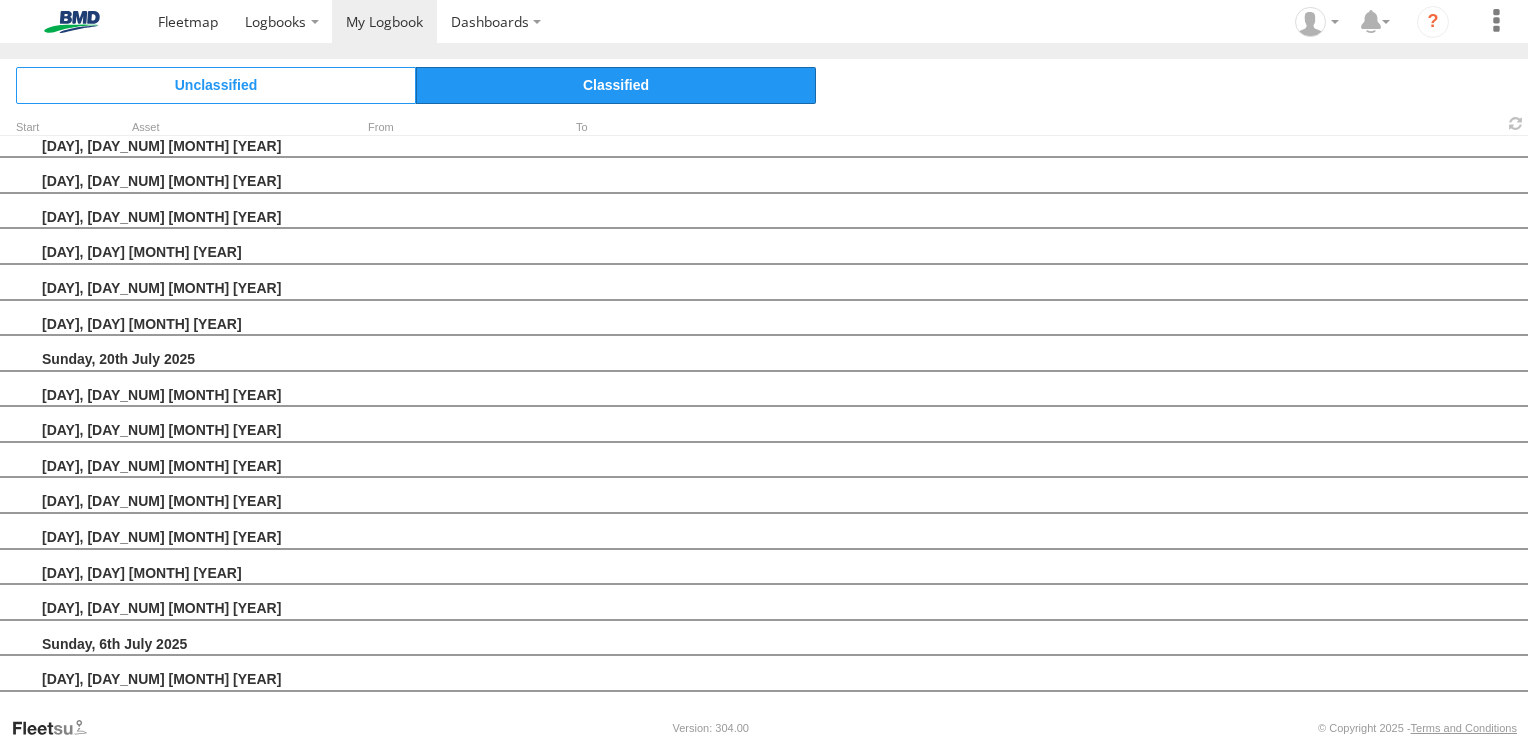 click on "Classified" at bounding box center (616, 85) 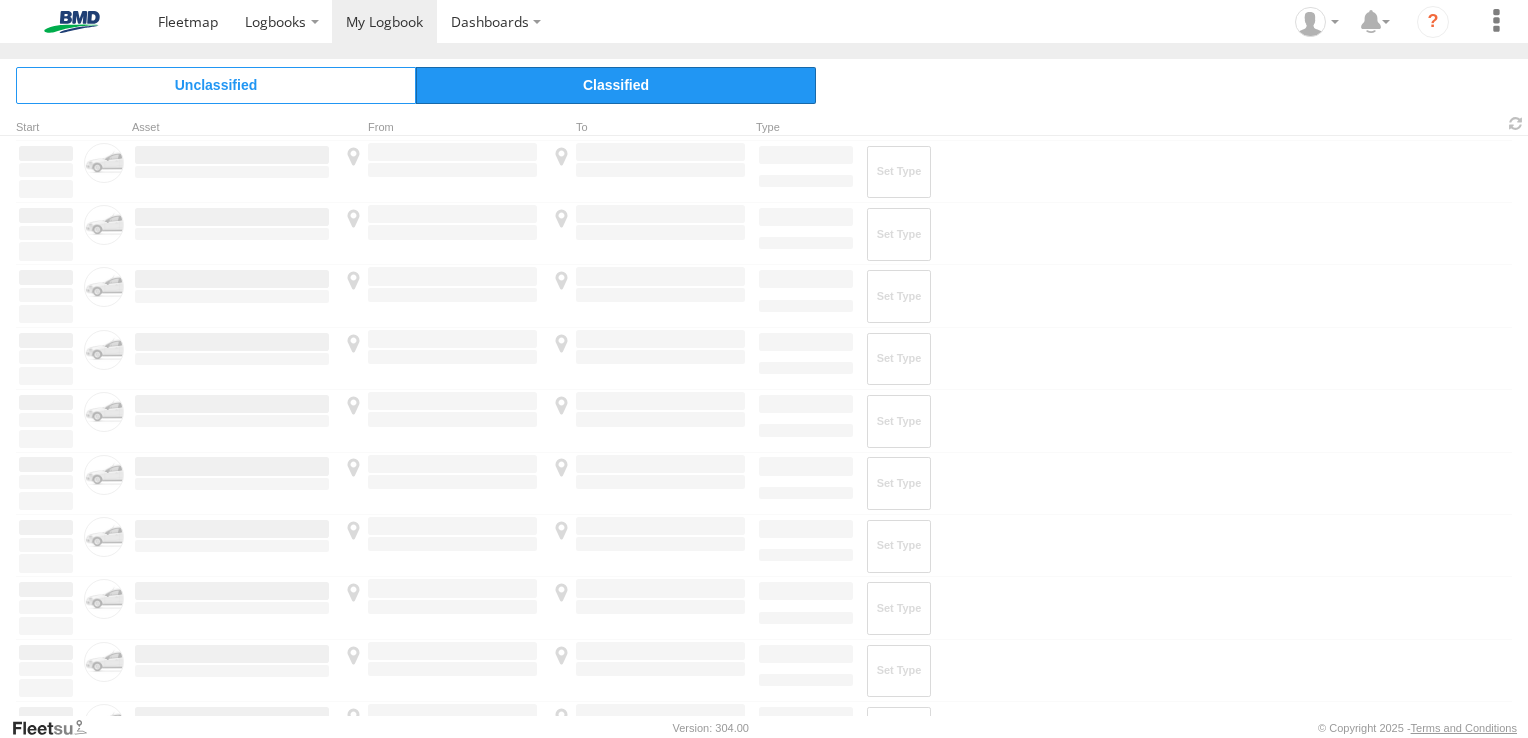 scroll, scrollTop: 0, scrollLeft: 0, axis: both 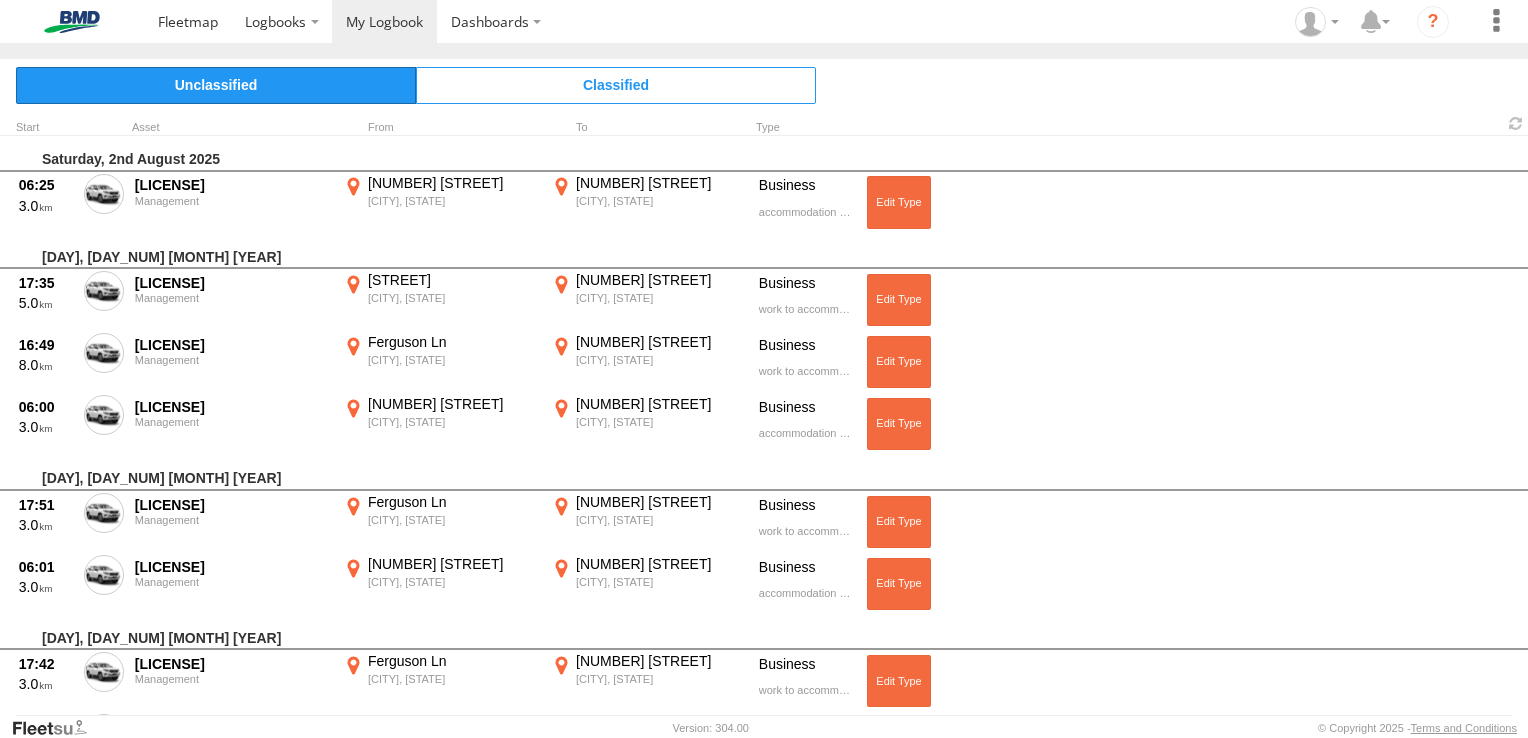 click on "Unclassified" at bounding box center [216, 85] 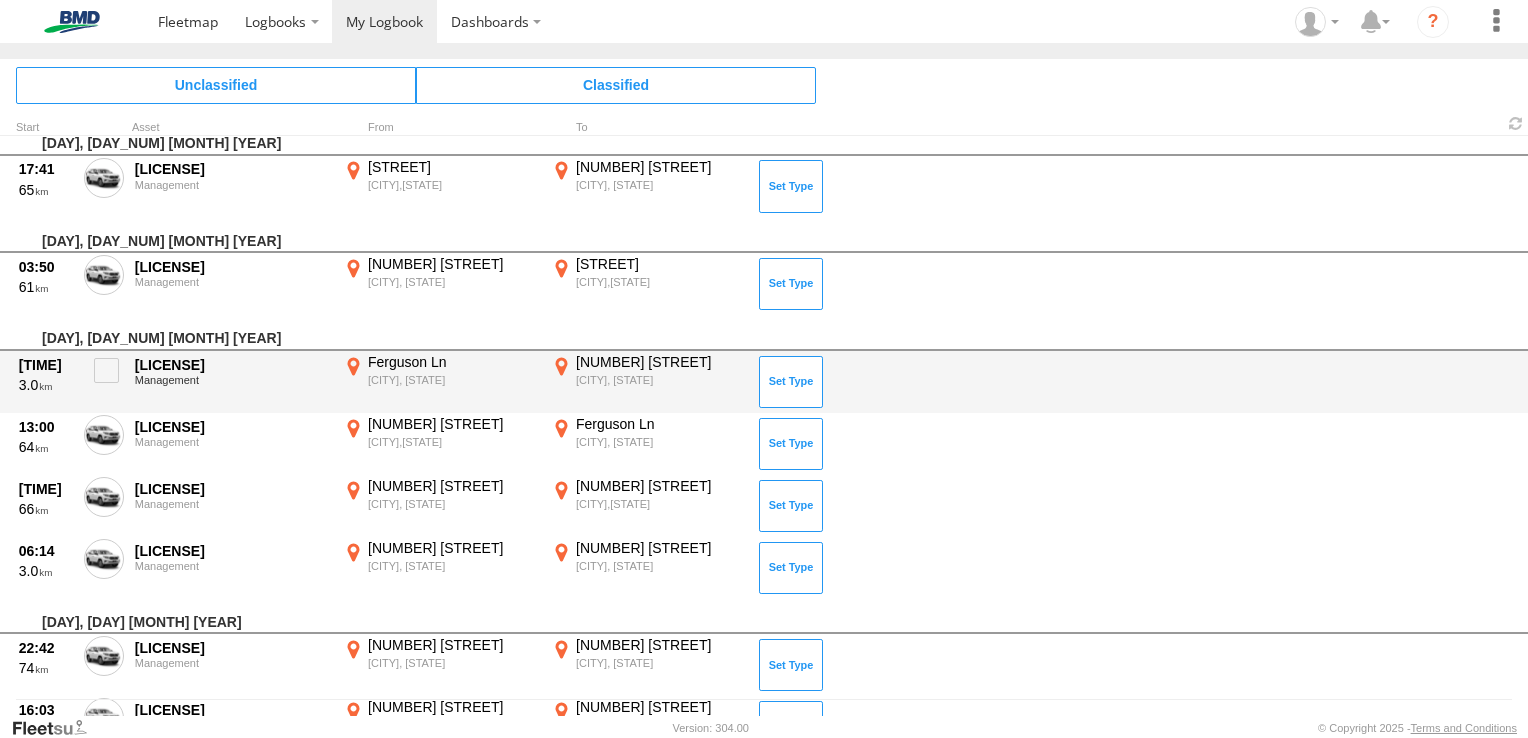 scroll, scrollTop: 0, scrollLeft: 0, axis: both 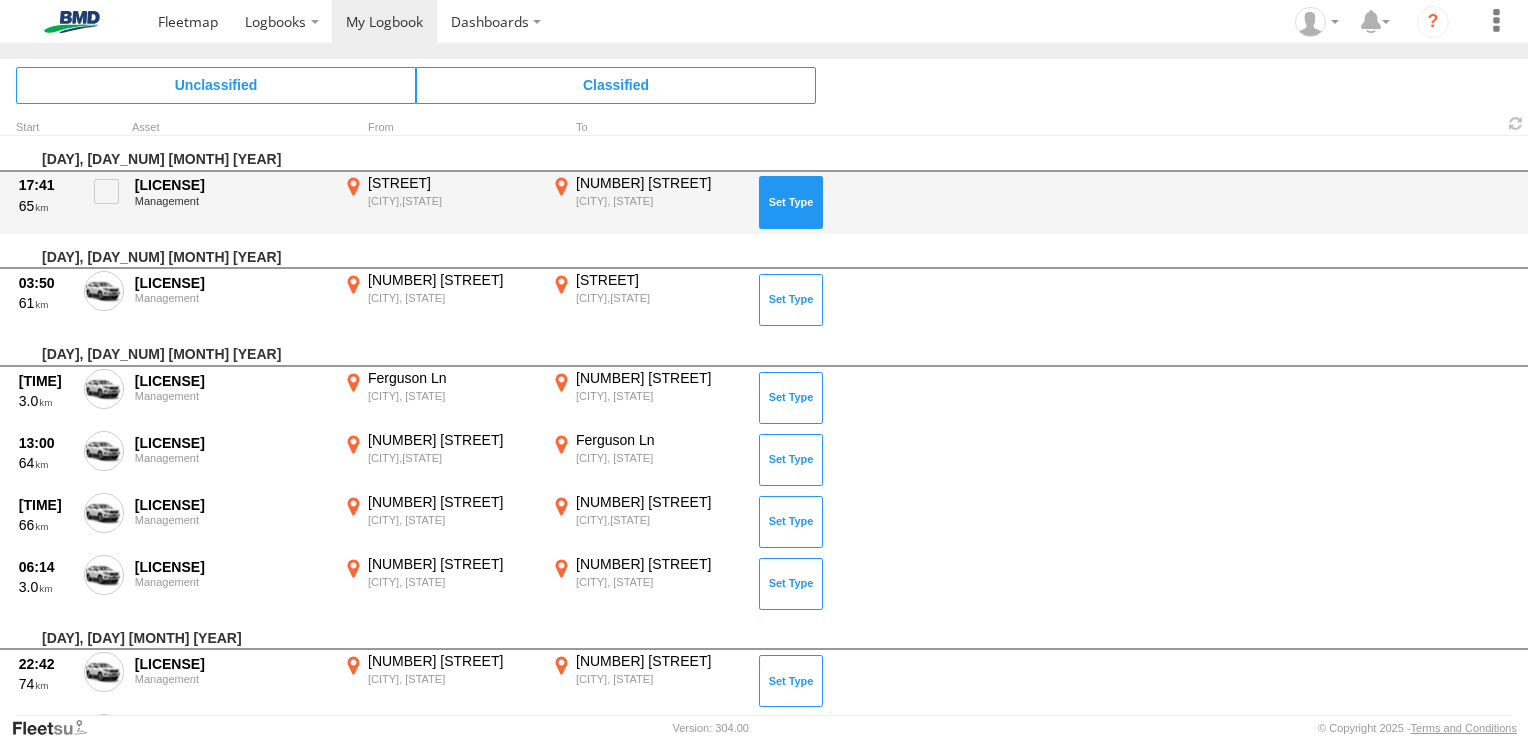 click at bounding box center [791, 202] 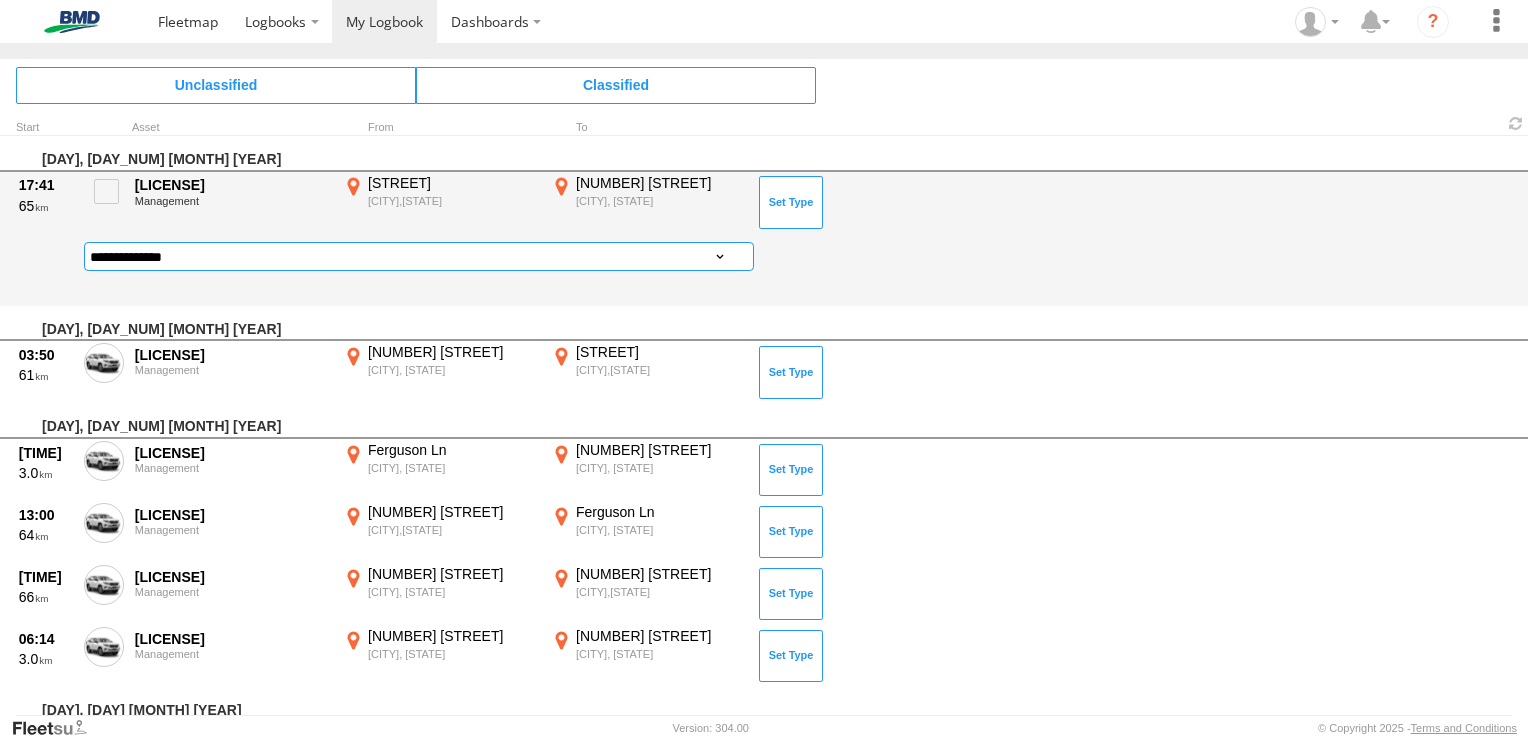 click on "**********" at bounding box center [419, 256] 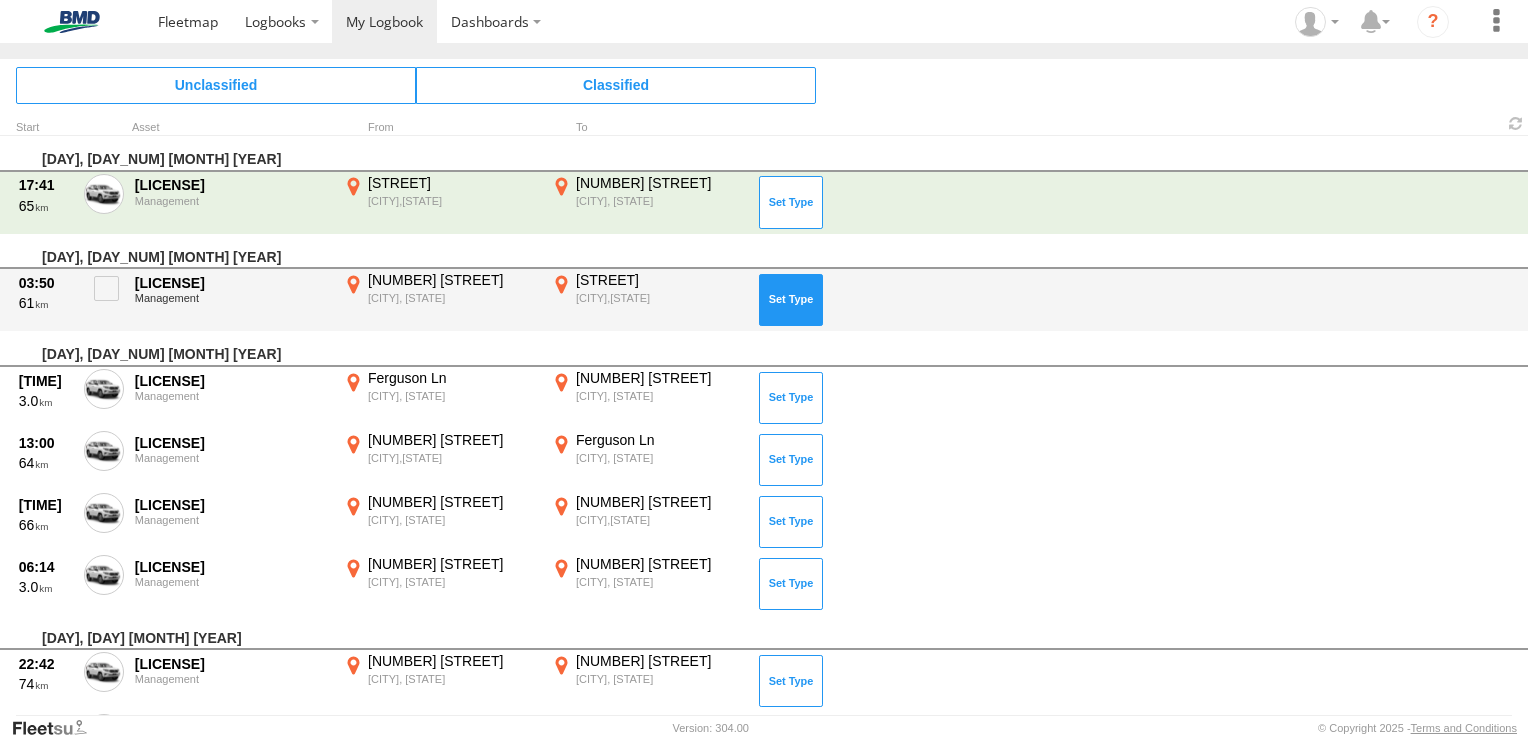 click at bounding box center [791, 300] 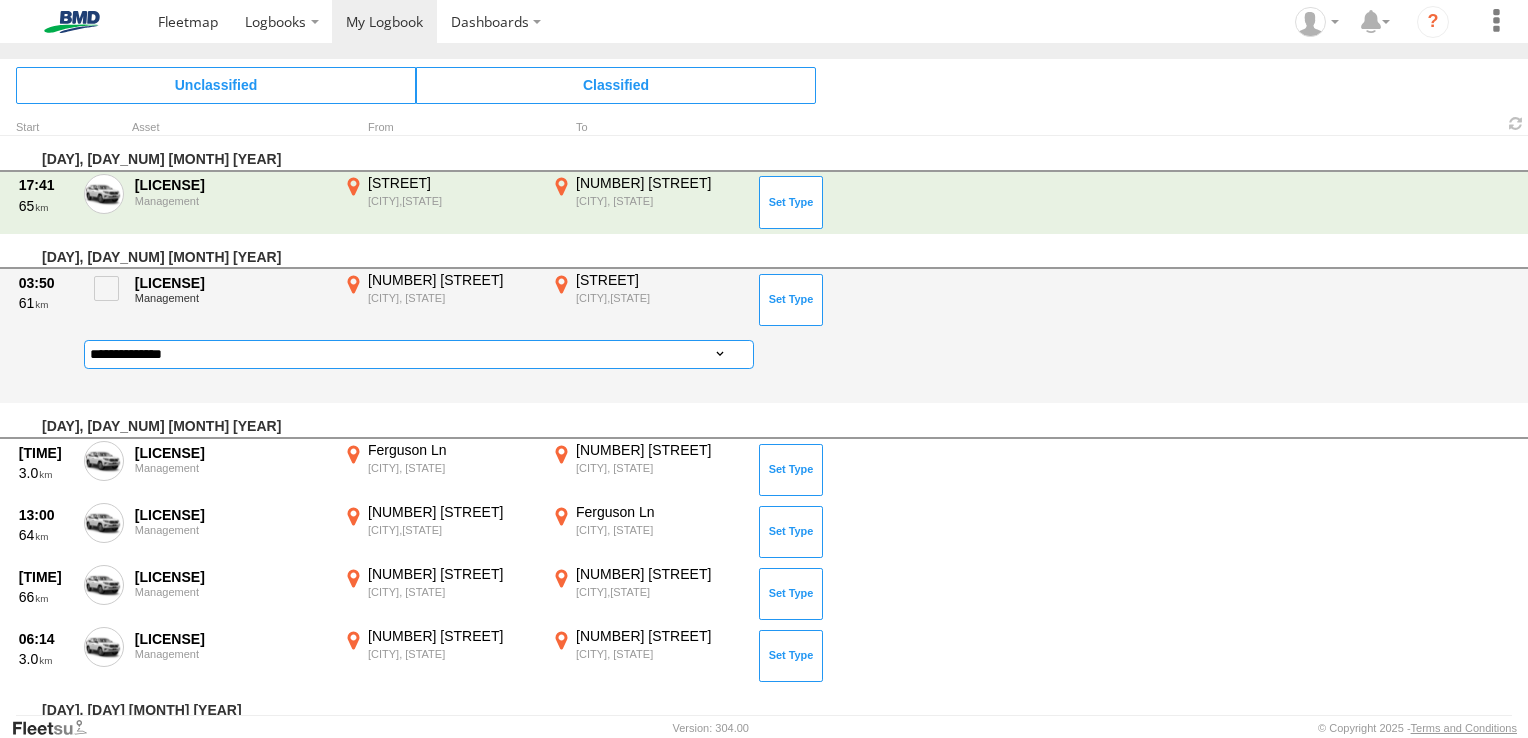 click on "**********" at bounding box center [419, 354] 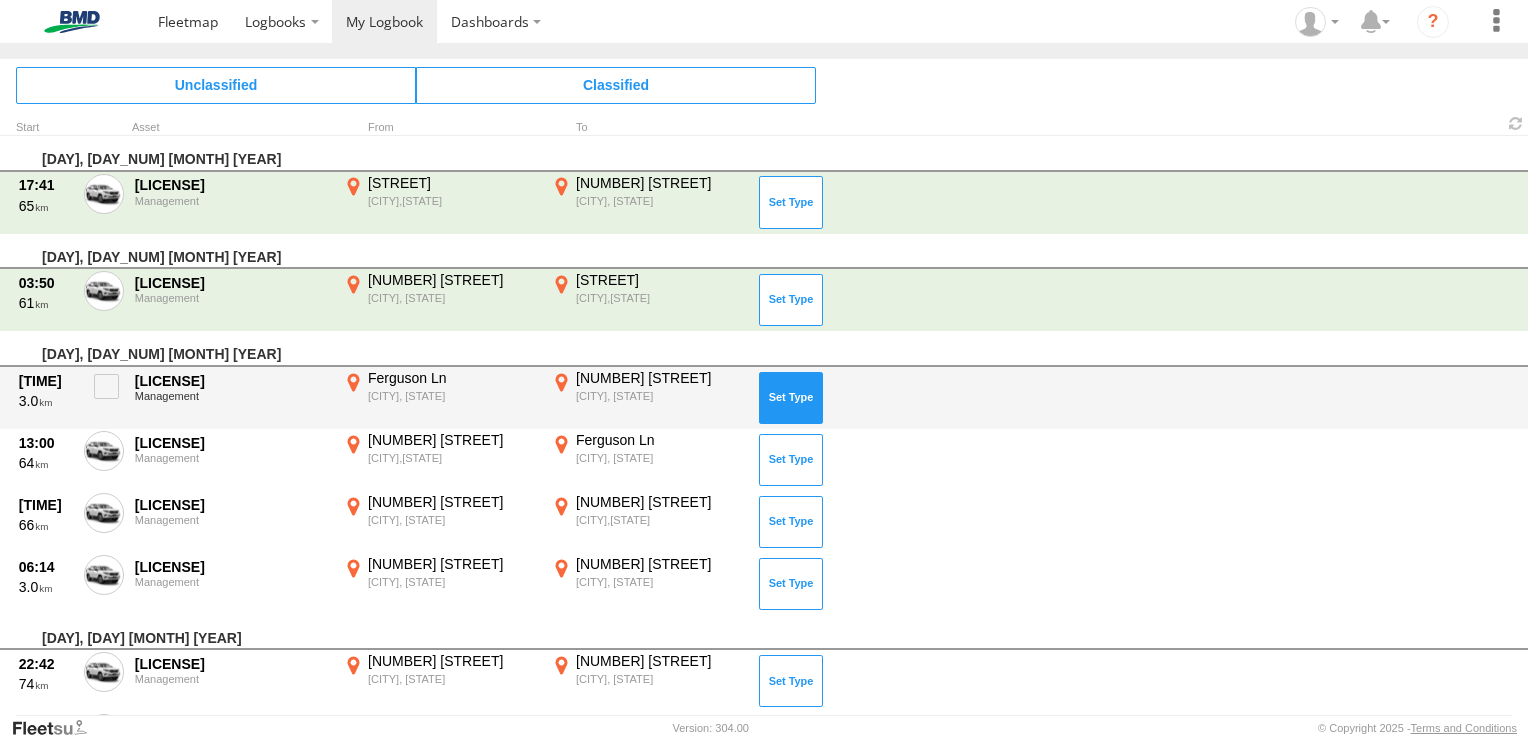click at bounding box center (791, 398) 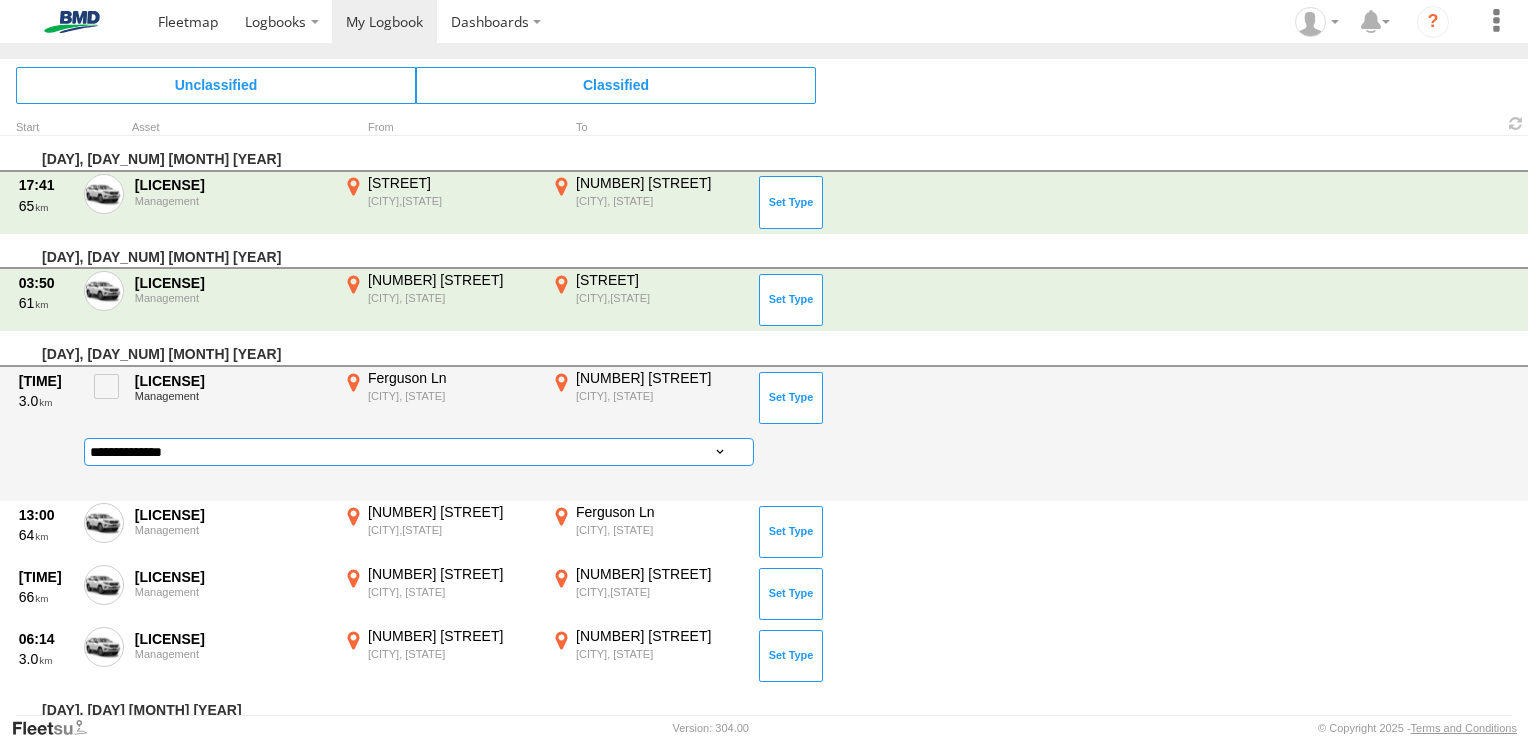 click on "**********" at bounding box center (419, 452) 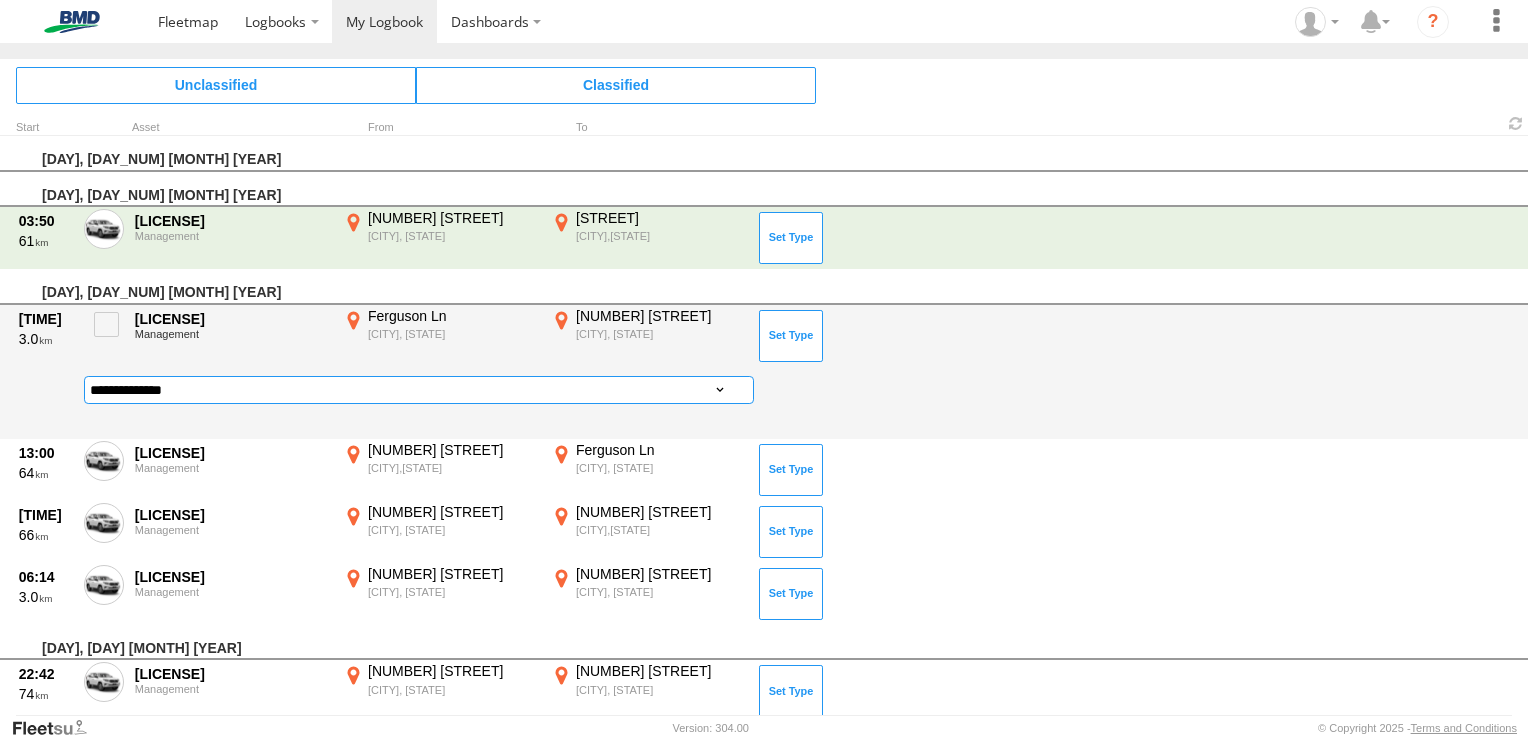 select on "******" 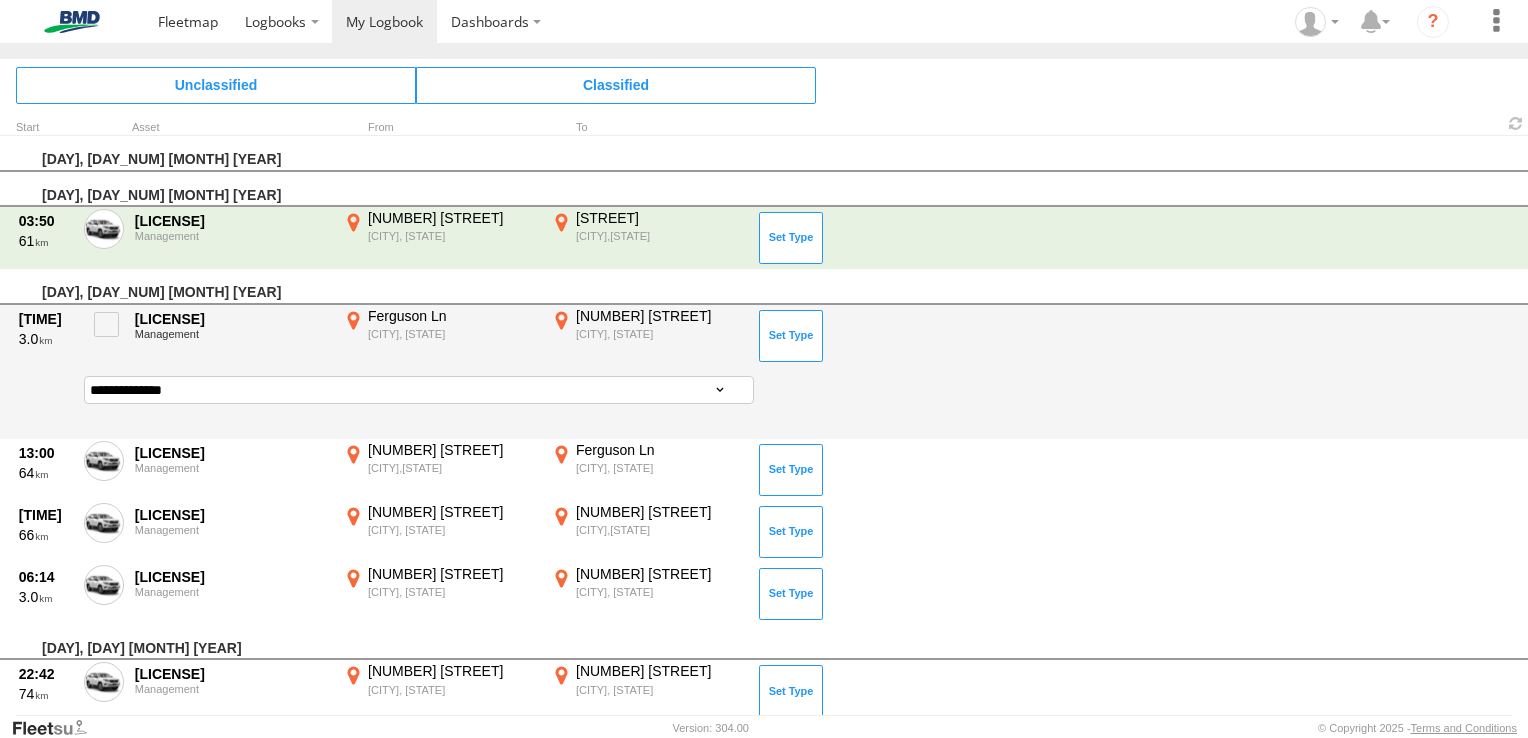 click on "**********" at bounding box center (419, 390) 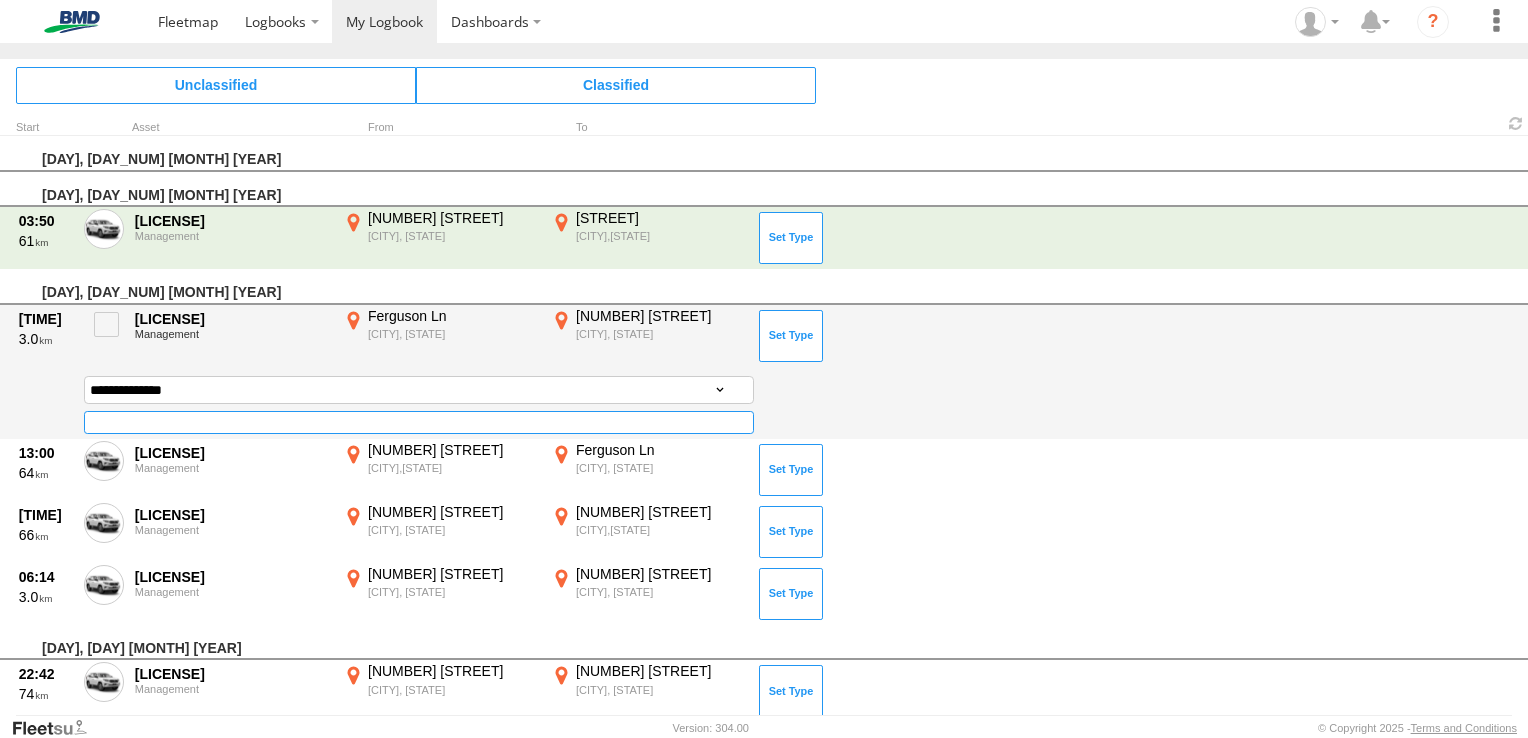 click at bounding box center [419, 422] 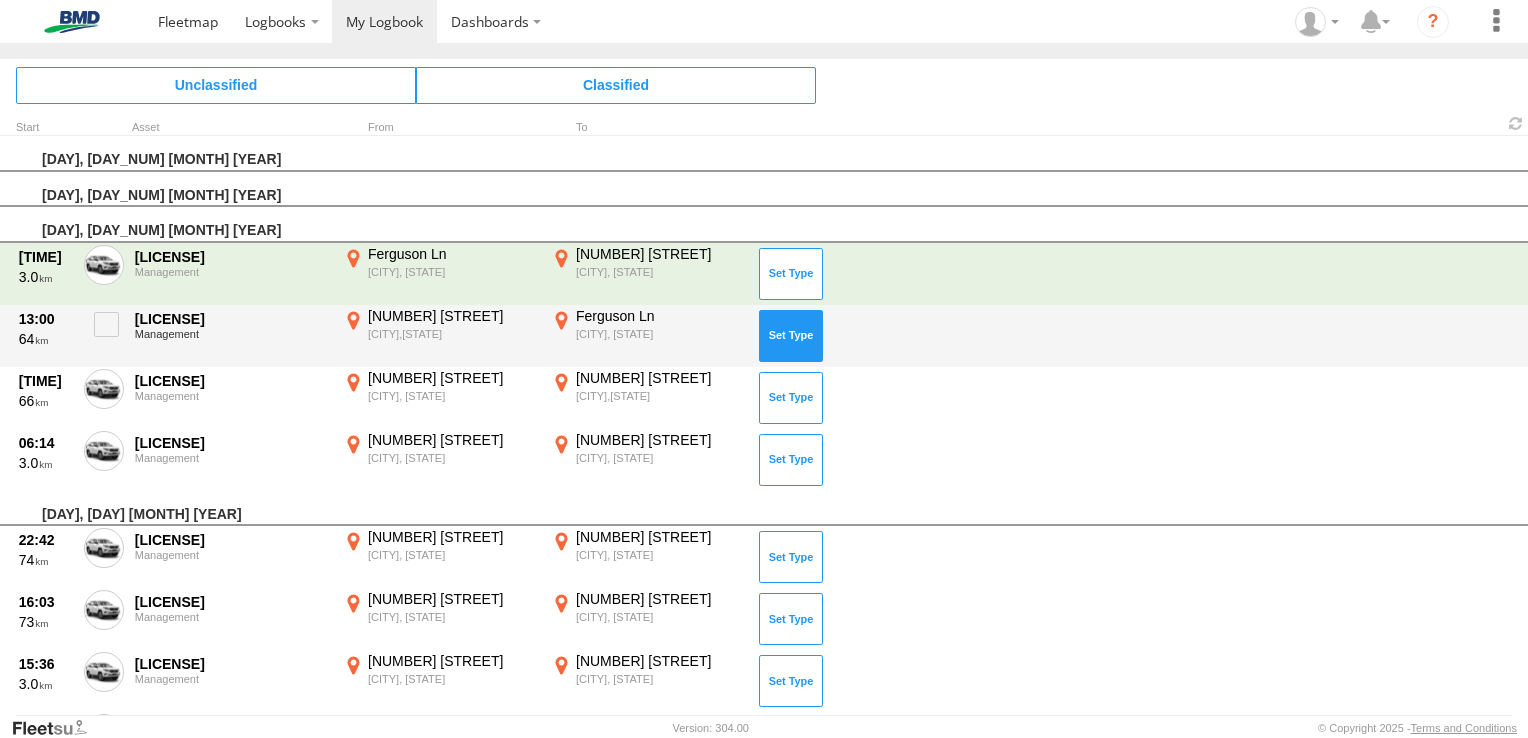 click at bounding box center [791, 336] 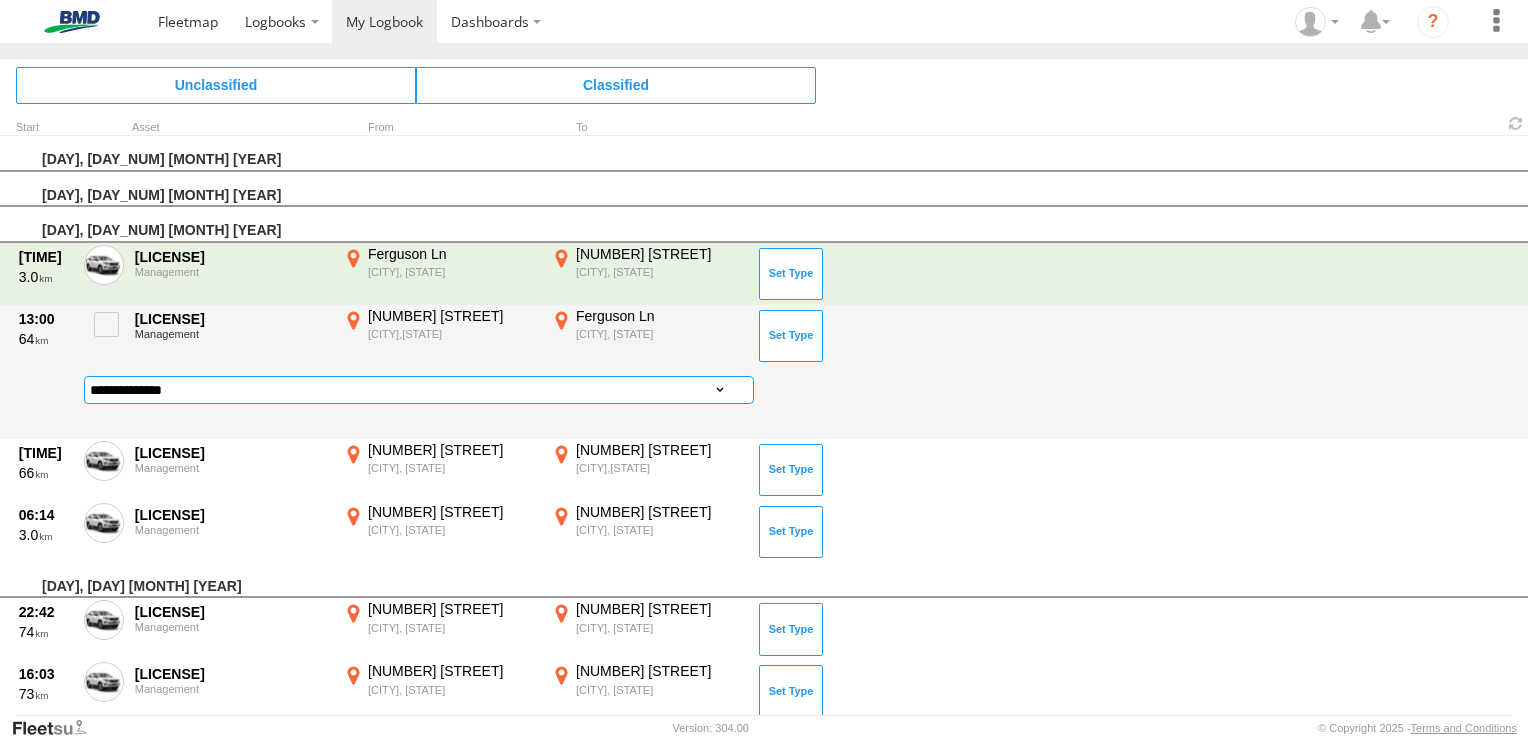 click on "**********" at bounding box center (419, 390) 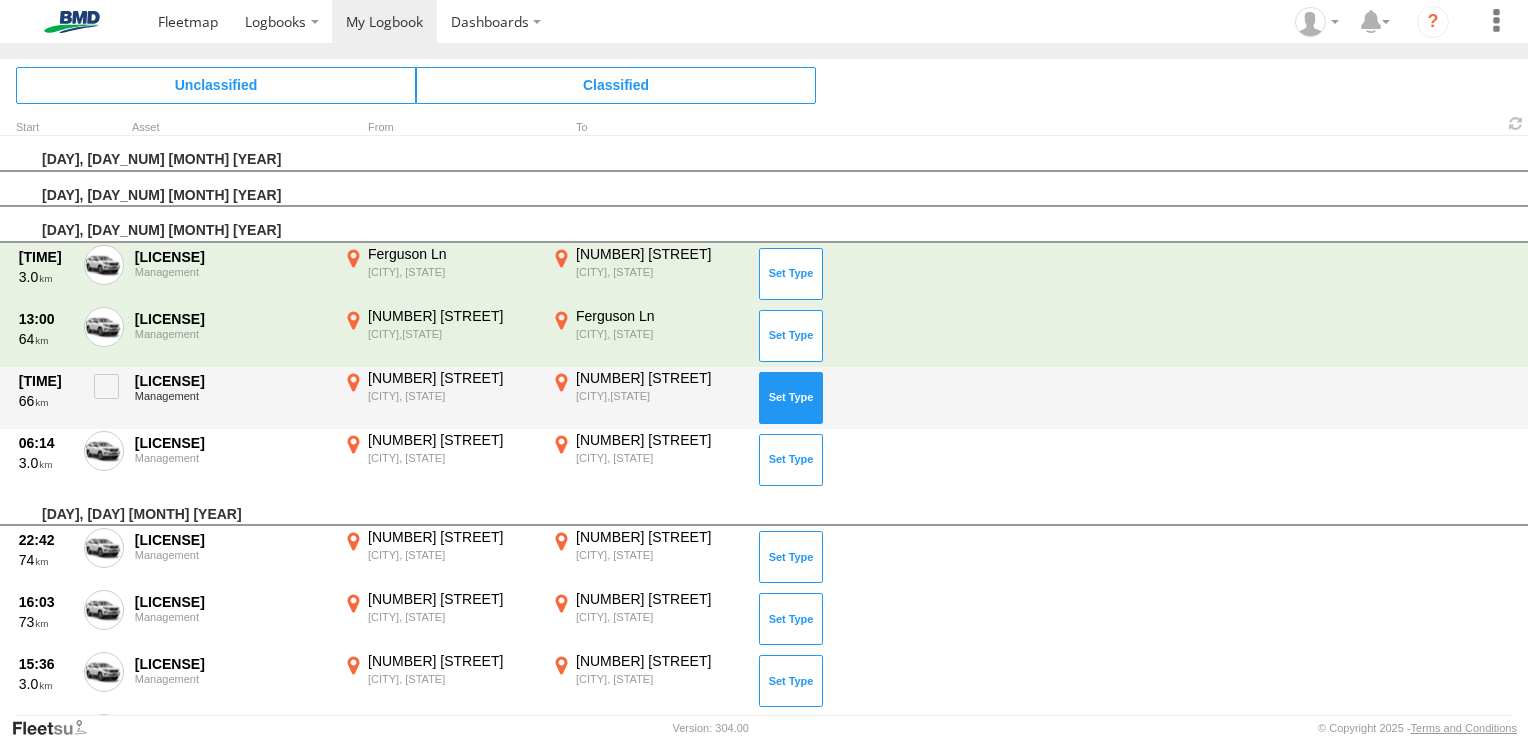 click at bounding box center [791, 398] 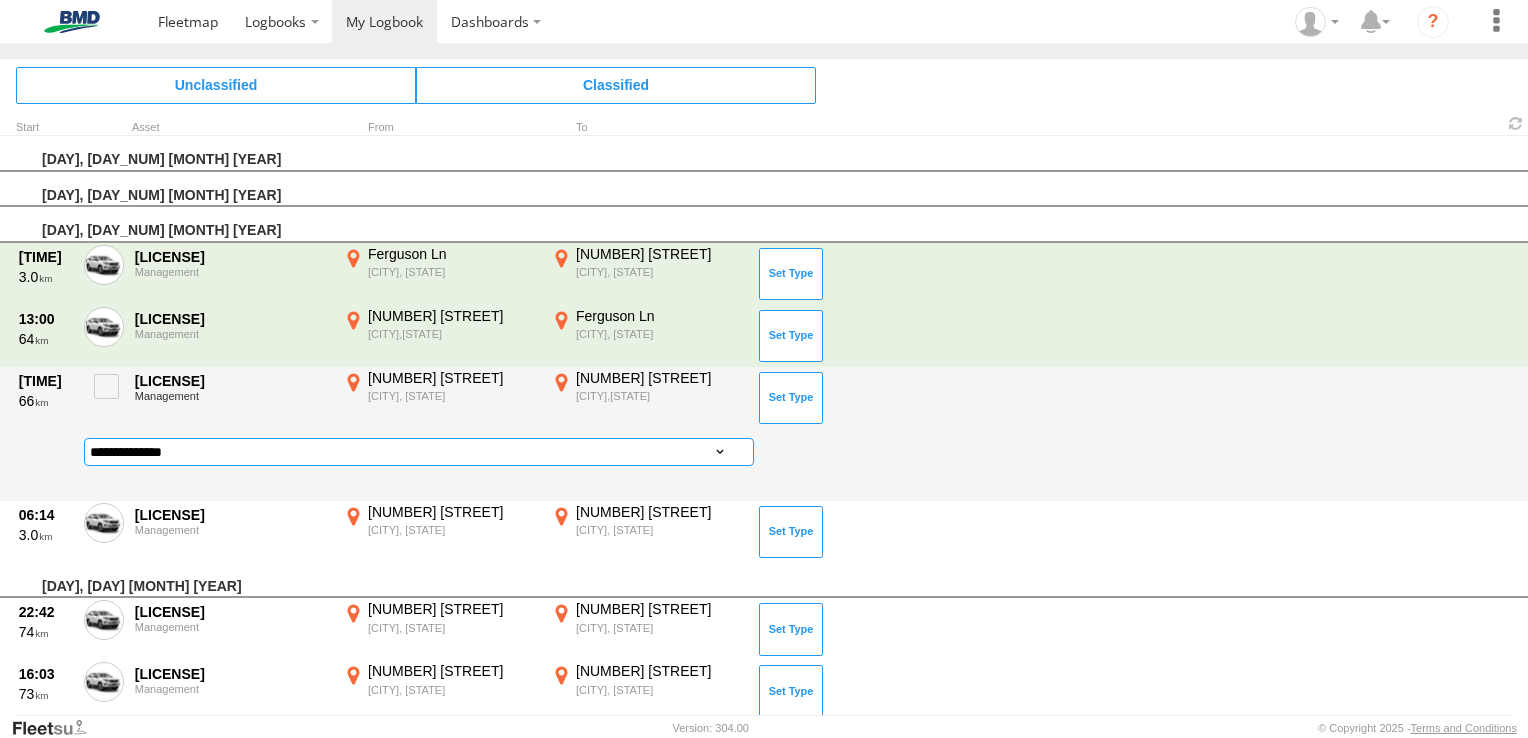 click on "**********" at bounding box center (419, 452) 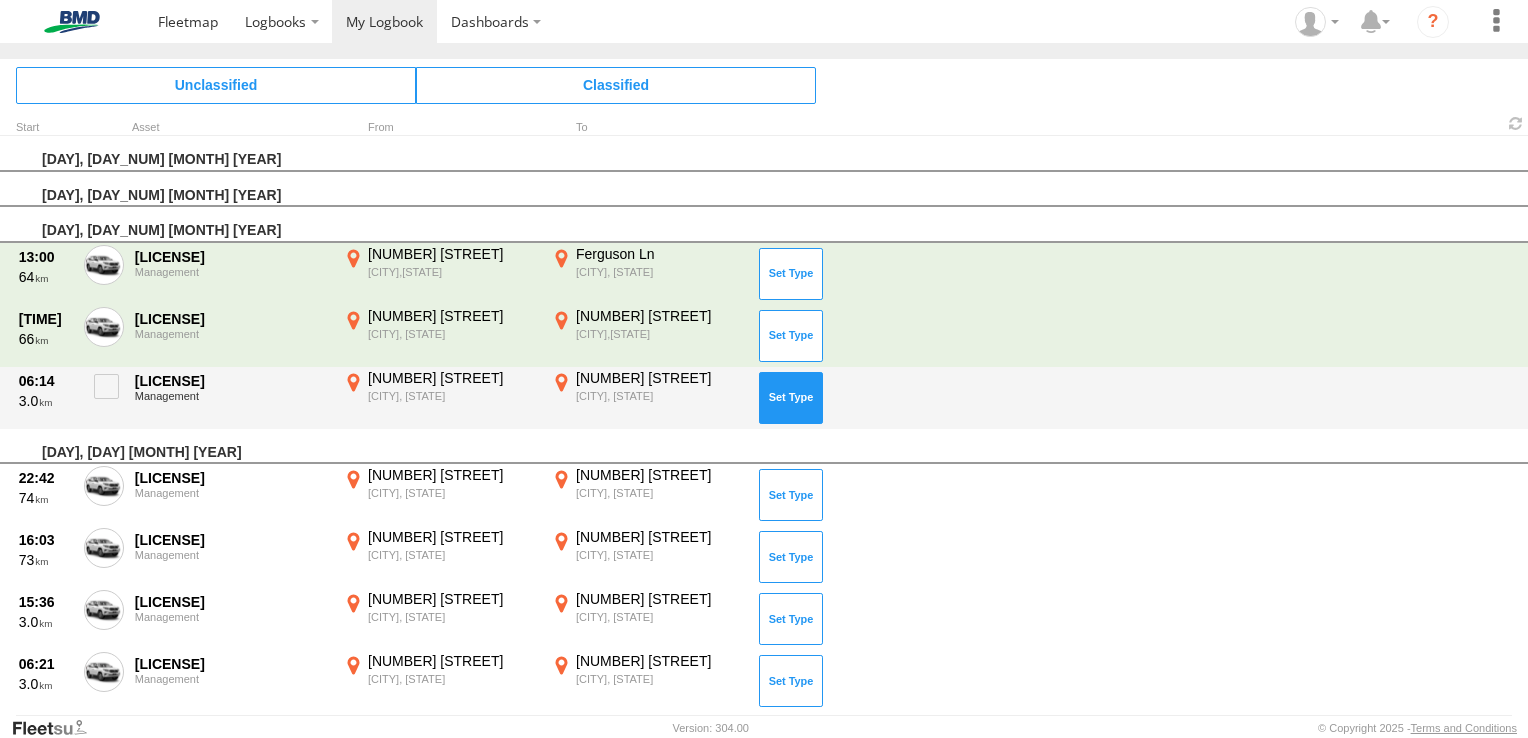 click at bounding box center [791, 398] 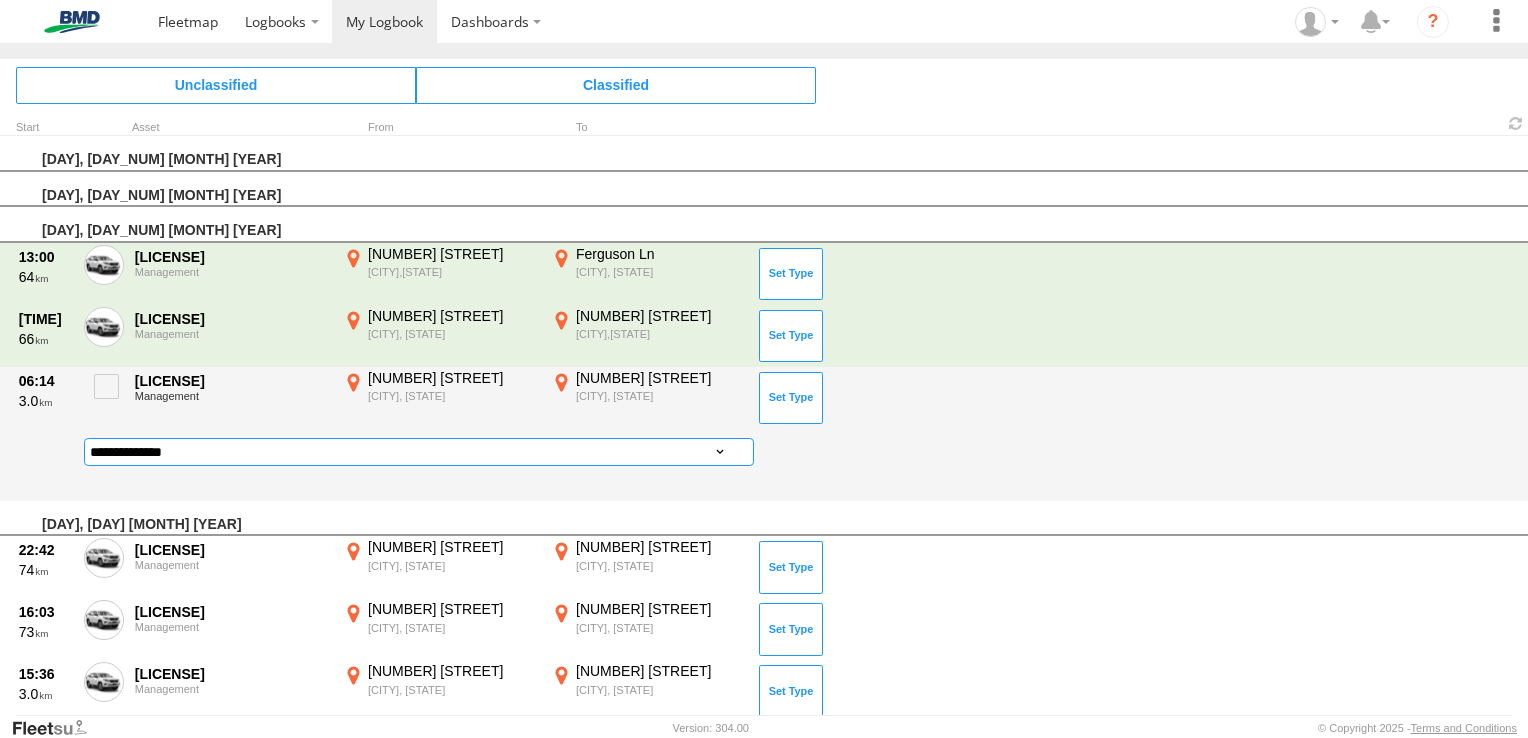 click on "**********" at bounding box center [419, 452] 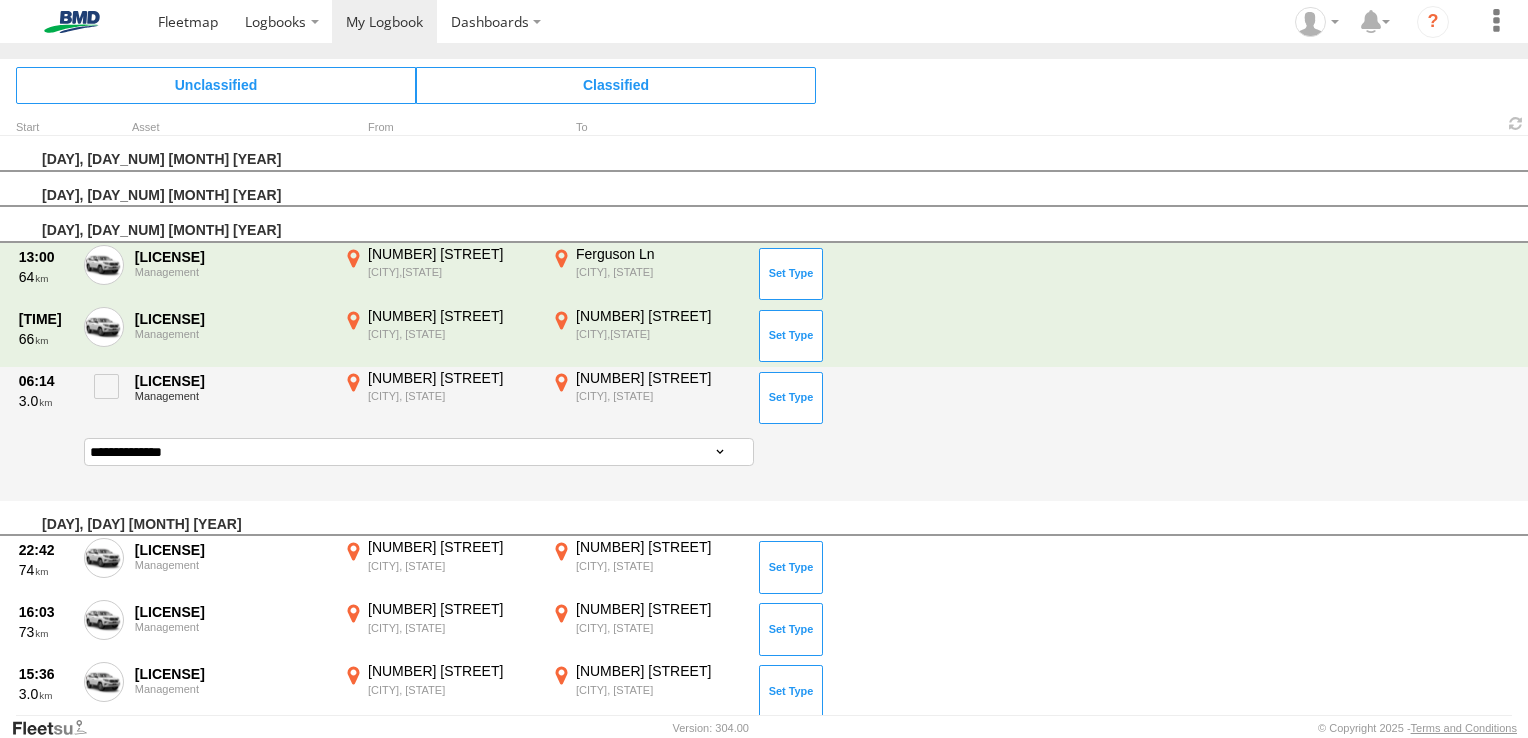 click on "**********" at bounding box center (419, 452) 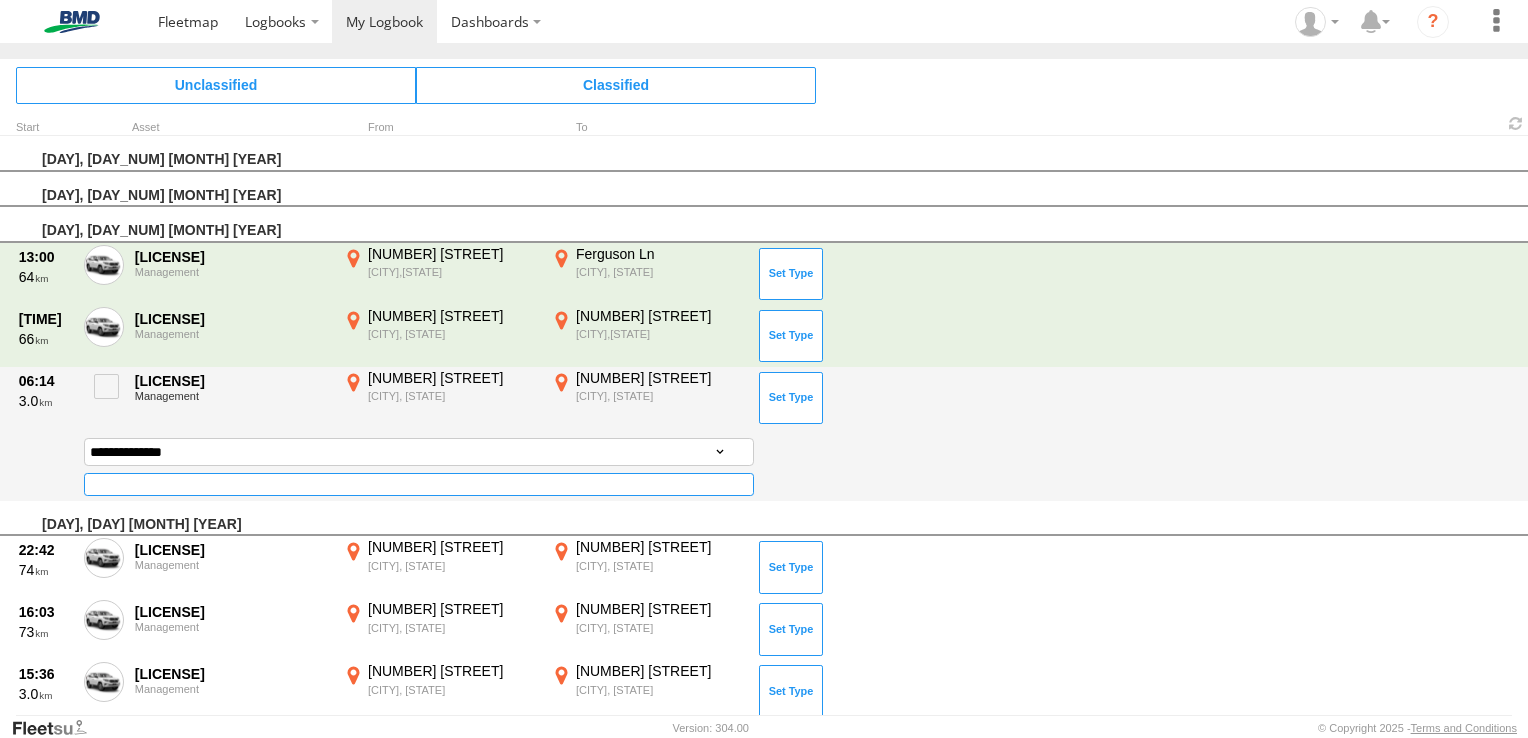 click at bounding box center (419, 484) 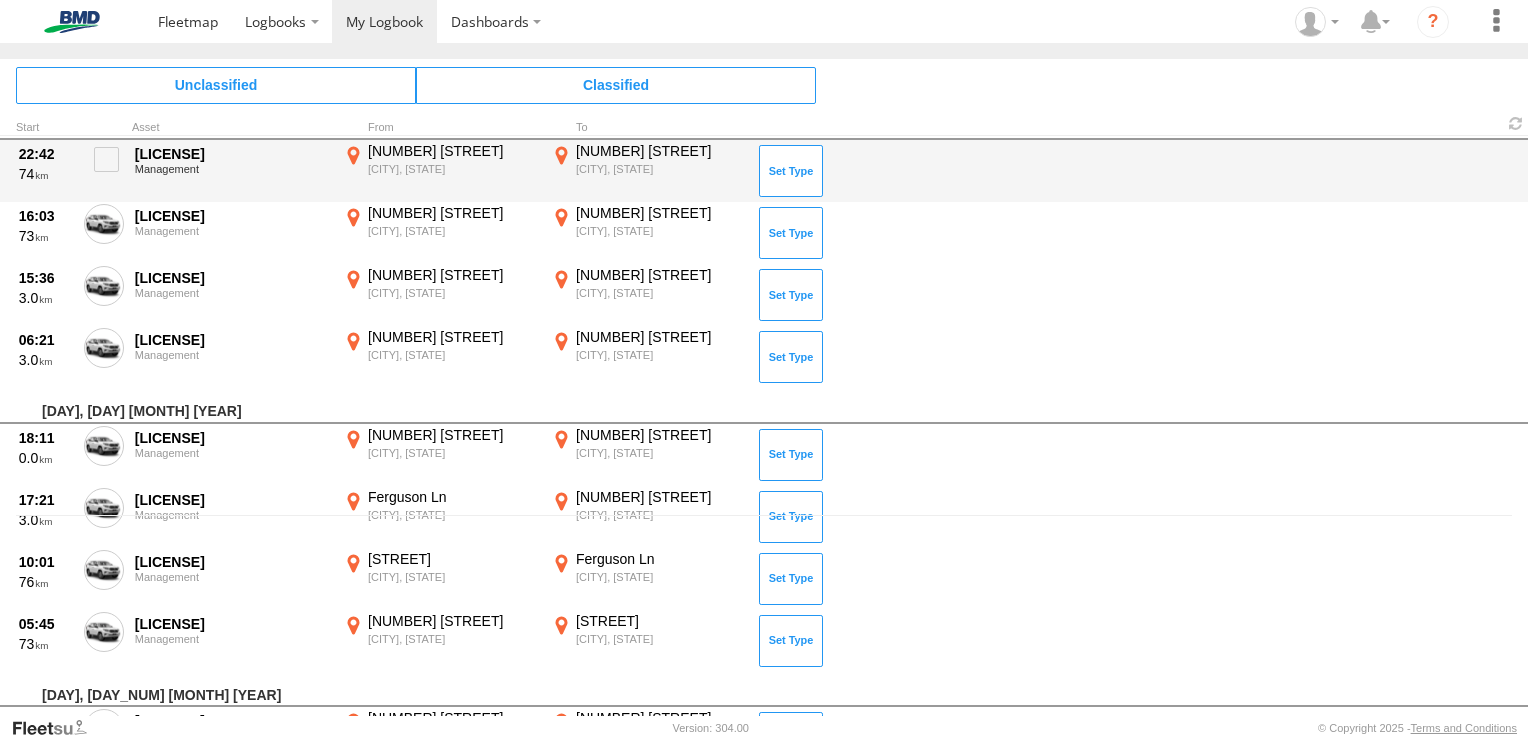 scroll, scrollTop: 137, scrollLeft: 0, axis: vertical 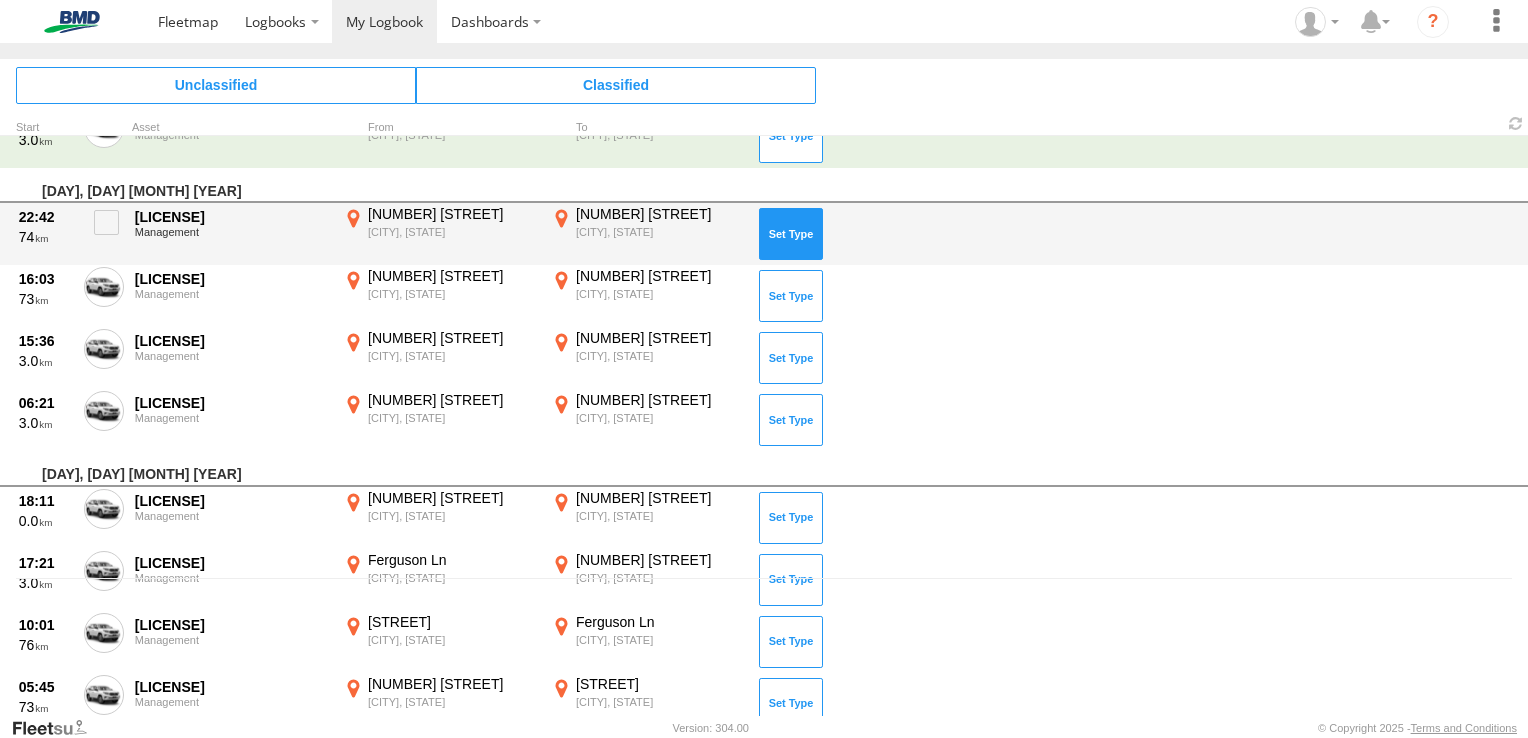 click at bounding box center [791, 234] 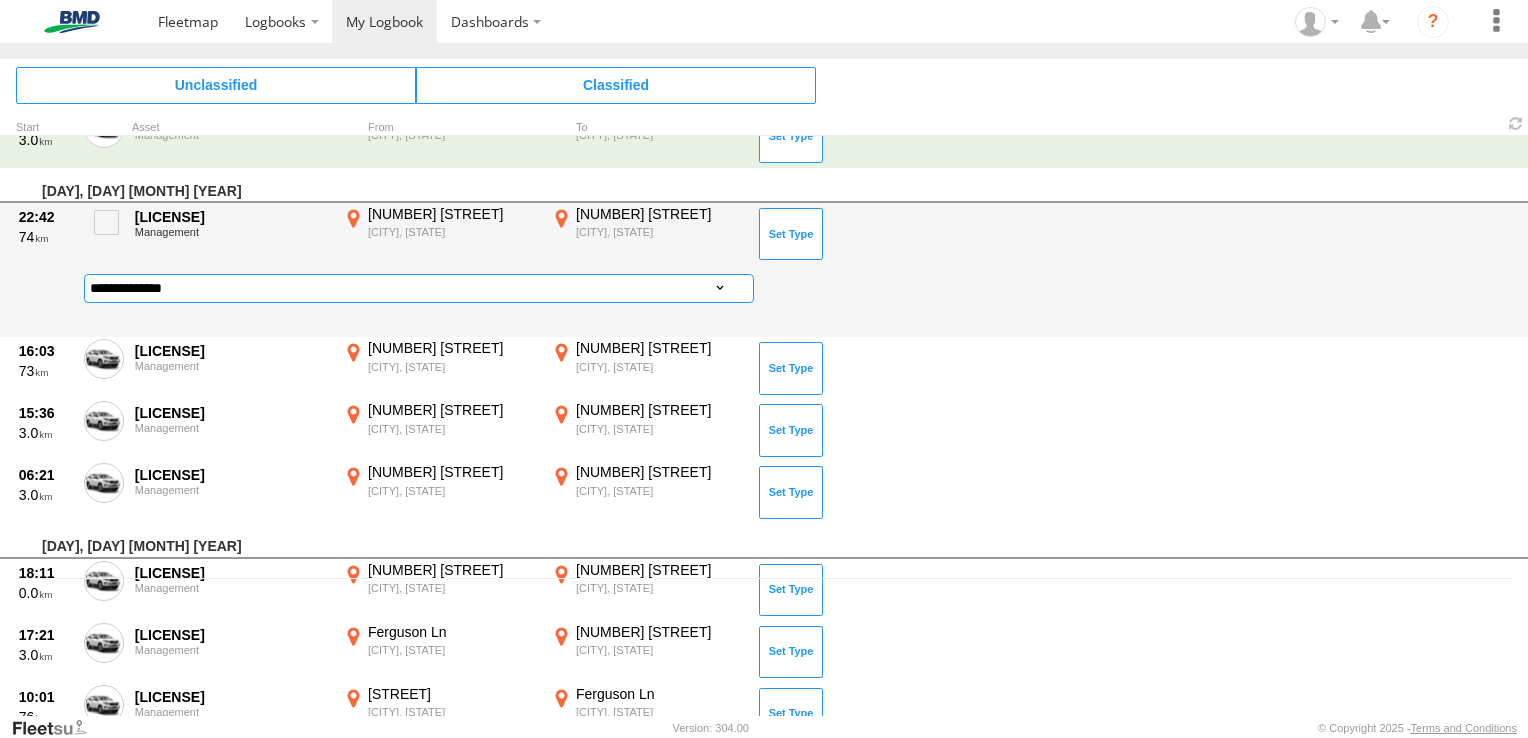click on "**********" at bounding box center [419, 288] 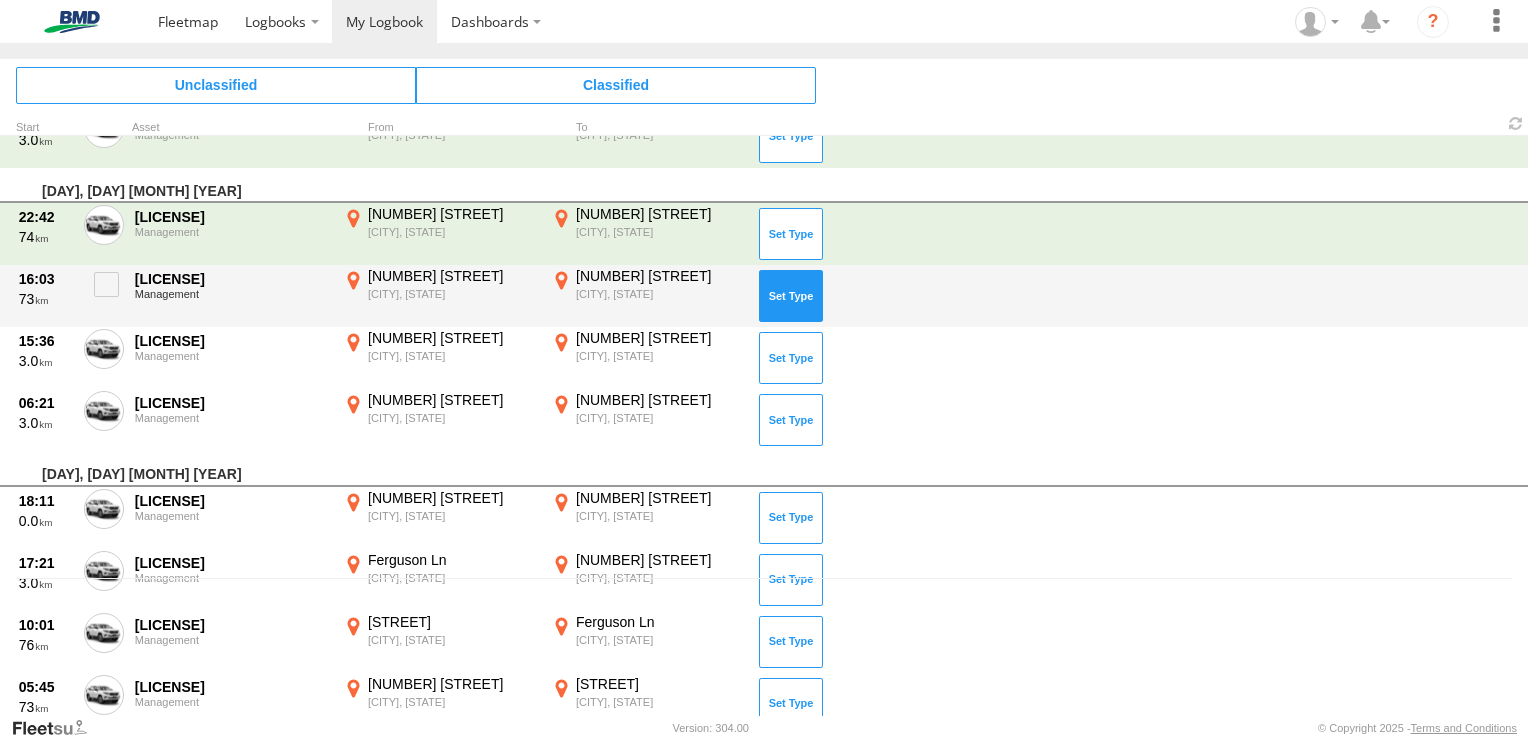click at bounding box center [791, 296] 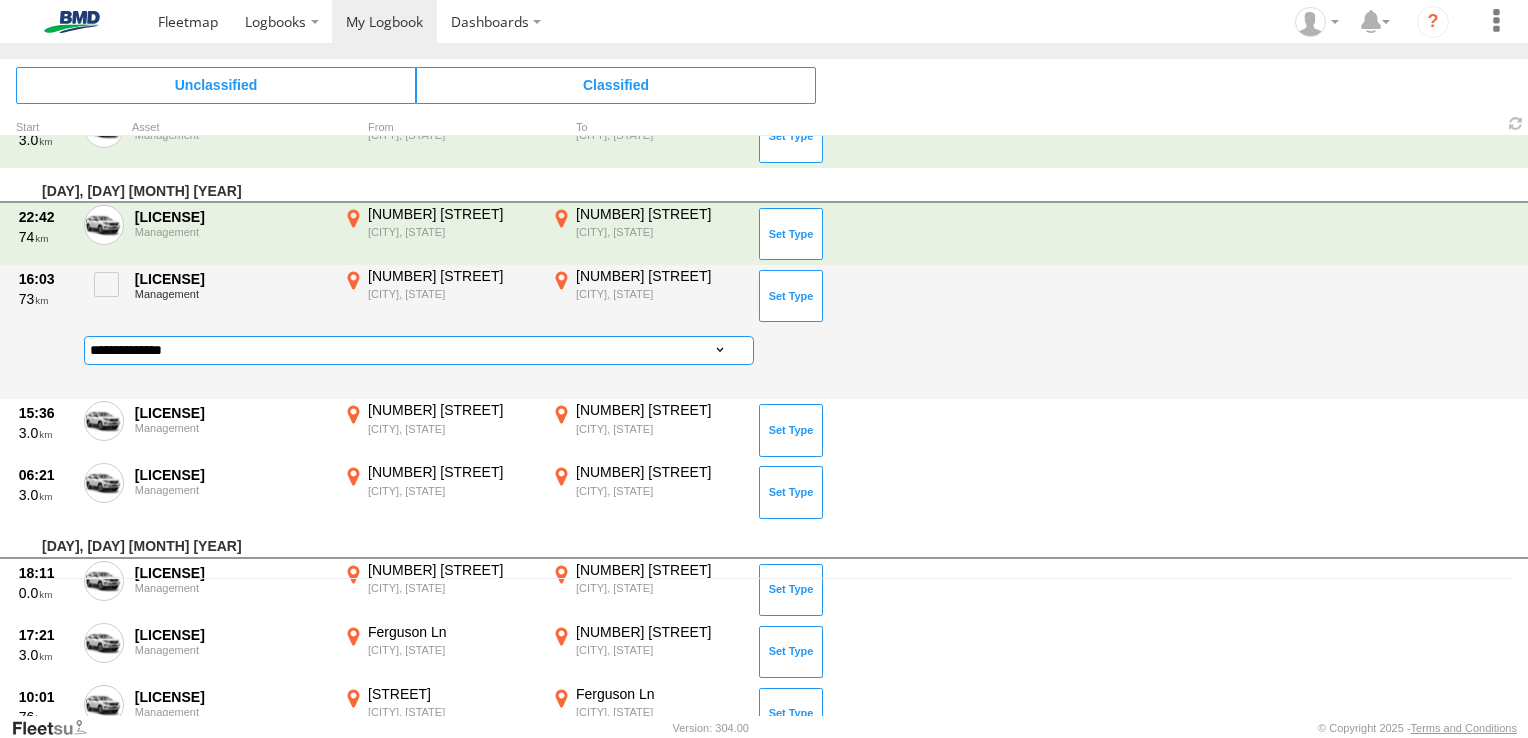 click on "**********" at bounding box center (419, 350) 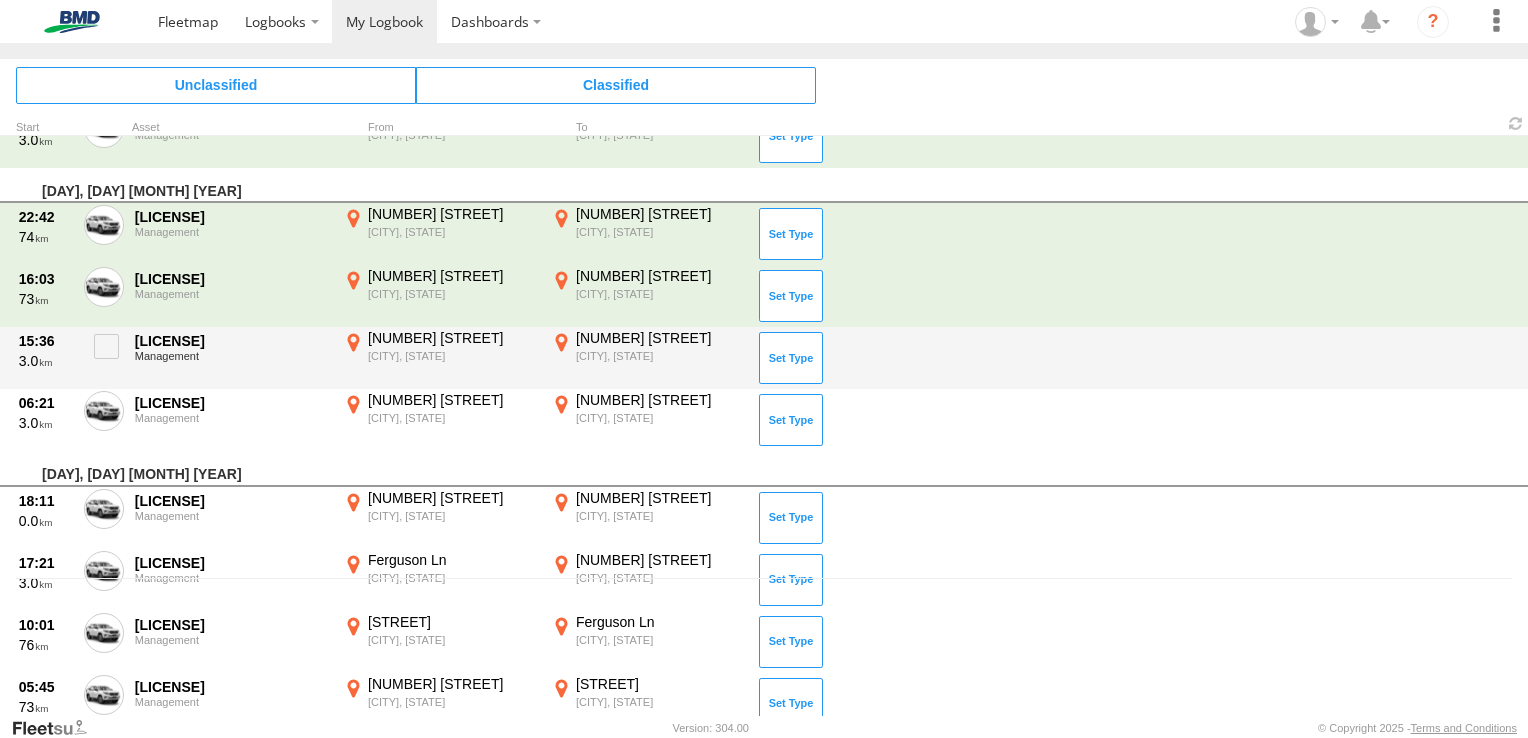 scroll, scrollTop: 75, scrollLeft: 0, axis: vertical 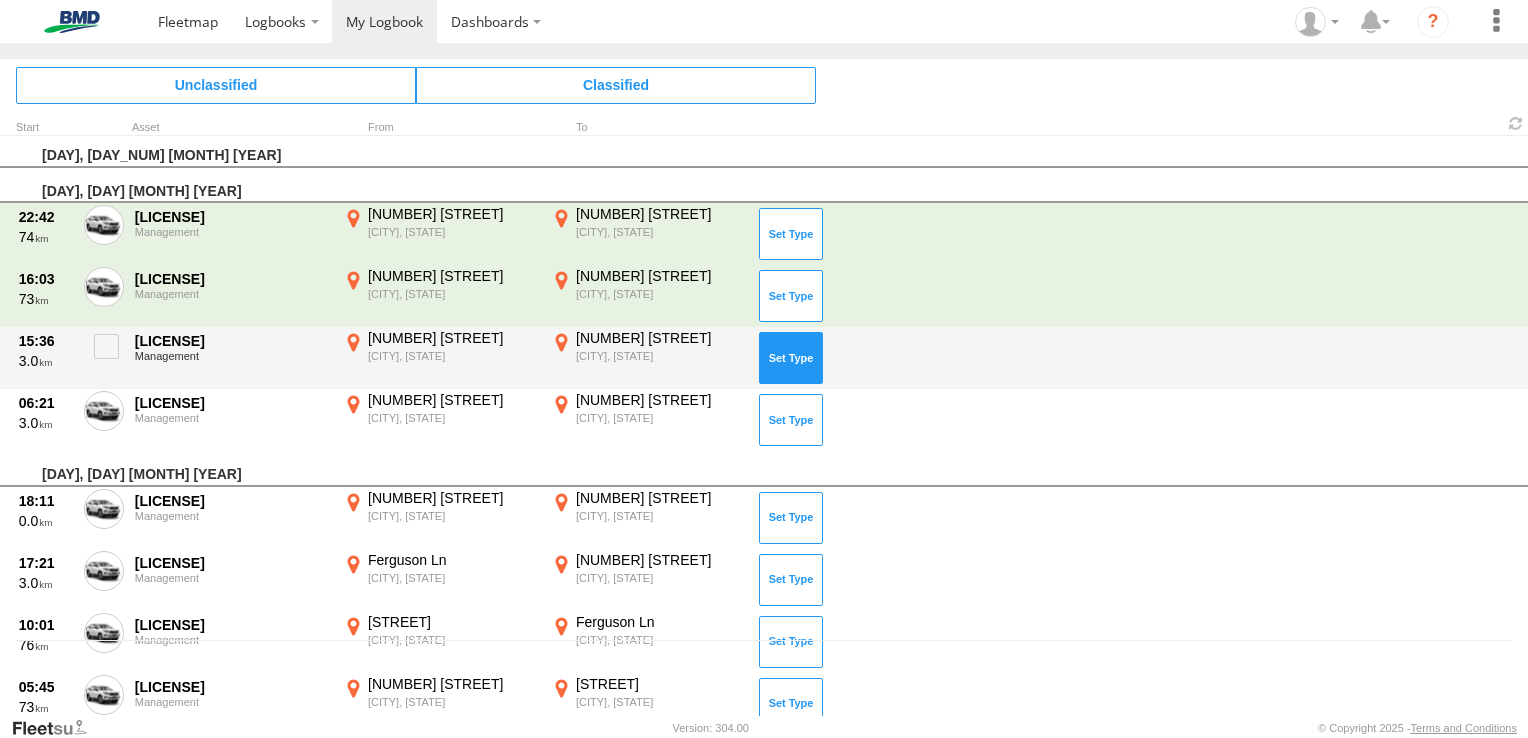 click at bounding box center [791, 358] 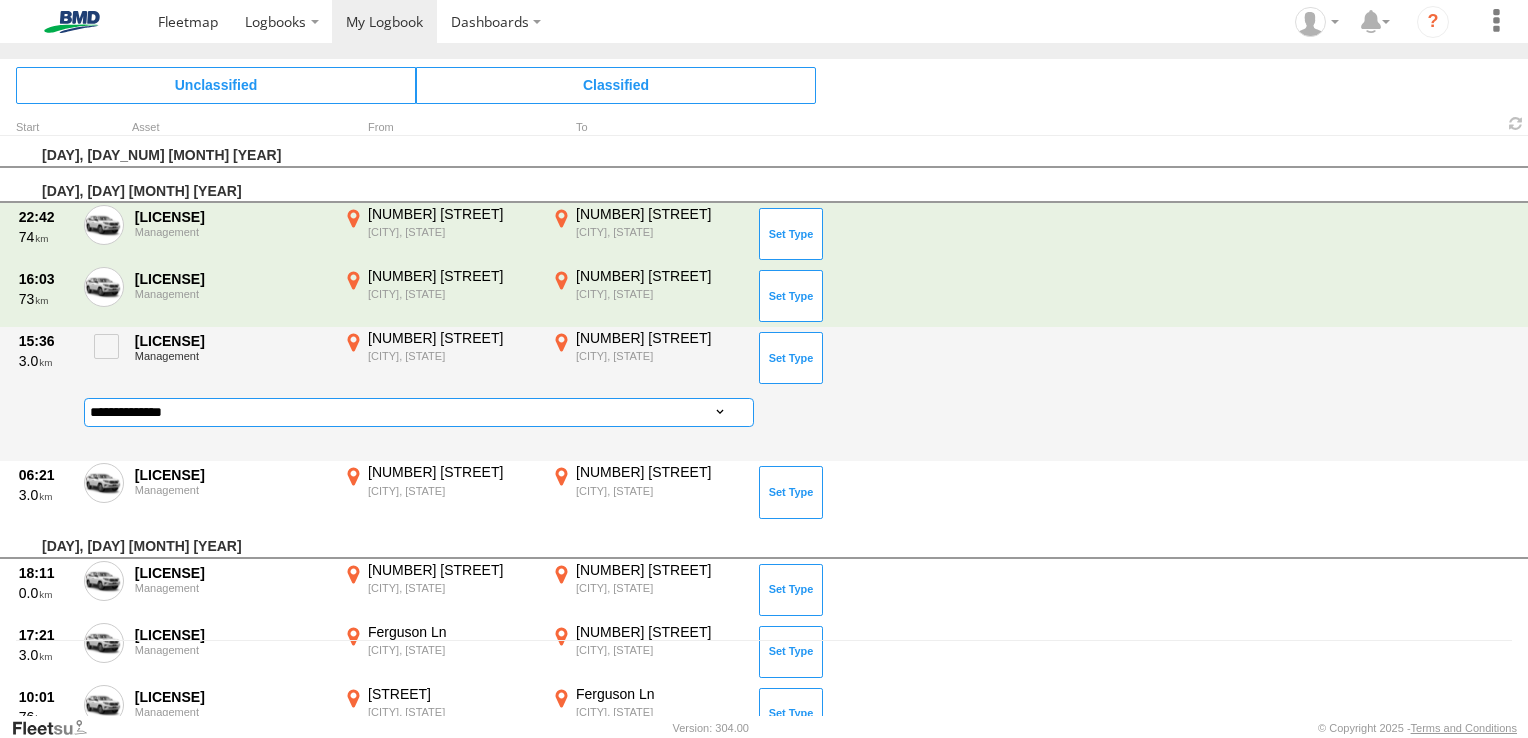 click on "**********" at bounding box center [419, 412] 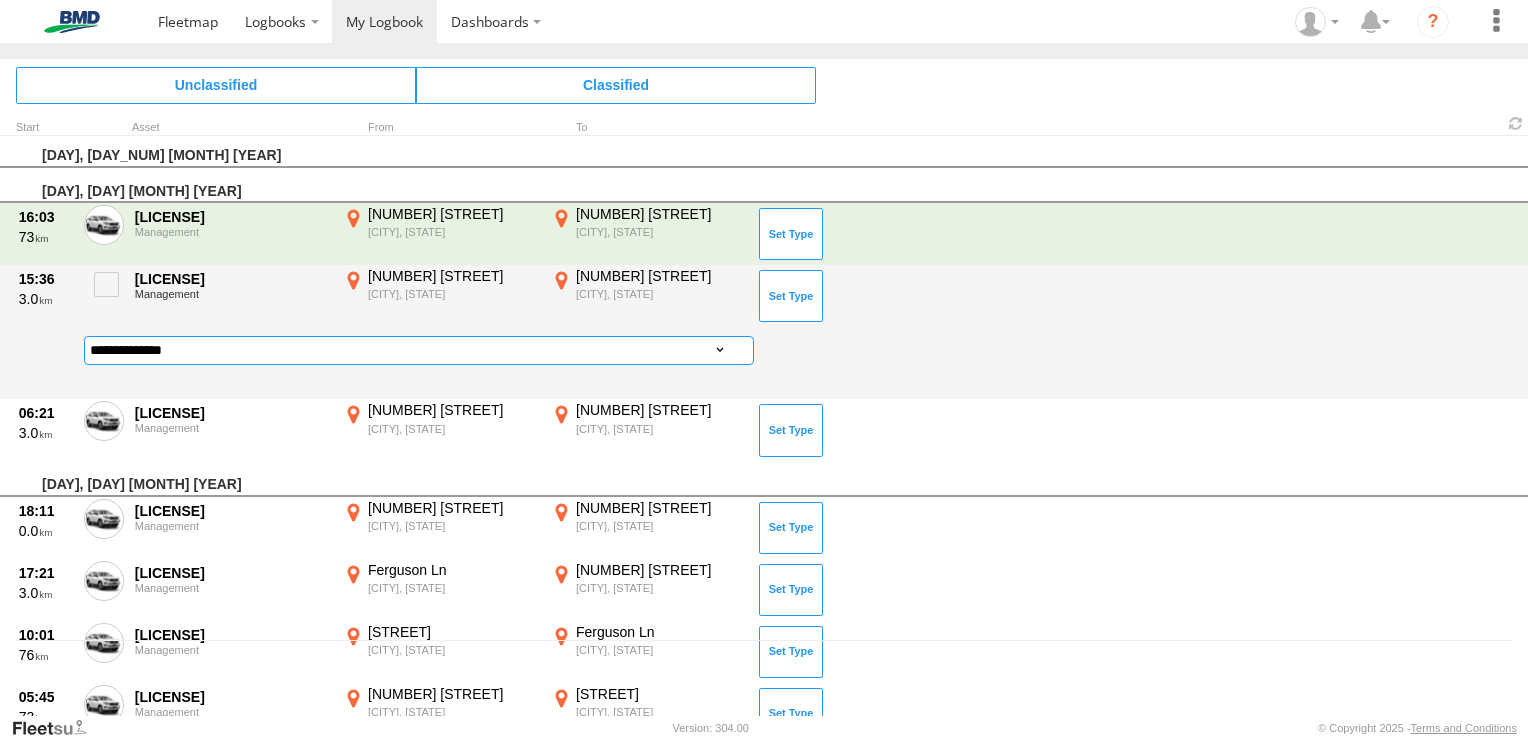 select on "******" 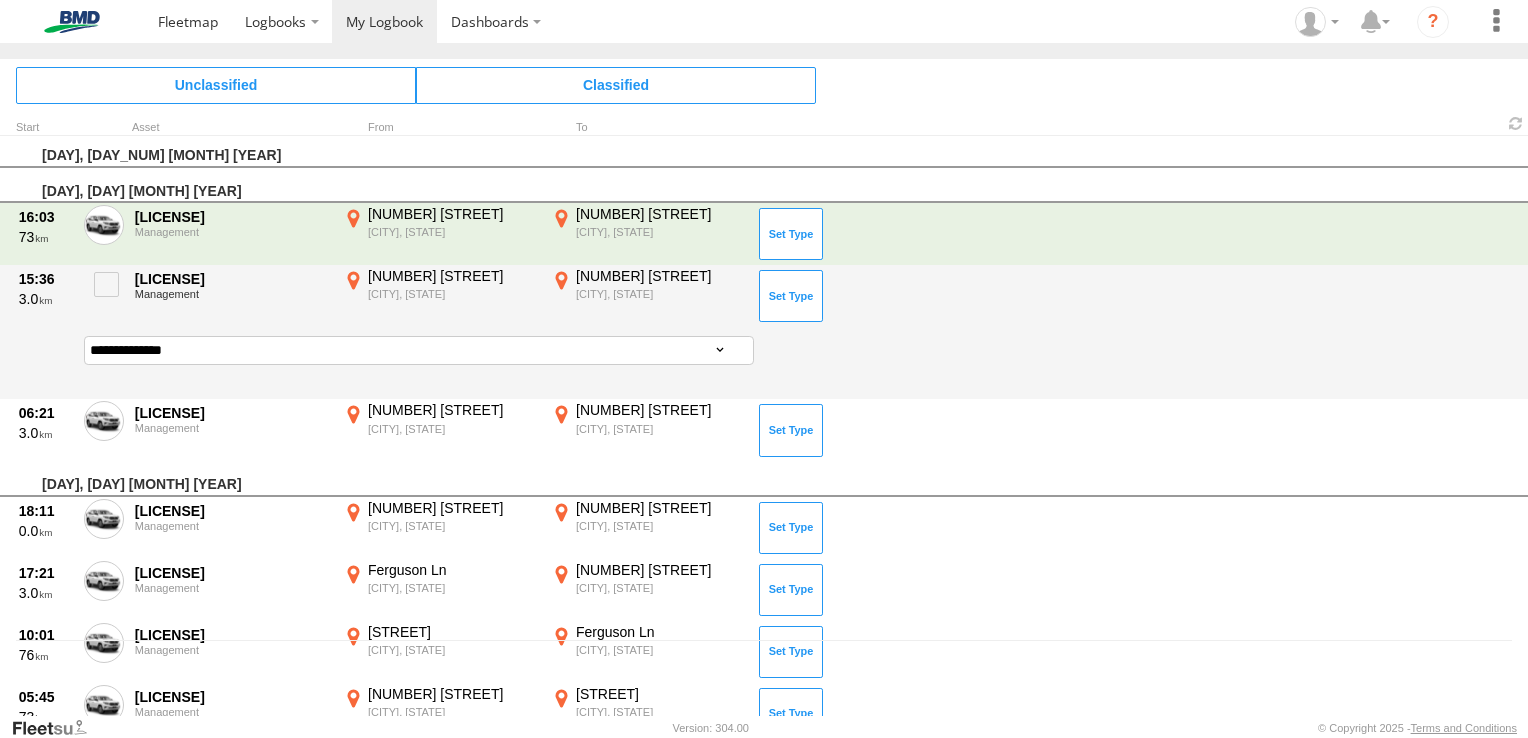 click on "**********" at bounding box center [419, 350] 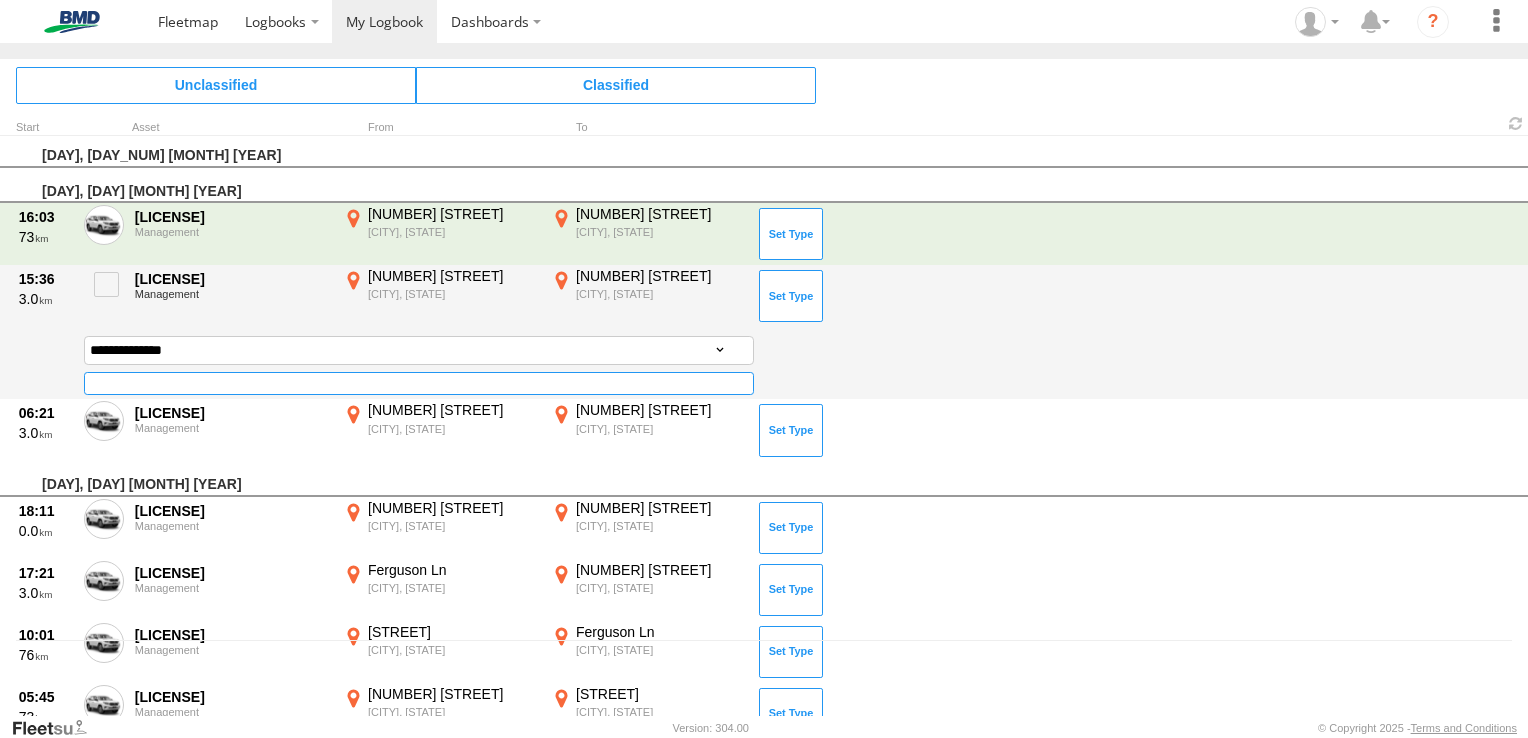 click at bounding box center (419, 383) 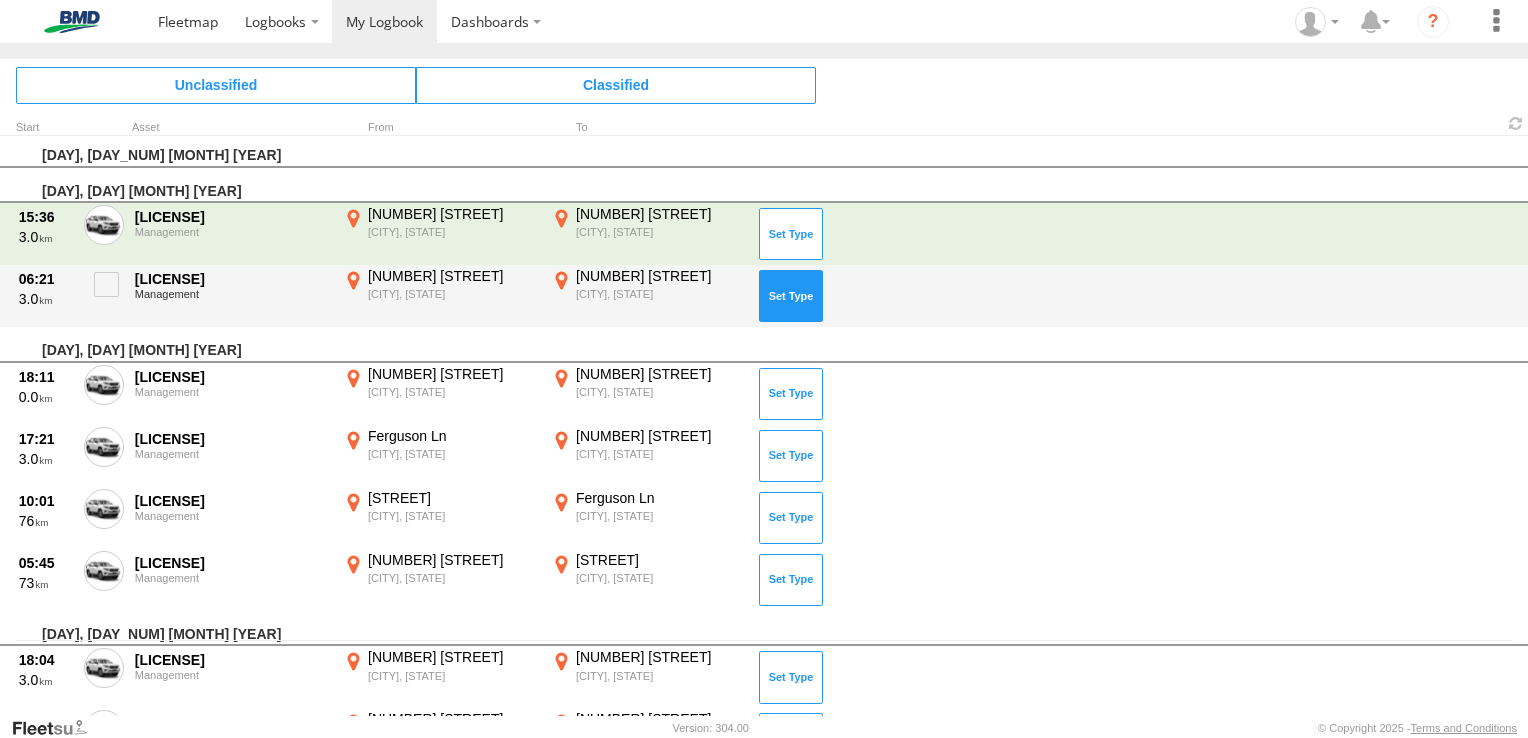 click at bounding box center (791, 296) 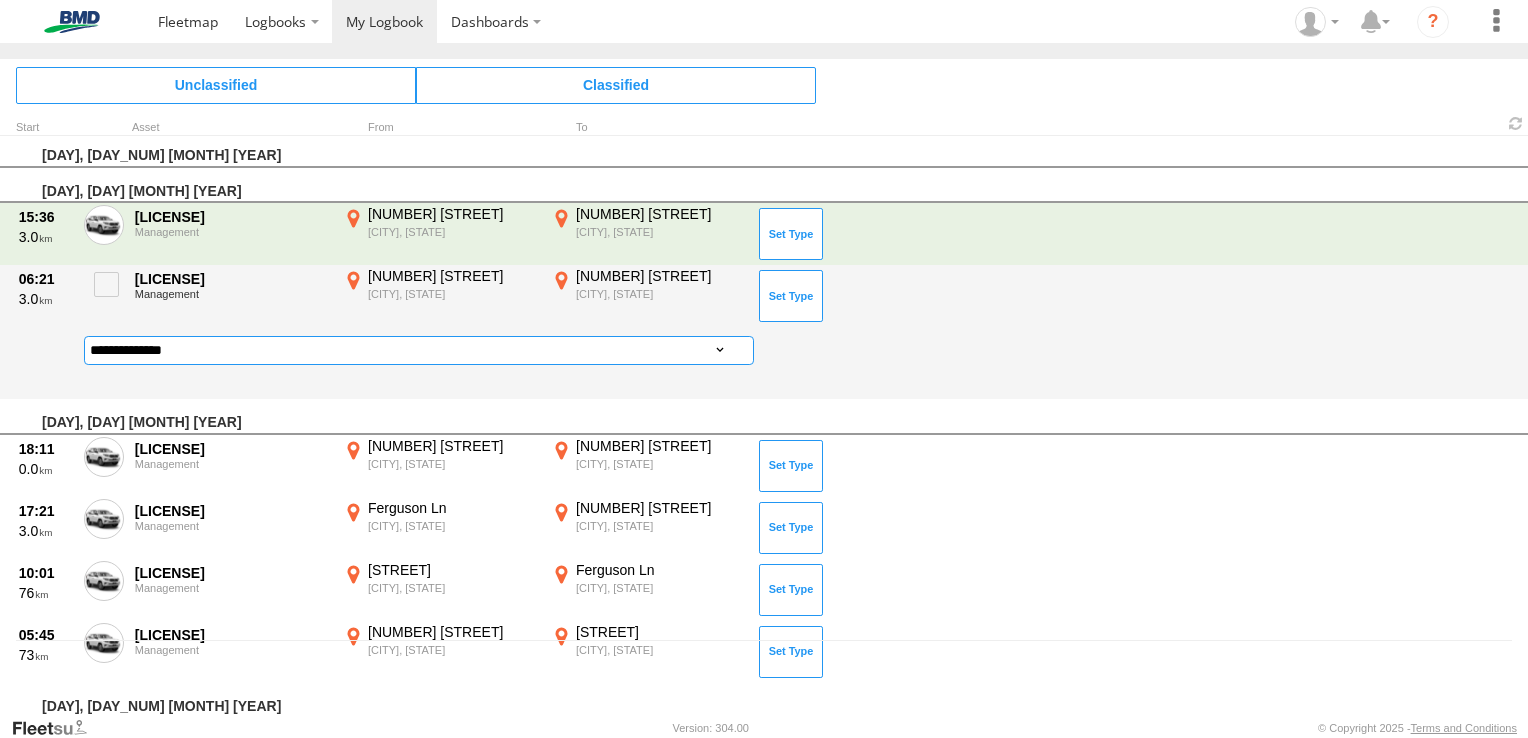 click on "**********" at bounding box center (419, 350) 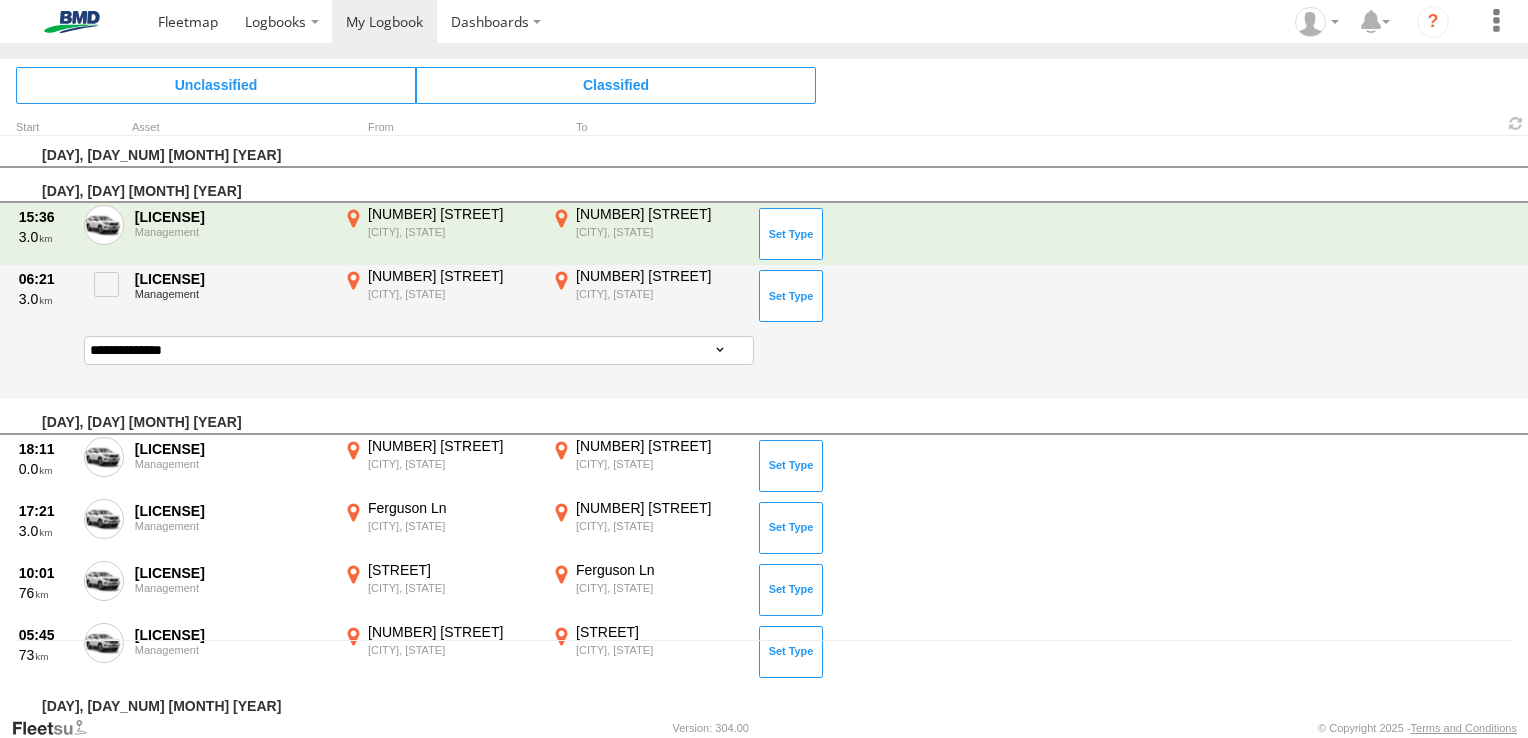 click on "**********" at bounding box center (419, 350) 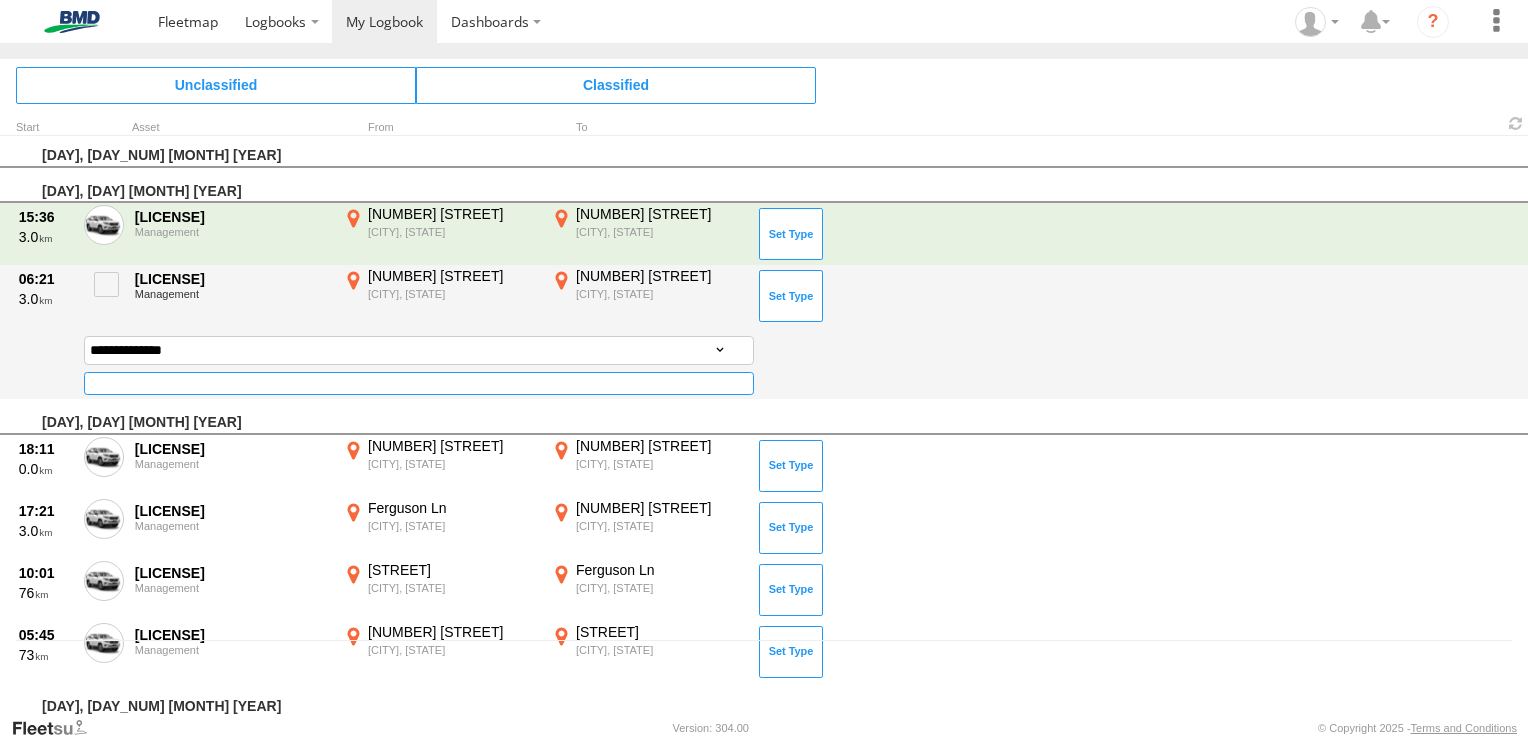 click at bounding box center (419, 383) 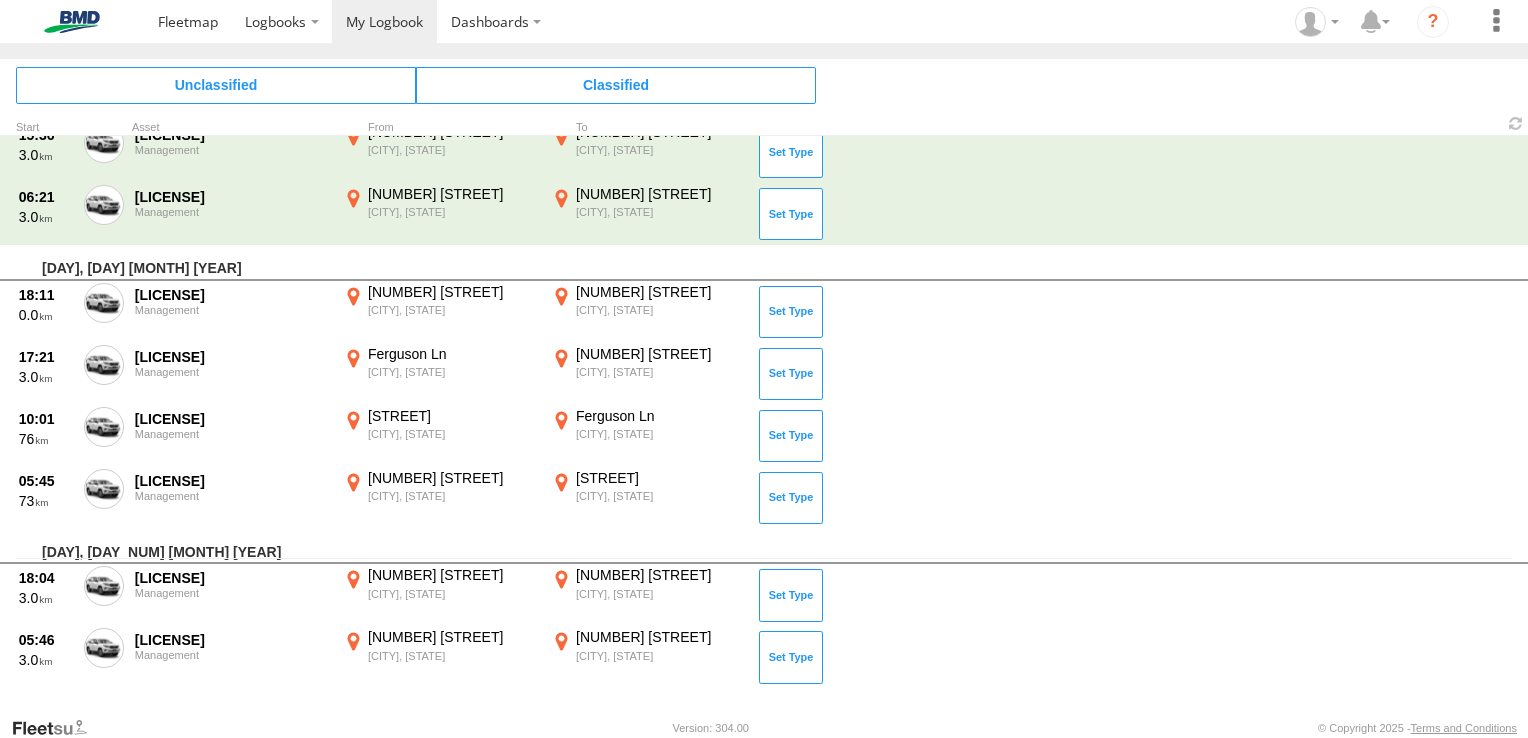 scroll, scrollTop: 95, scrollLeft: 0, axis: vertical 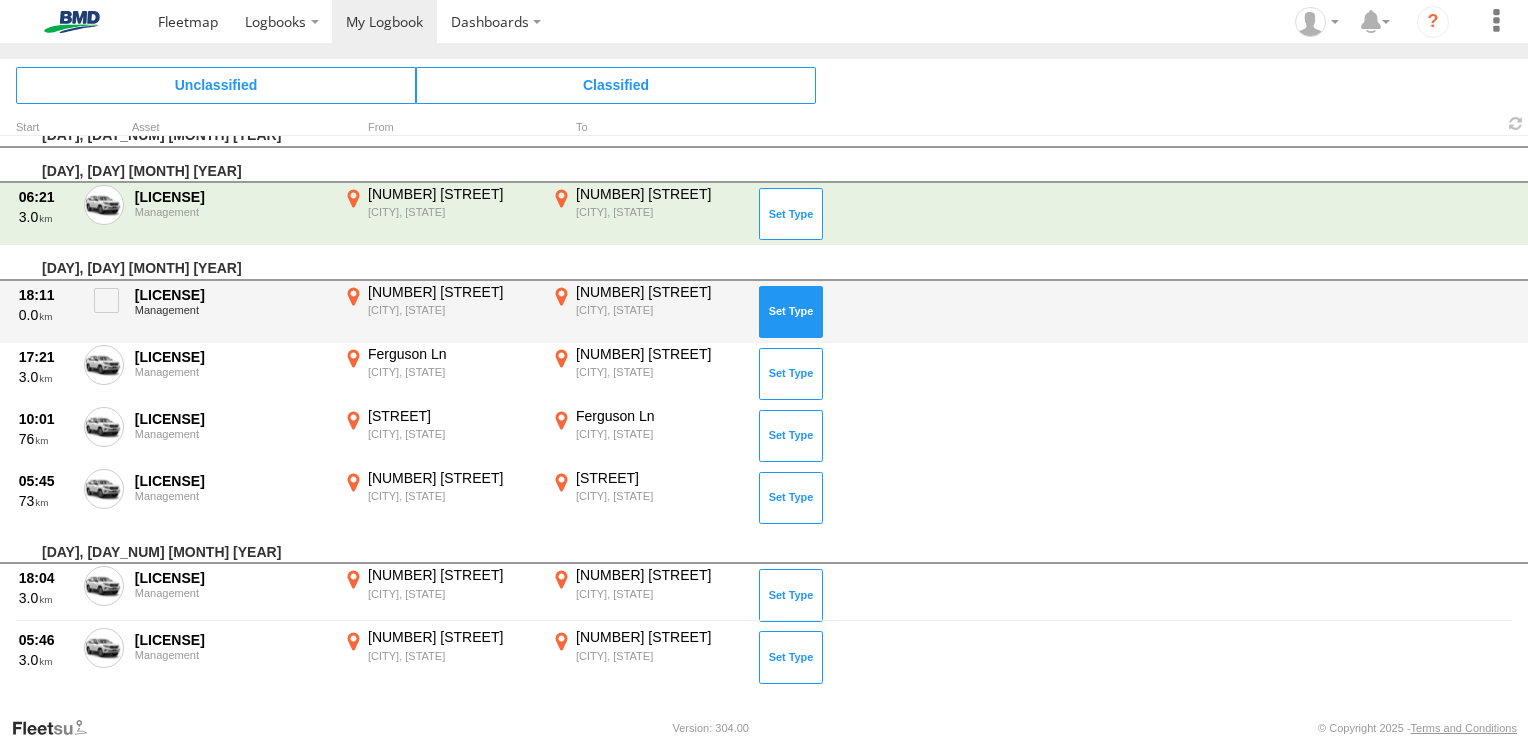 click at bounding box center (791, 312) 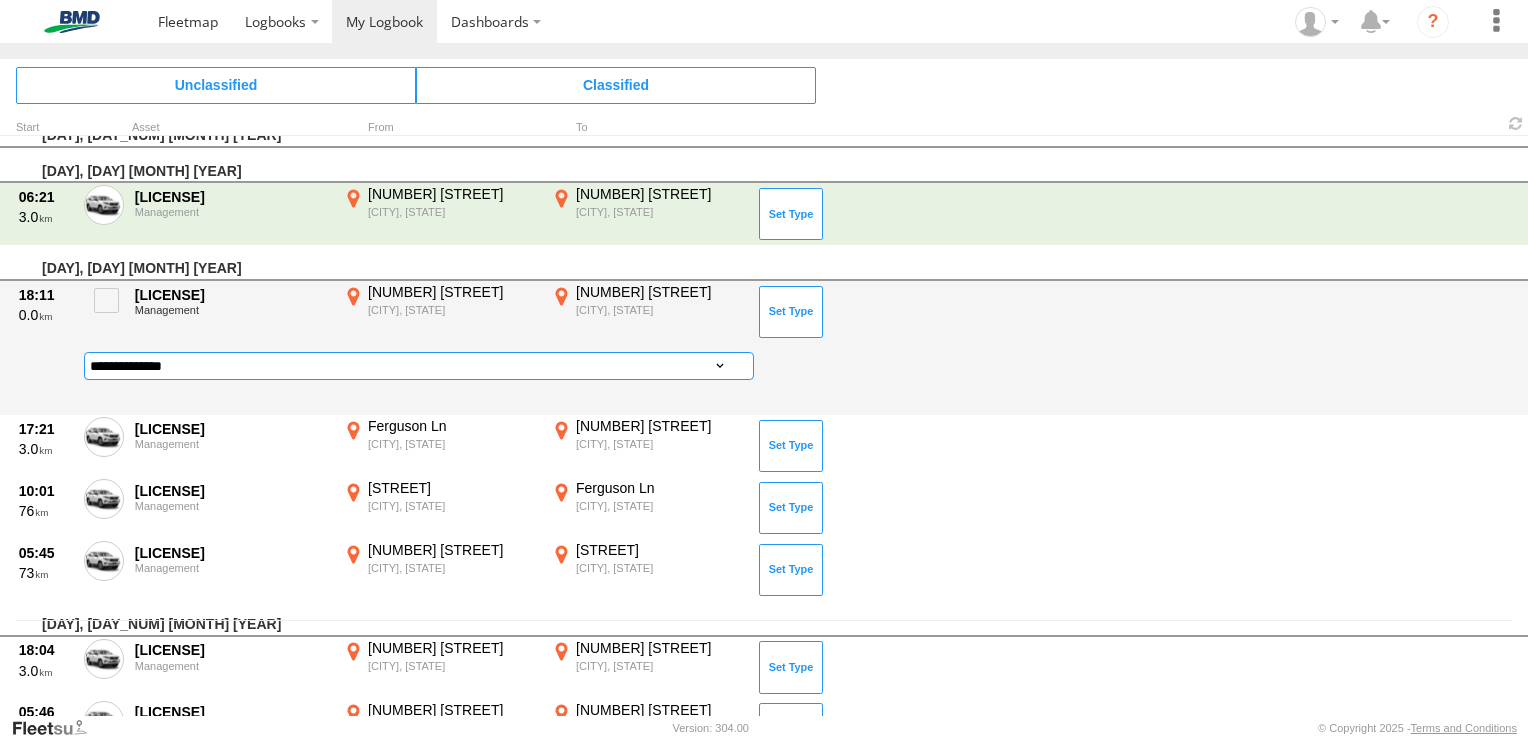 click on "**********" at bounding box center [419, 366] 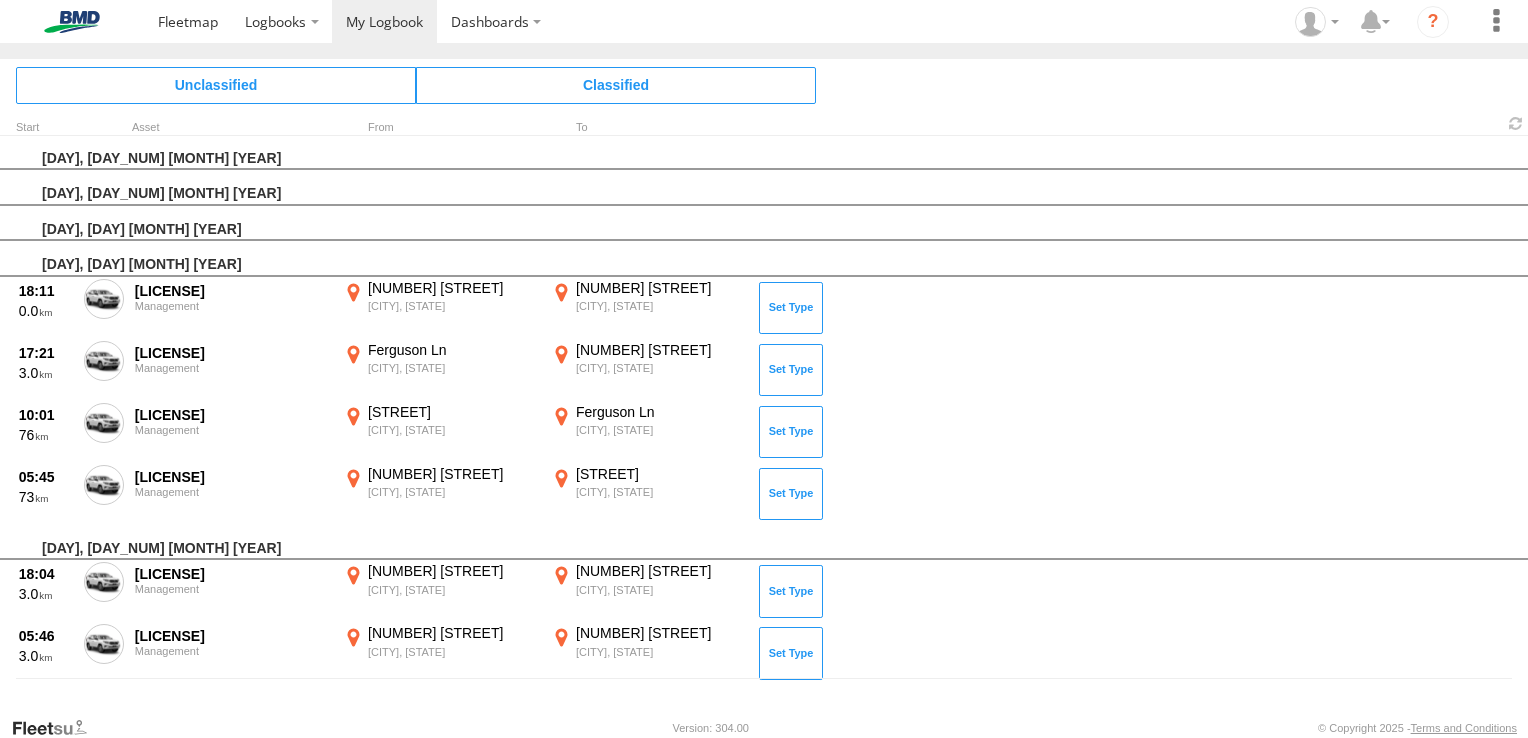 scroll, scrollTop: 34, scrollLeft: 0, axis: vertical 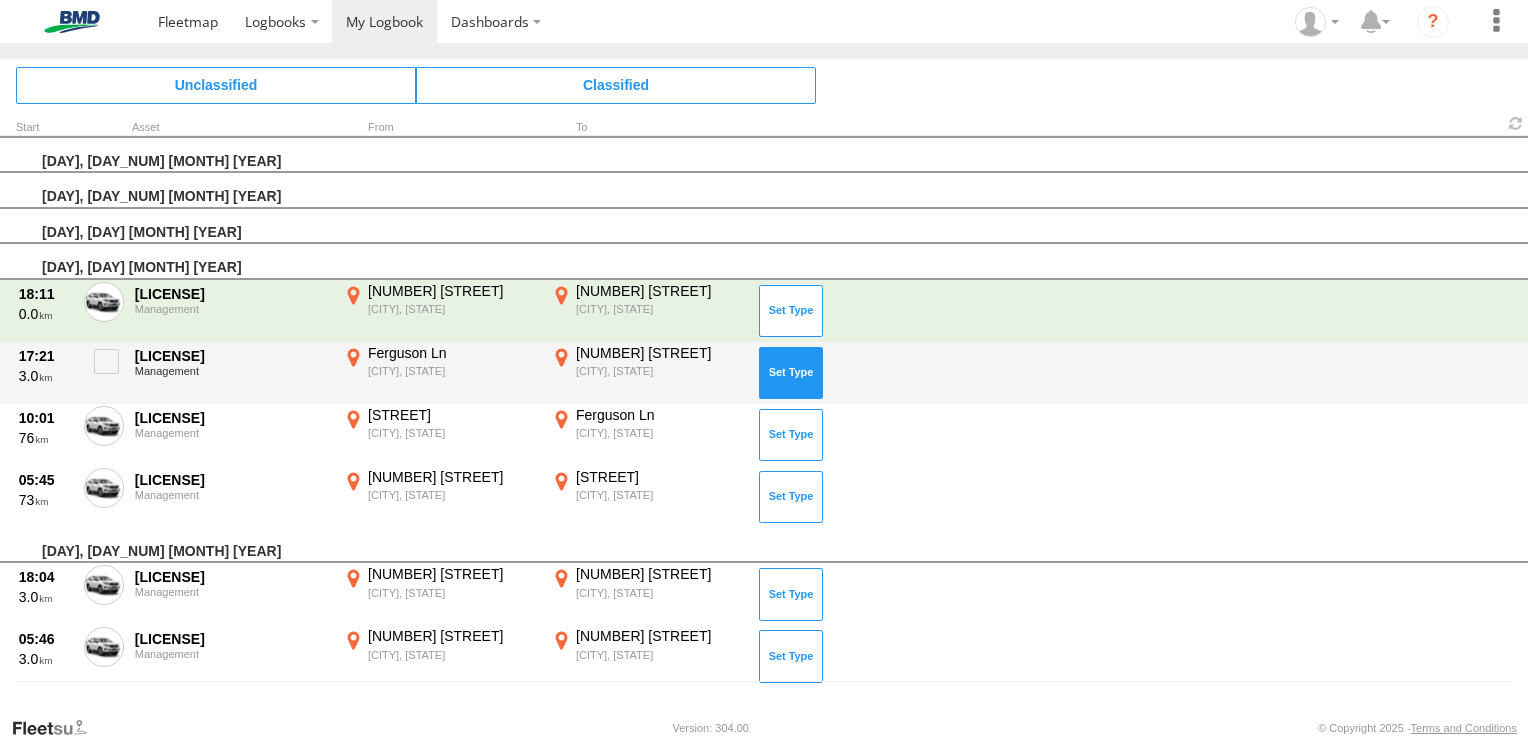 click at bounding box center (791, 373) 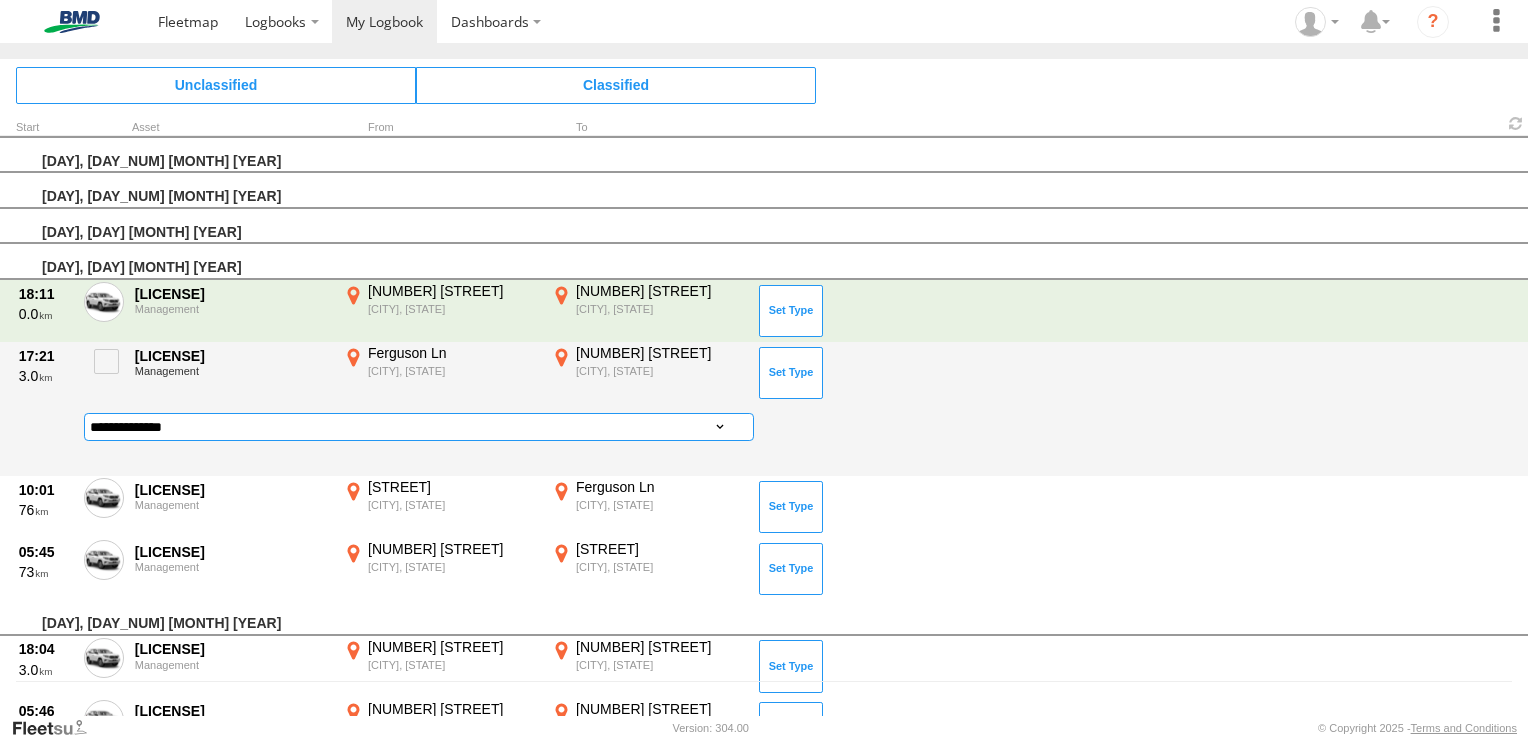 click on "**********" at bounding box center (419, 427) 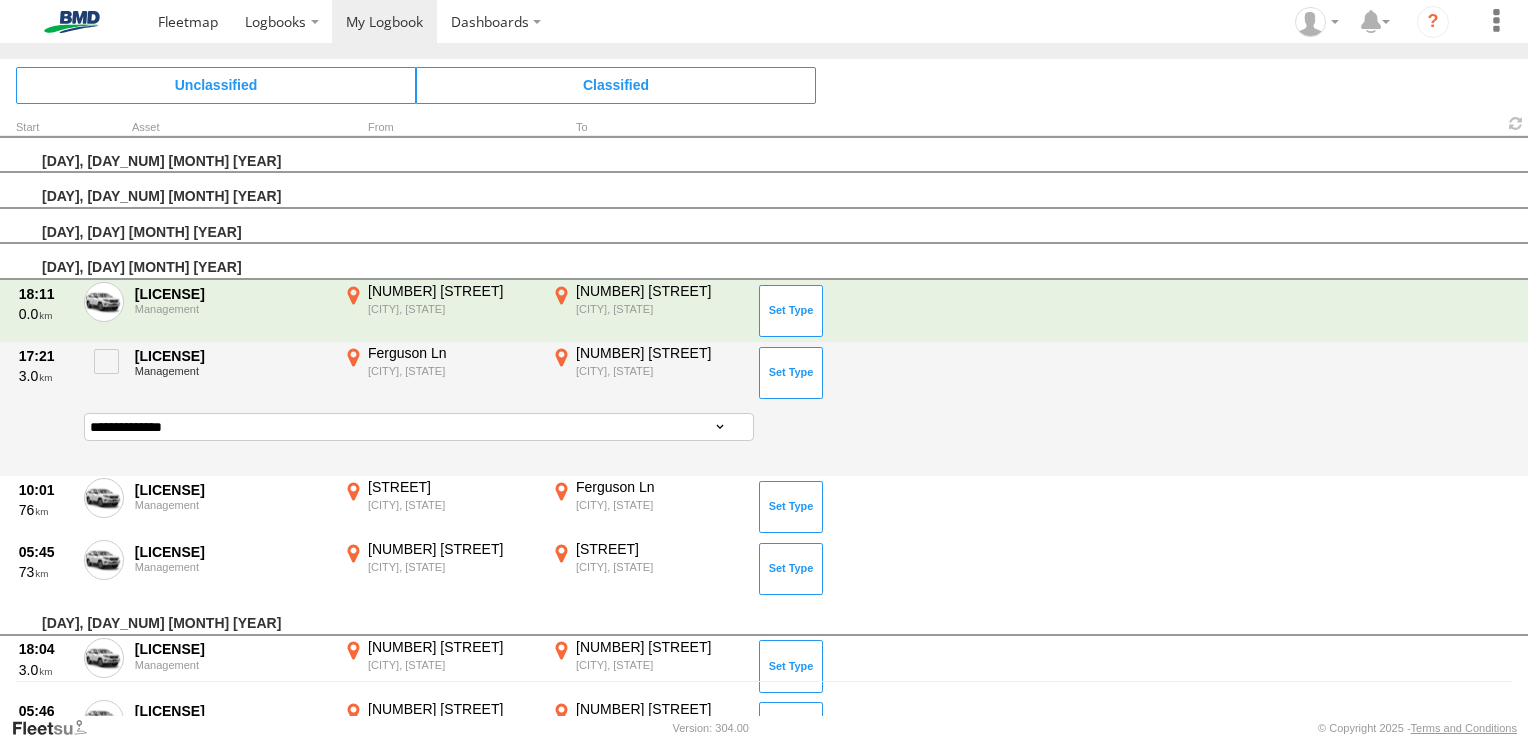 click on "**********" at bounding box center [419, 427] 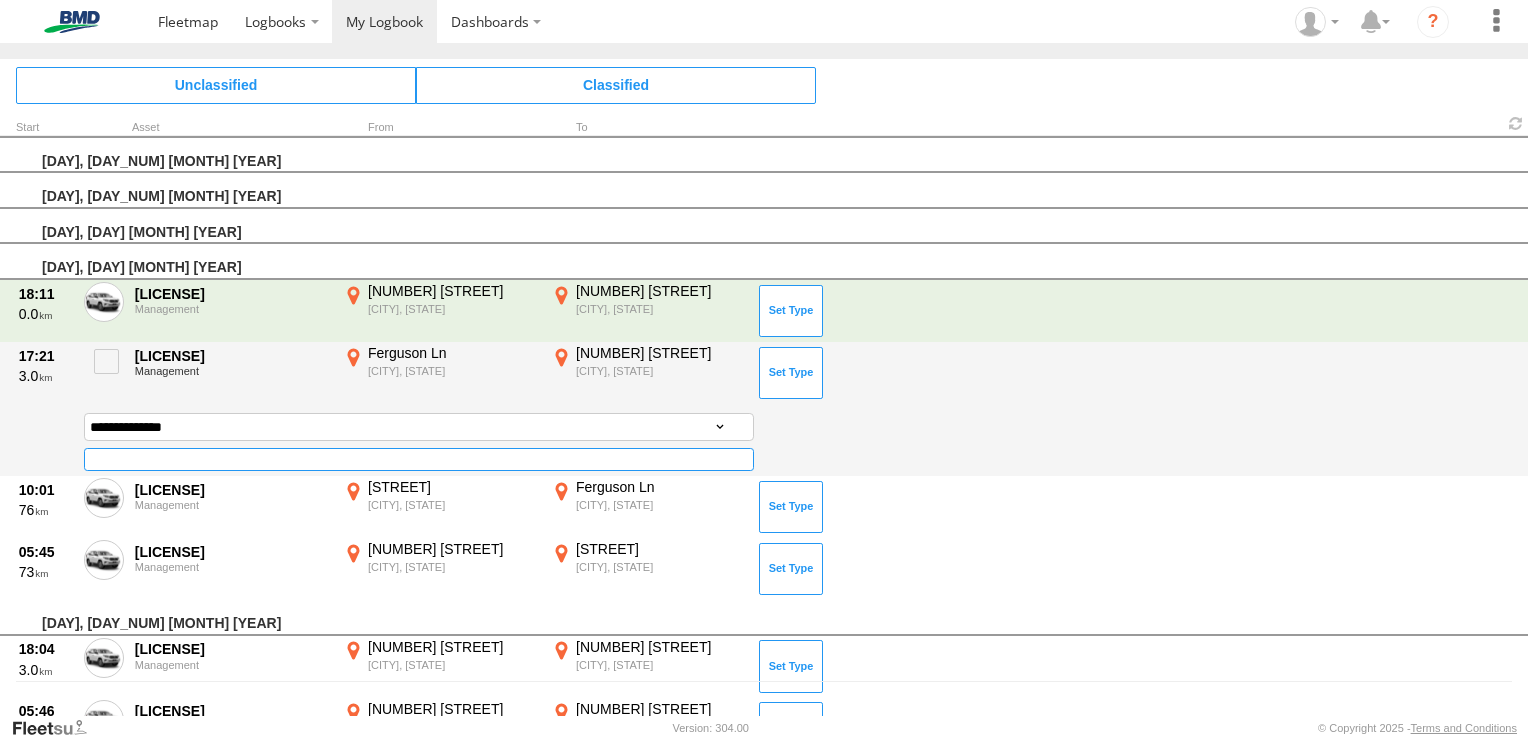 click at bounding box center [419, 459] 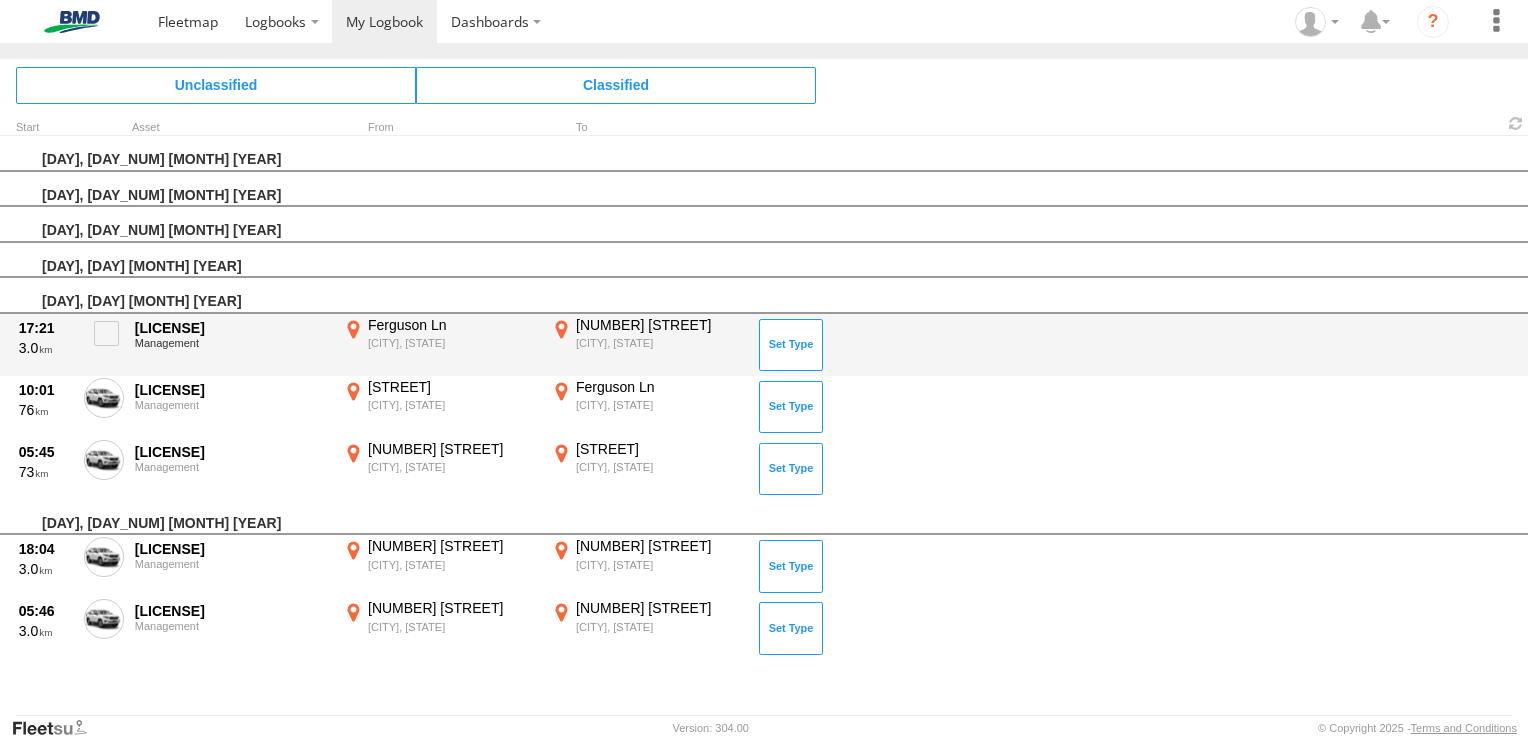 scroll, scrollTop: 0, scrollLeft: 0, axis: both 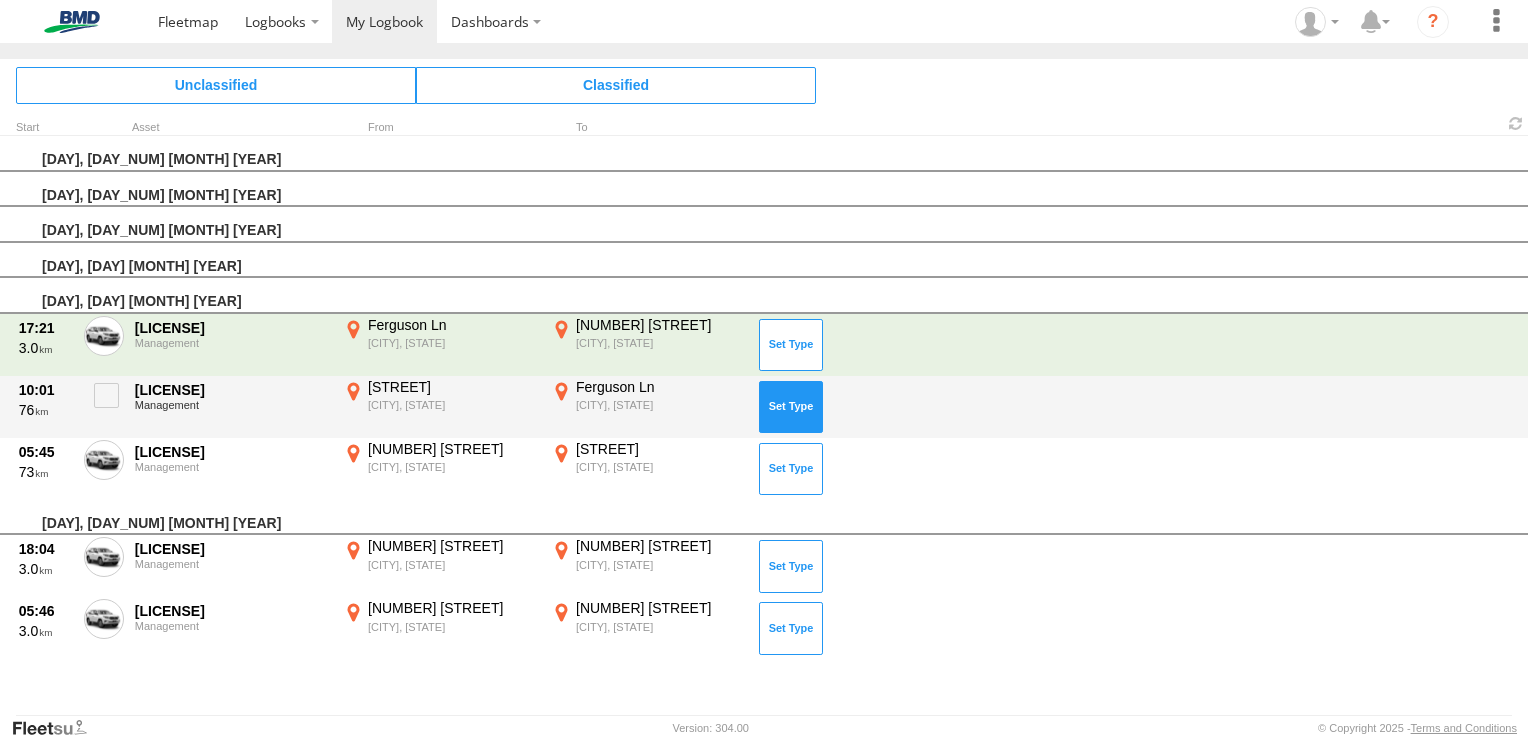 click at bounding box center [791, 407] 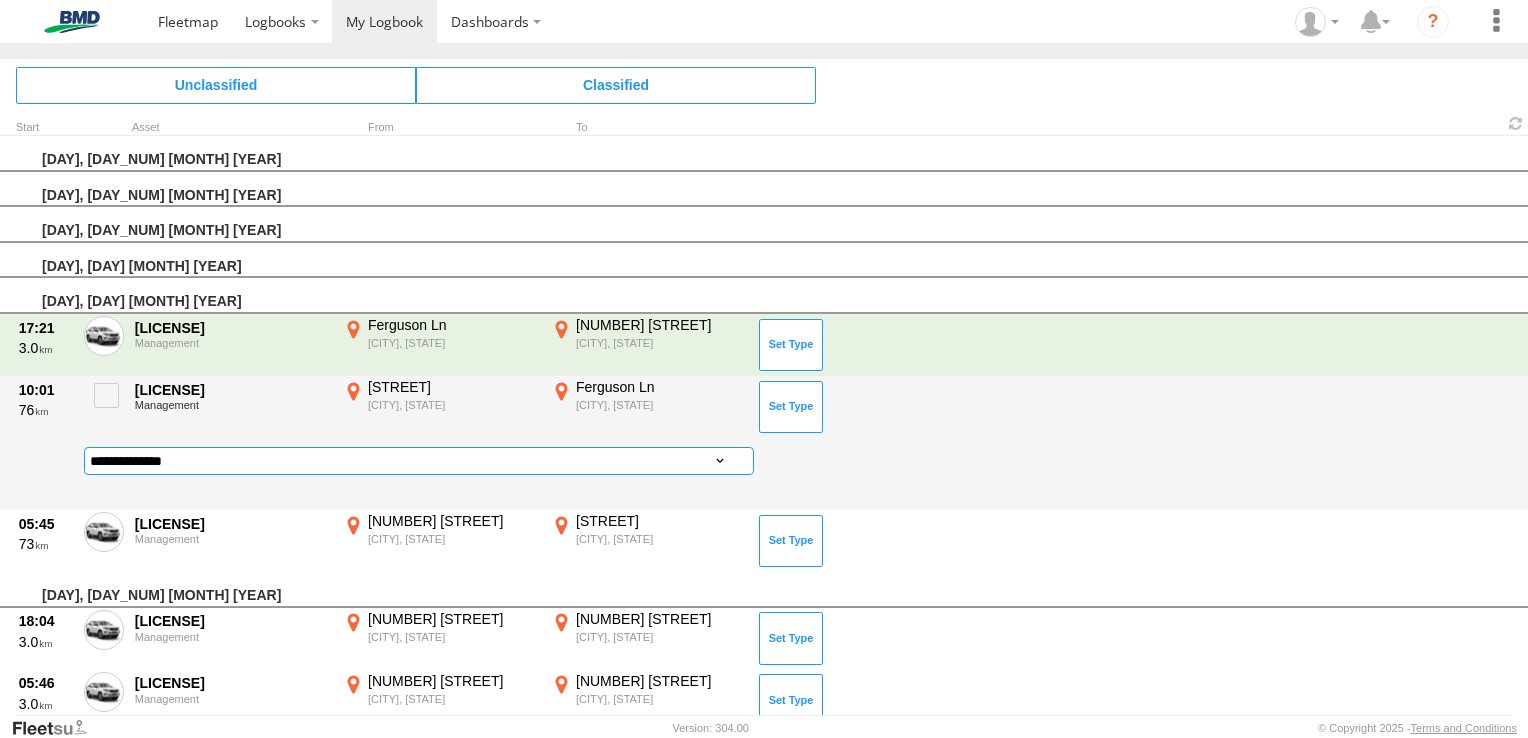 click on "**********" at bounding box center (419, 461) 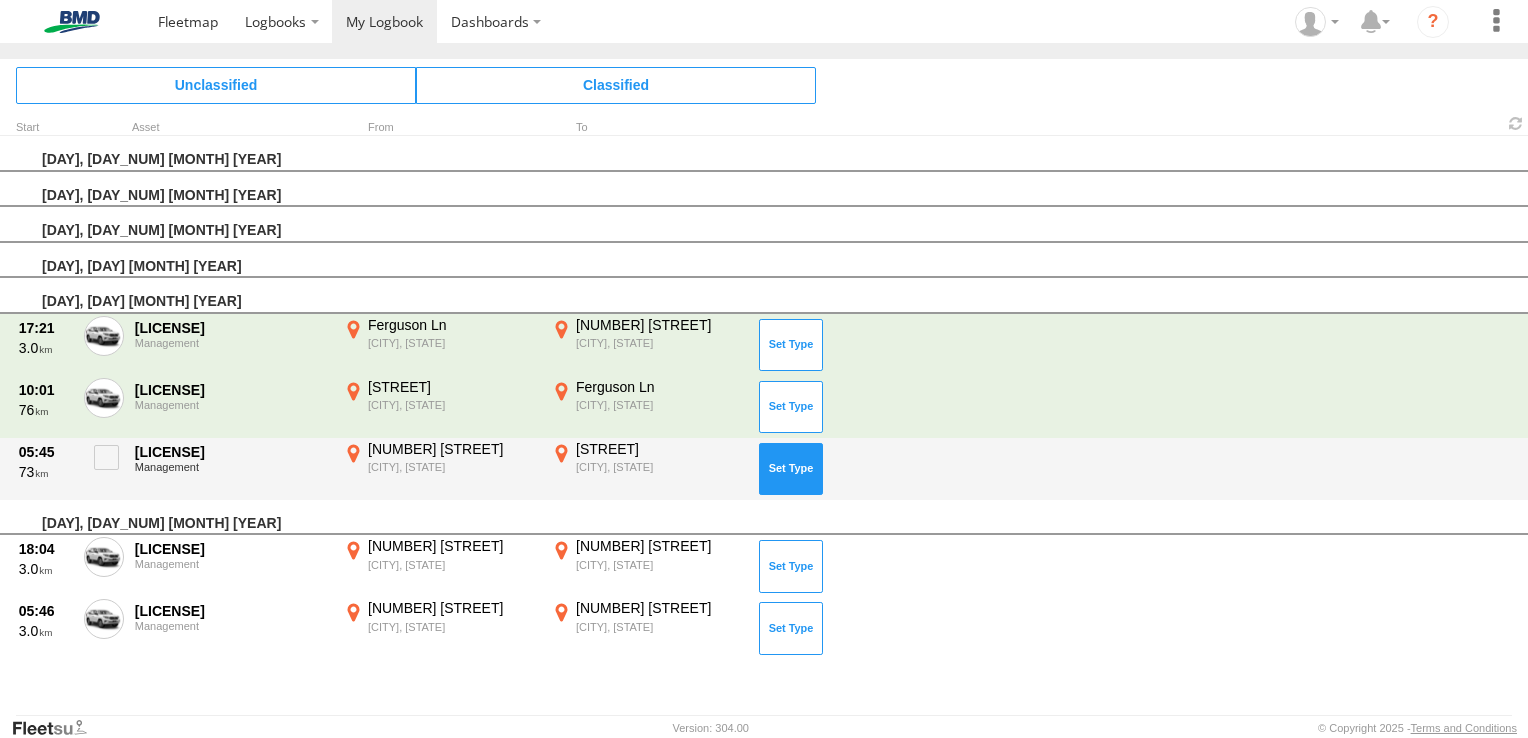click at bounding box center (791, 469) 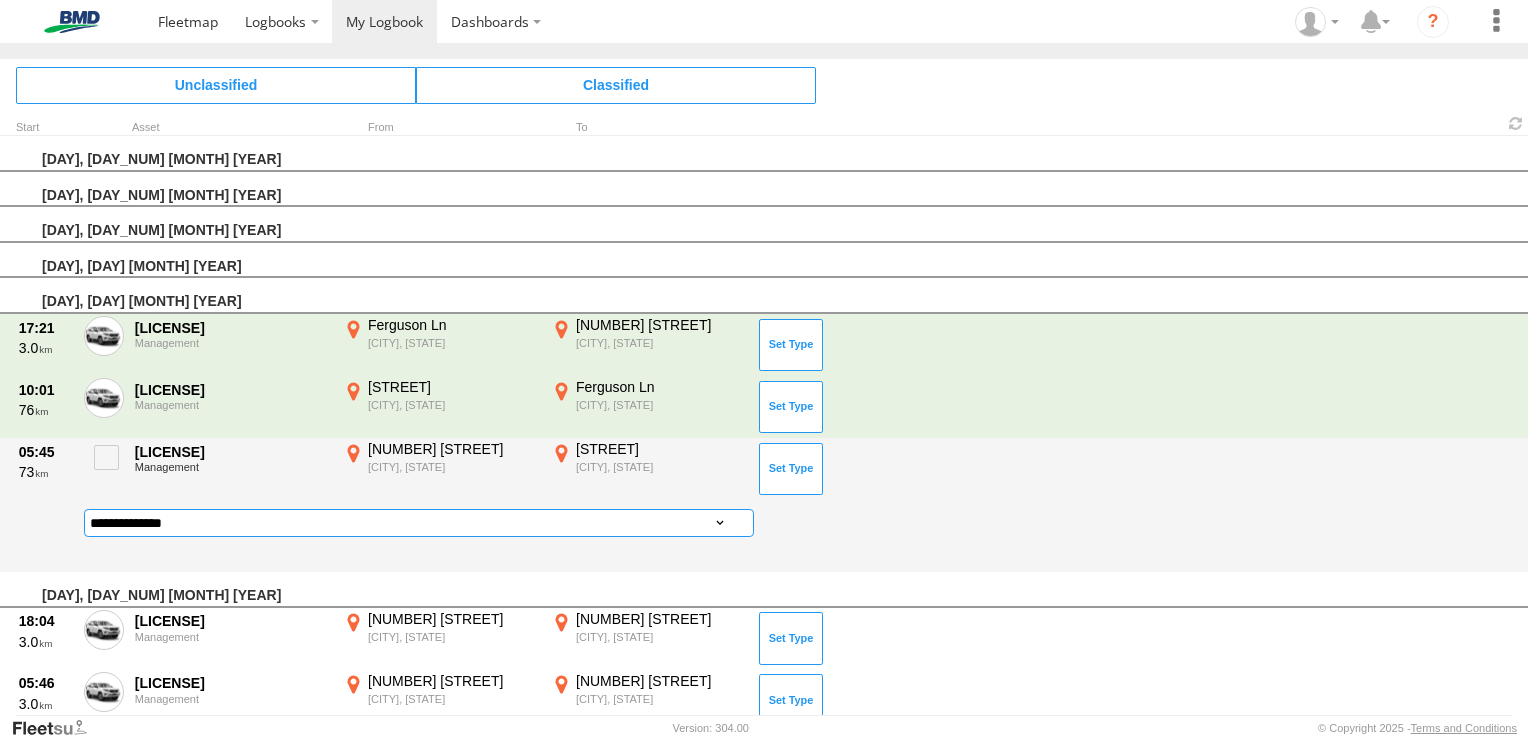 click on "**********" at bounding box center [419, 523] 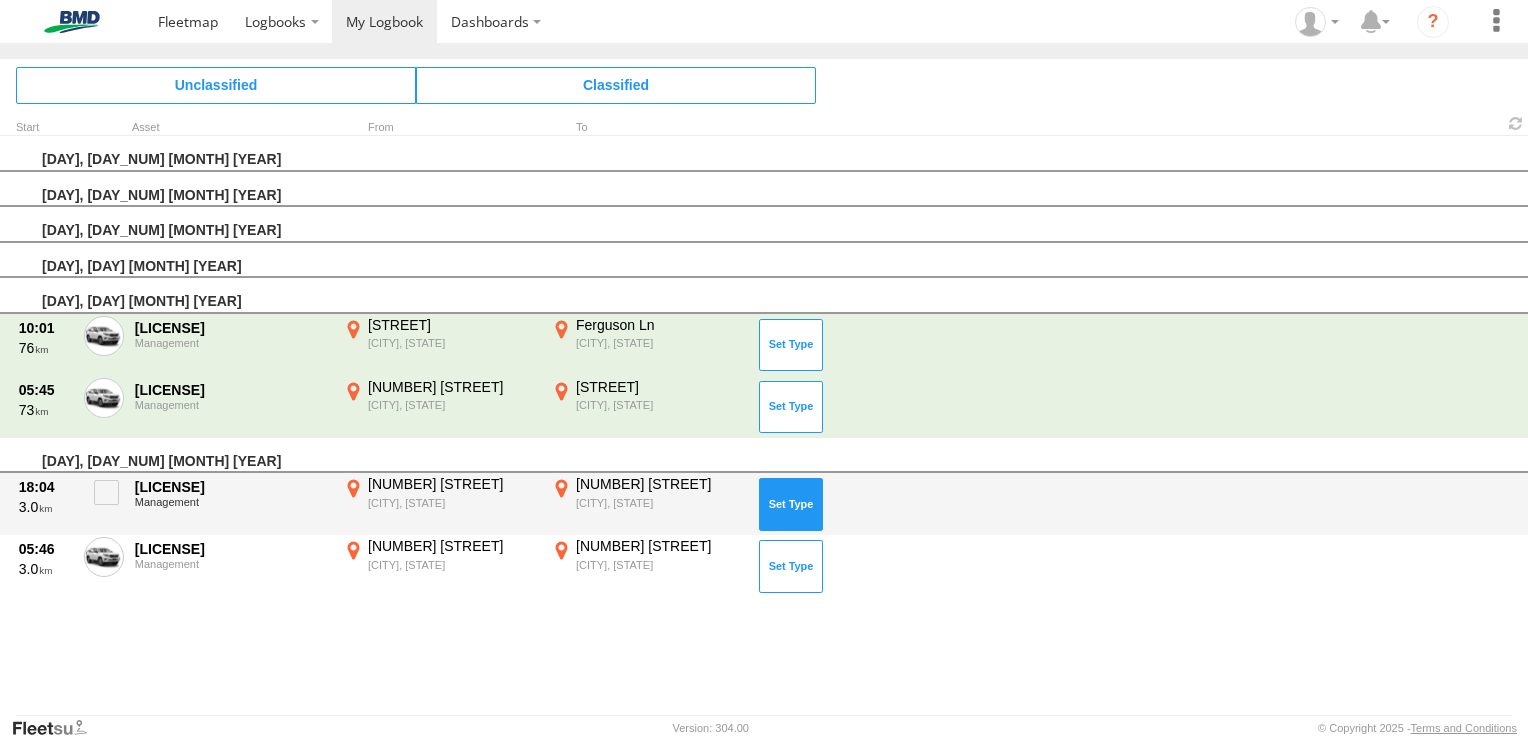 click at bounding box center [791, 504] 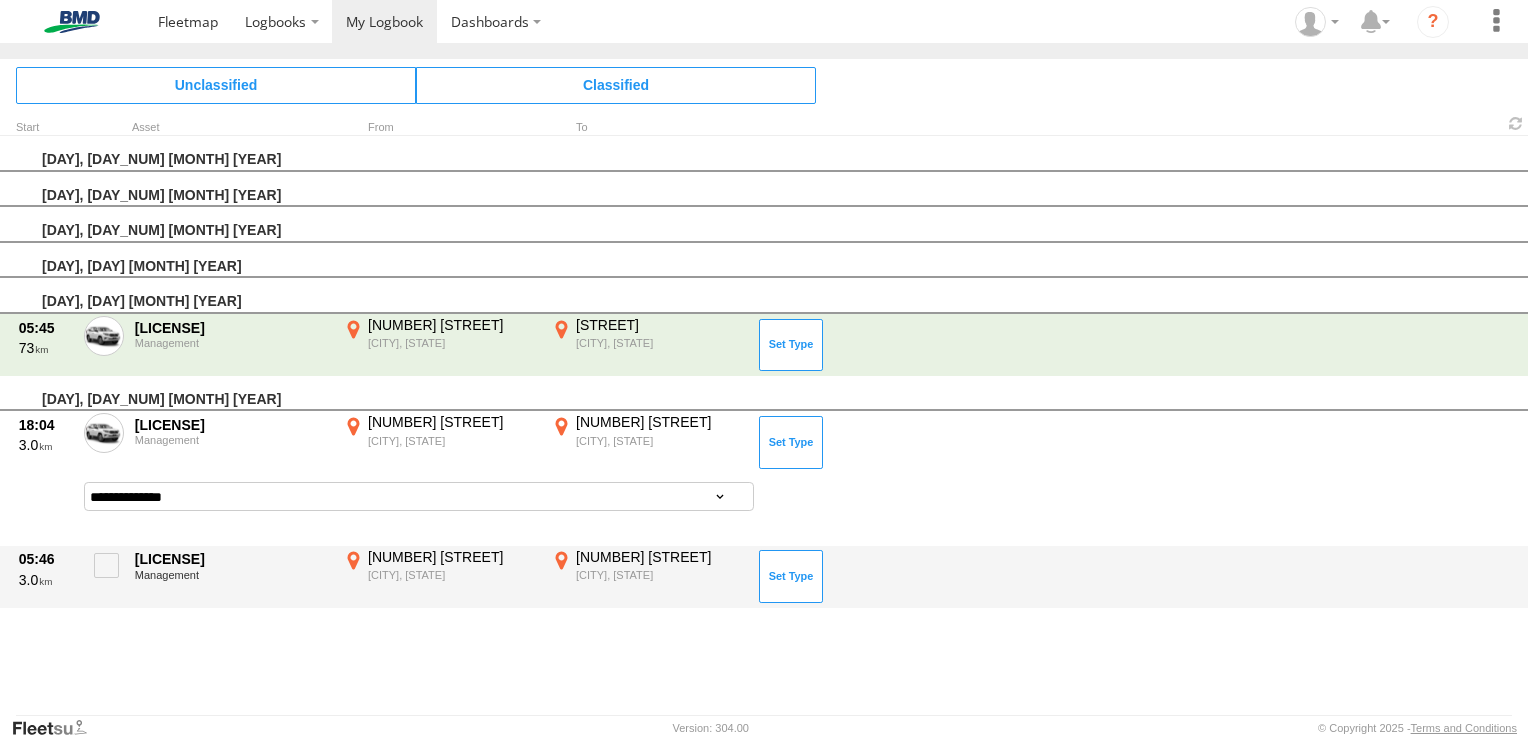 click on "WG01592
Management" at bounding box center [232, 577] 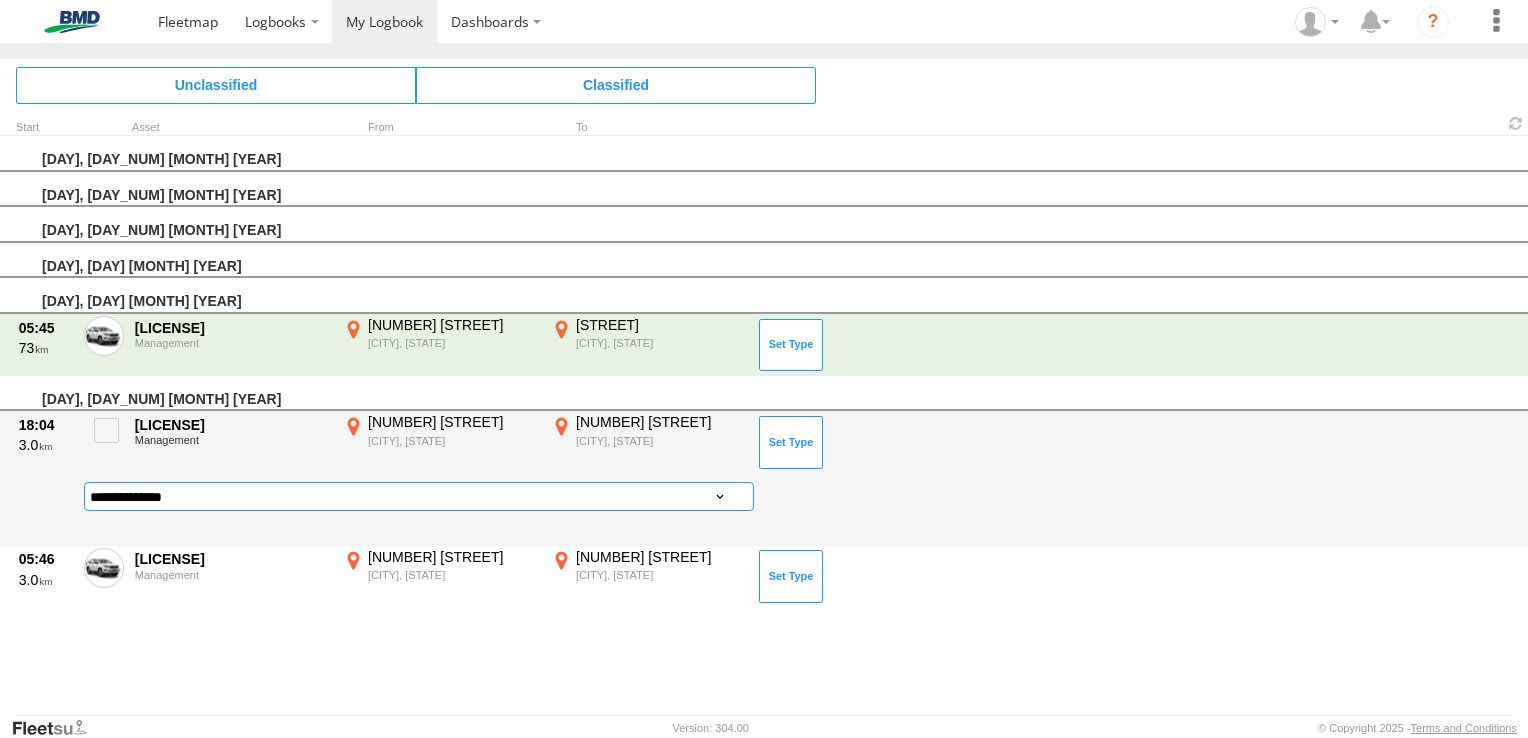 click on "**********" at bounding box center [419, 496] 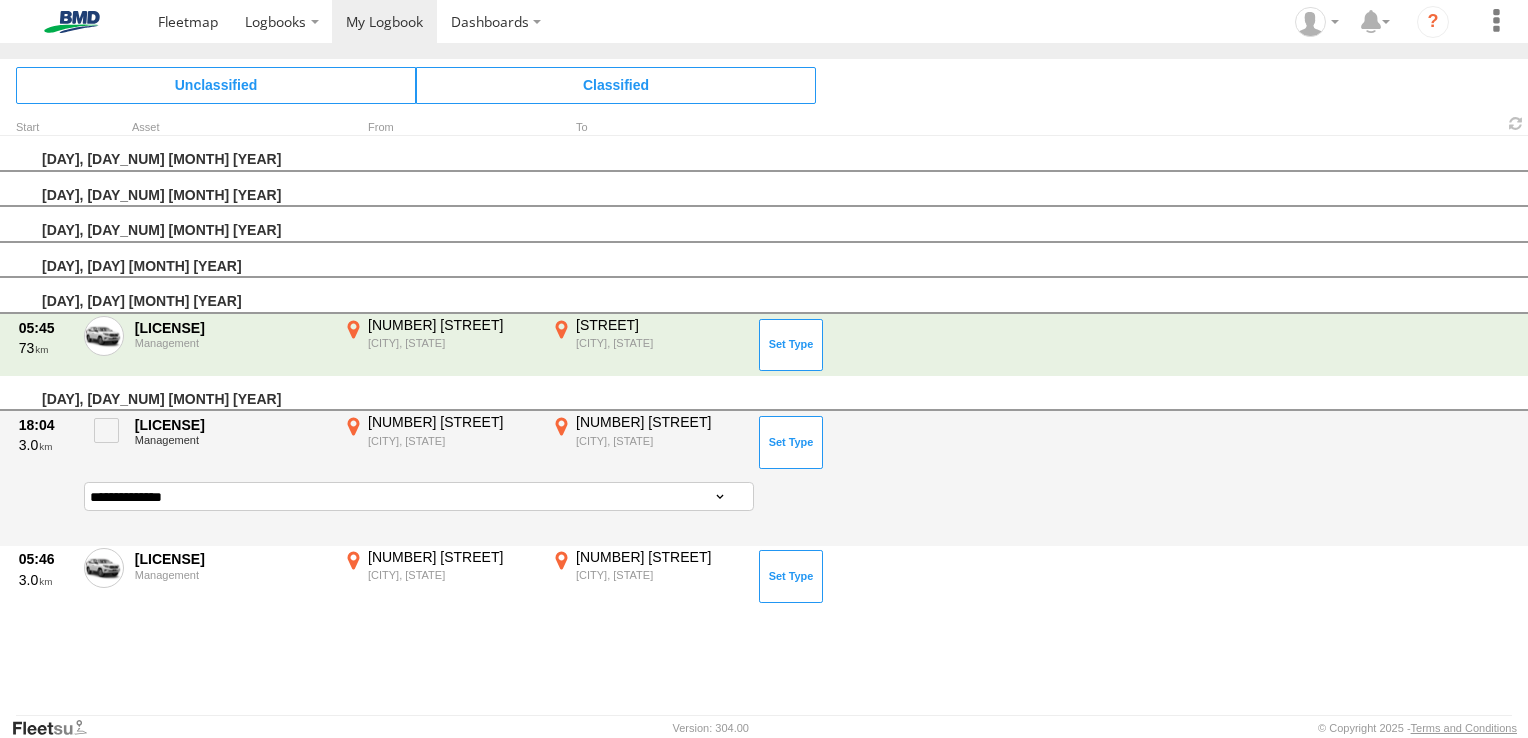 click on "**********" at bounding box center (419, 496) 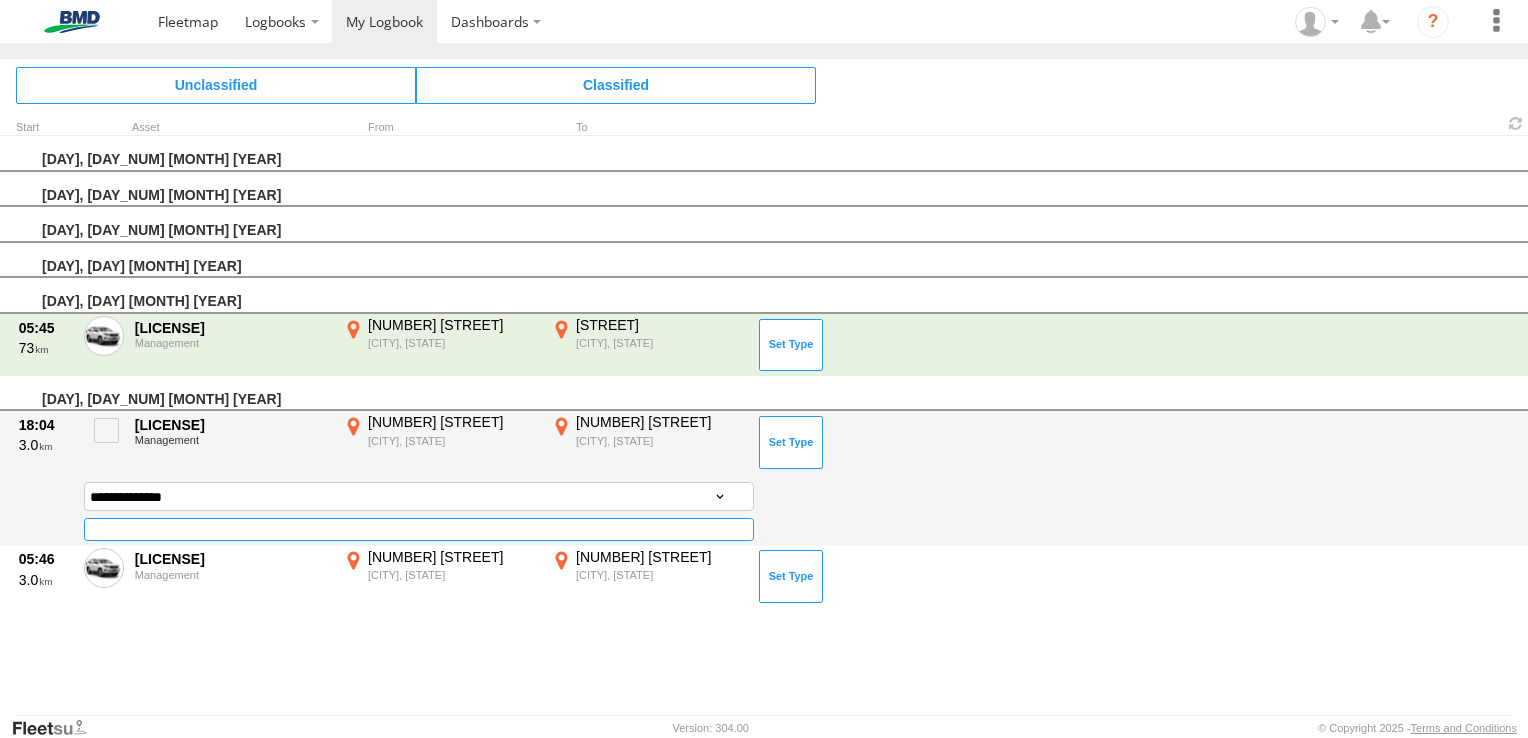 click at bounding box center (419, 529) 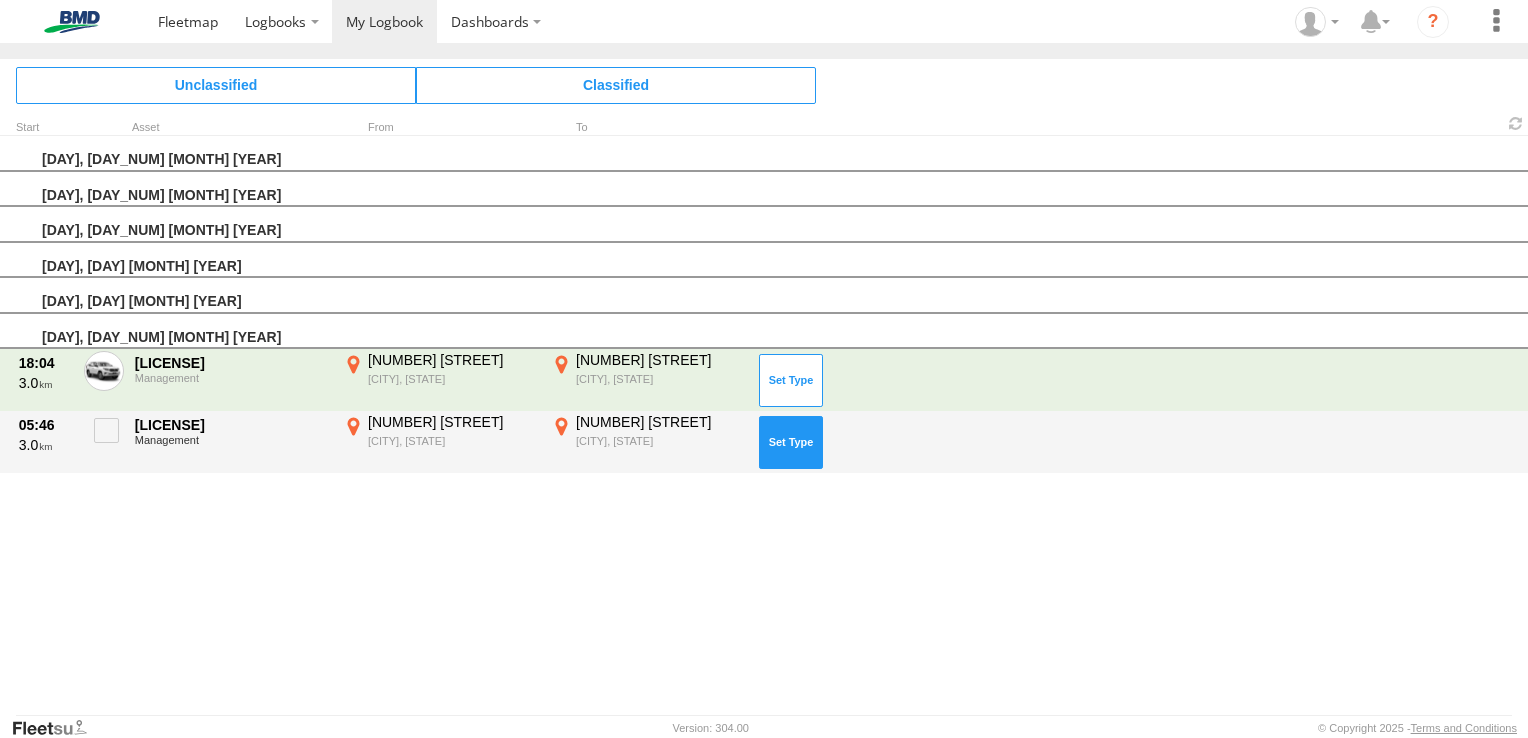 click at bounding box center [791, 442] 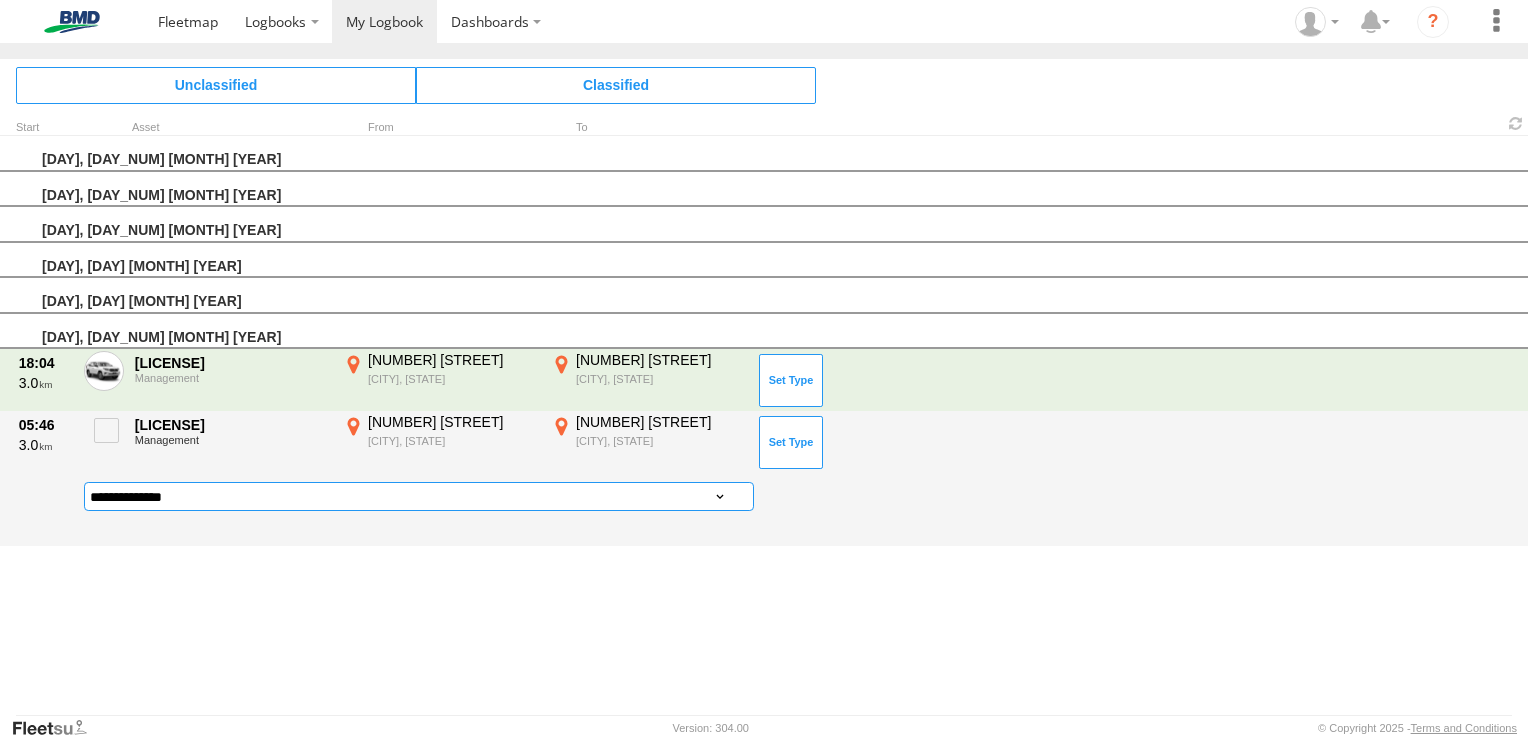 click on "**********" at bounding box center (419, 496) 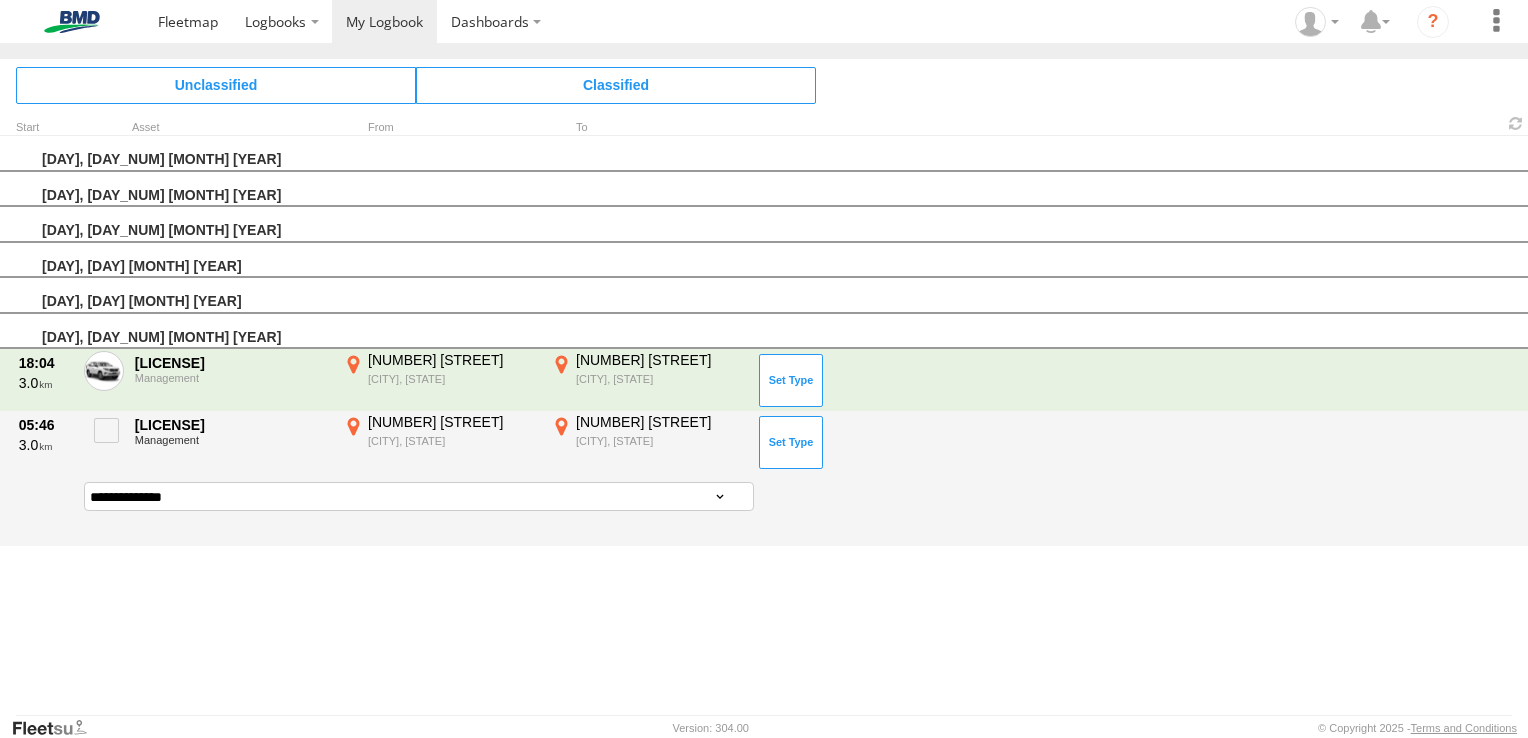 click on "**********" at bounding box center (419, 496) 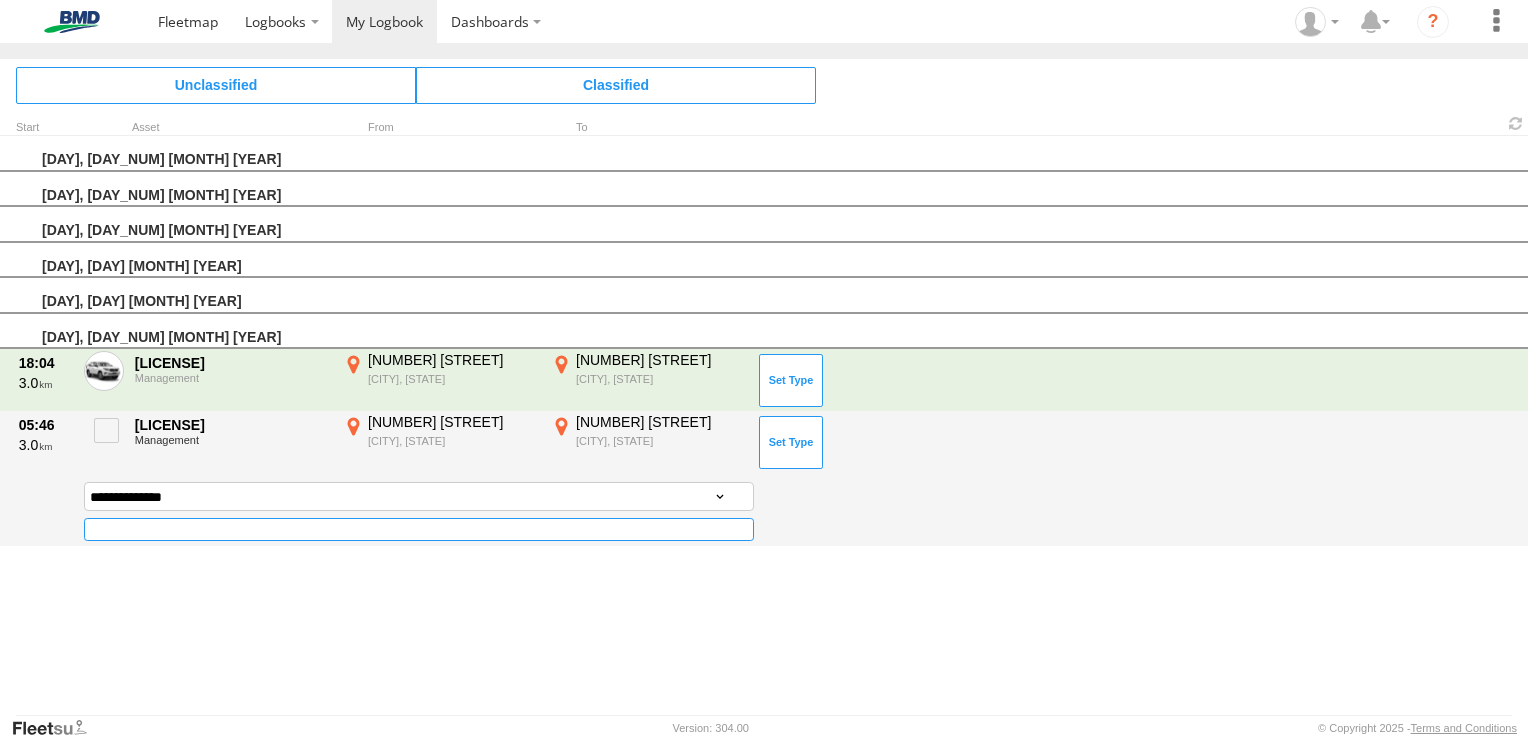 click at bounding box center (419, 529) 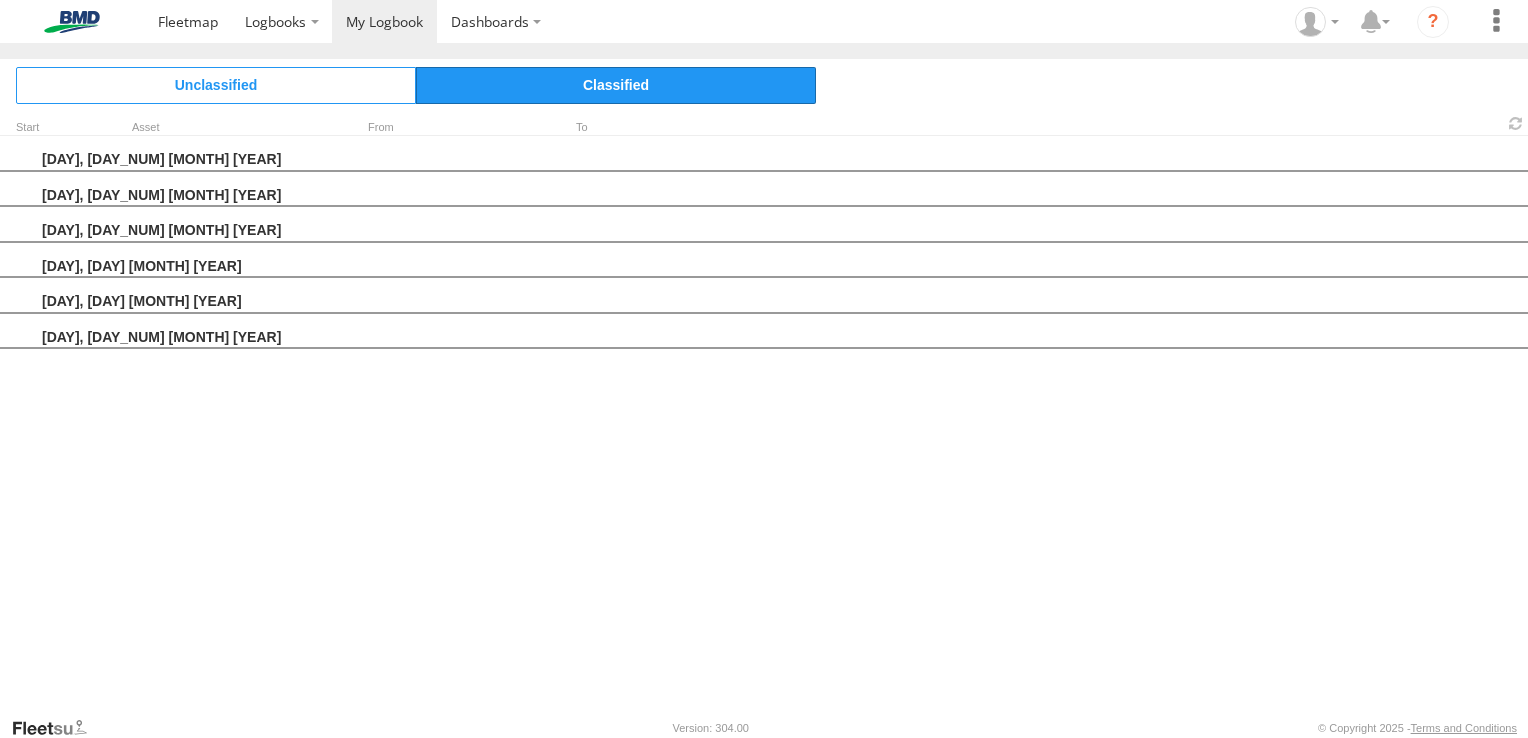 click on "Classified" at bounding box center (616, 85) 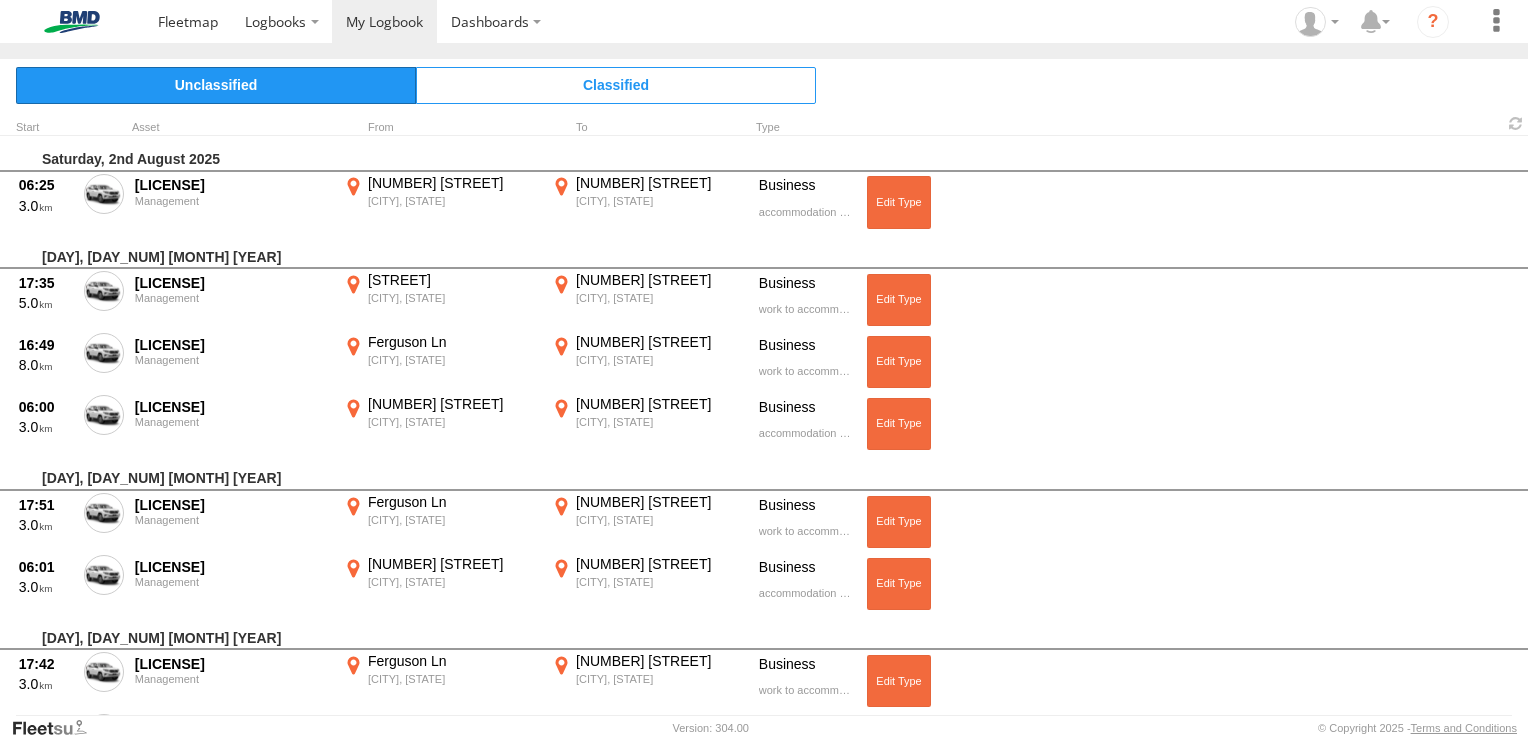 click on "Unclassified" at bounding box center (216, 85) 